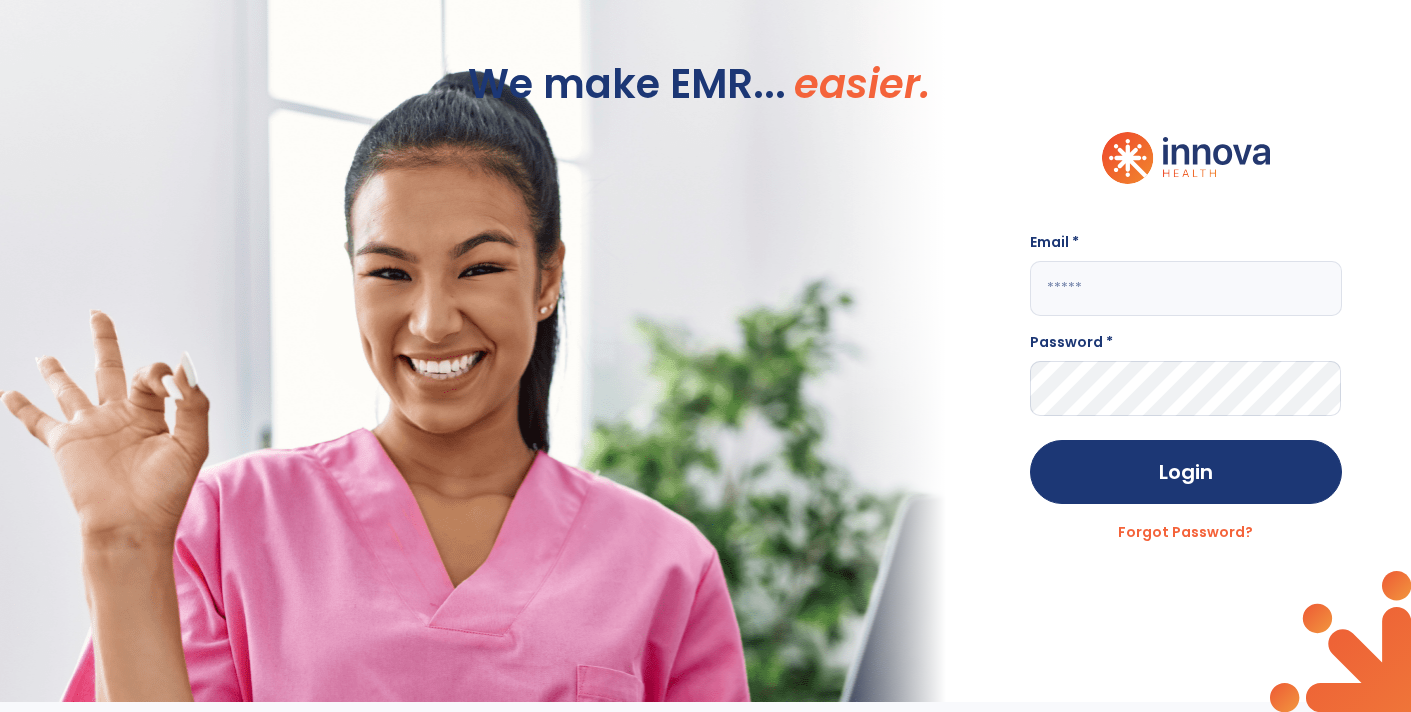 scroll, scrollTop: 0, scrollLeft: 0, axis: both 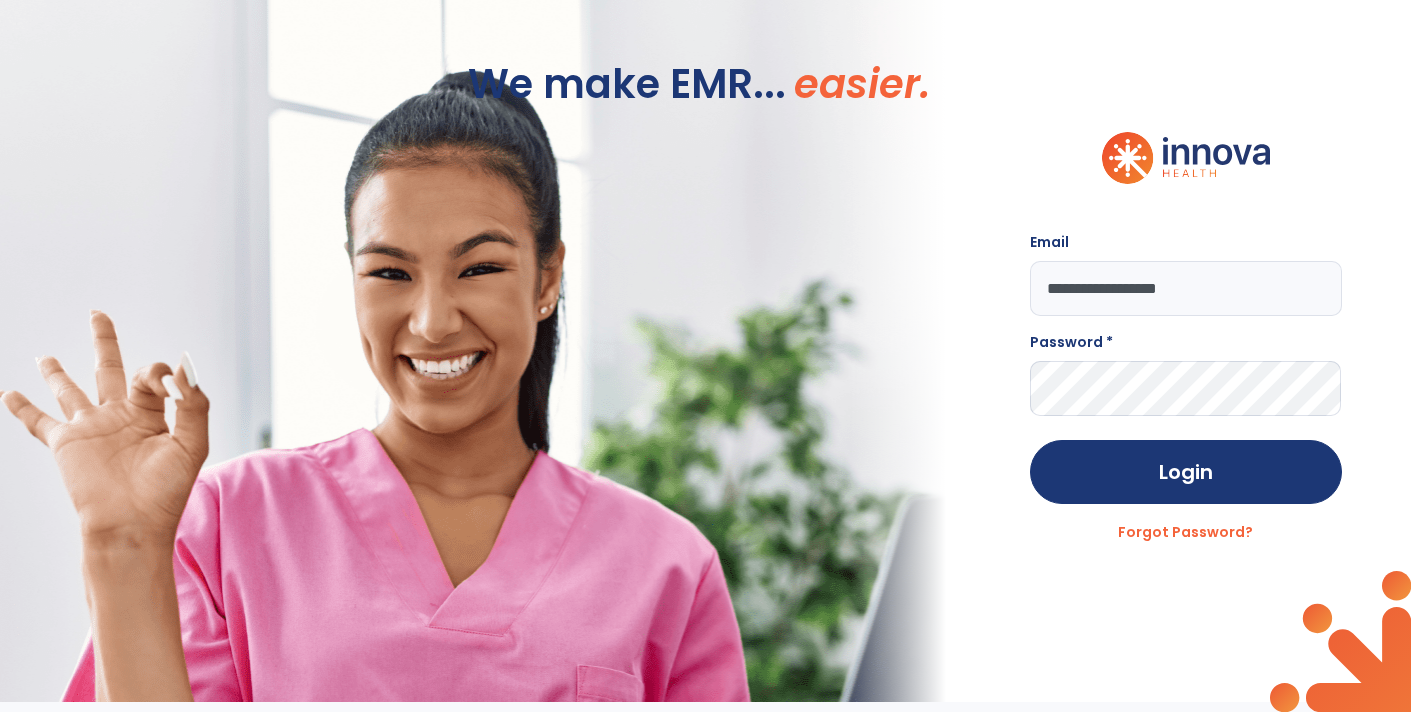type on "**********" 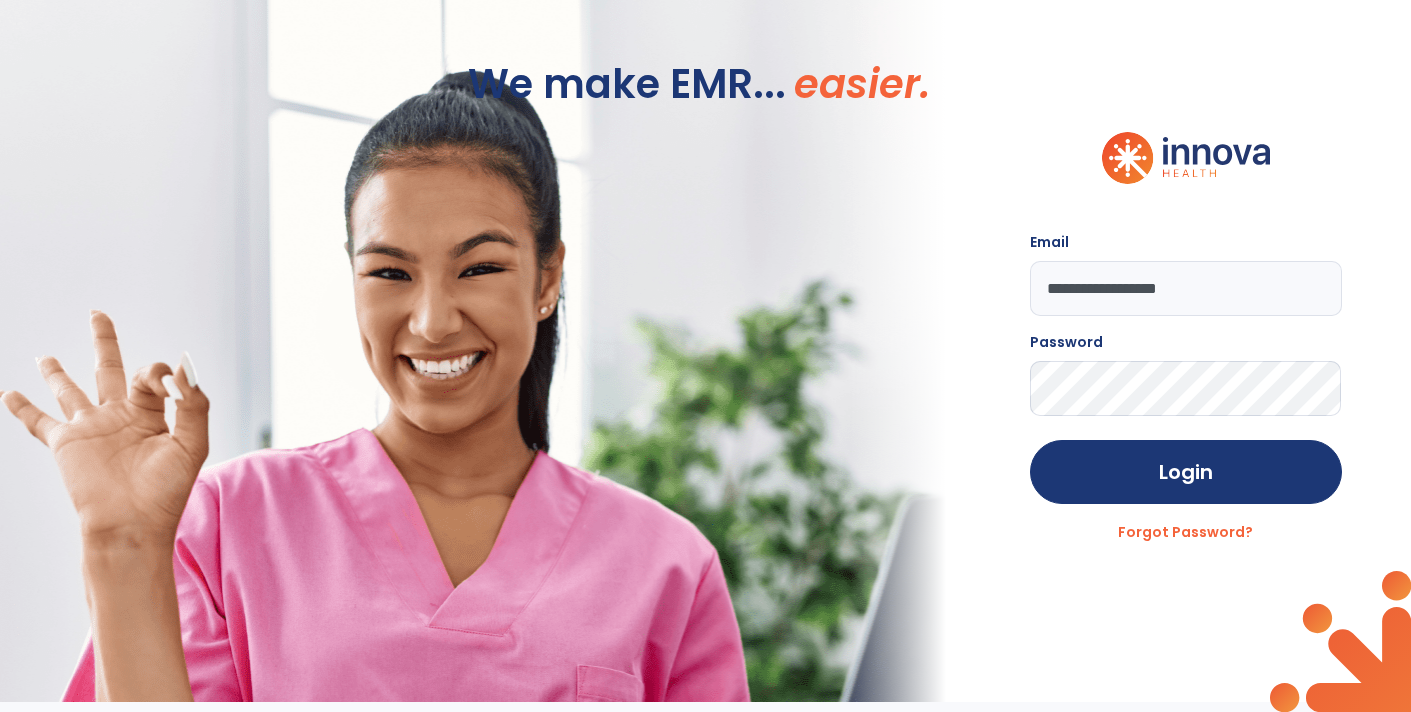 click on "Login" 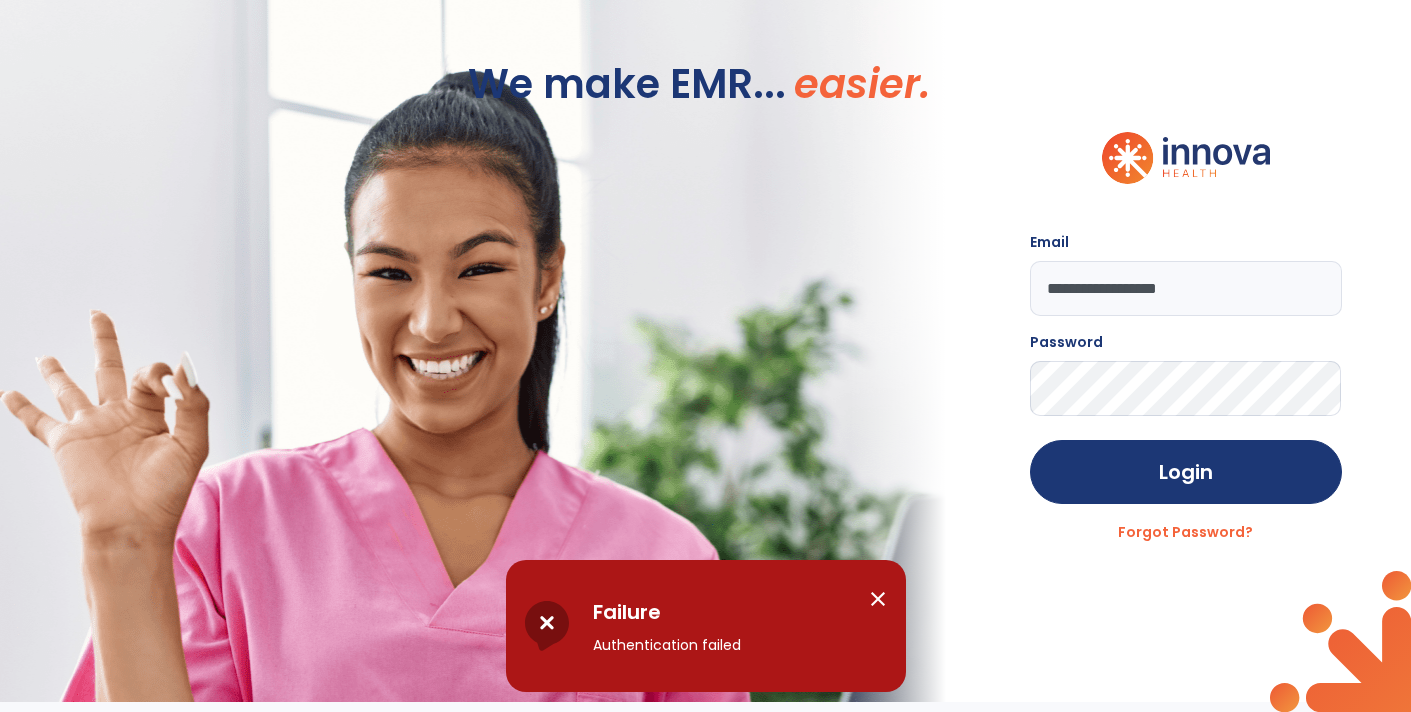 click on "Login" 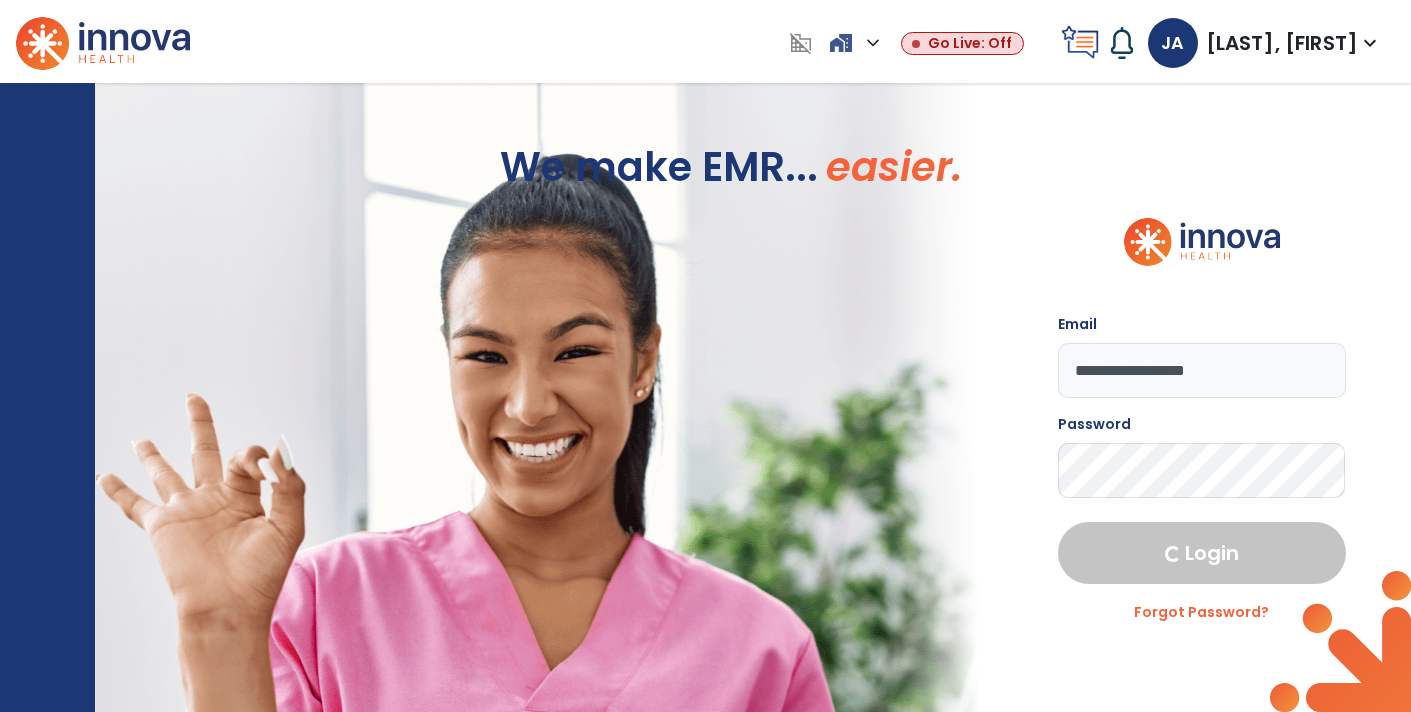 select on "****" 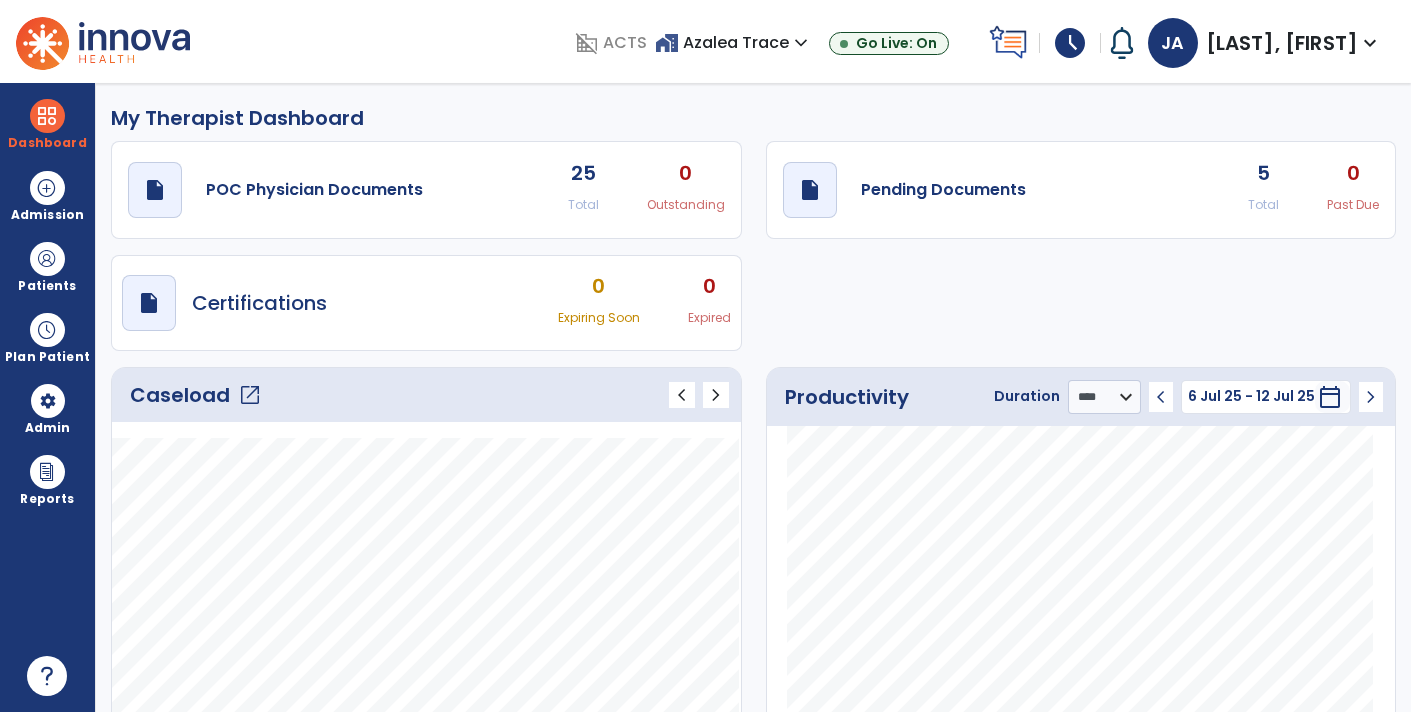 click on "draft   open_in_new  Pending Documents 5 Total 0 Past Due" 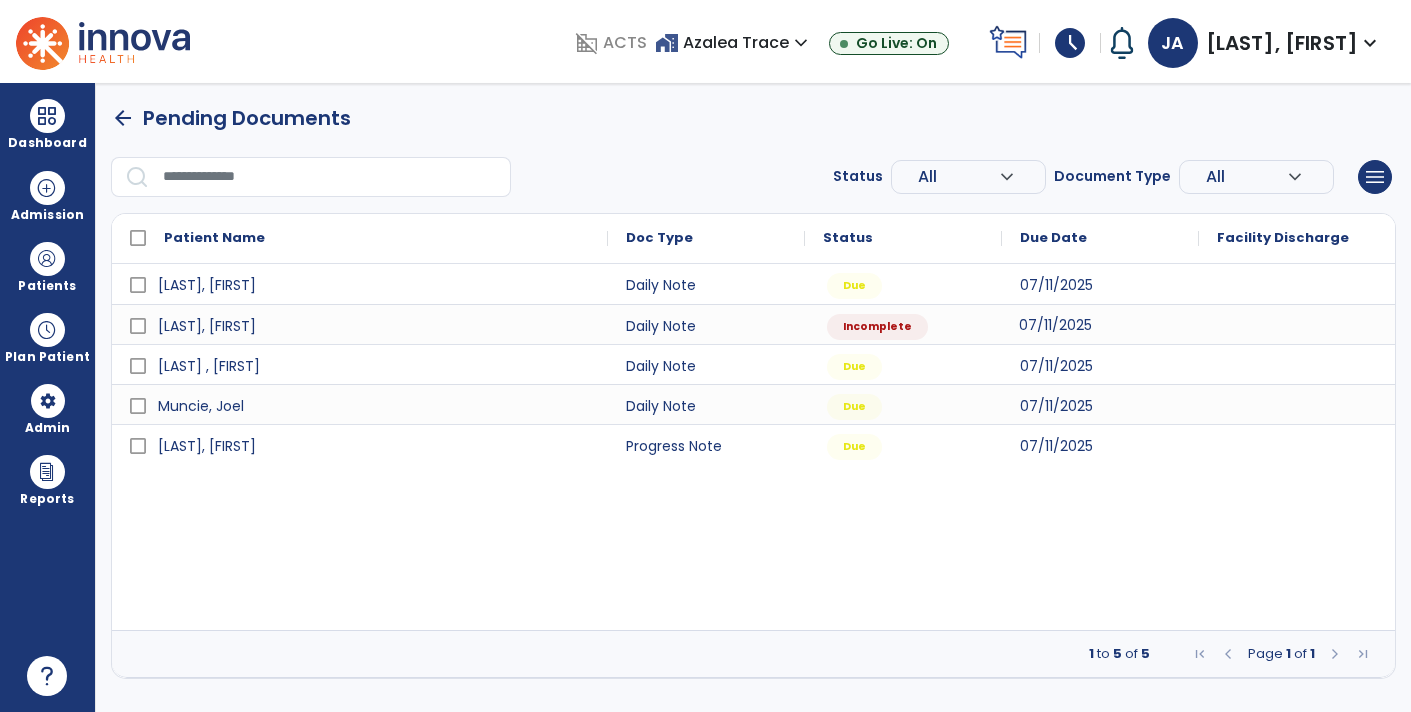 click on "07/11/2025" at bounding box center [1100, 324] 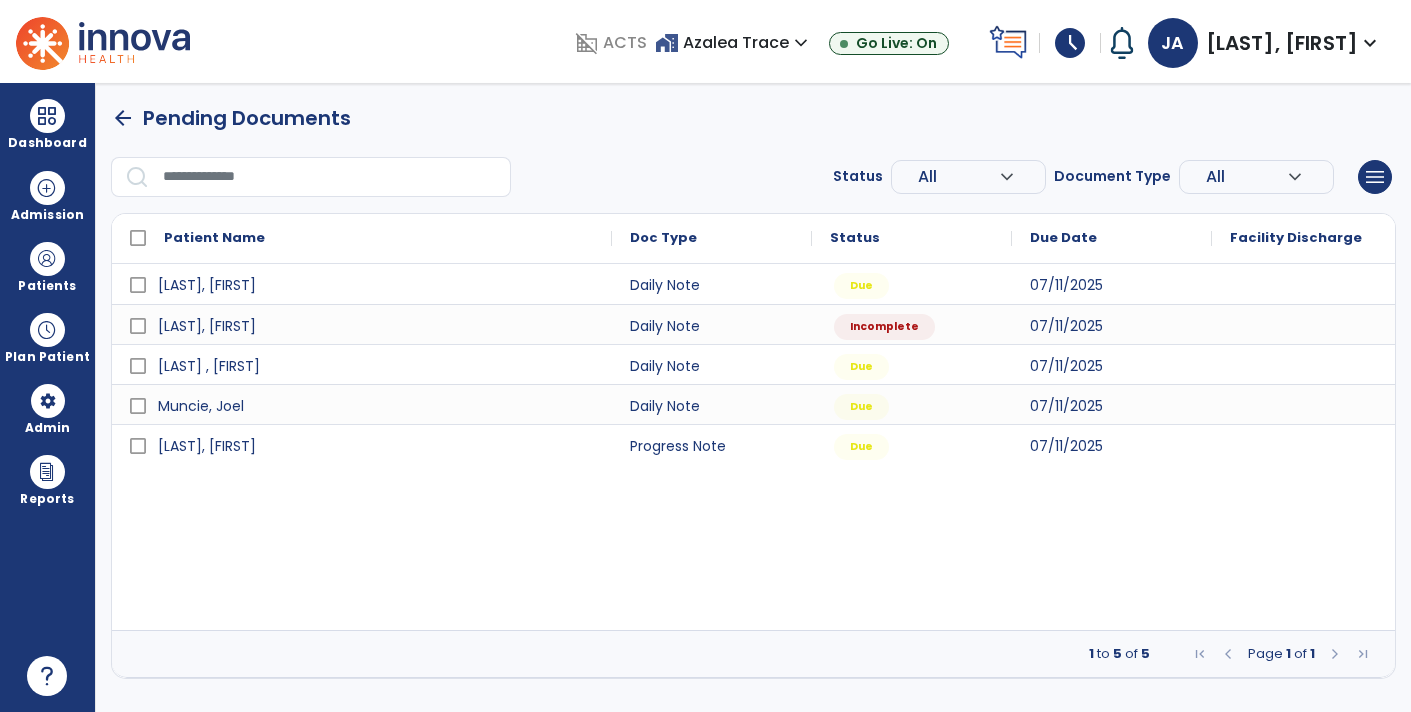 select on "*" 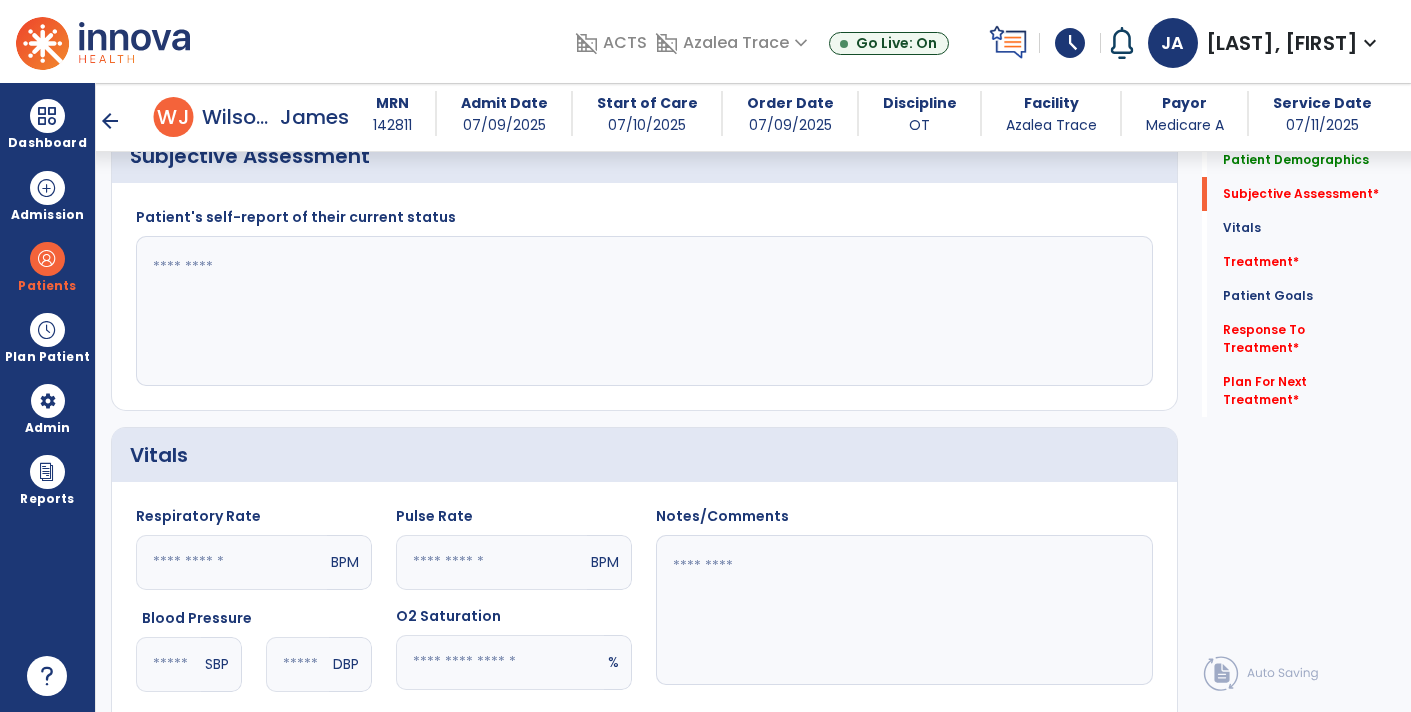 scroll, scrollTop: 510, scrollLeft: 0, axis: vertical 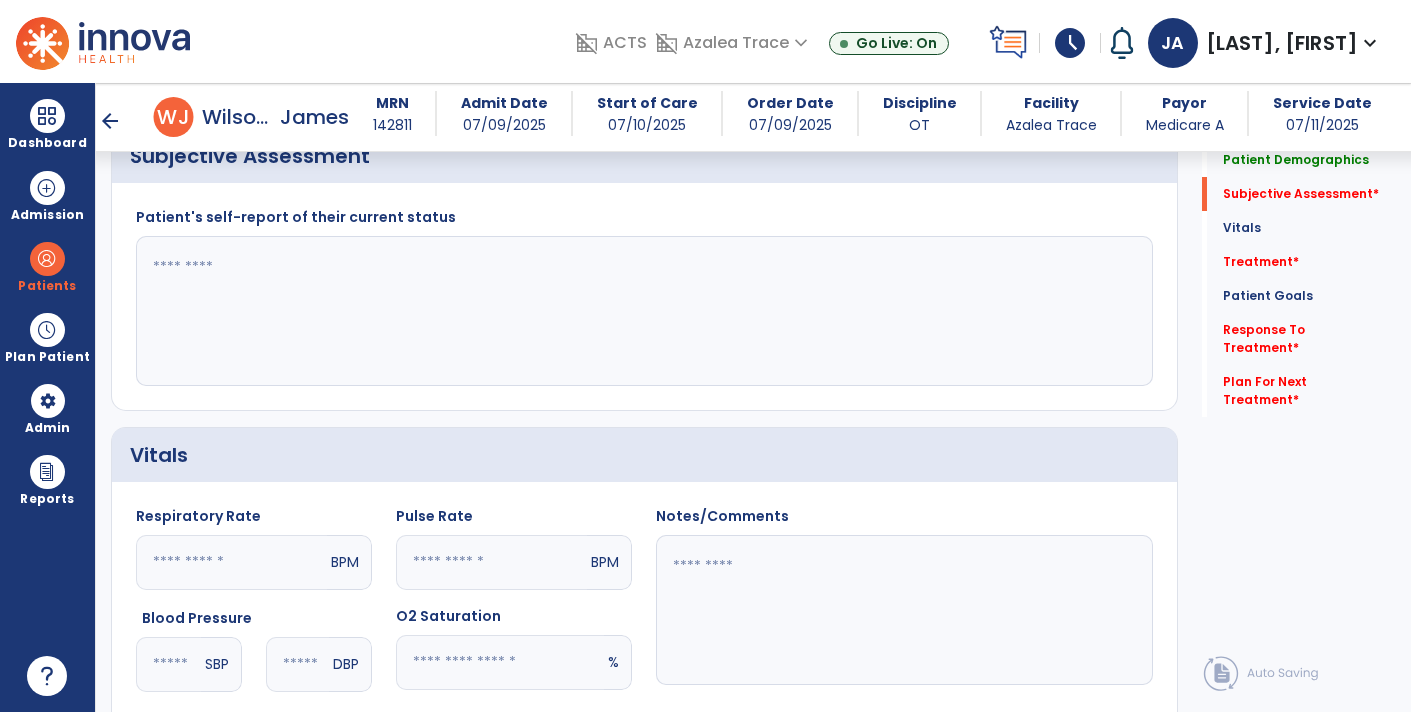 click 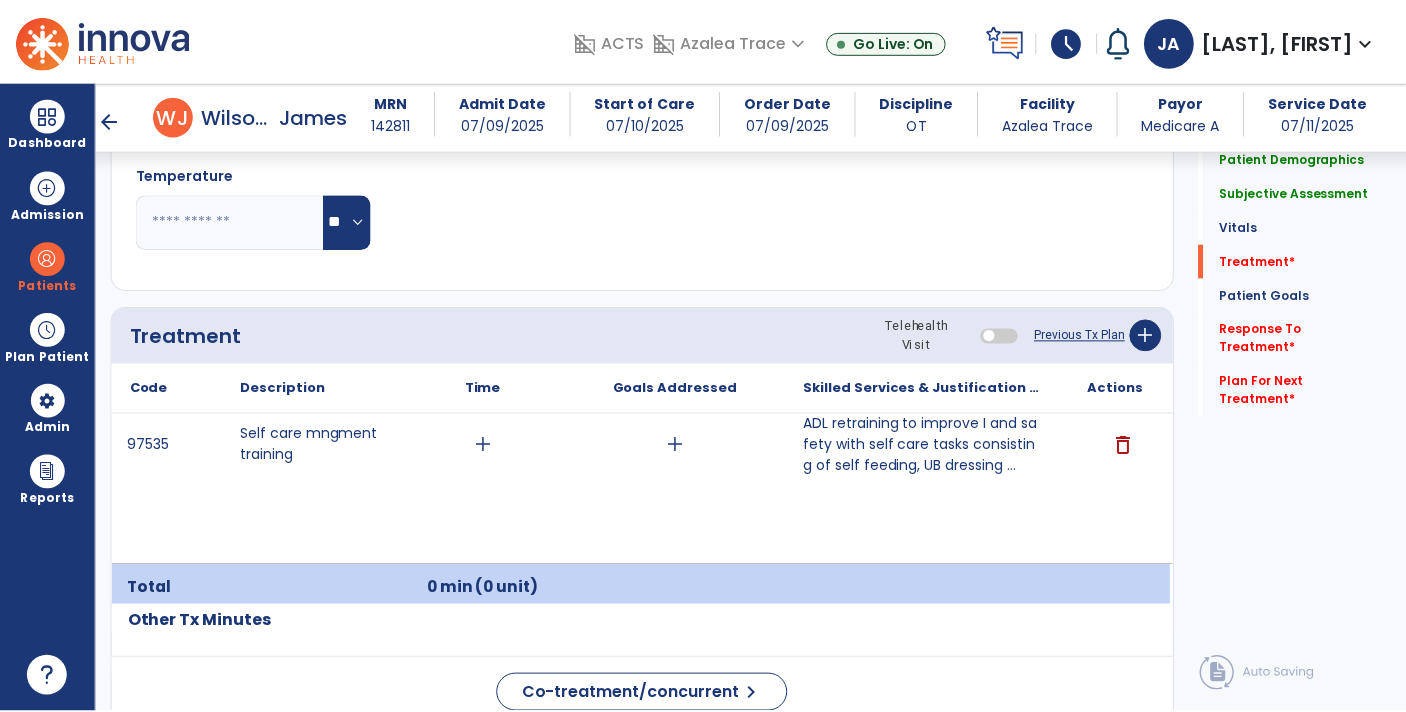 scroll, scrollTop: 1062, scrollLeft: 0, axis: vertical 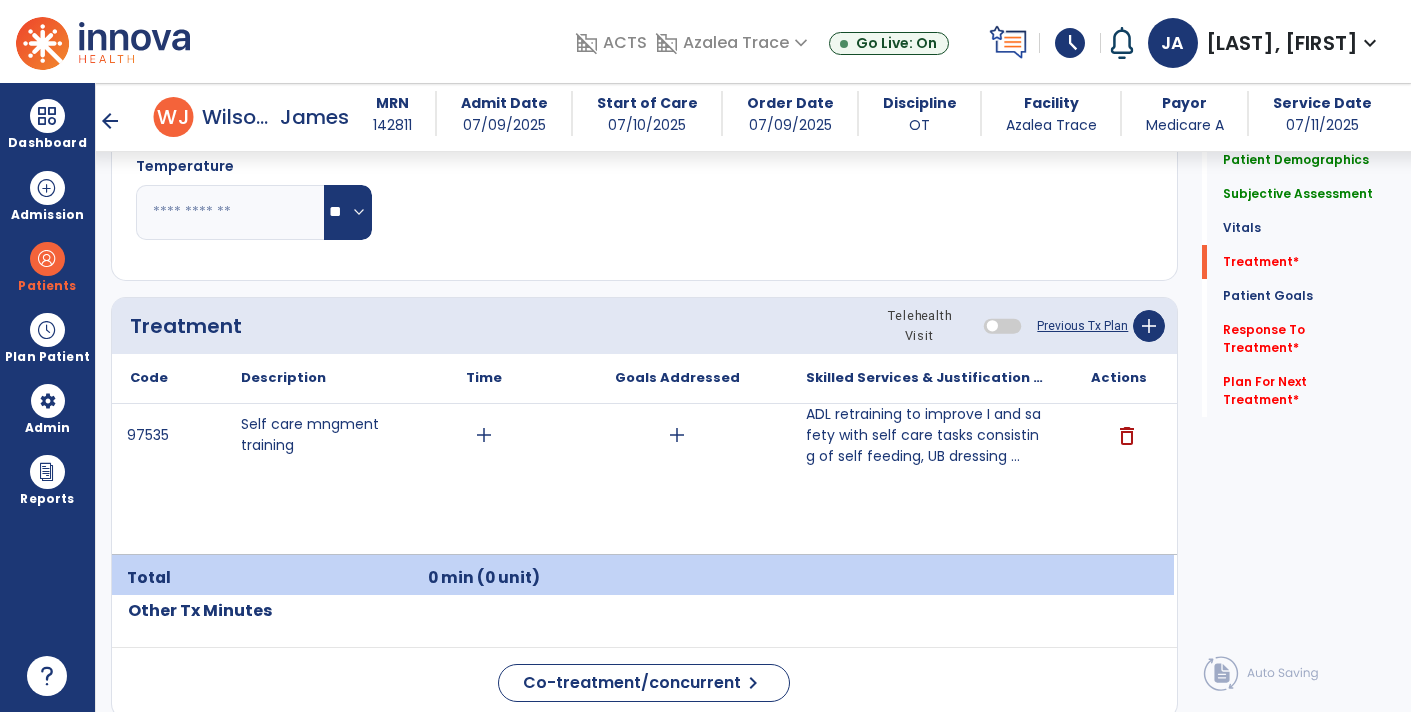 type on "**********" 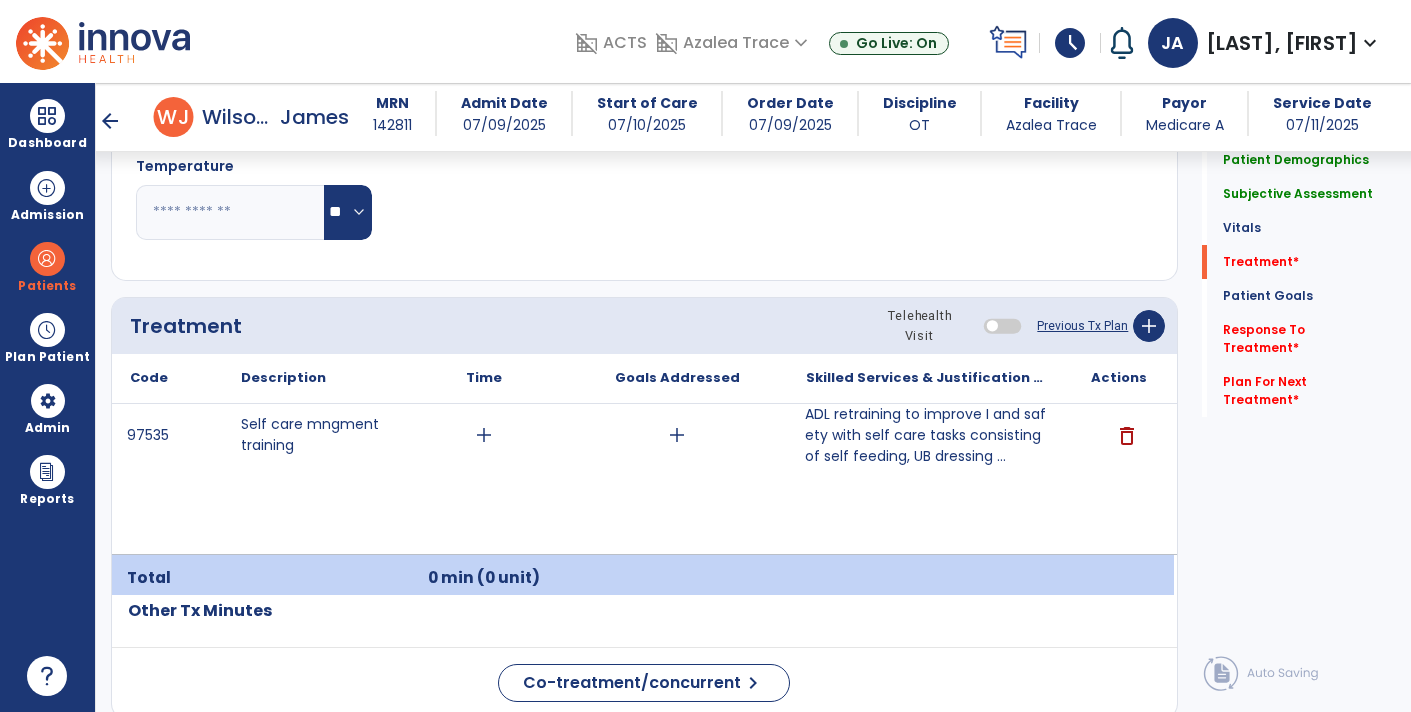click on "ADL retraining to improve I and safety with self care tasks consisting of self feeding, UB dressing ..." at bounding box center [926, 435] 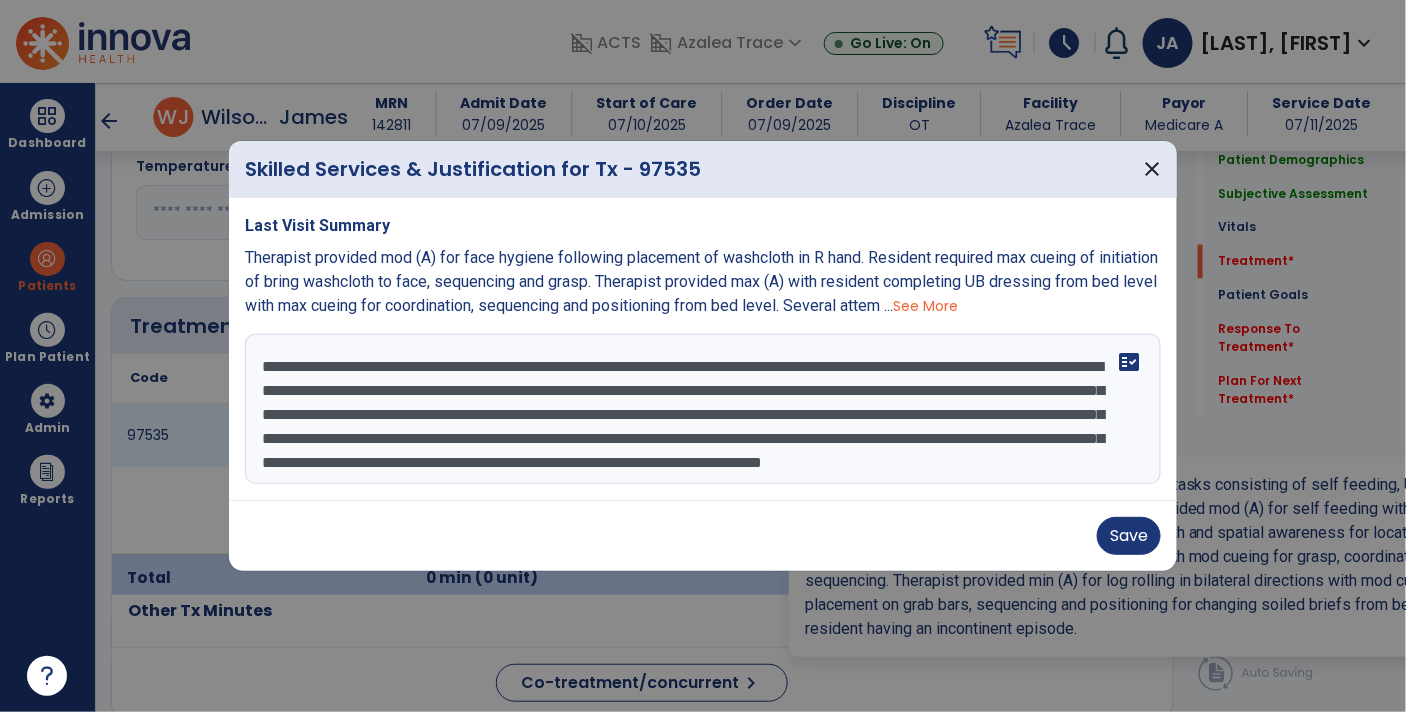 scroll, scrollTop: 1062, scrollLeft: 0, axis: vertical 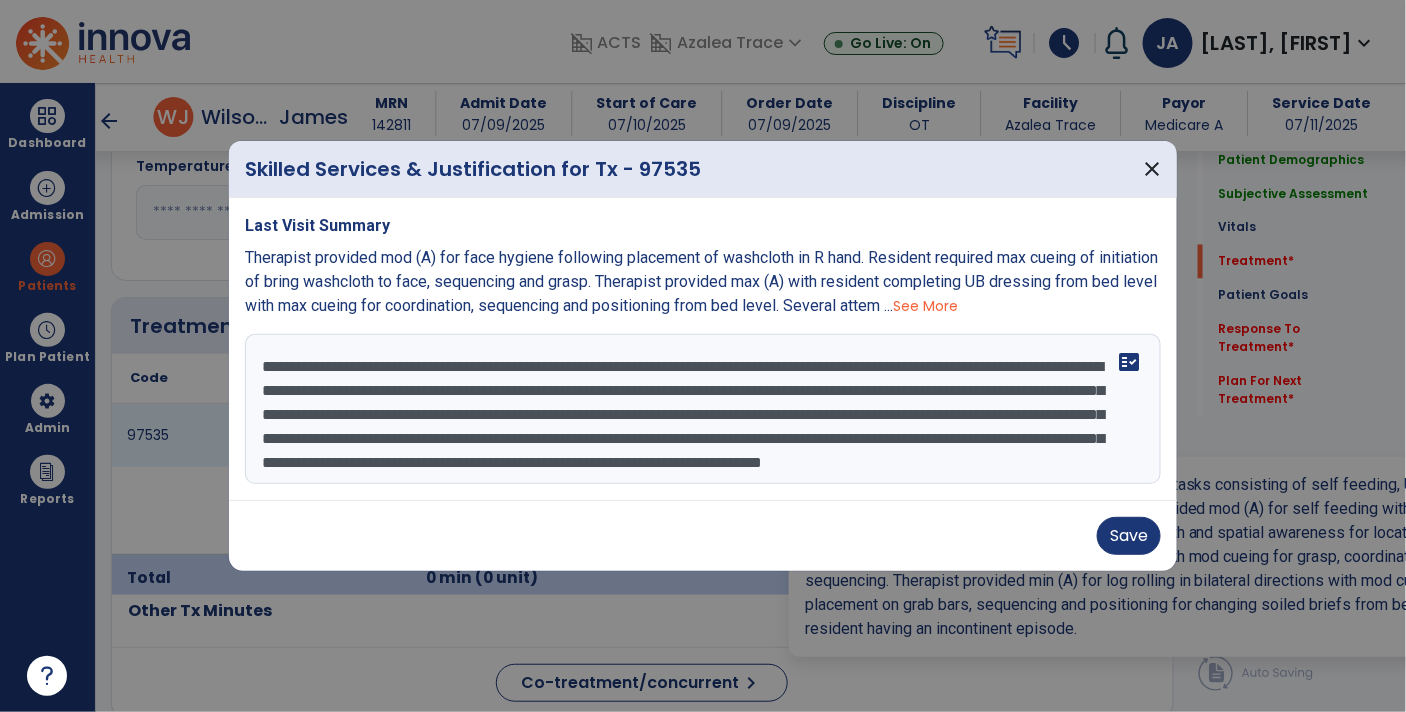 click on "**********" at bounding box center [703, 409] 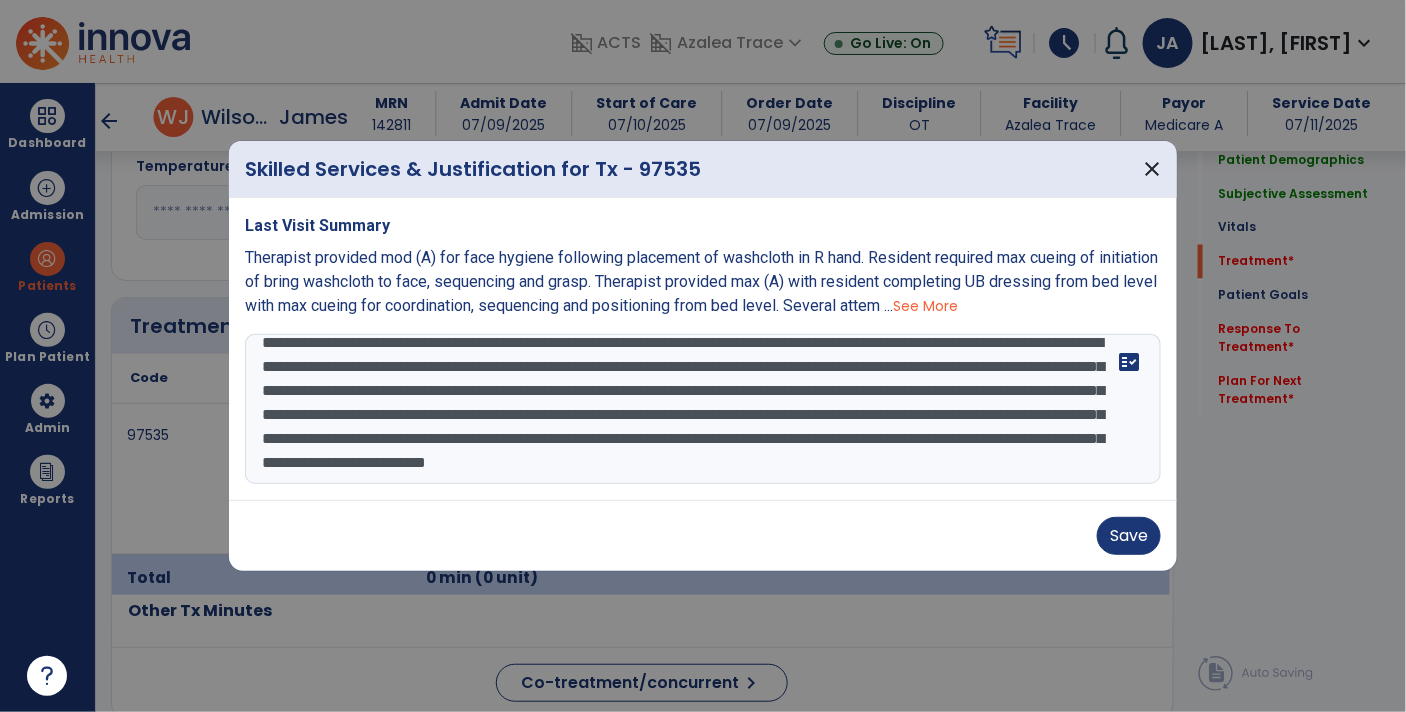 scroll, scrollTop: 63, scrollLeft: 0, axis: vertical 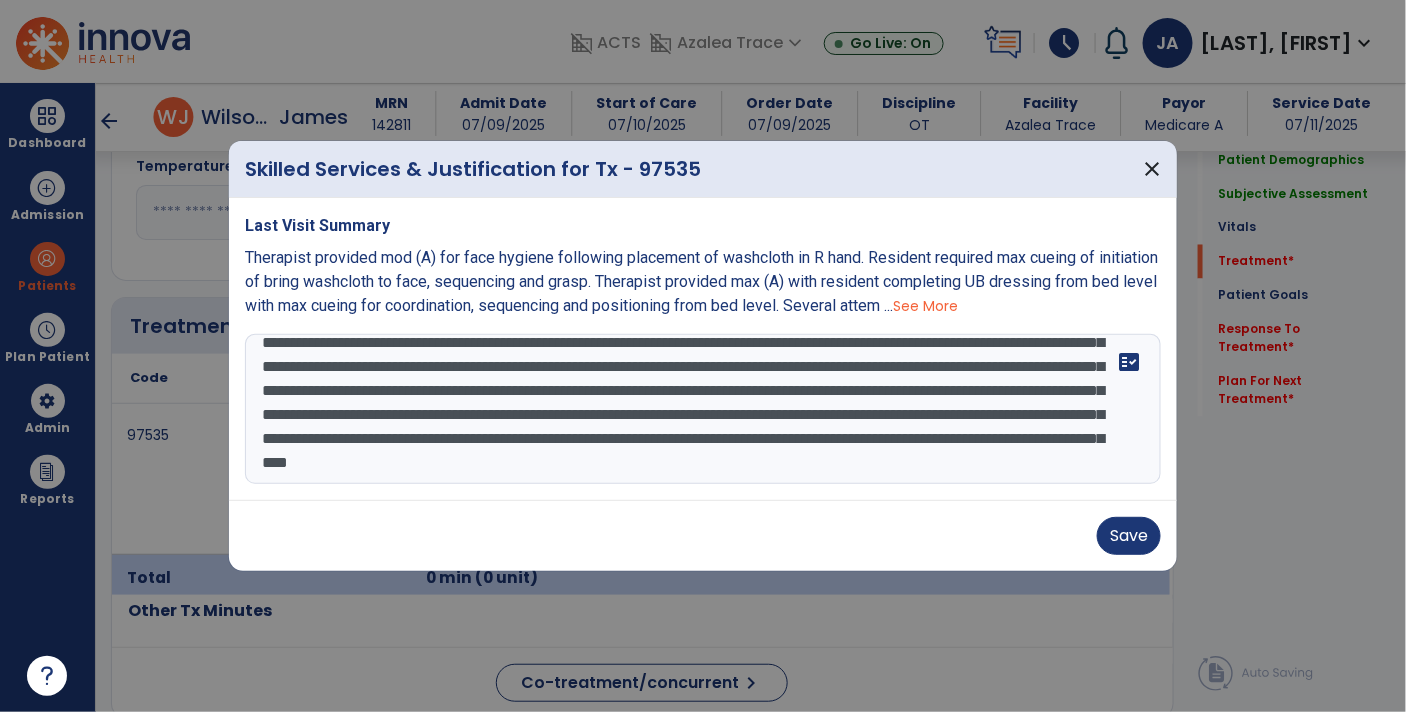 click on "**********" at bounding box center (703, 409) 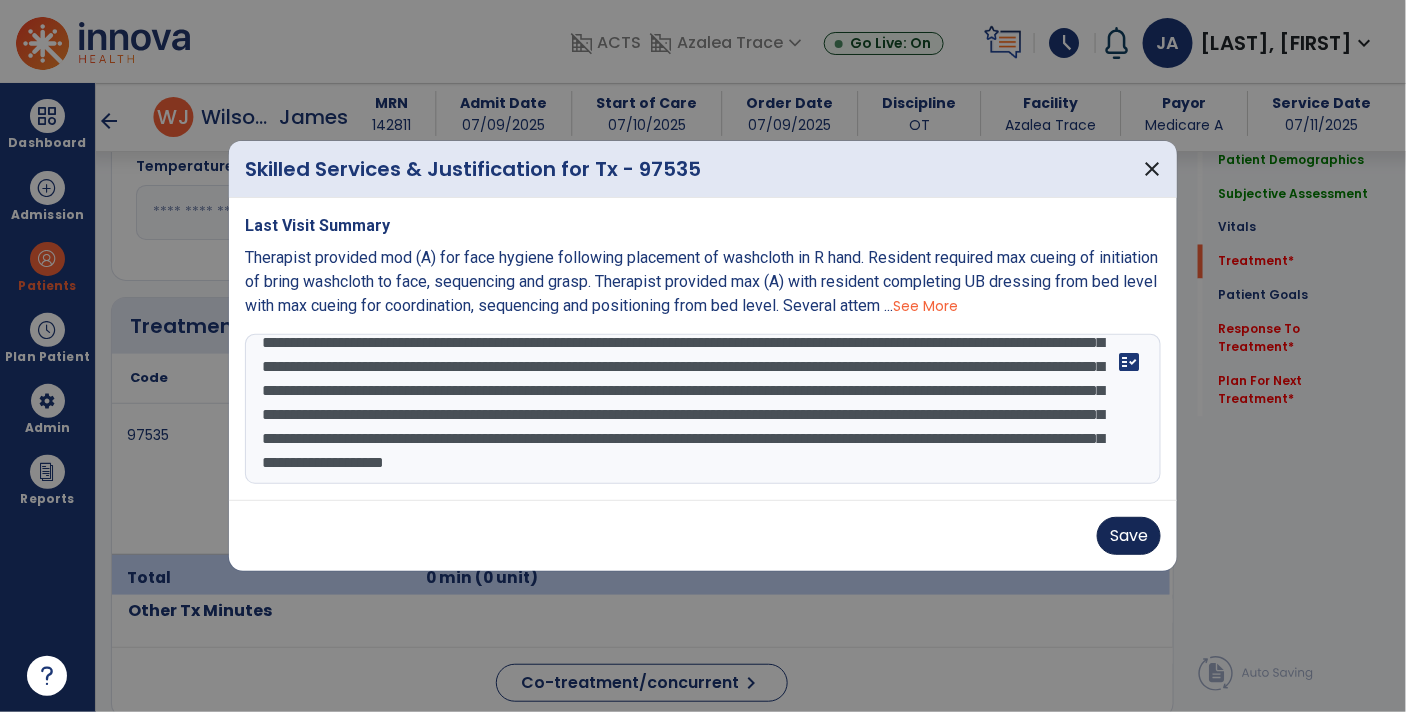 type on "**********" 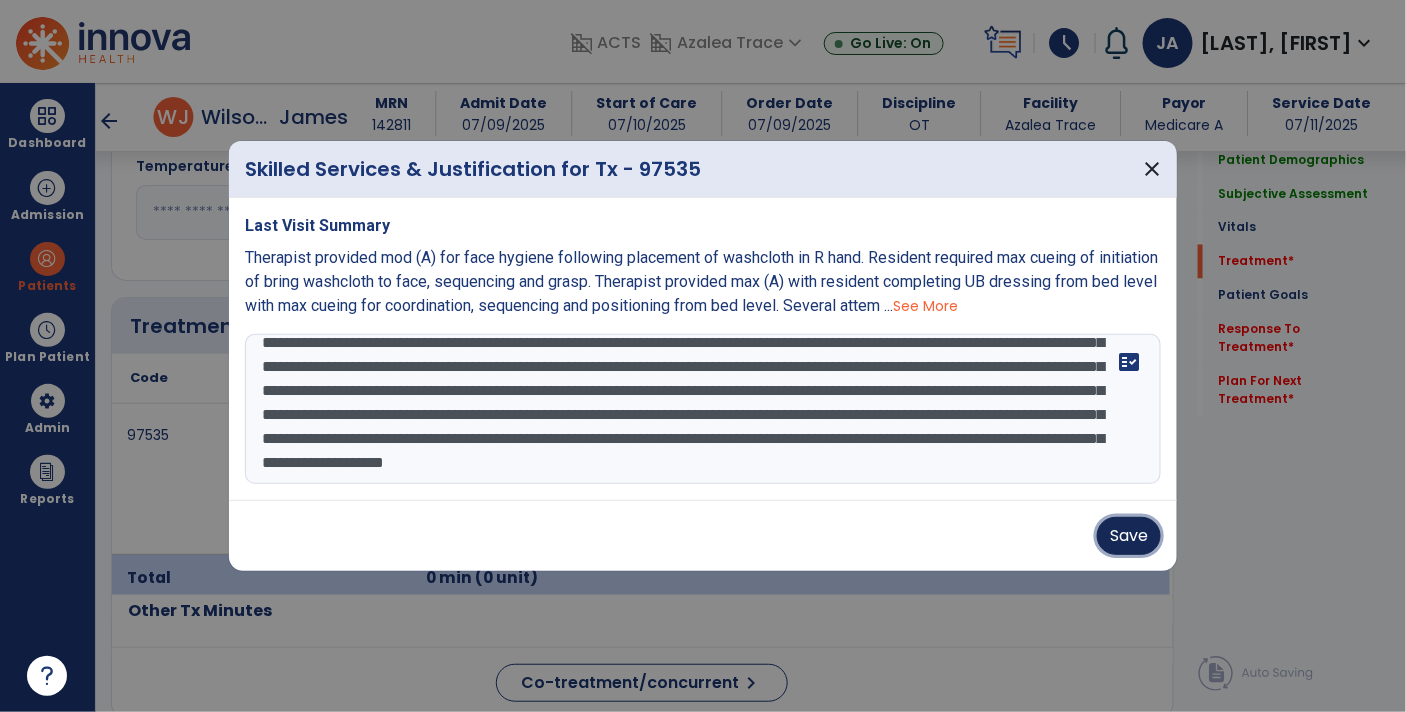 click on "Save" at bounding box center (1129, 536) 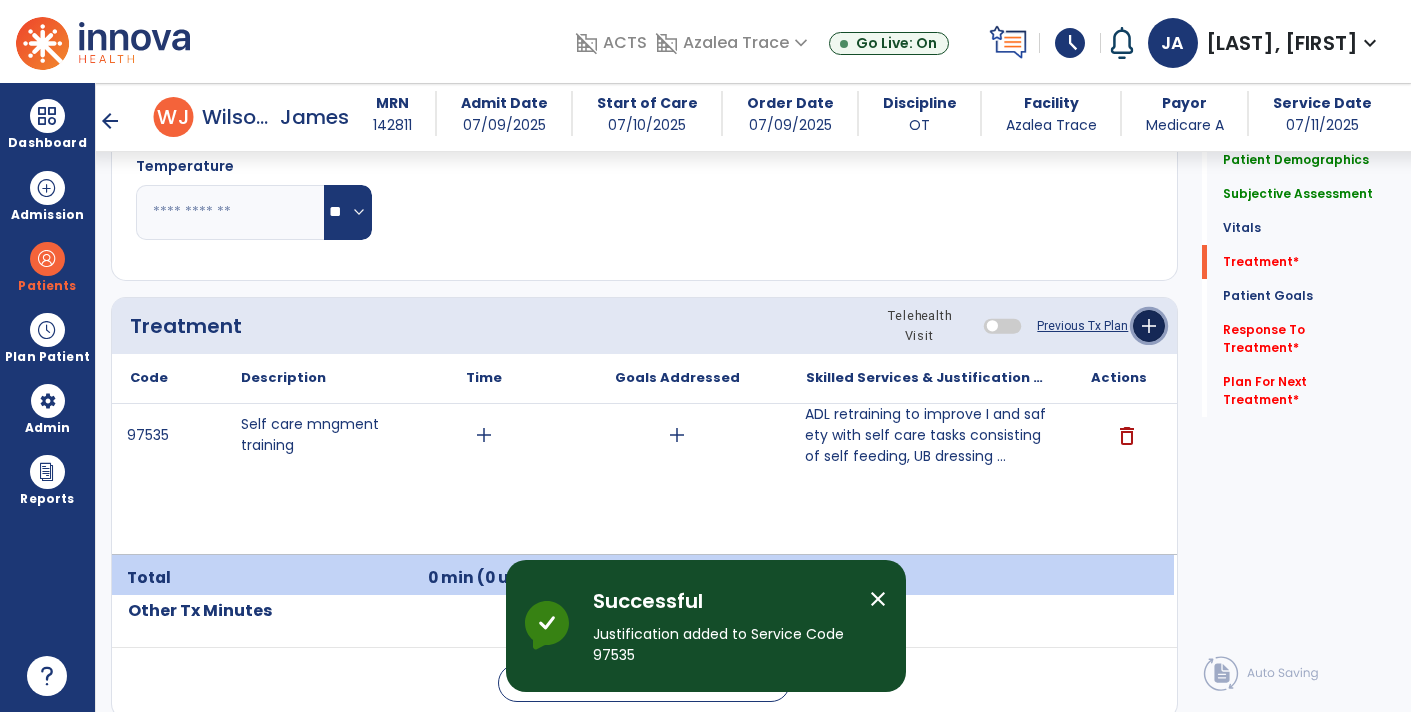 click on "add" 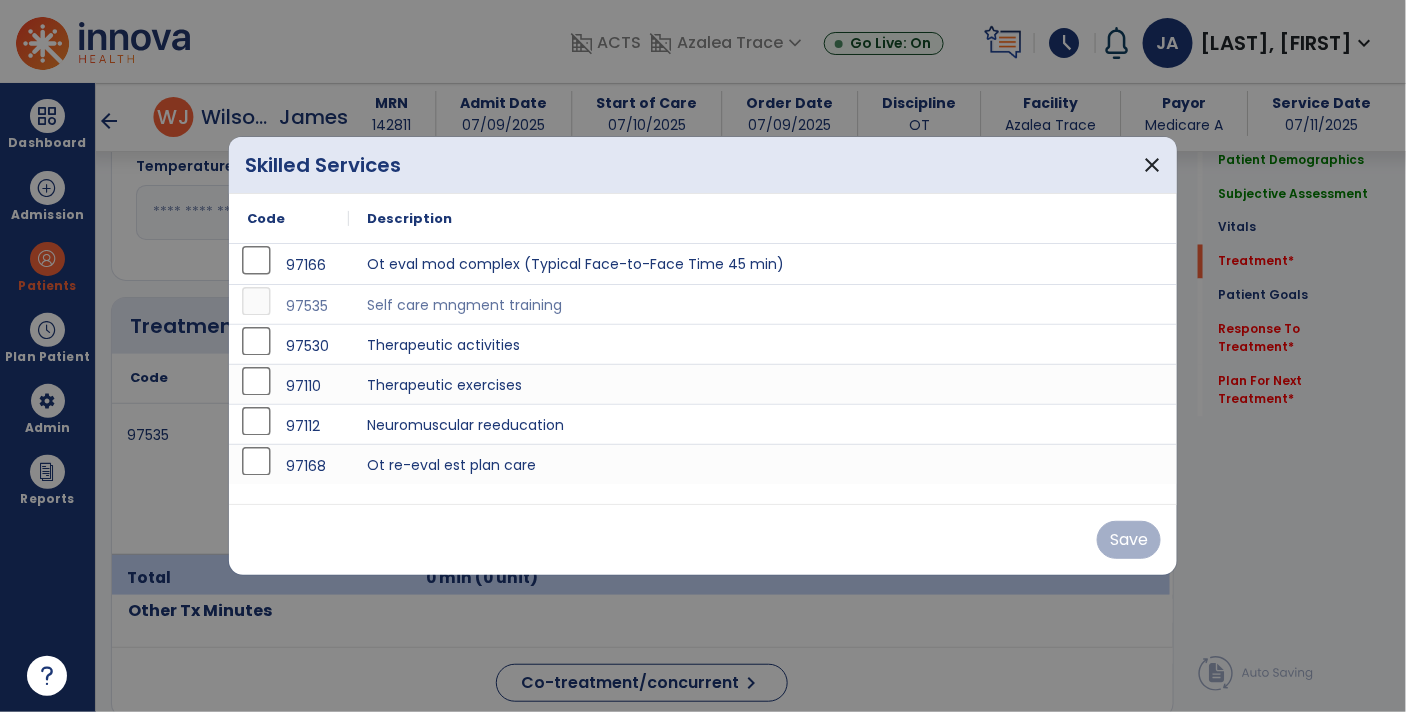 scroll, scrollTop: 1062, scrollLeft: 0, axis: vertical 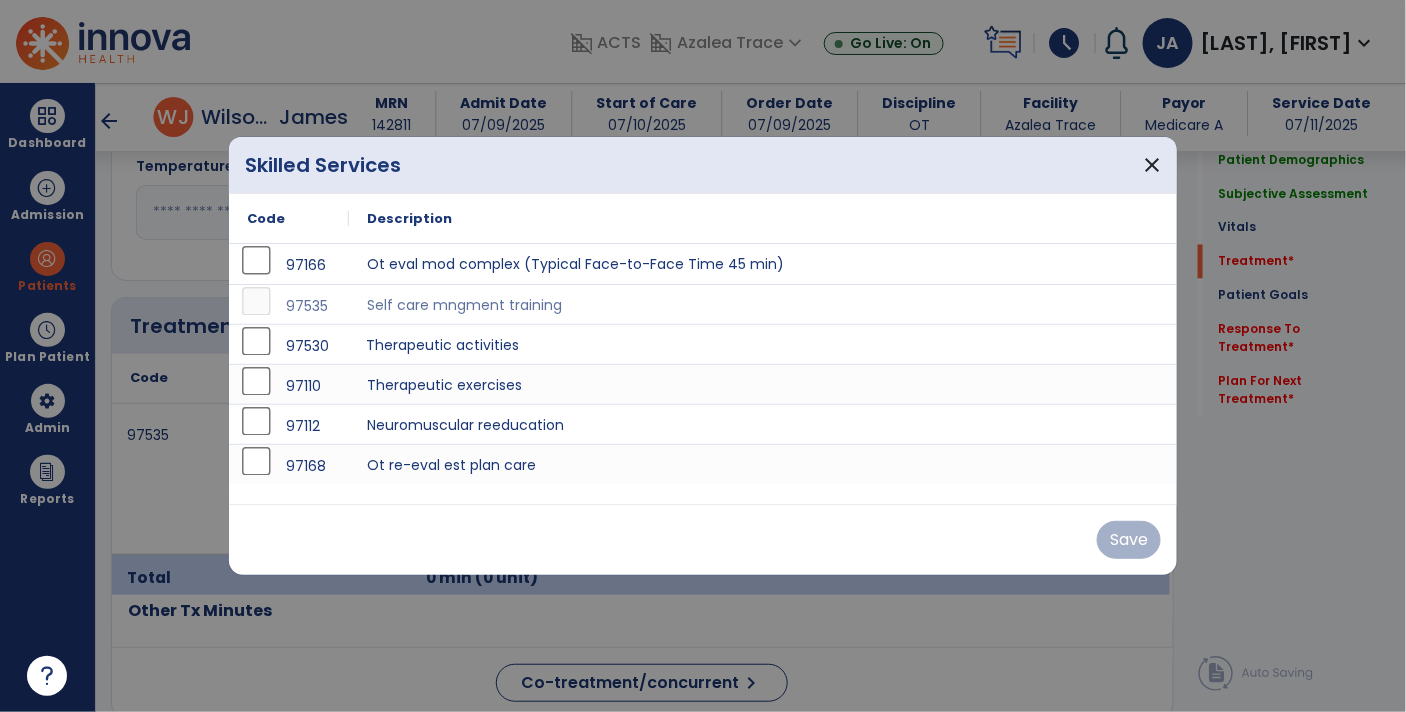 click on "Therapeutic activities" at bounding box center (763, 344) 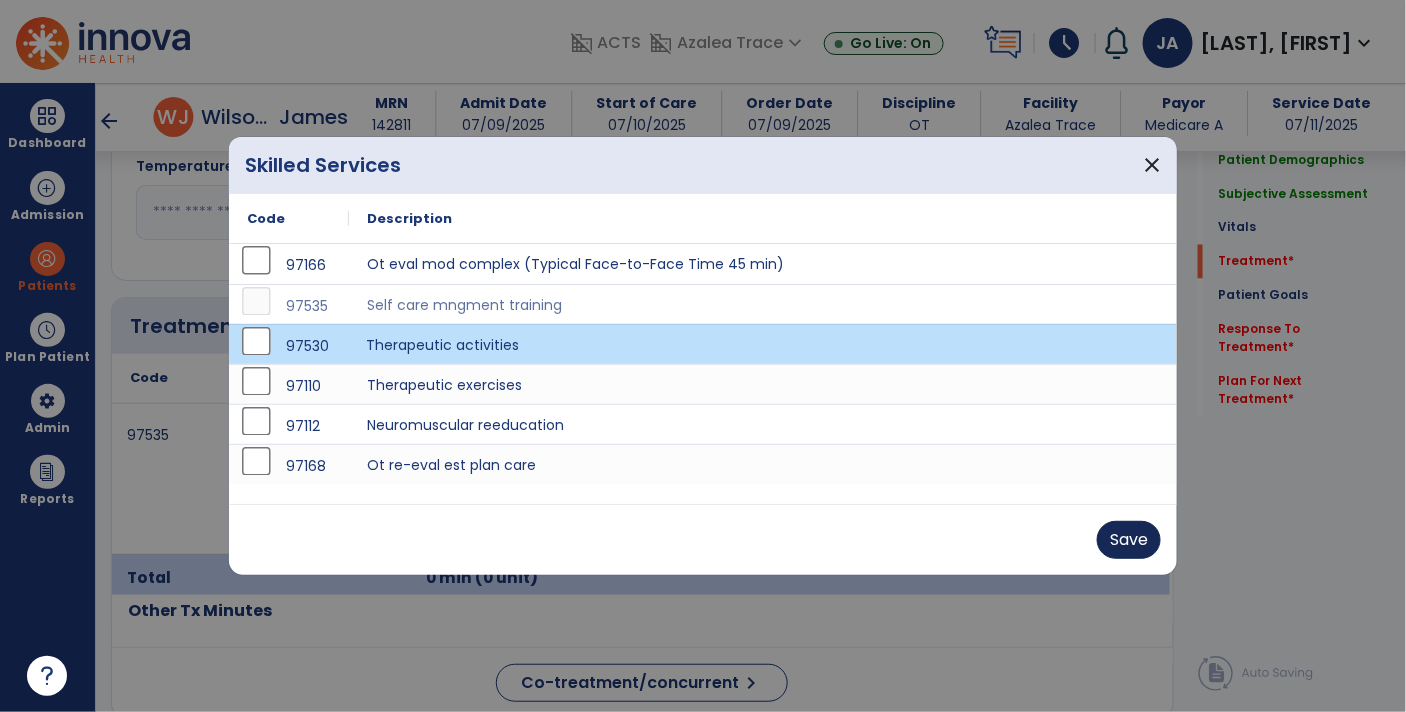 click on "Save" at bounding box center (1129, 540) 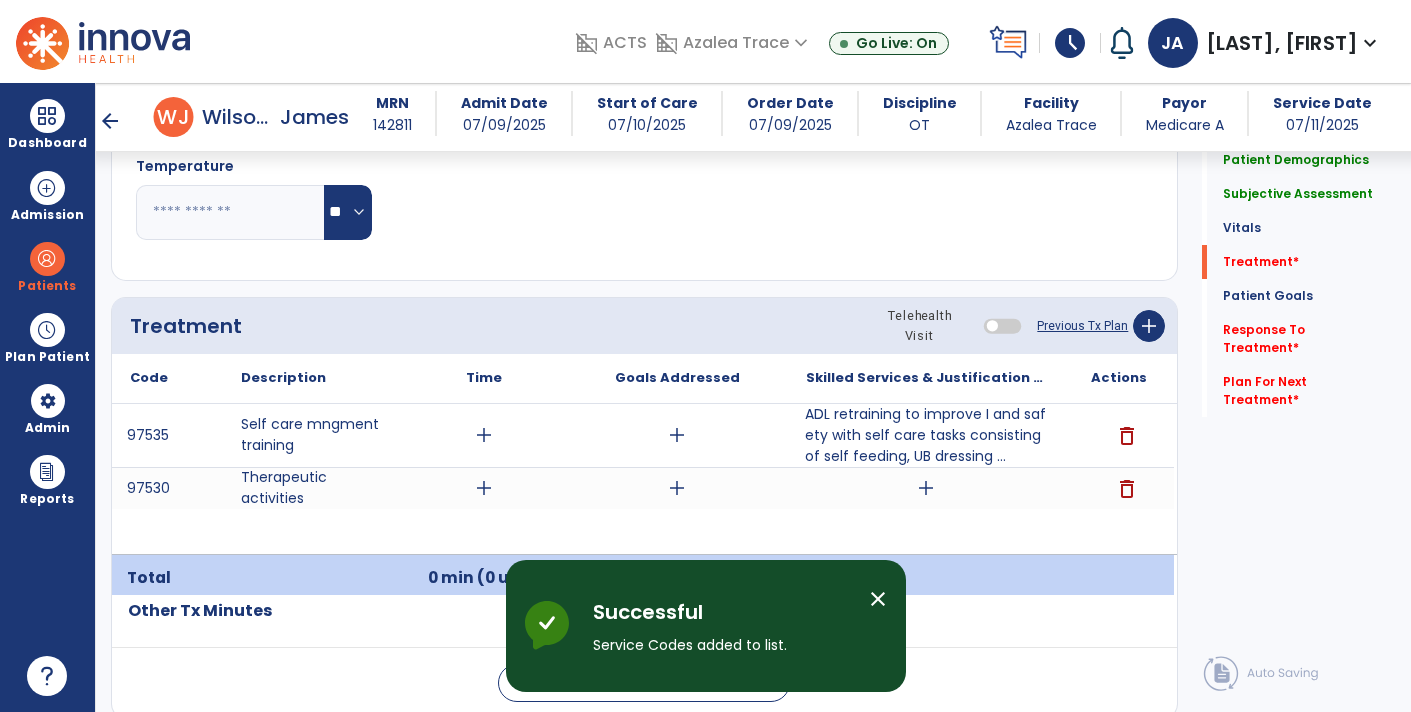 click on "add" at bounding box center [926, 488] 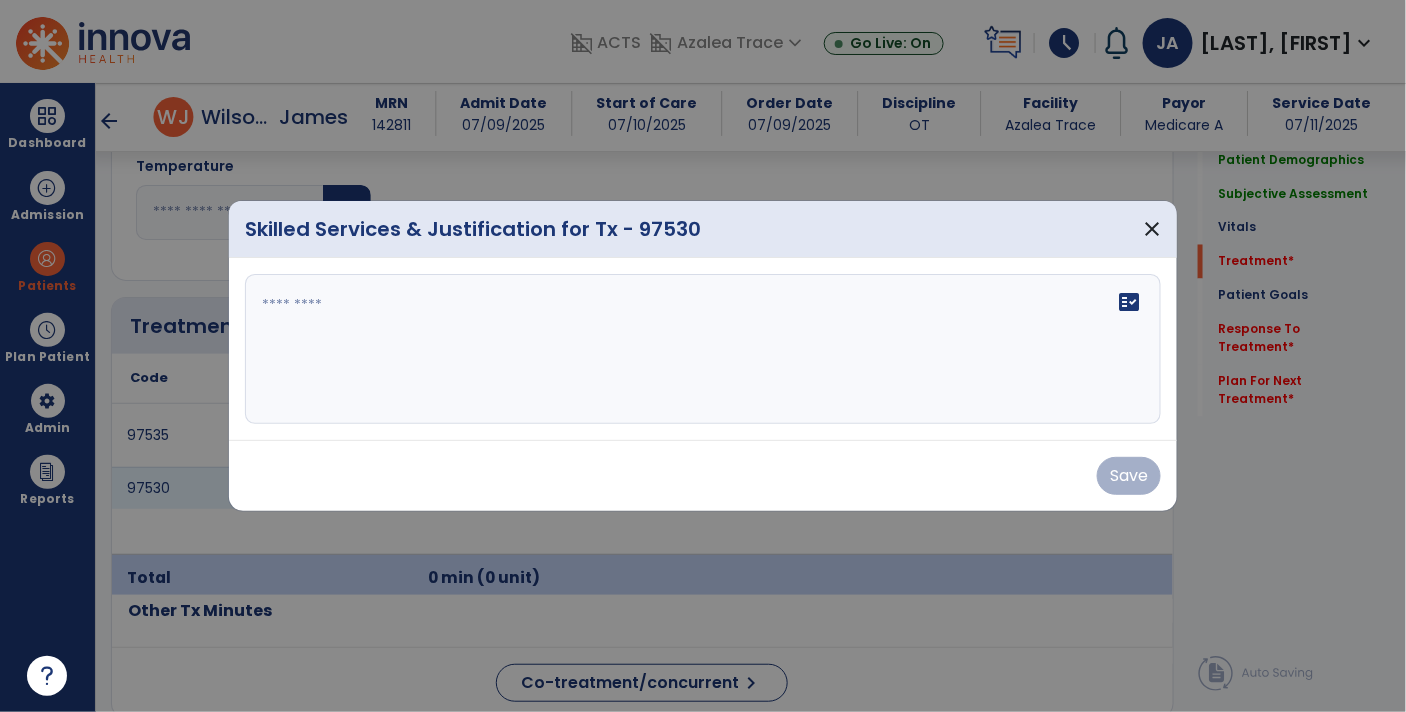 click on "fact_check" at bounding box center [703, 349] 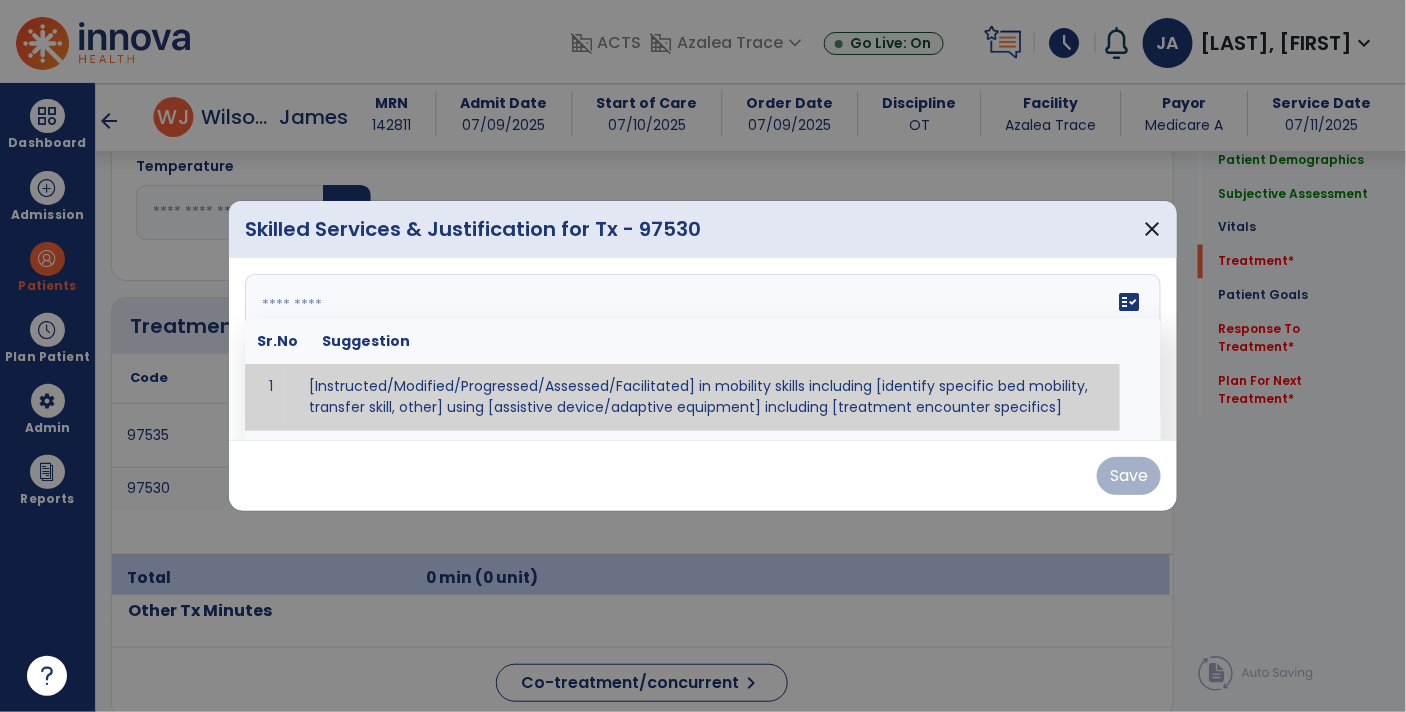 scroll, scrollTop: 1062, scrollLeft: 0, axis: vertical 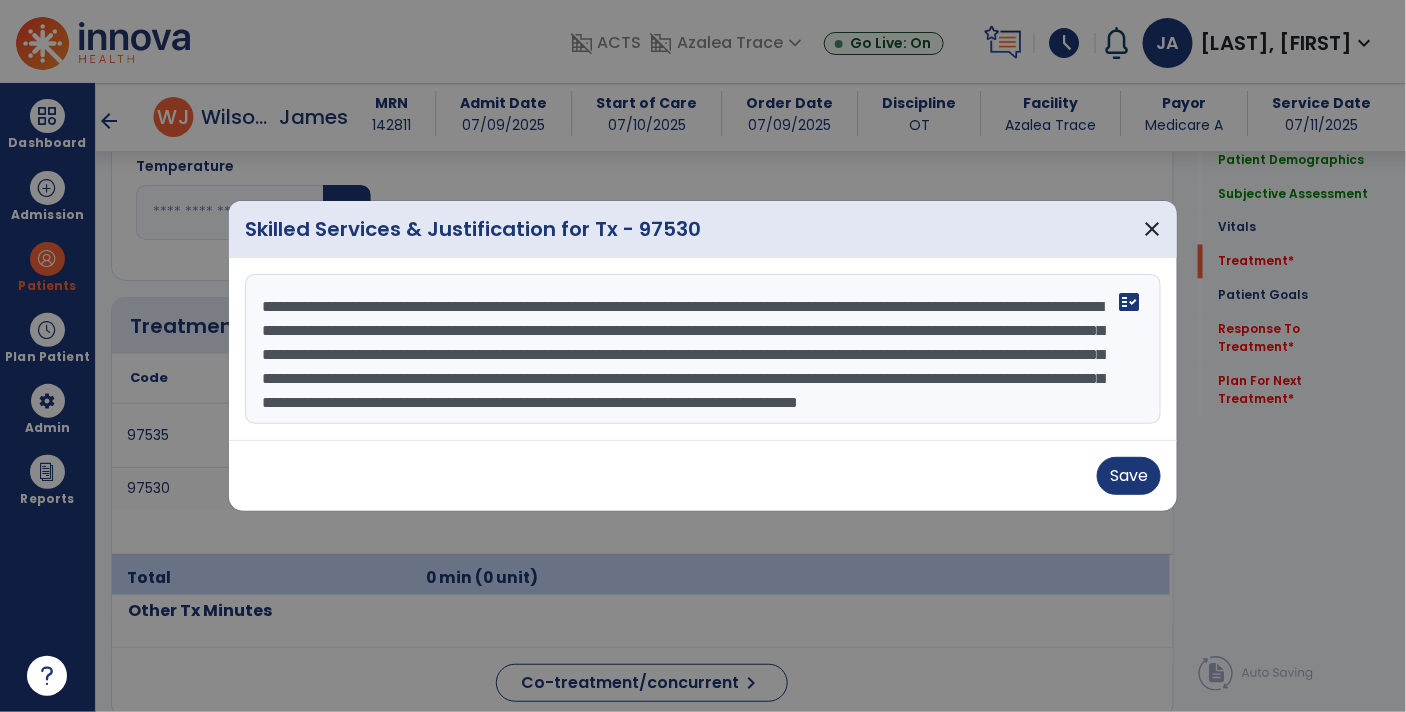 click on "**********" at bounding box center (703, 349) 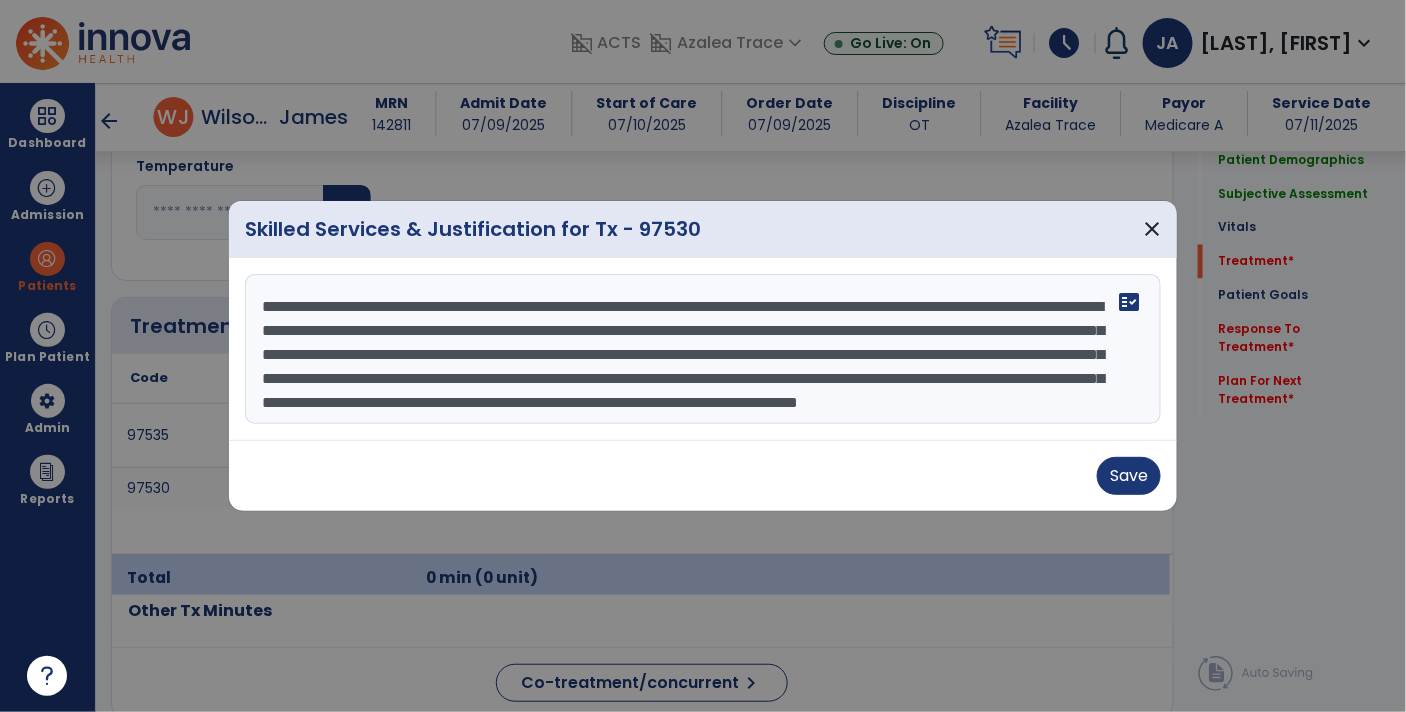 scroll, scrollTop: 16, scrollLeft: 0, axis: vertical 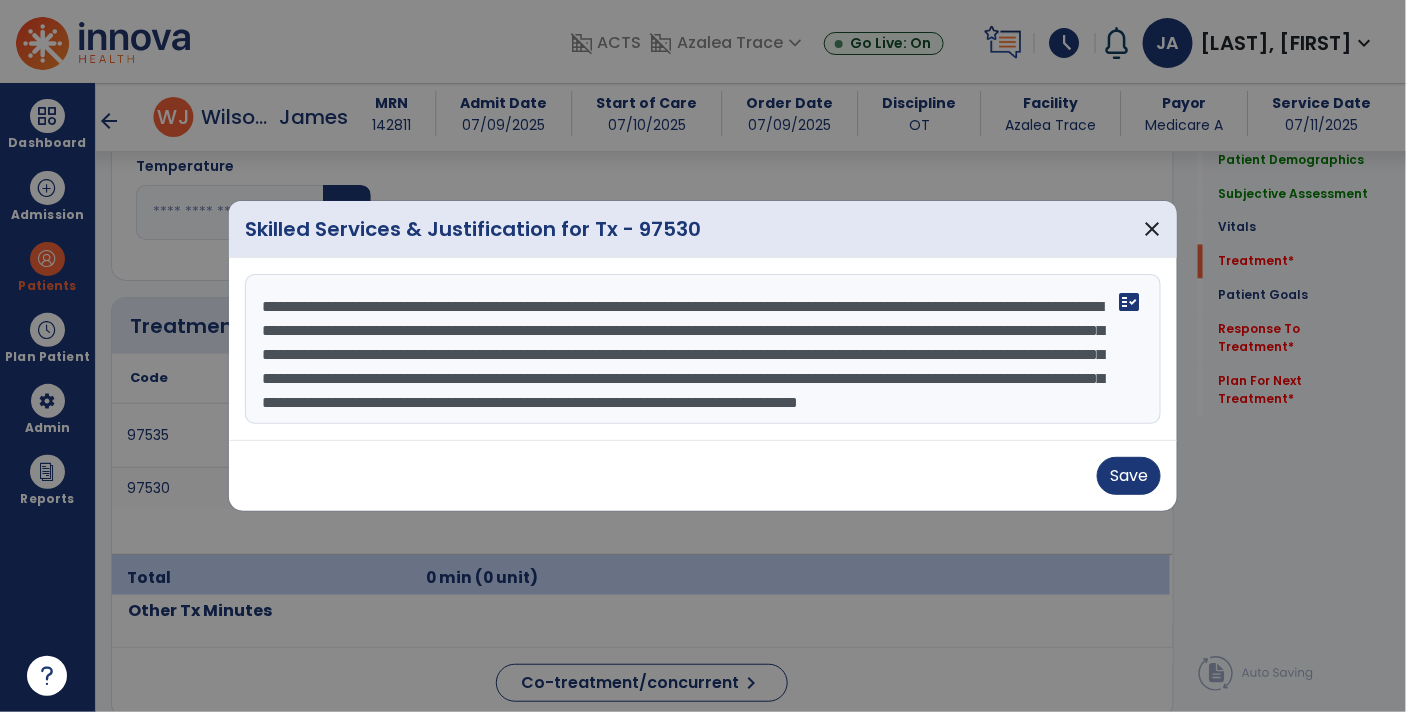 click on "**********" at bounding box center (703, 349) 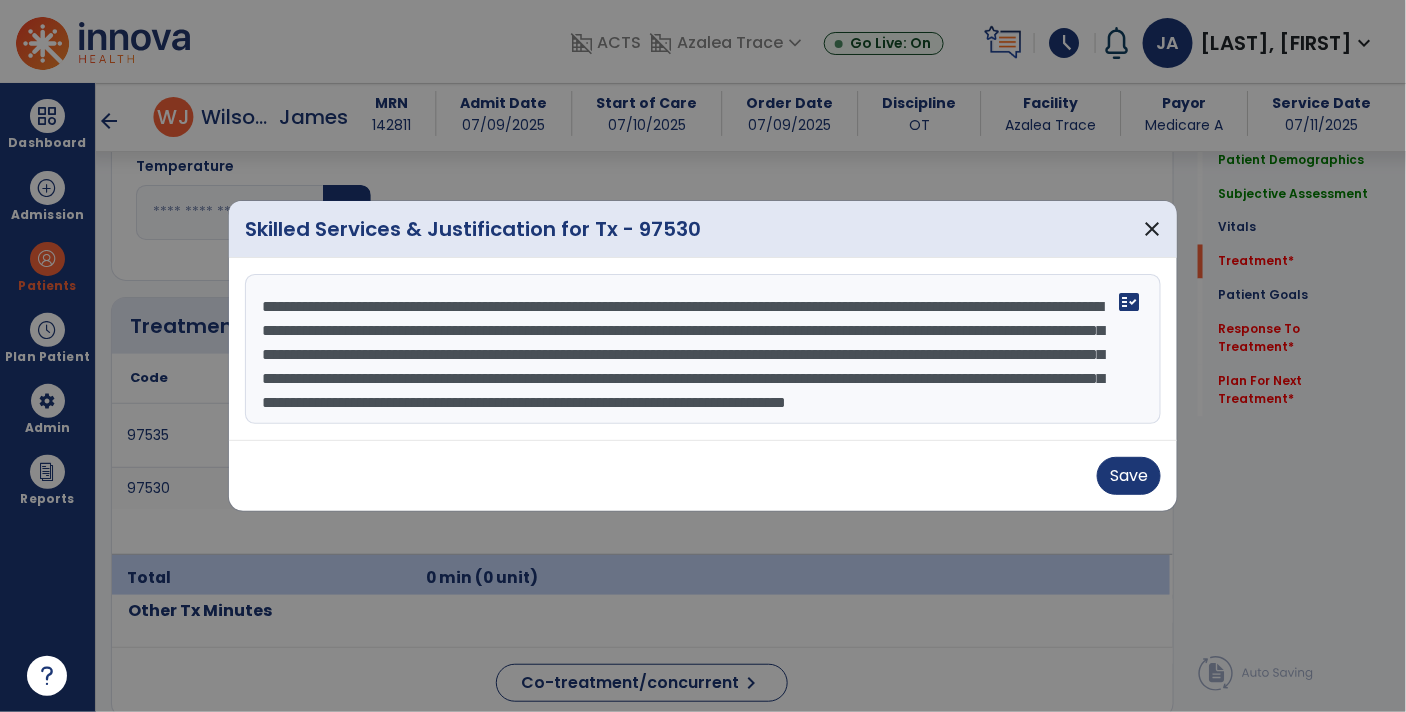 click on "**********" at bounding box center [703, 349] 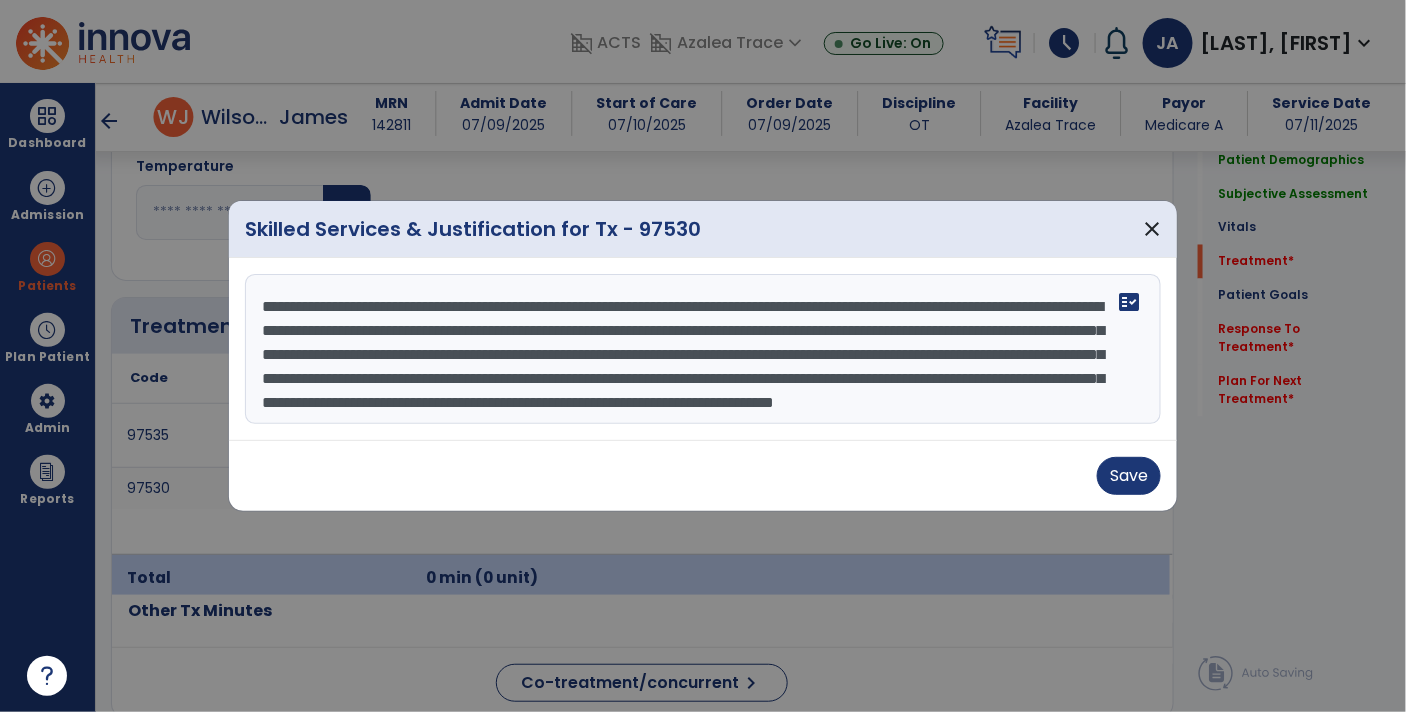 scroll, scrollTop: 26, scrollLeft: 0, axis: vertical 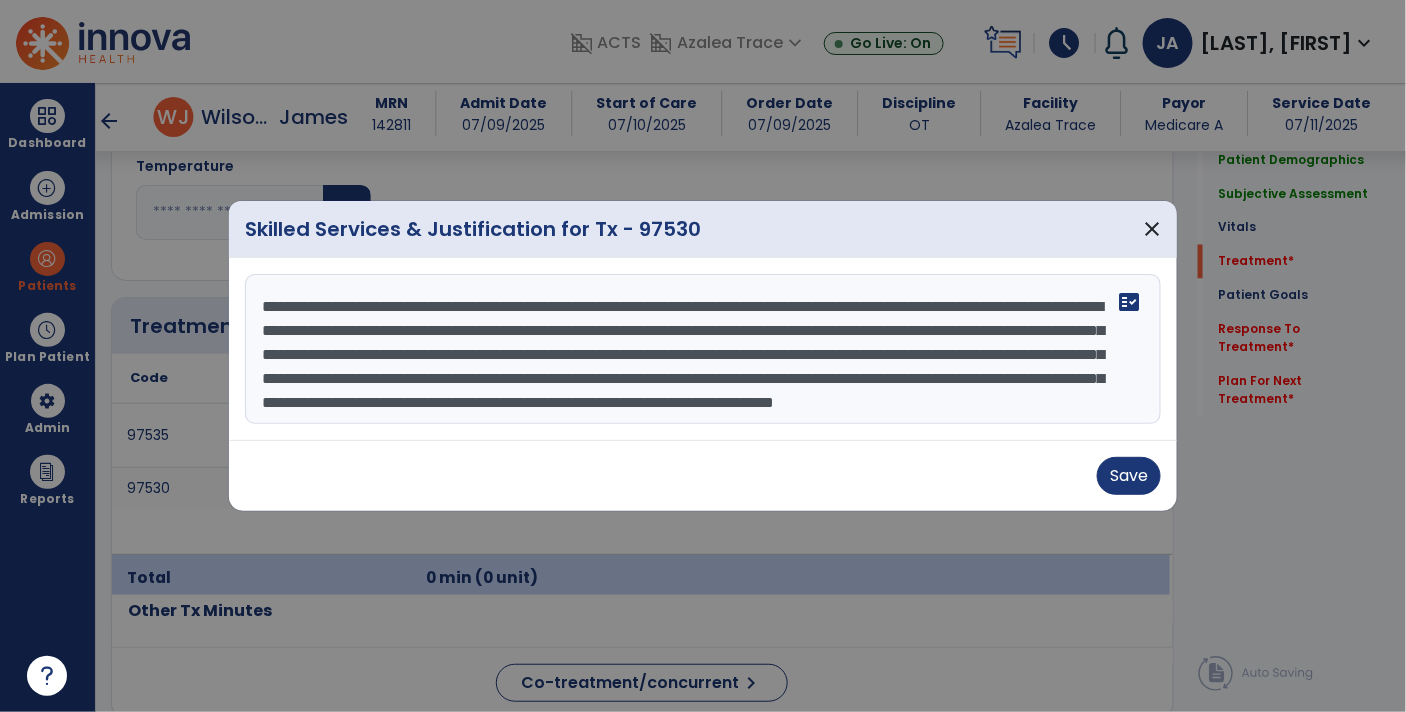 click on "**********" at bounding box center [703, 349] 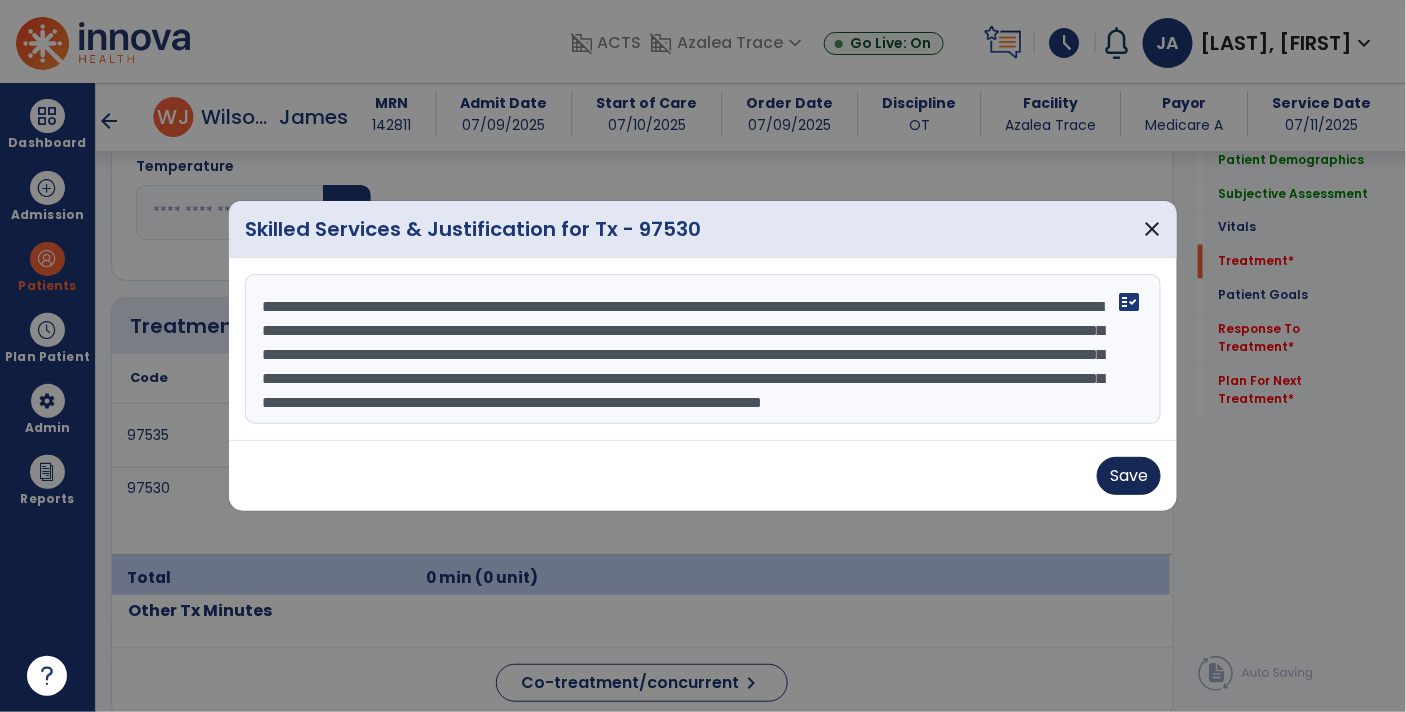 type on "**********" 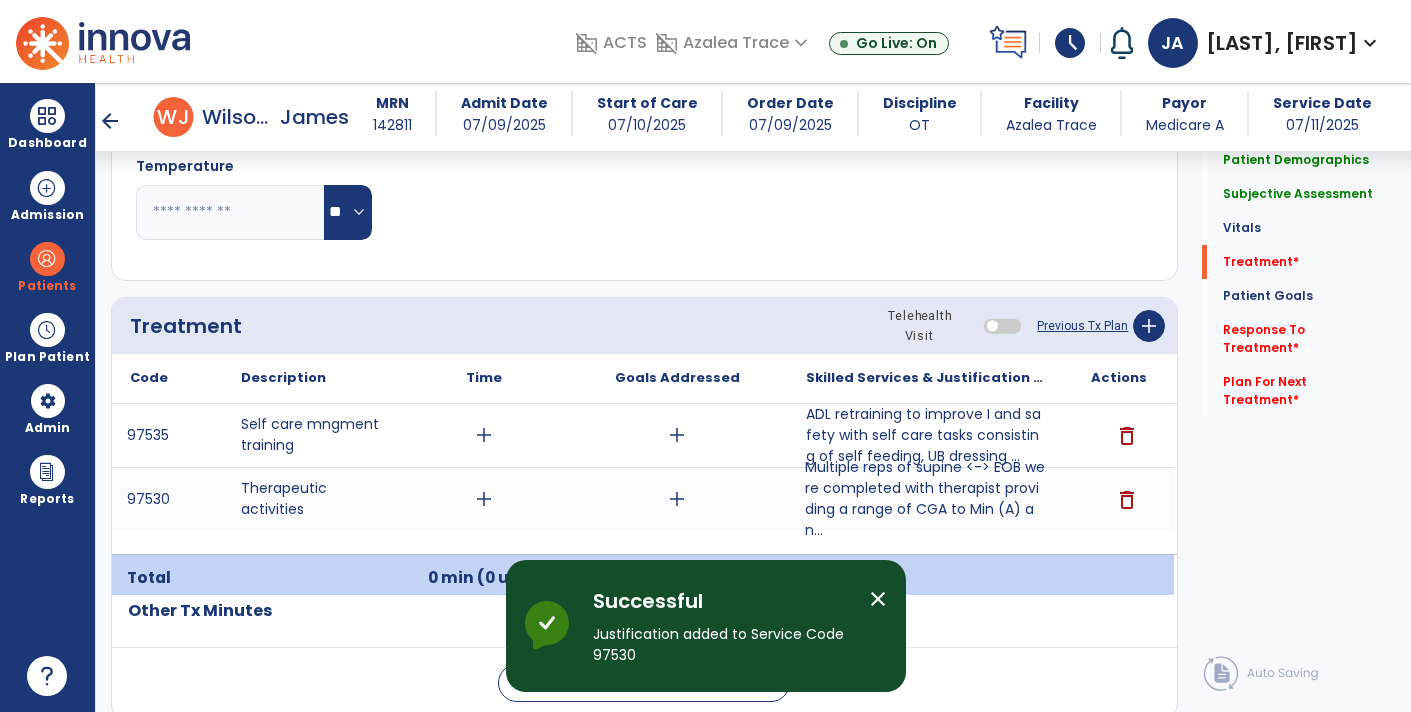 click on "Multiple reps of supine <-> EOB were completed with therapist providing a range of CGA to Min (A) an..." at bounding box center (926, 499) 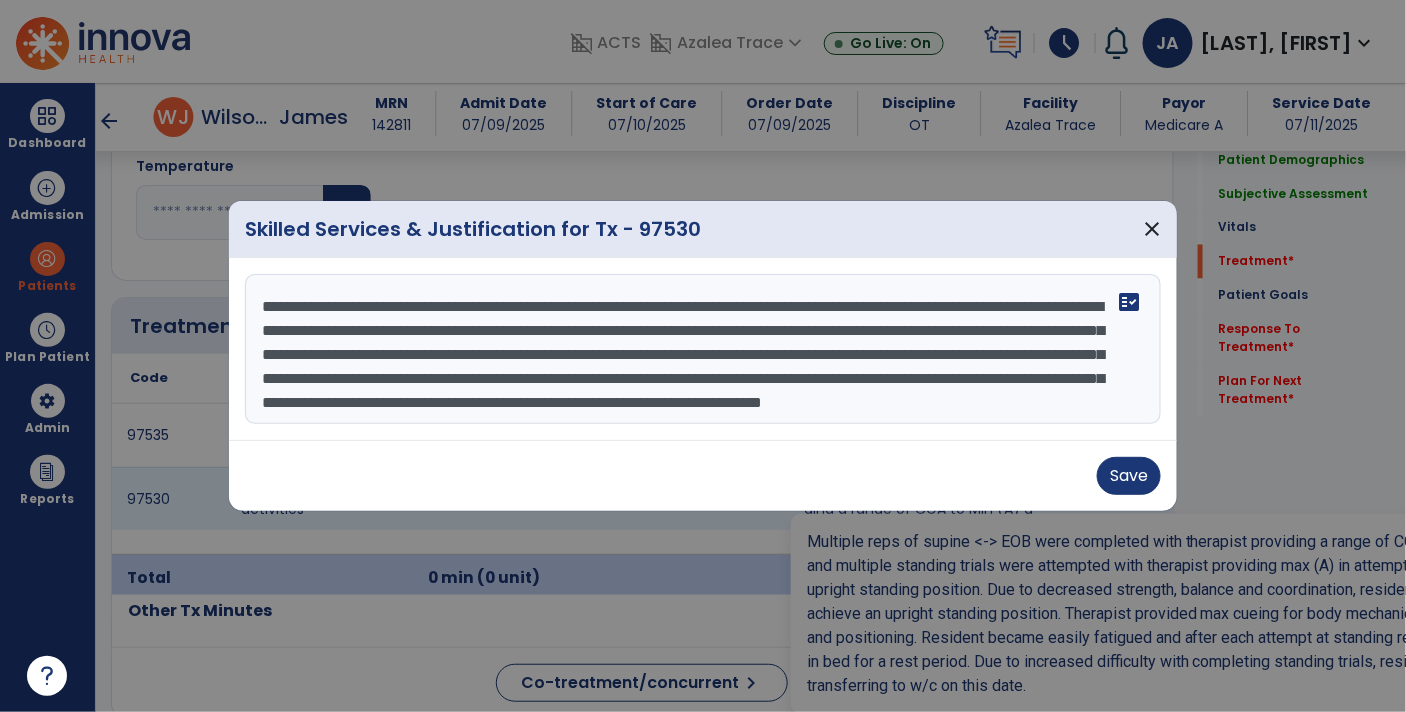 scroll, scrollTop: 1062, scrollLeft: 0, axis: vertical 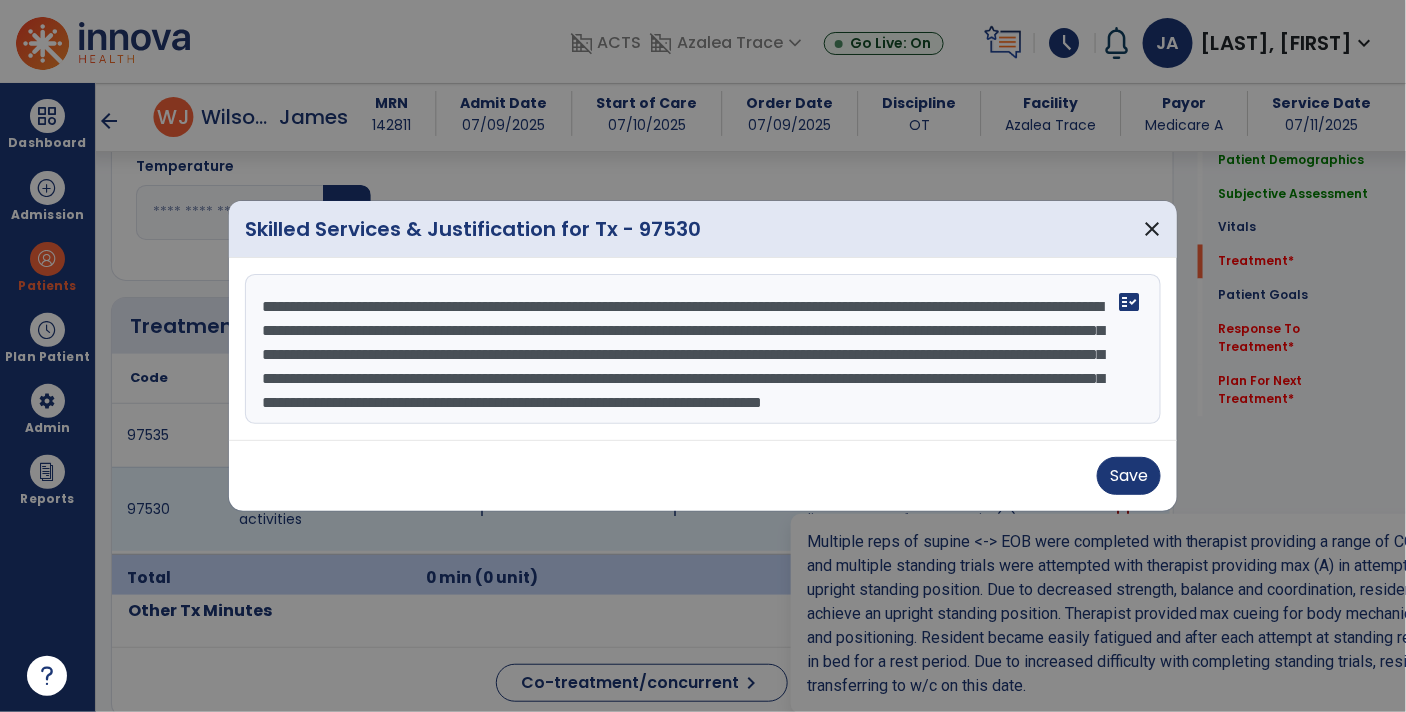 click on "**********" at bounding box center [703, 349] 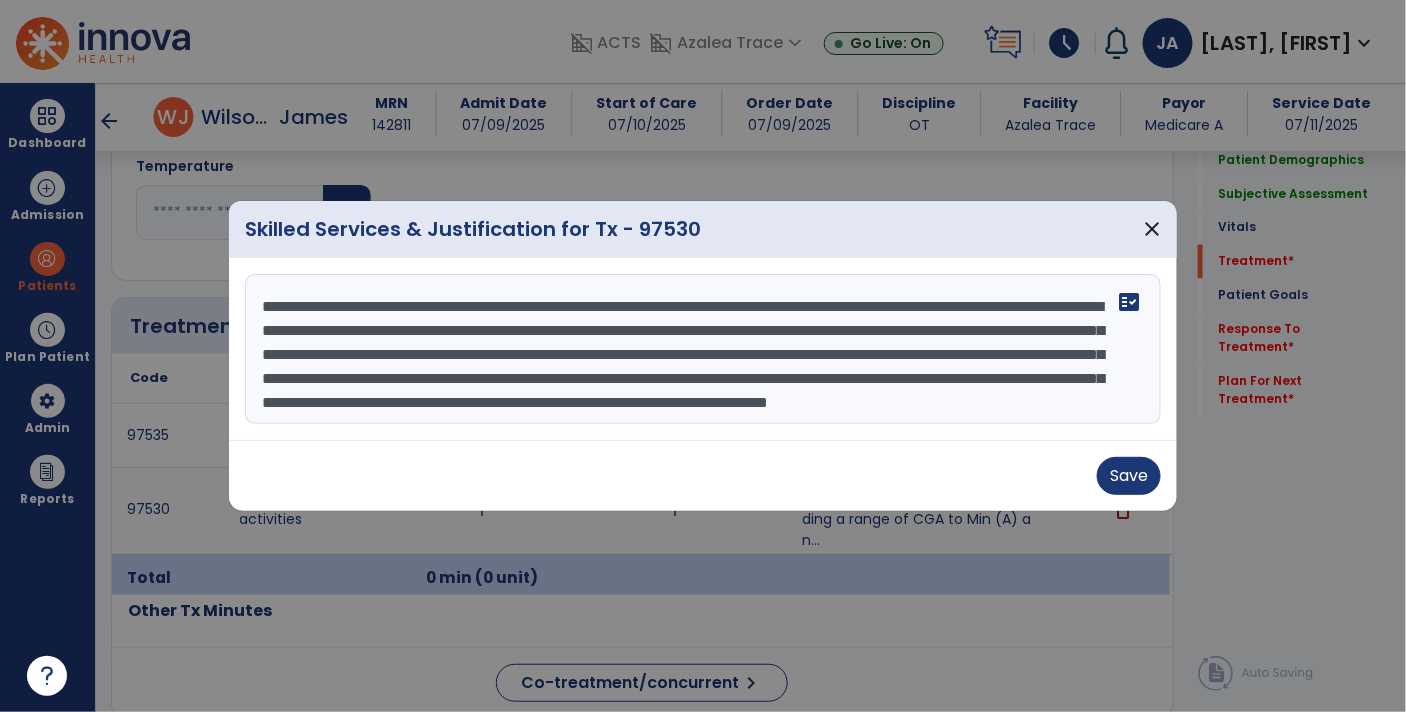click on "Save" at bounding box center [703, 475] 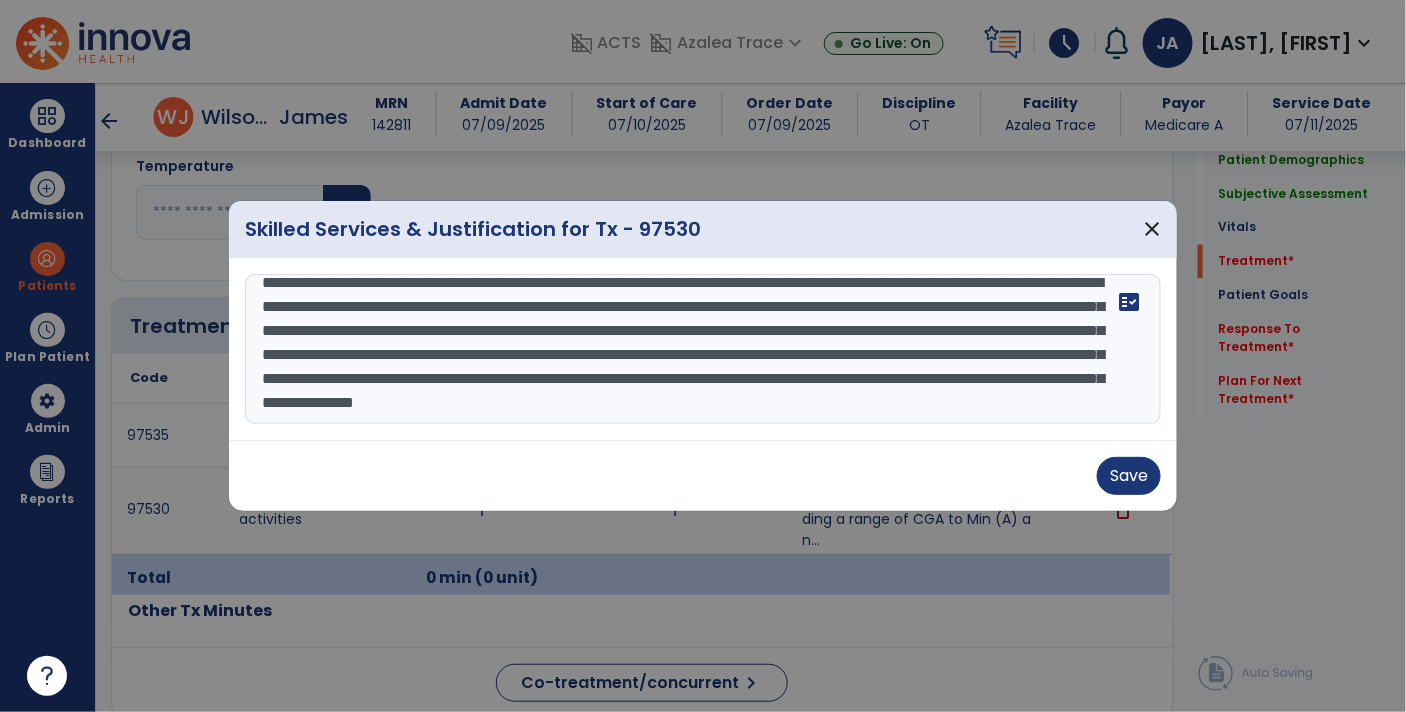 scroll, scrollTop: 63, scrollLeft: 0, axis: vertical 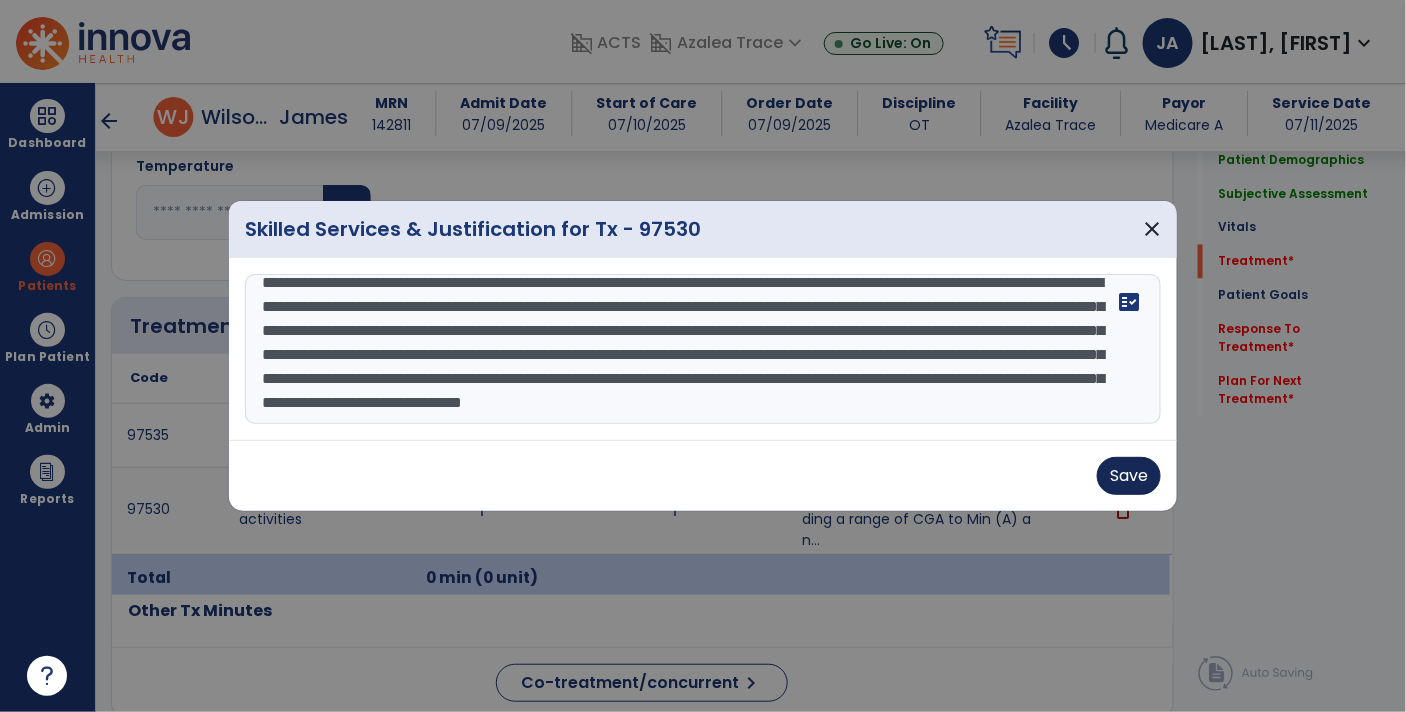 type on "**********" 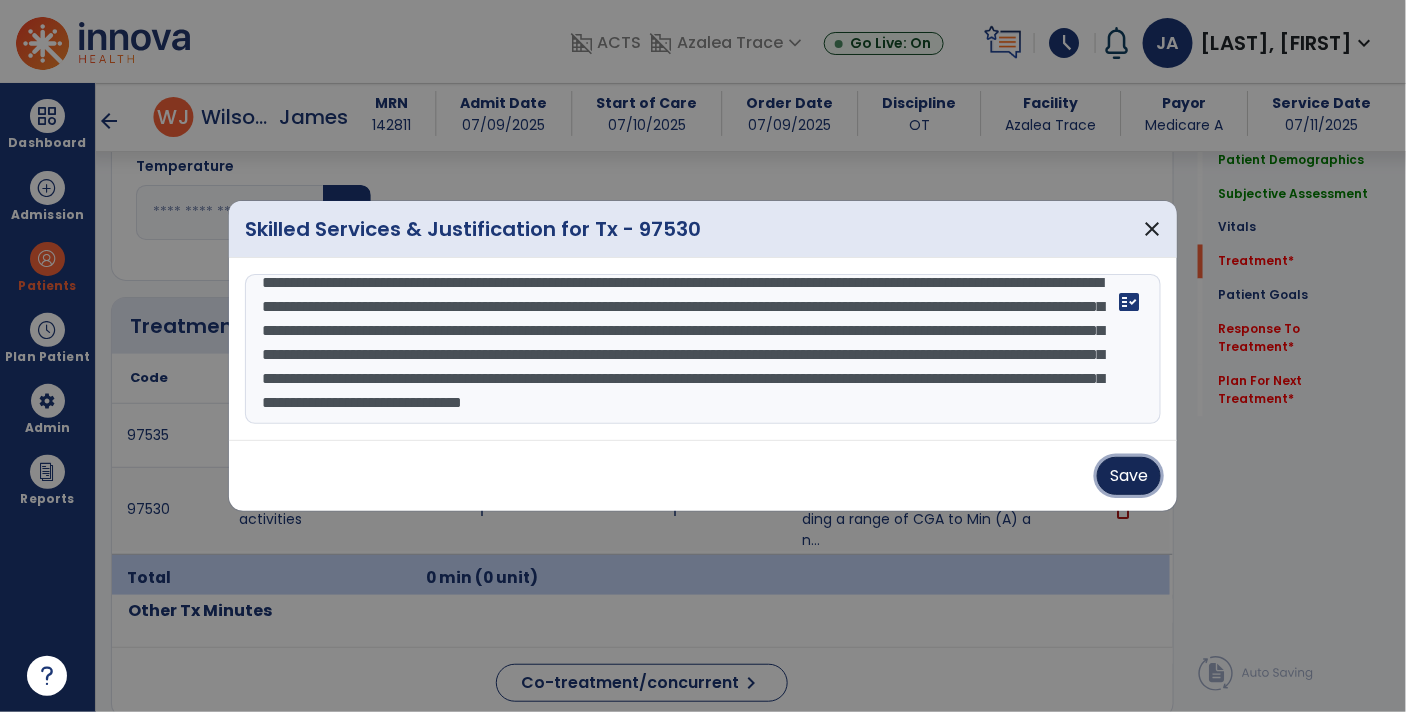 click on "Save" at bounding box center (1129, 476) 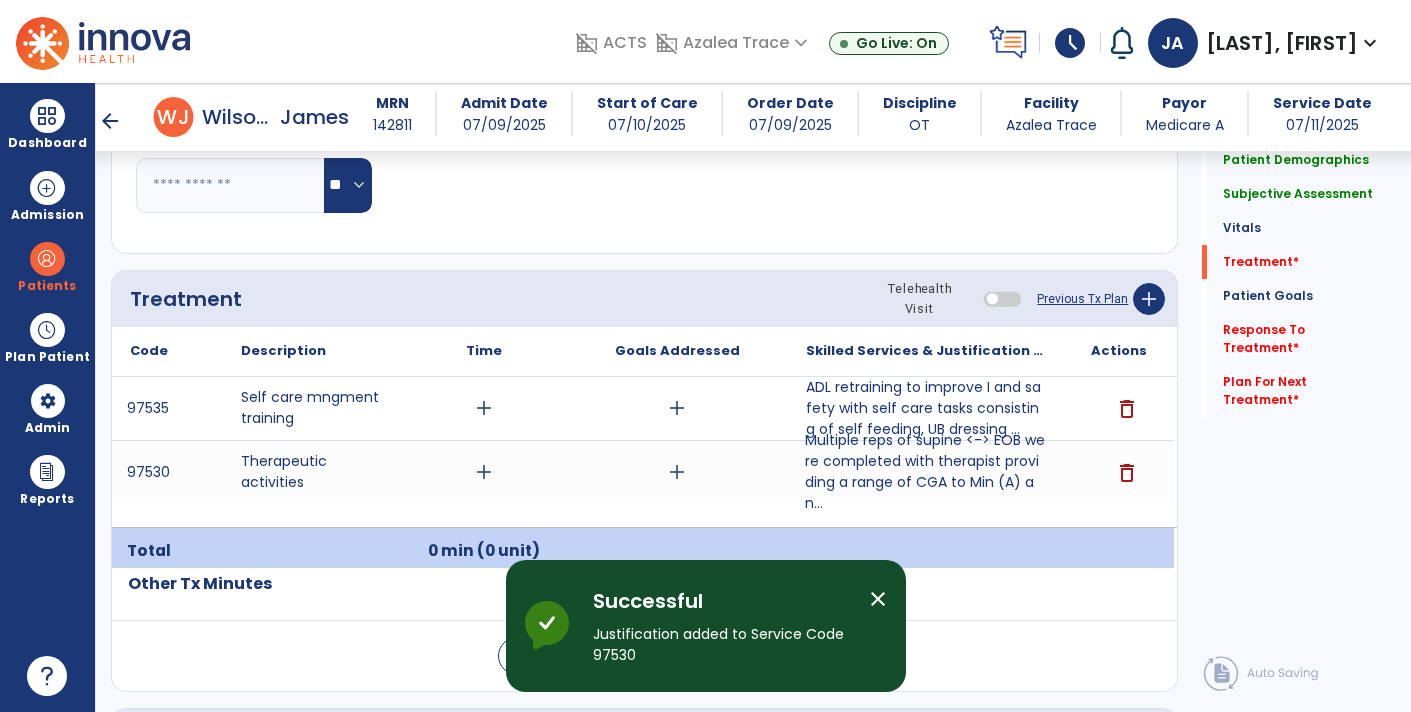 click on "Multiple reps of supine <-> EOB were completed with therapist providing a range of CGA to Min (A) an..." at bounding box center (926, 472) 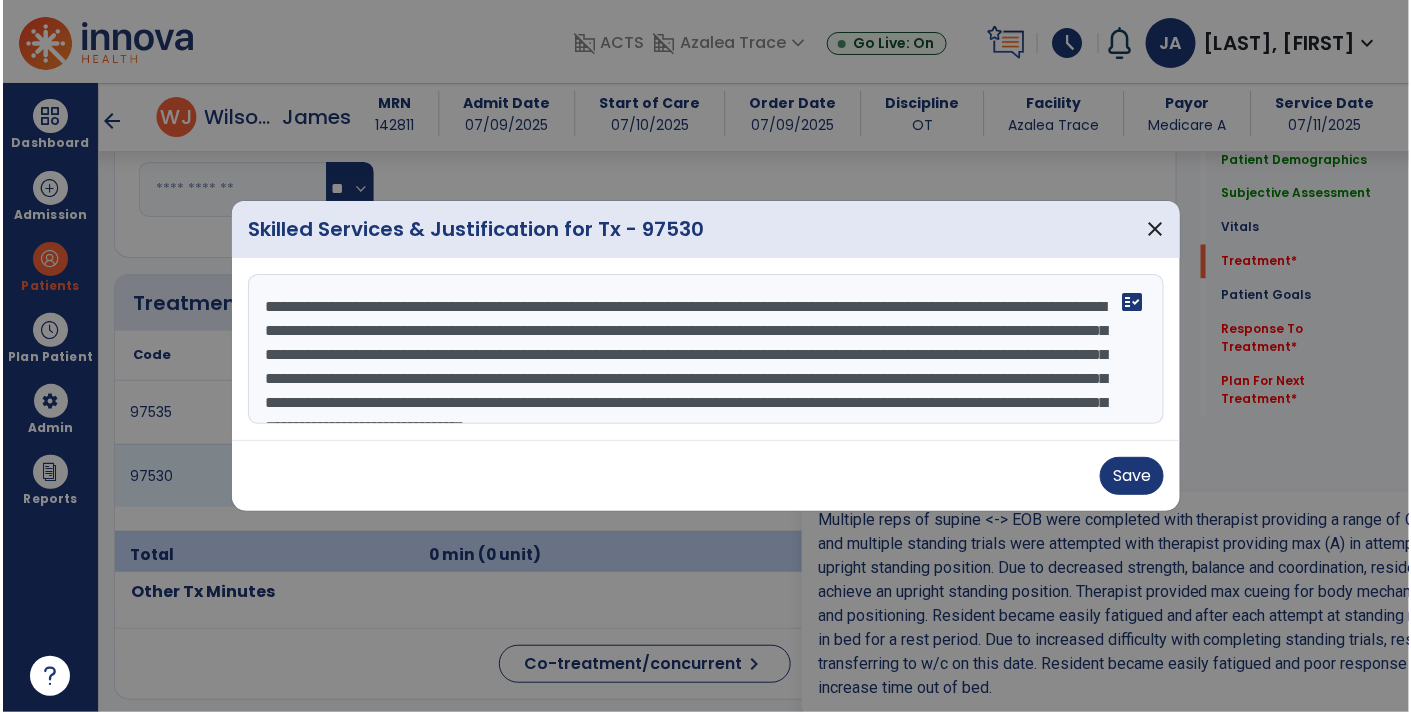 scroll, scrollTop: 1089, scrollLeft: 0, axis: vertical 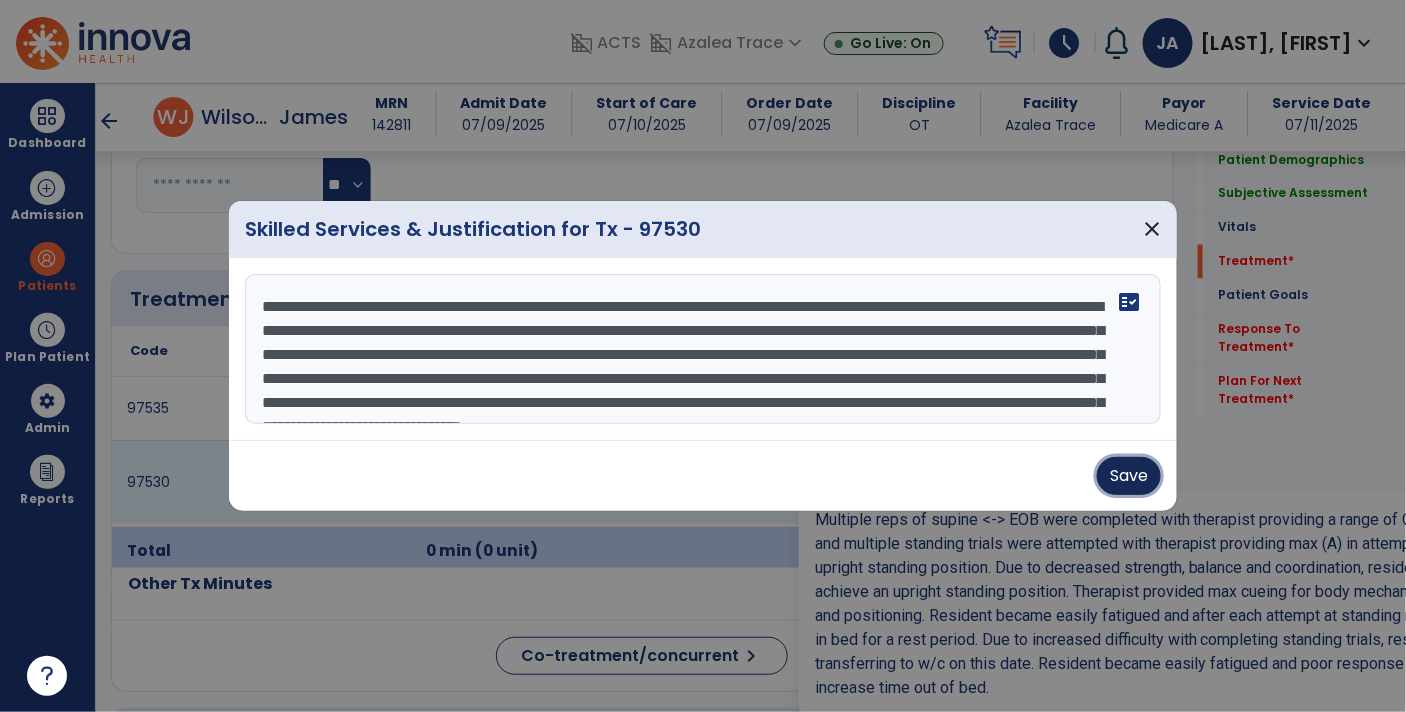 click on "Save" at bounding box center [1129, 476] 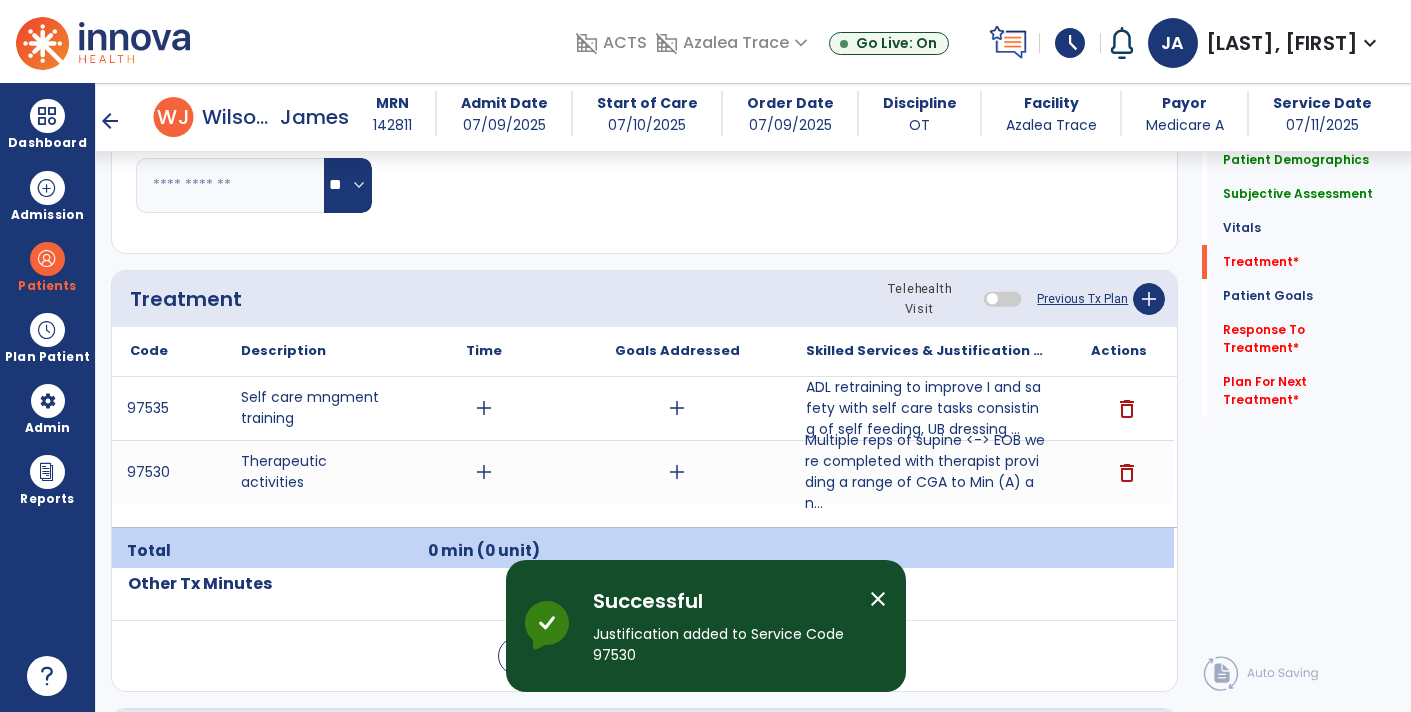 click on "add" at bounding box center [484, 472] 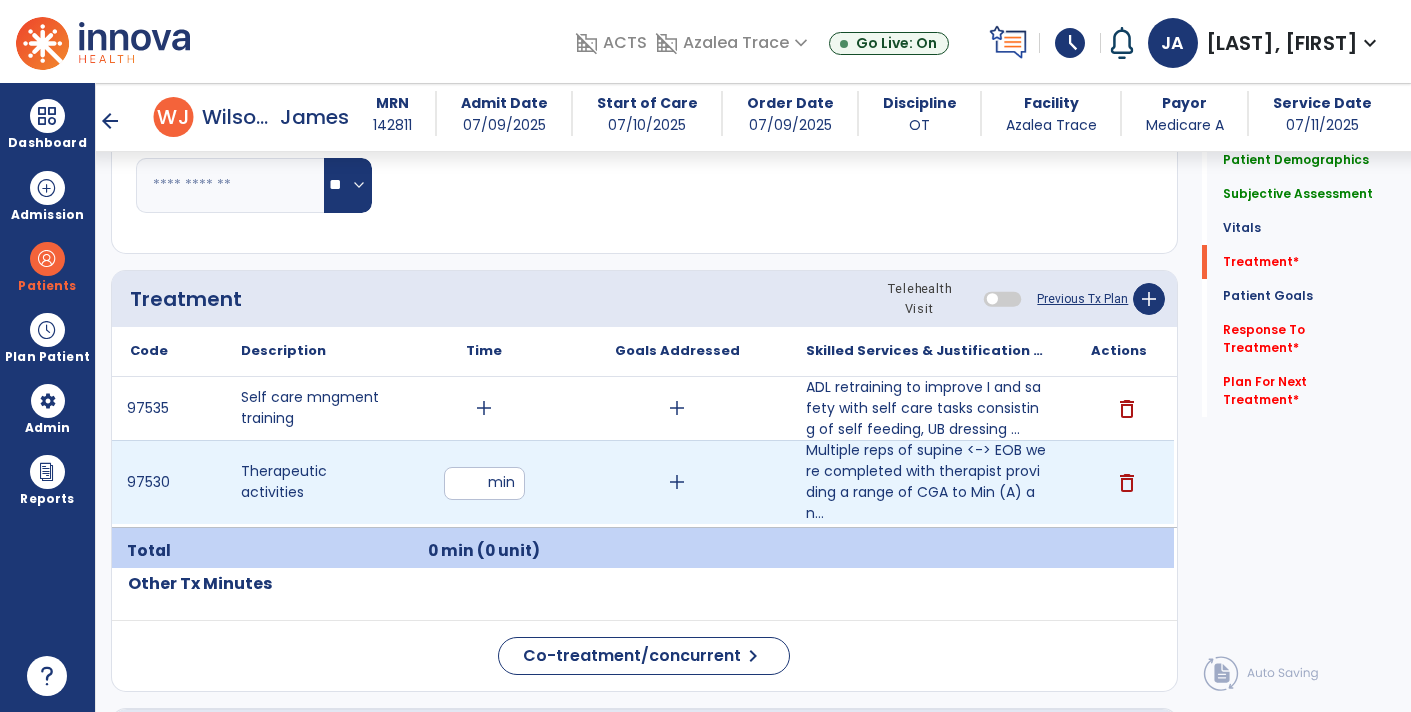 type on "**" 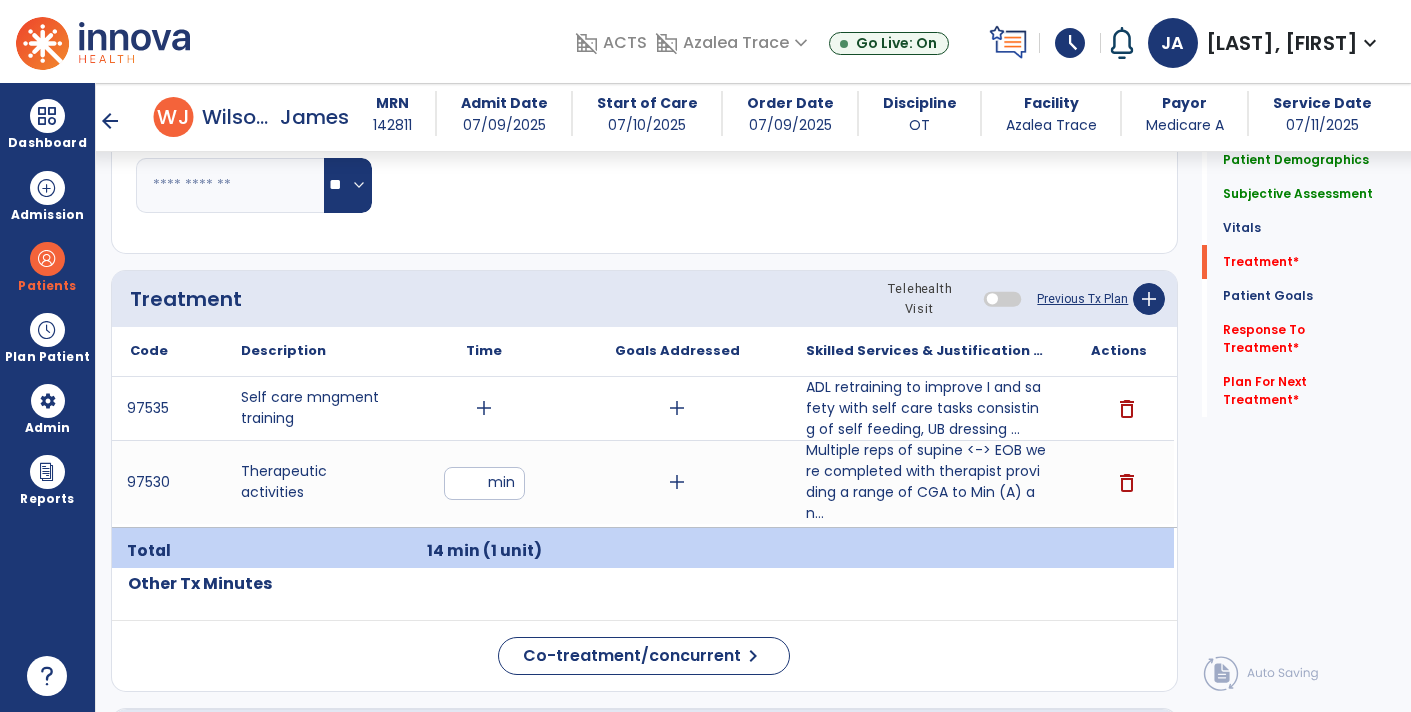 scroll, scrollTop: 1091, scrollLeft: 0, axis: vertical 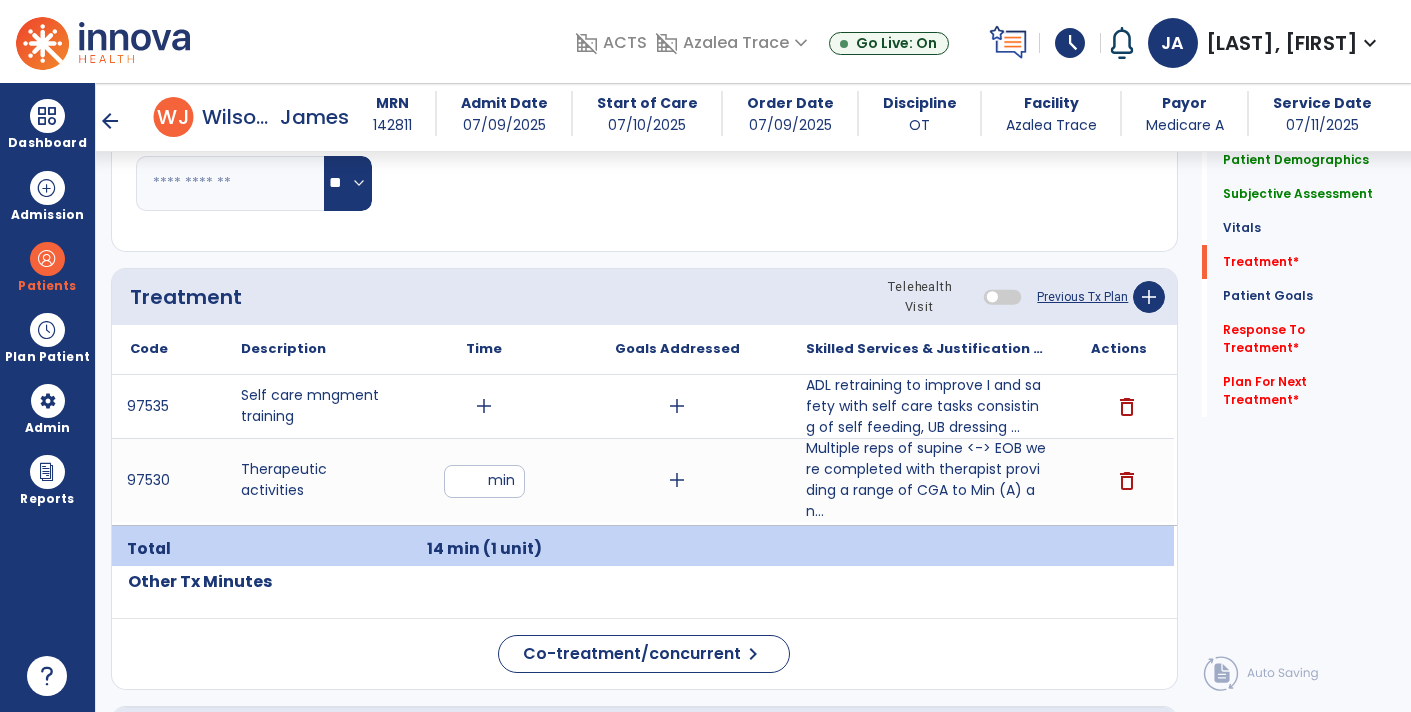 click on "add" at bounding box center (484, 406) 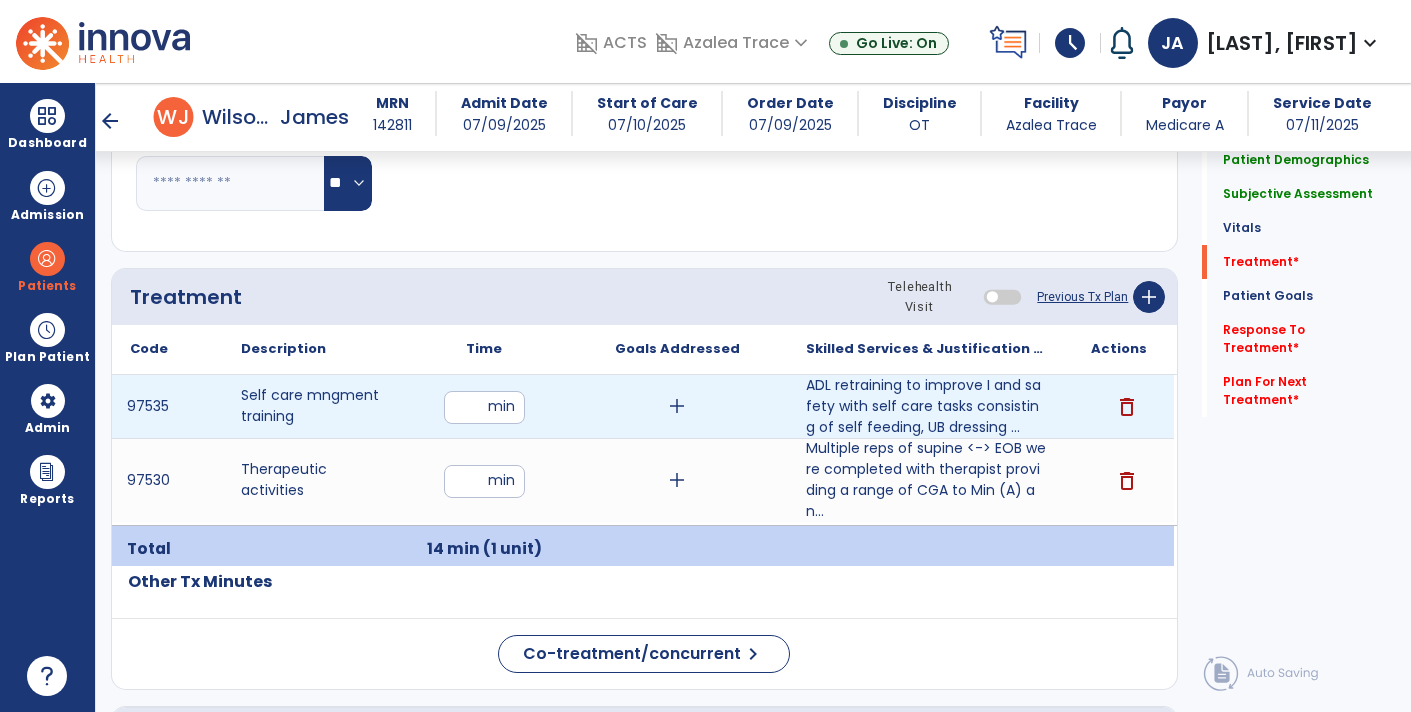 type on "**" 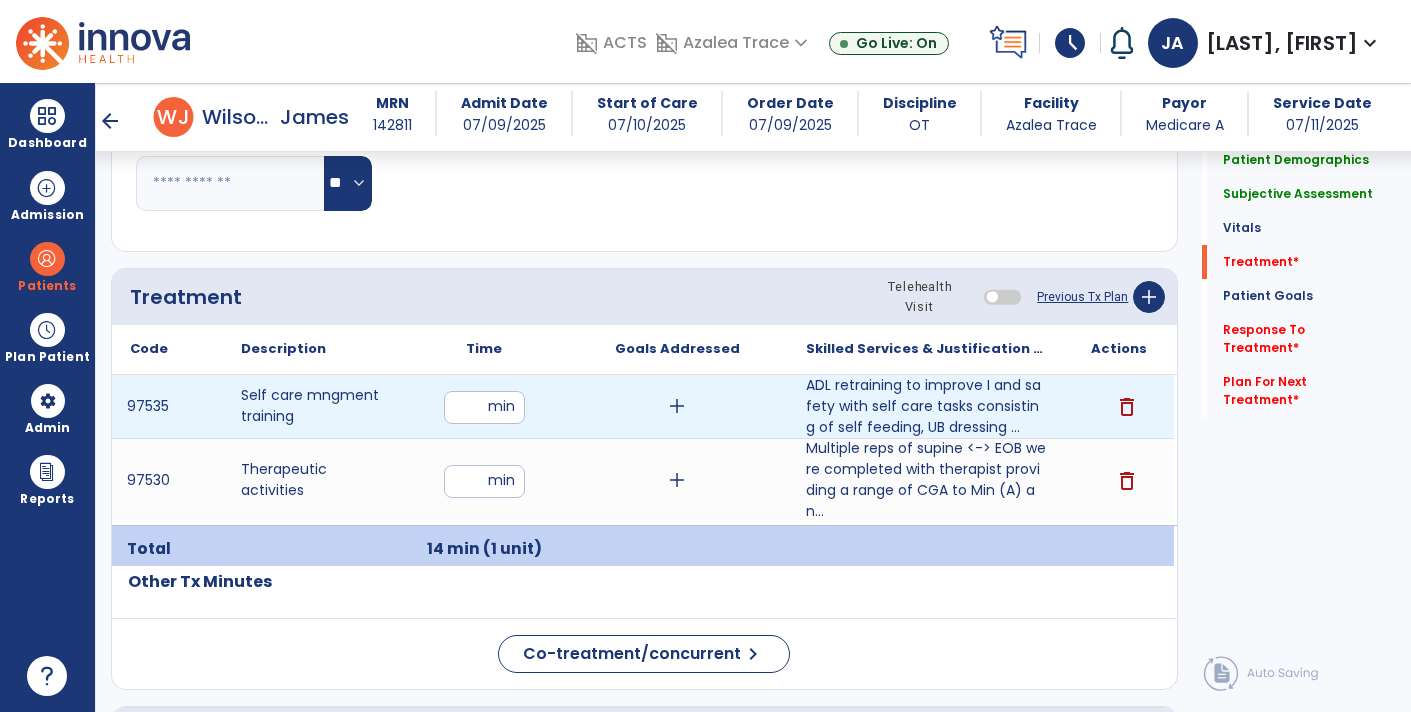 click on "Other Tx Minutes" 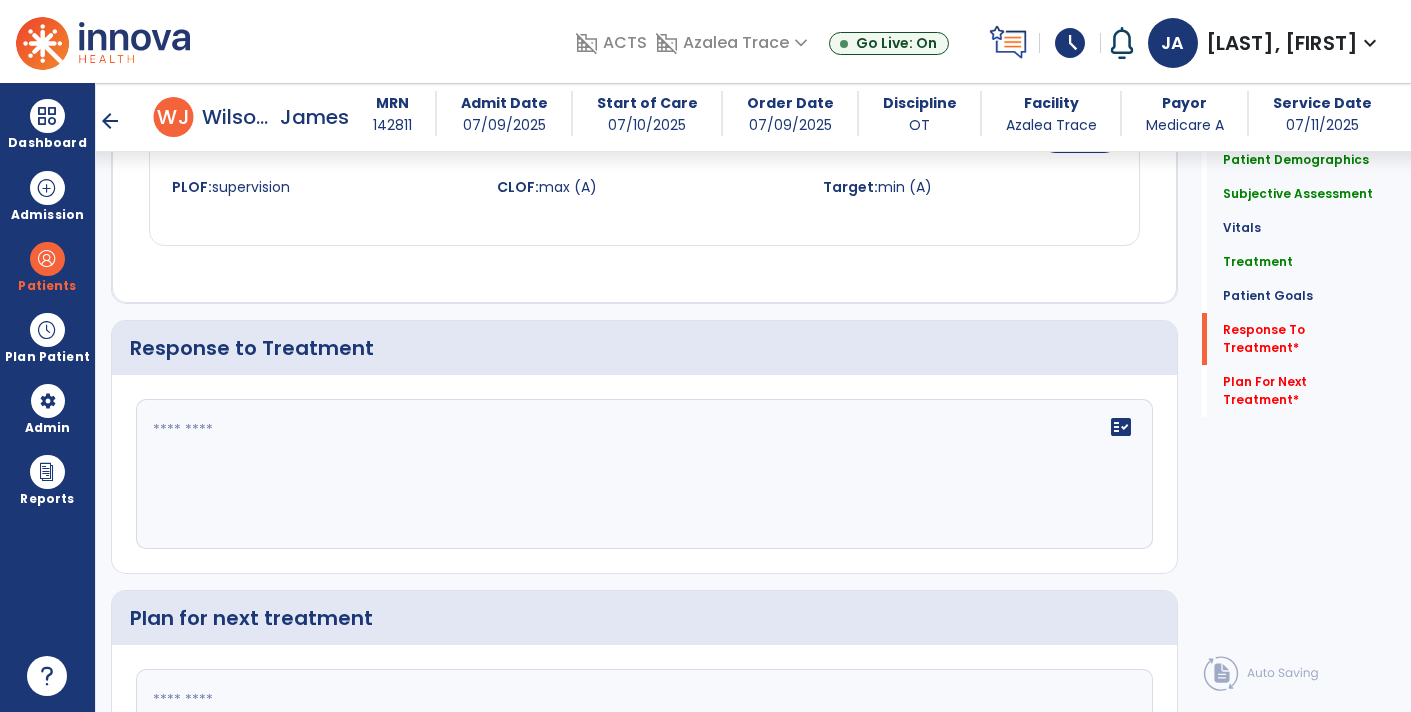 scroll, scrollTop: 3038, scrollLeft: 0, axis: vertical 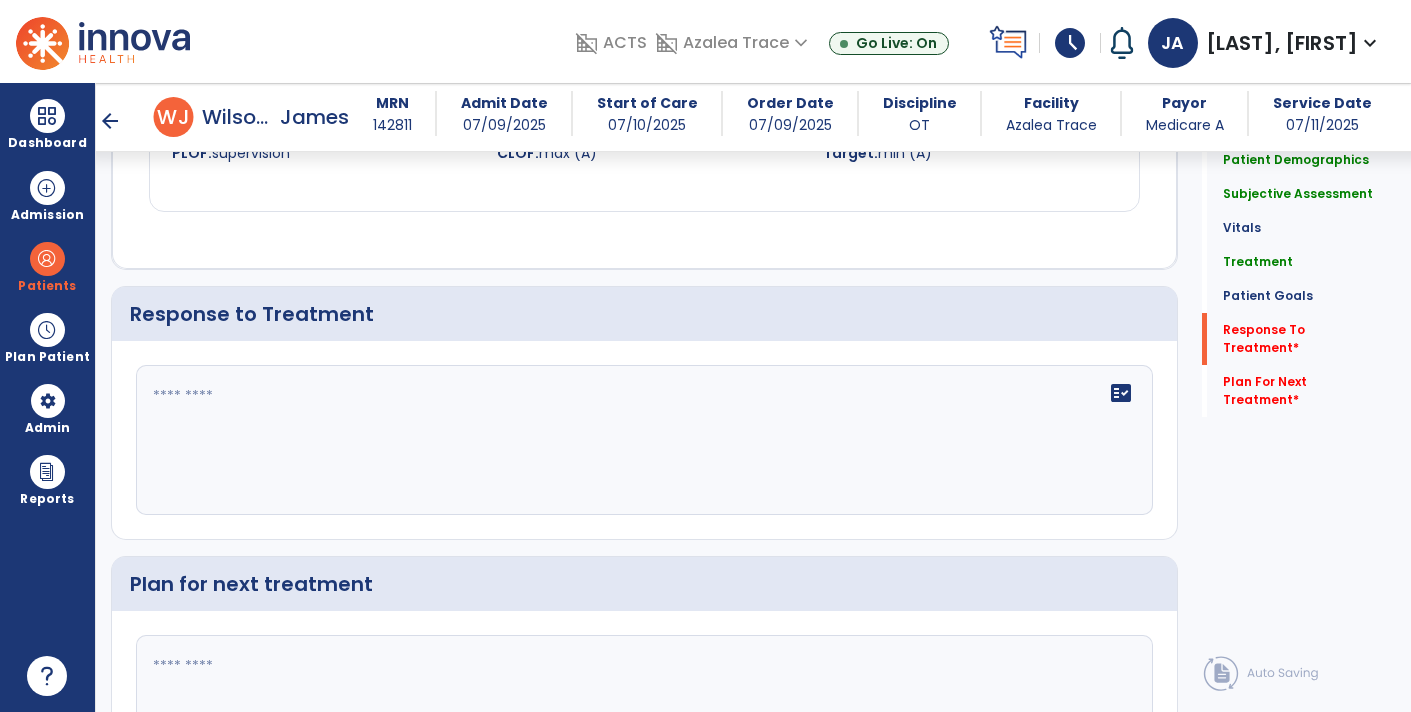 click on "fact_check" 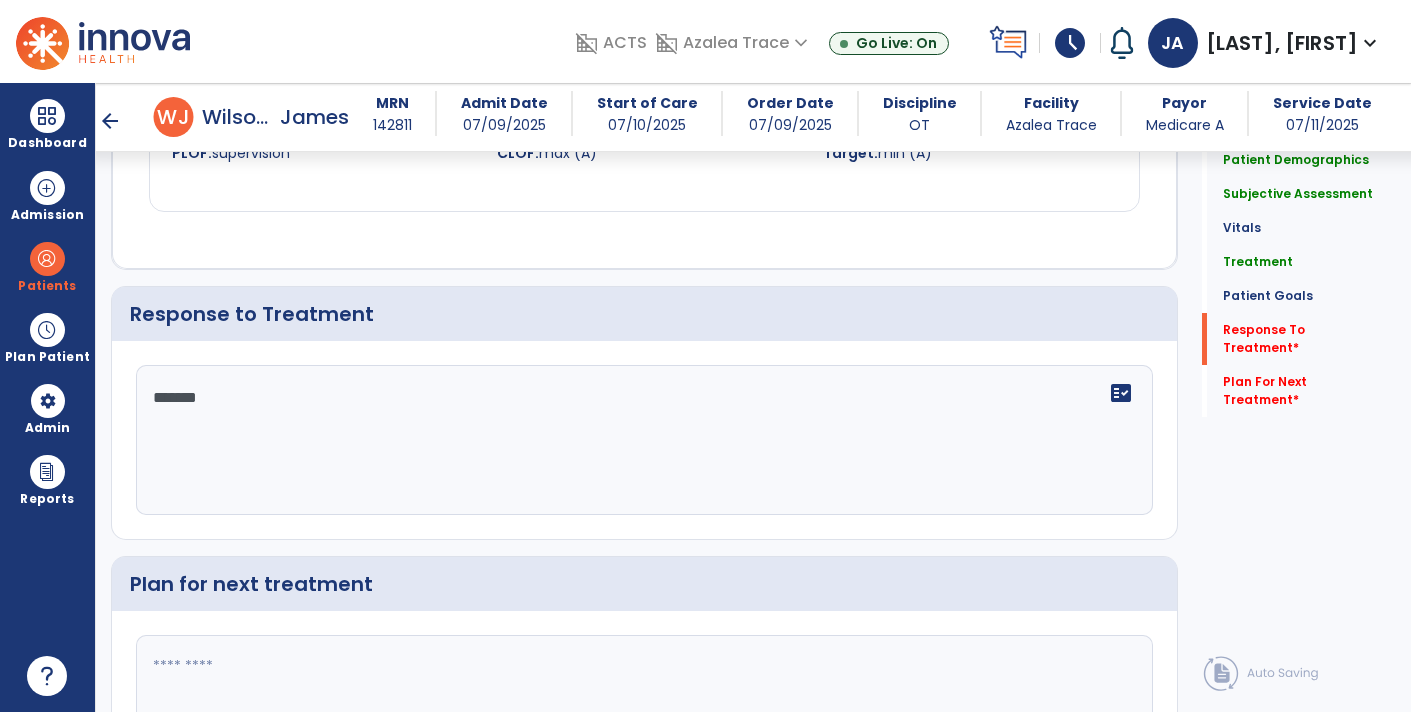 type on "********" 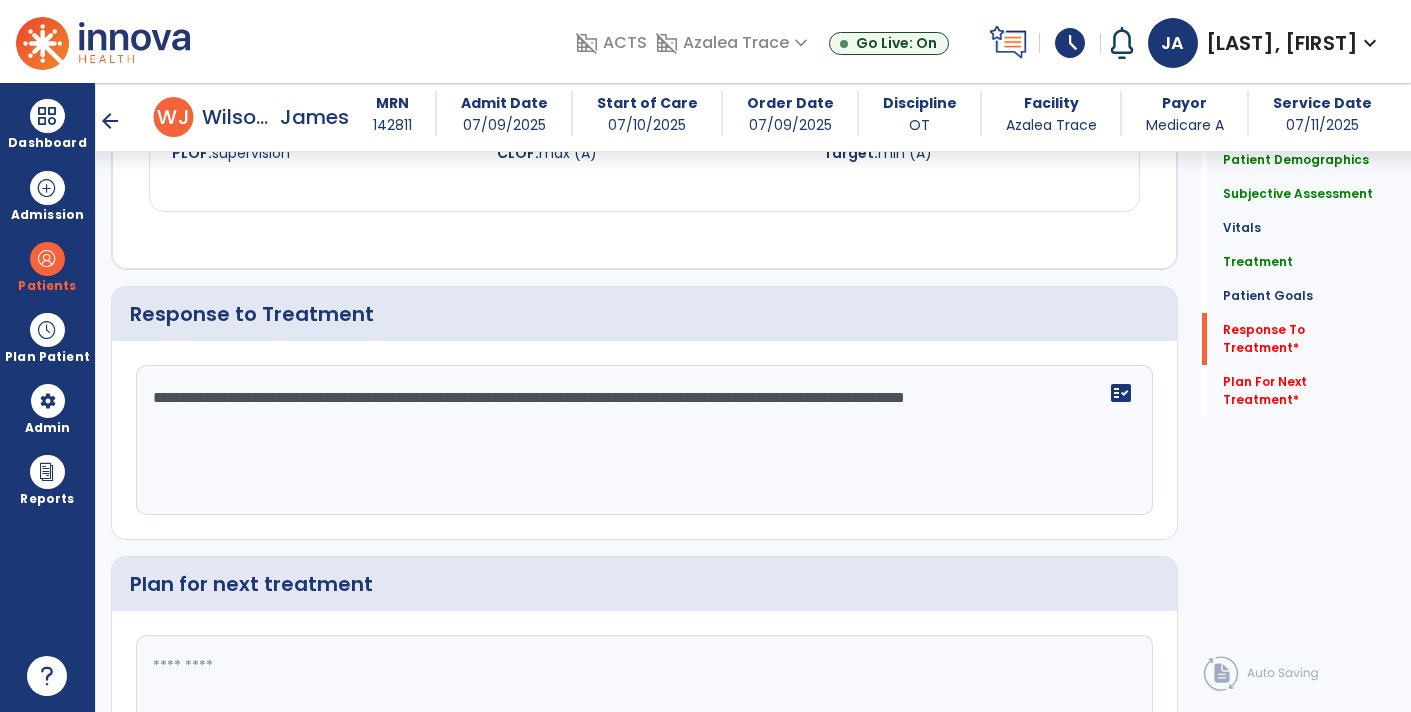 type on "**********" 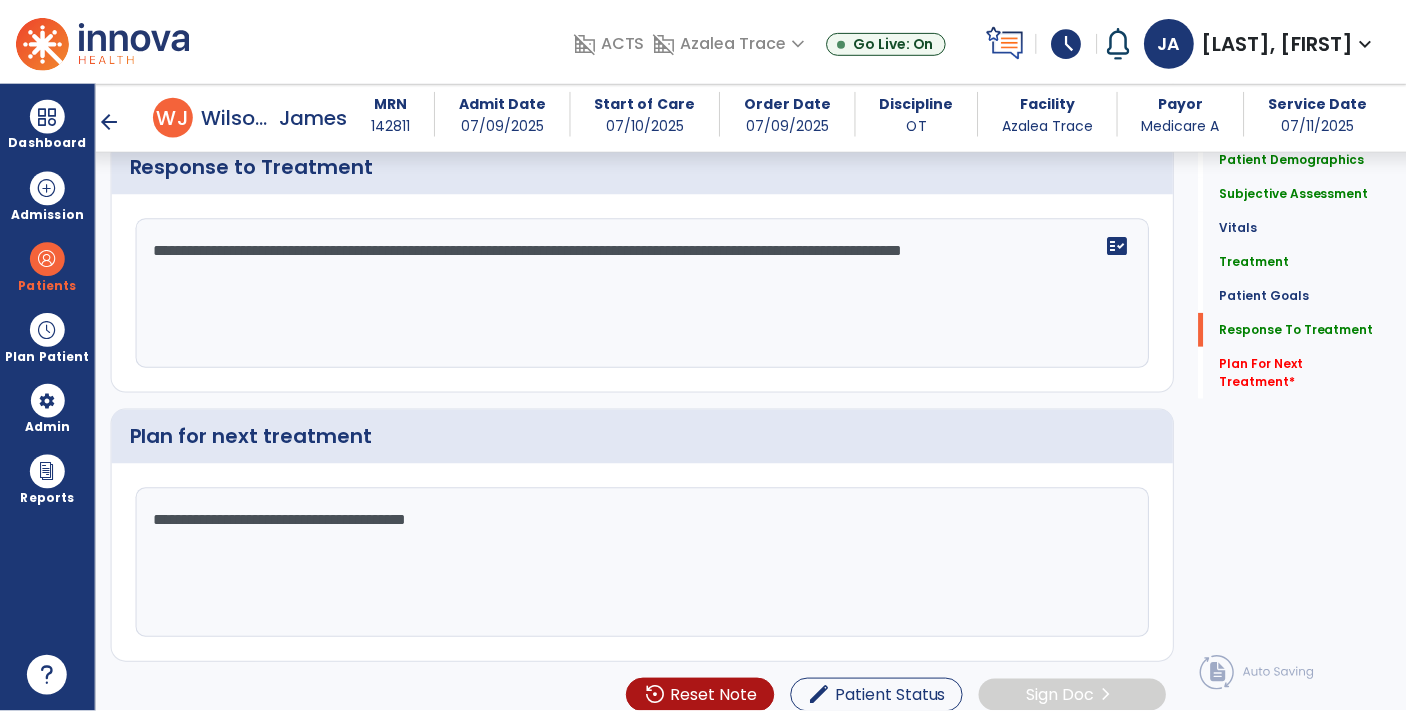 scroll, scrollTop: 3190, scrollLeft: 0, axis: vertical 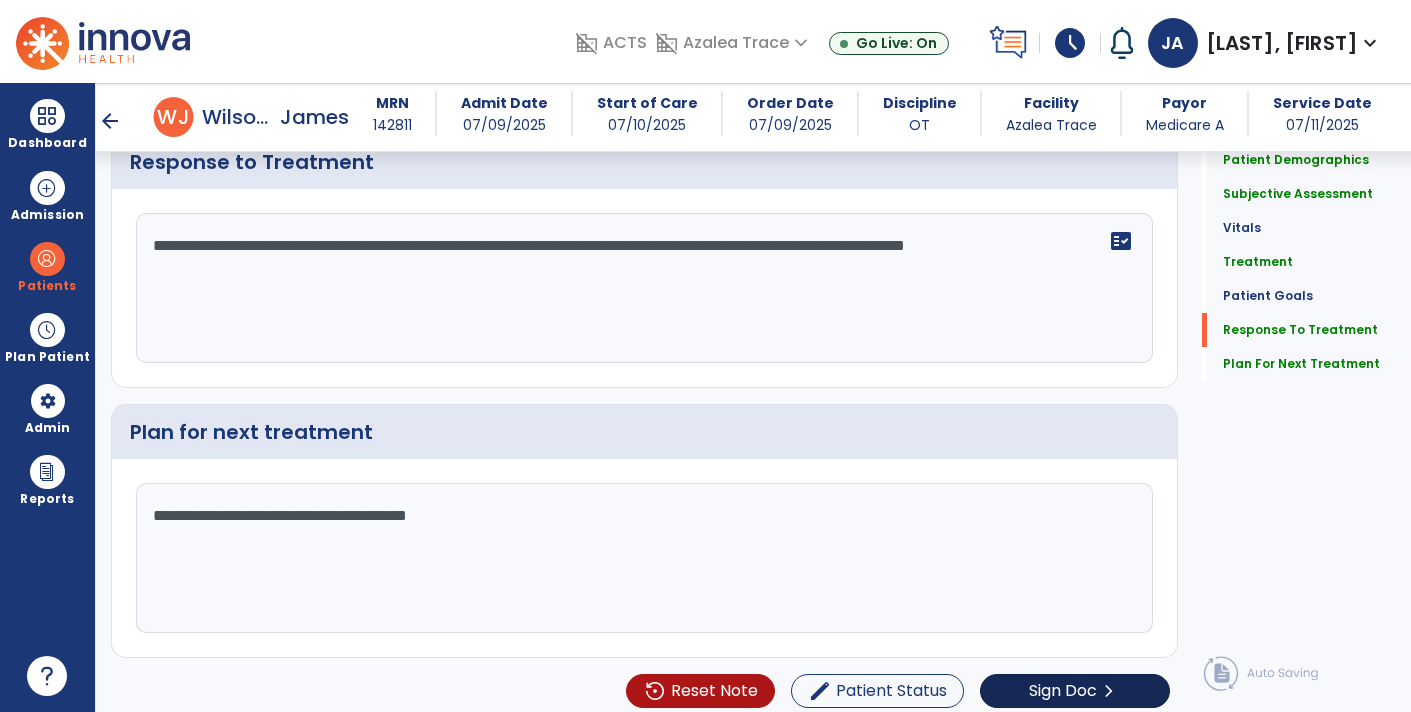 type on "**********" 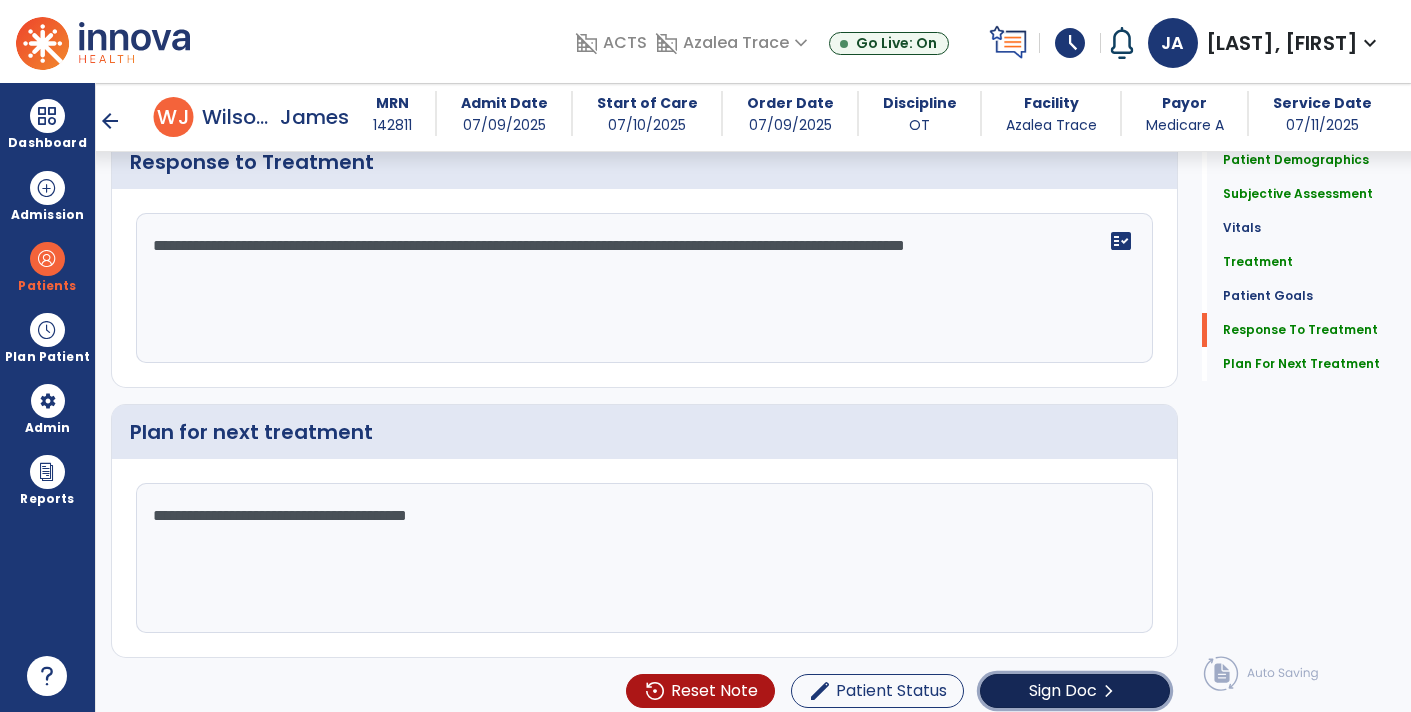 click on "Sign Doc" 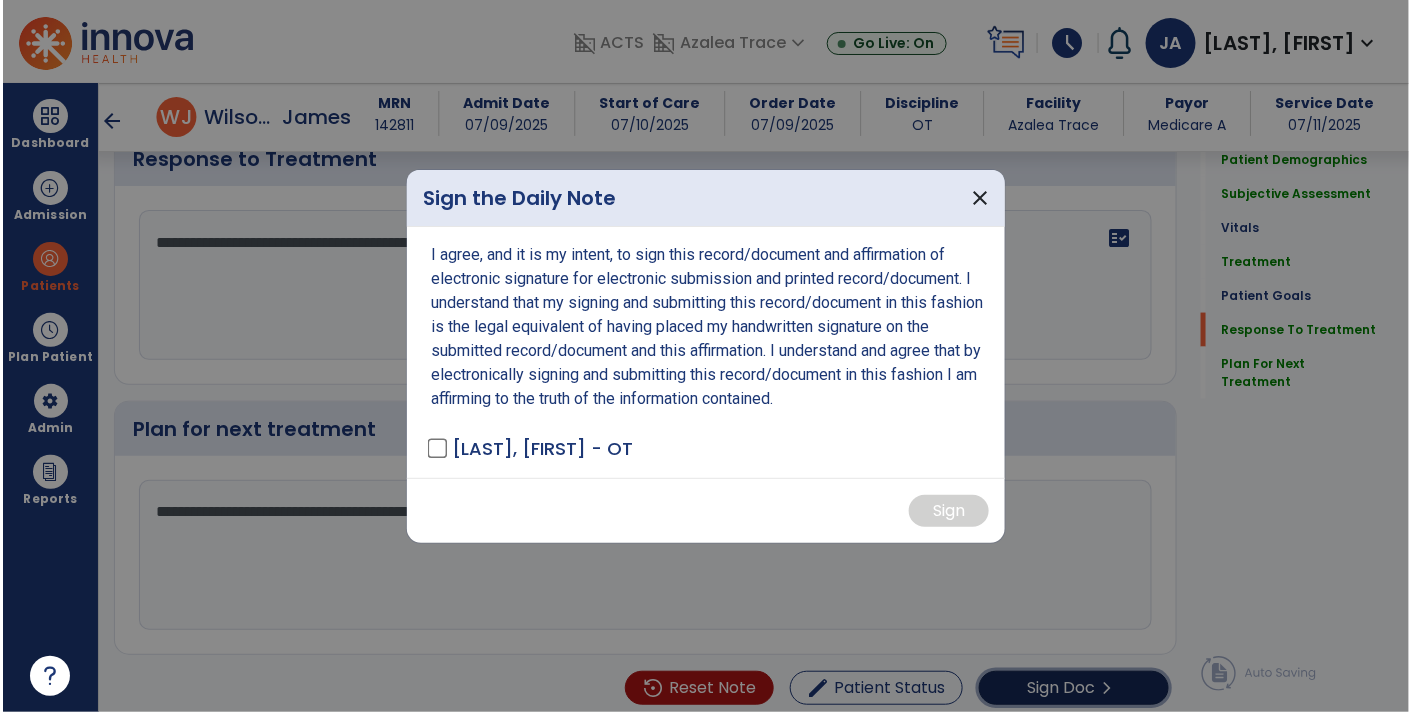 scroll, scrollTop: 3190, scrollLeft: 0, axis: vertical 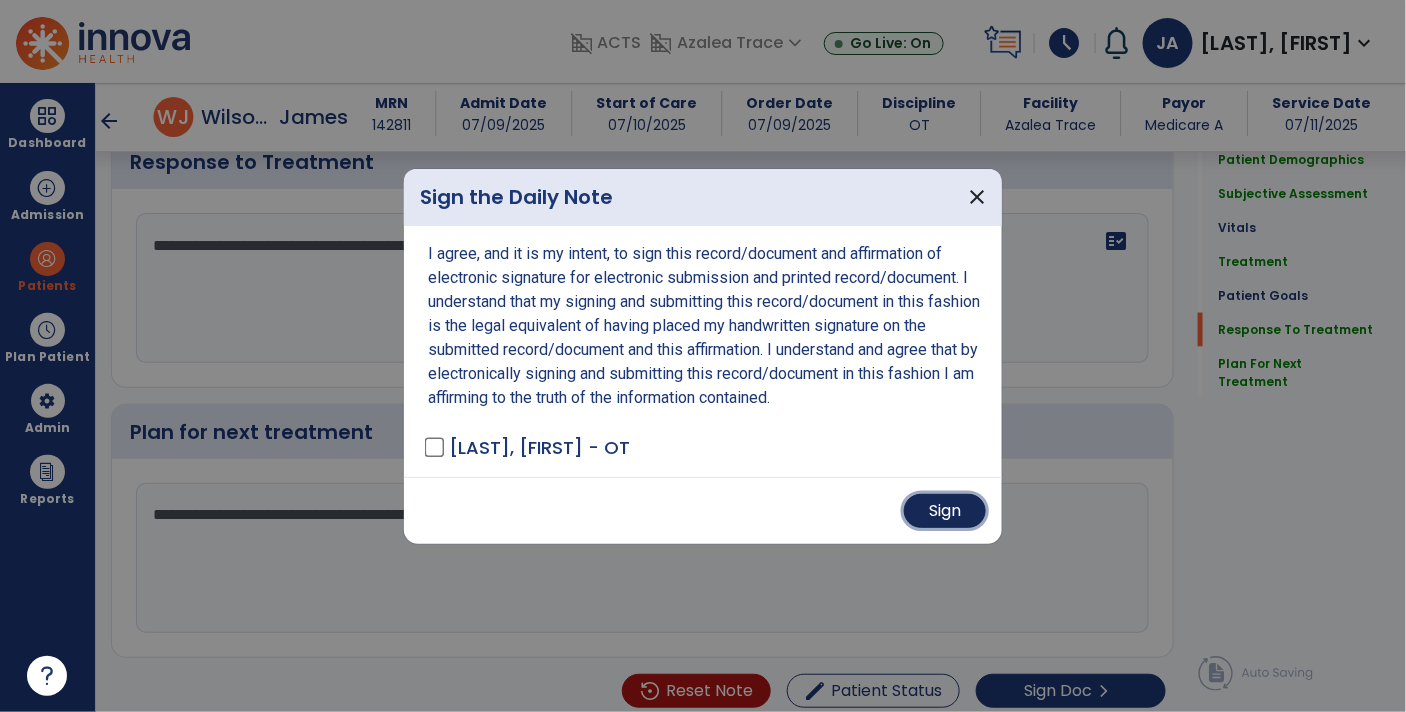 click on "Sign" at bounding box center (945, 511) 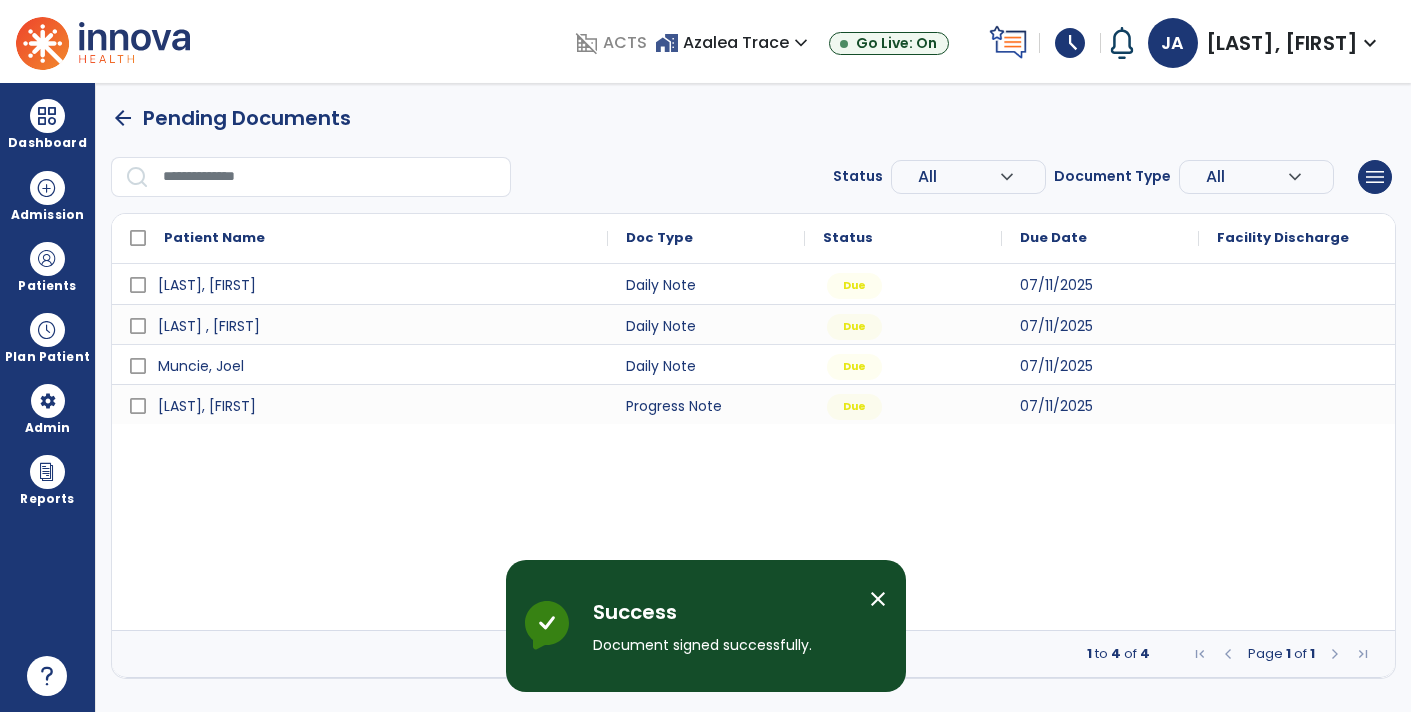 scroll, scrollTop: 0, scrollLeft: 0, axis: both 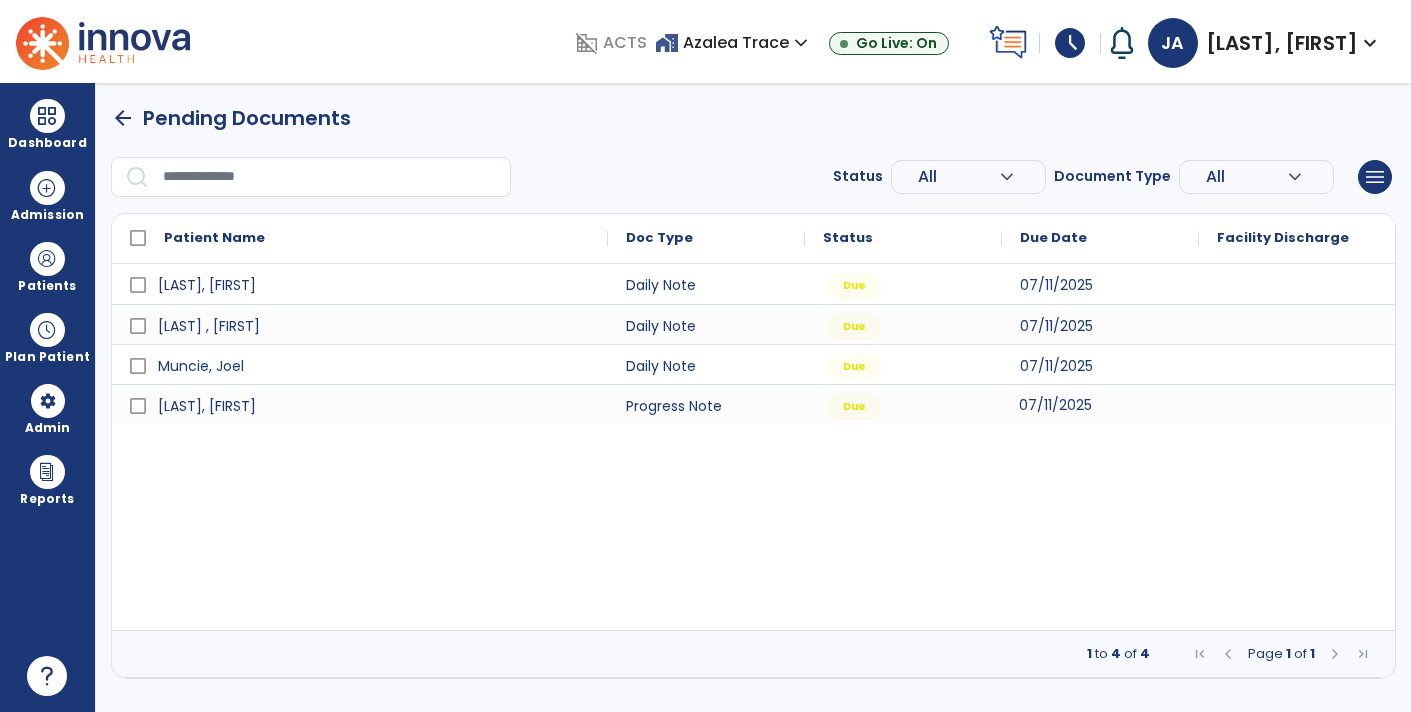 click on "07/11/2025" at bounding box center (1100, 404) 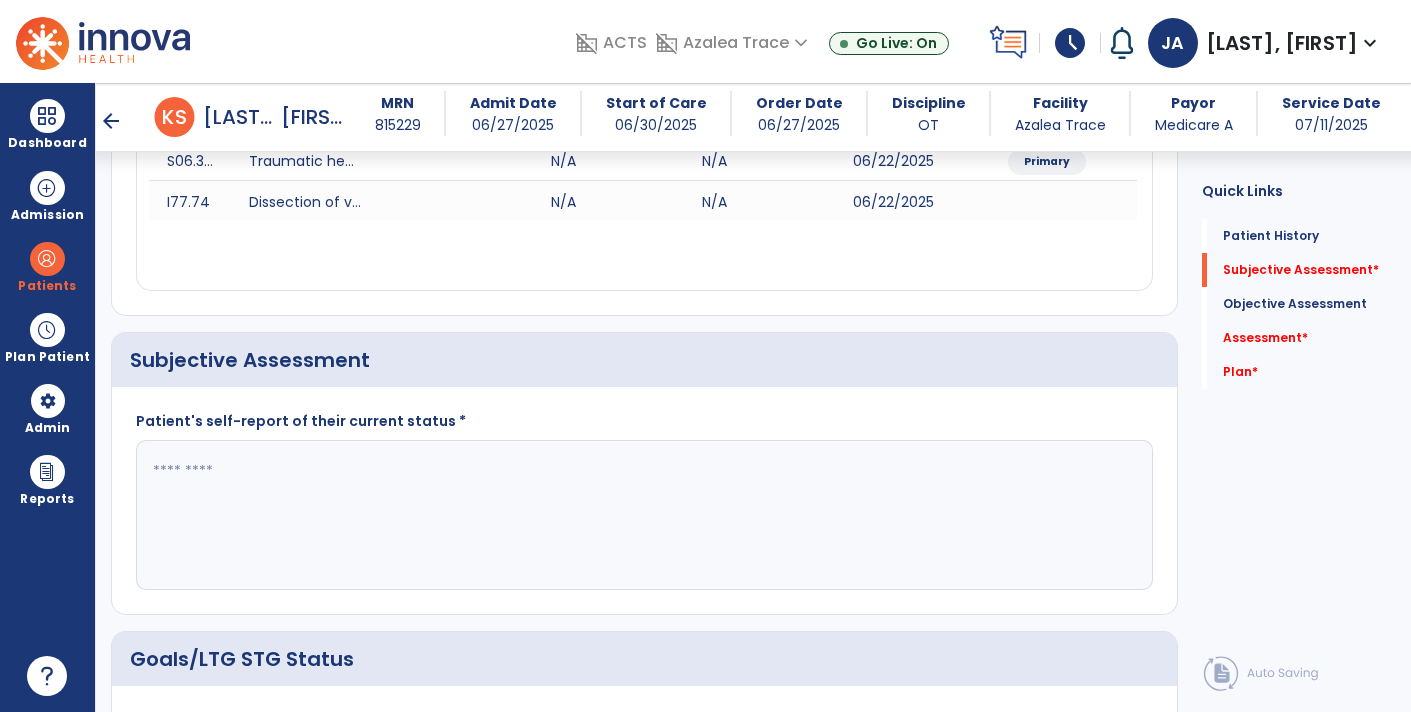 click on "Subjective Assessment" 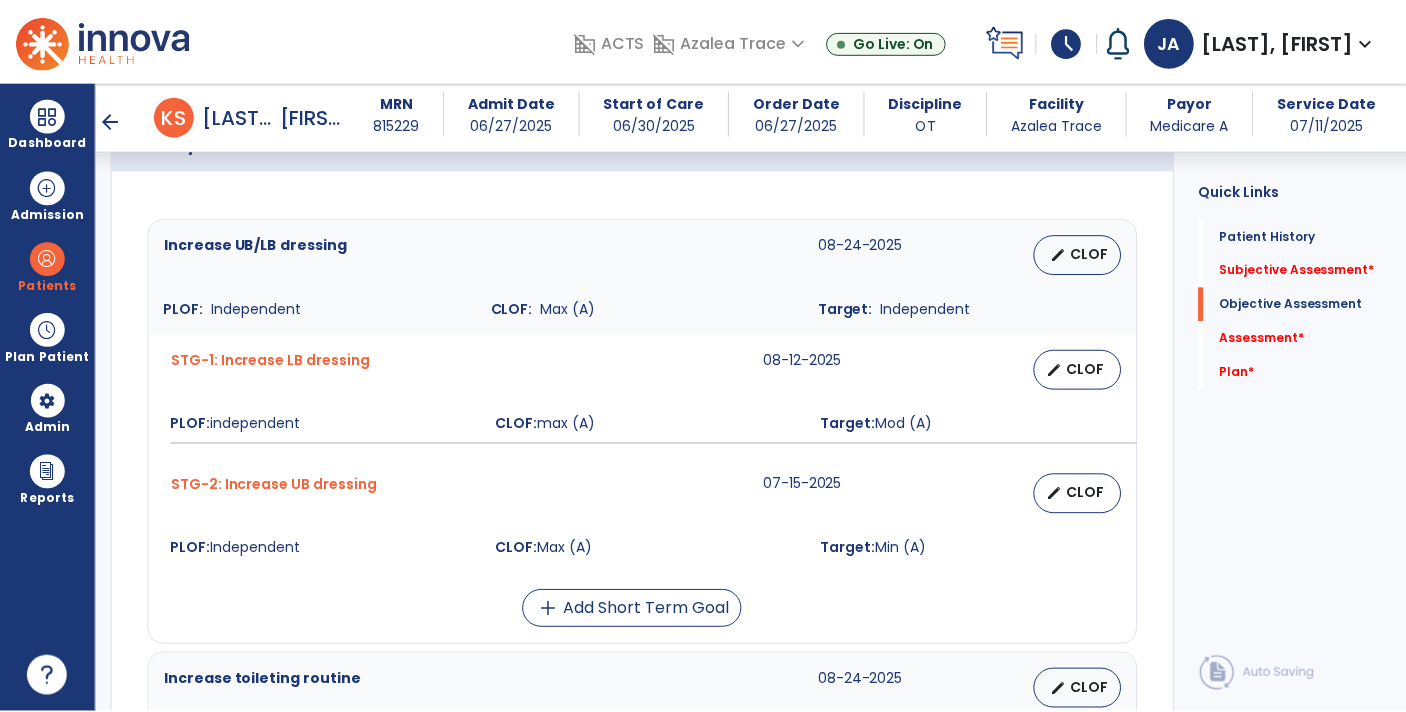 scroll, scrollTop: 820, scrollLeft: 0, axis: vertical 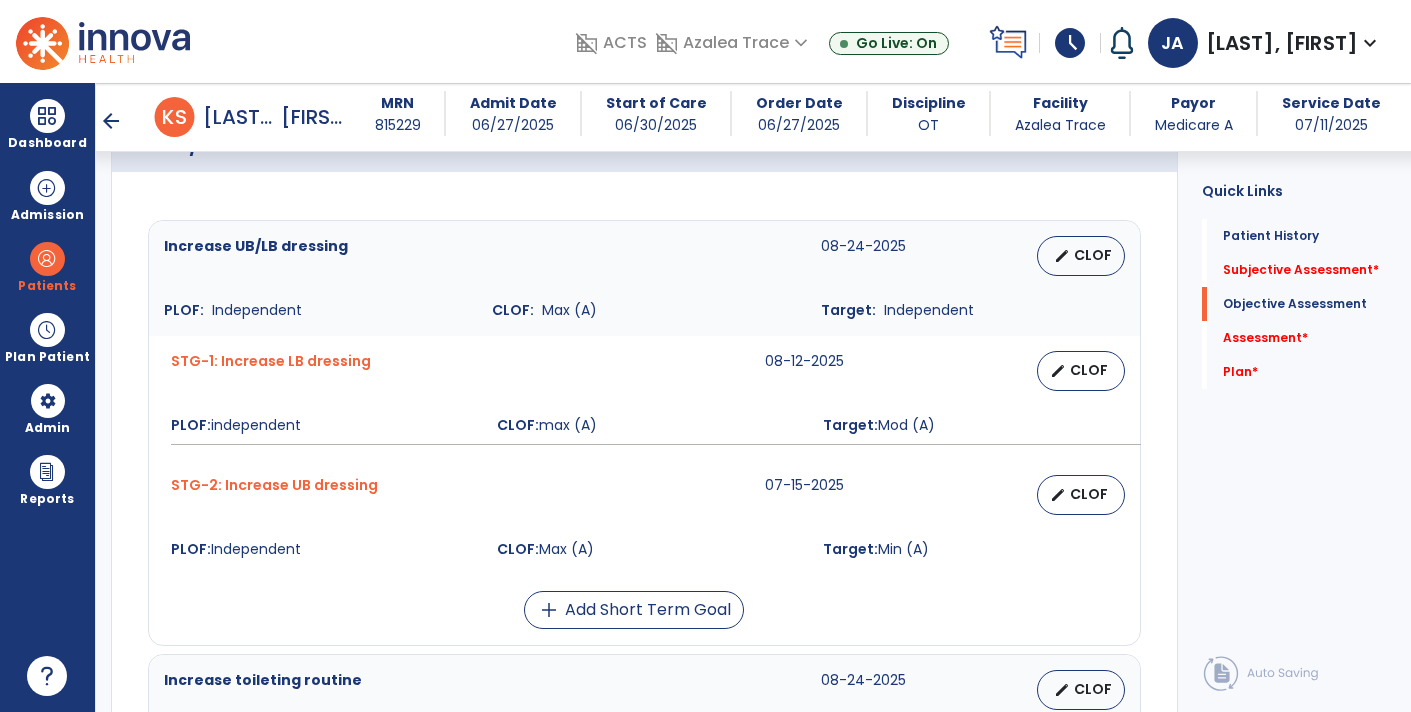 click on "CLOF" at bounding box center (1089, 370) 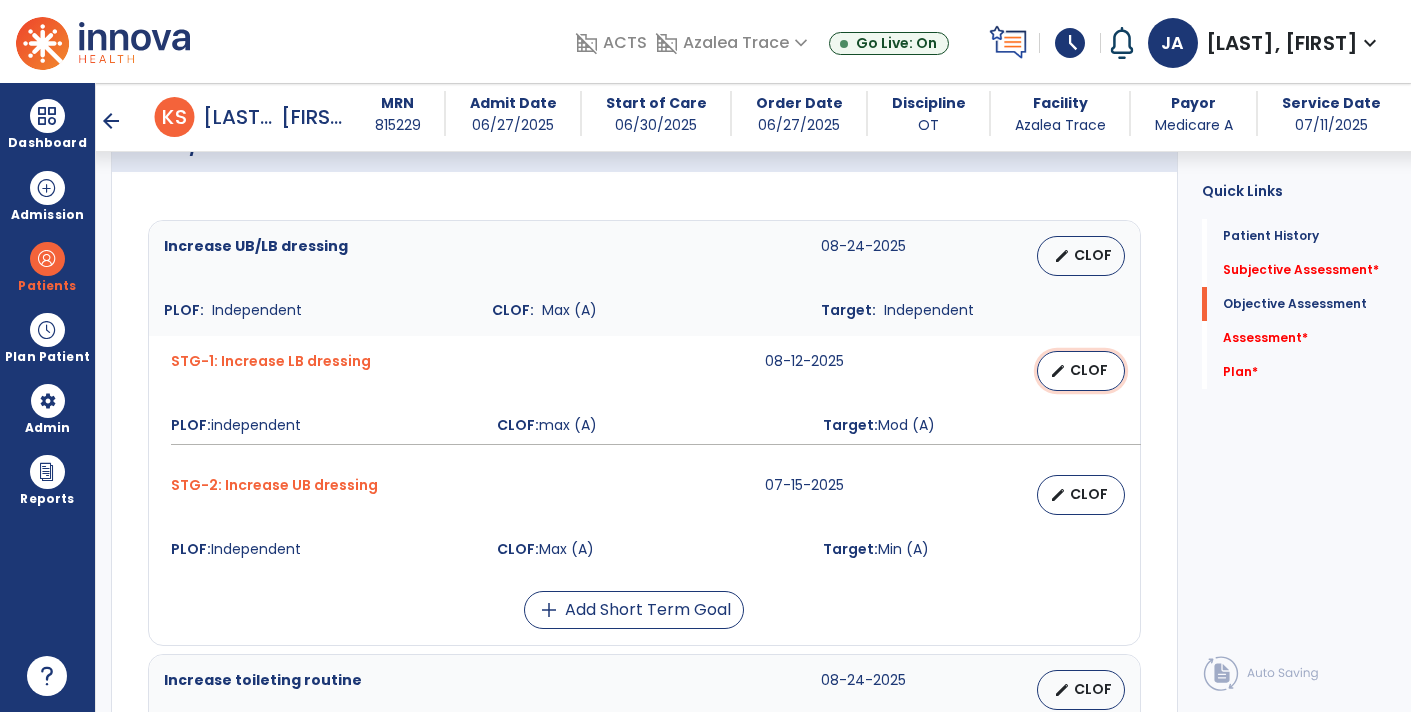 select on "********" 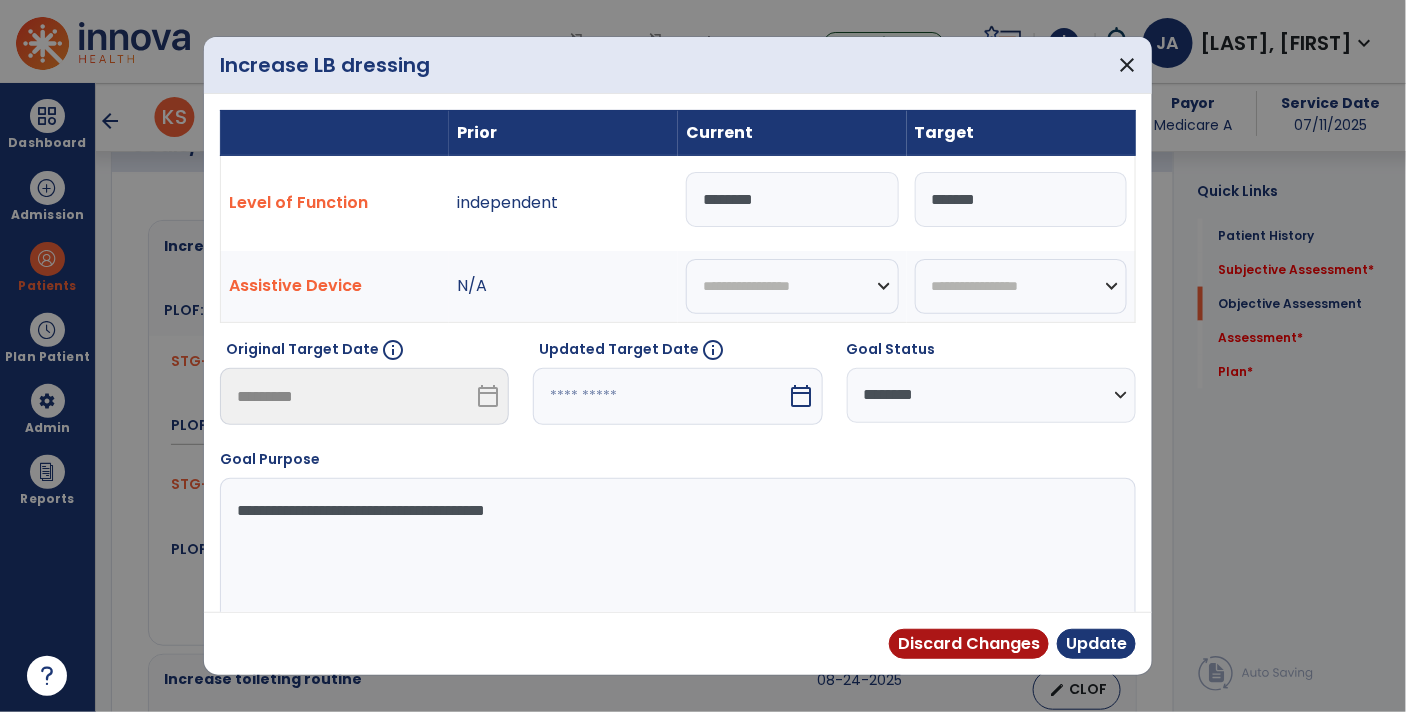 scroll, scrollTop: 820, scrollLeft: 0, axis: vertical 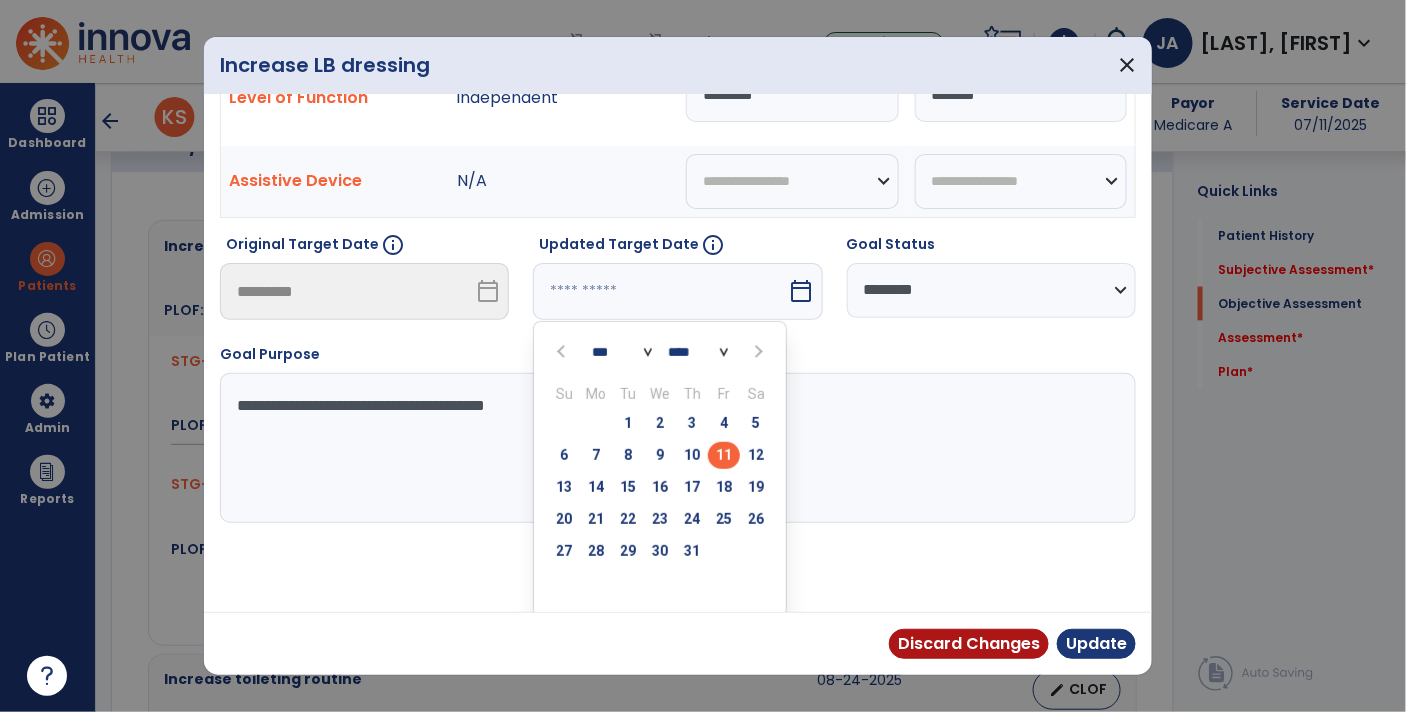 click on "*** *** ***" at bounding box center [622, 352] 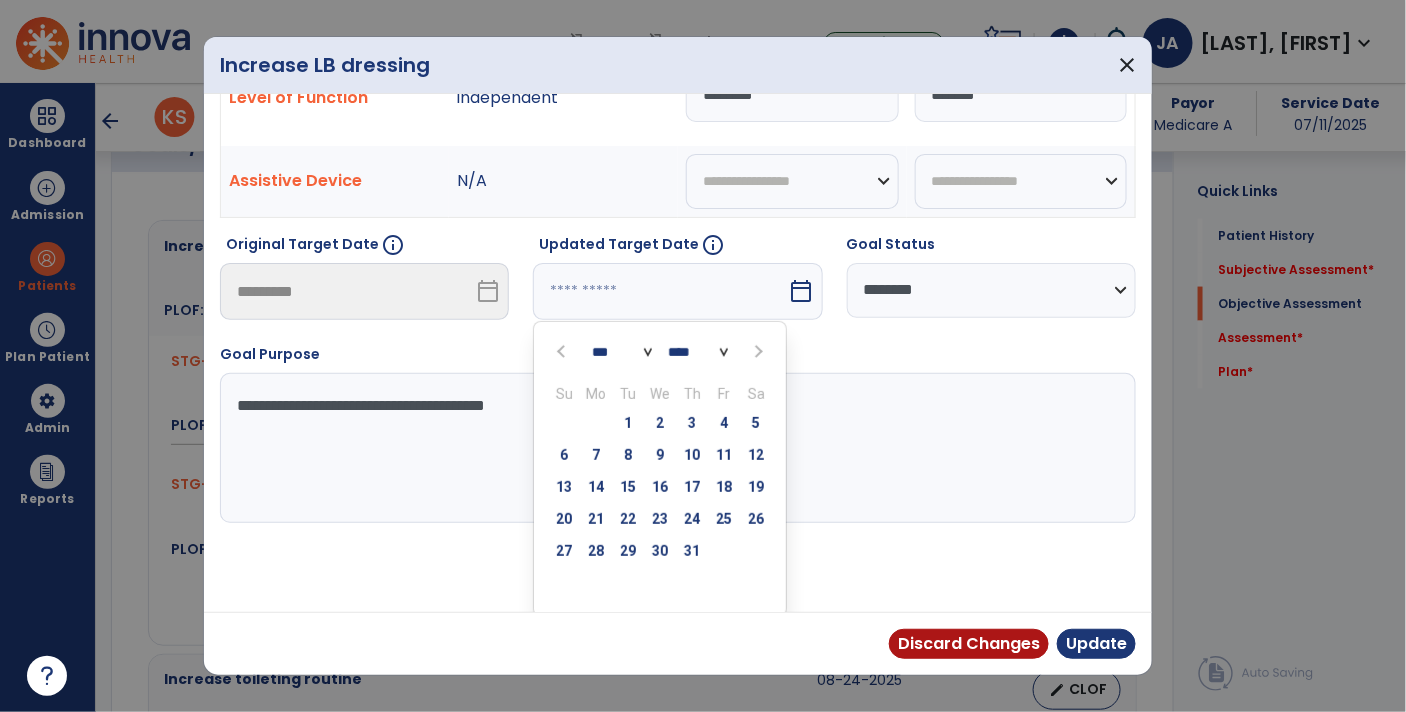 click on "*** *** ***" at bounding box center (622, 352) 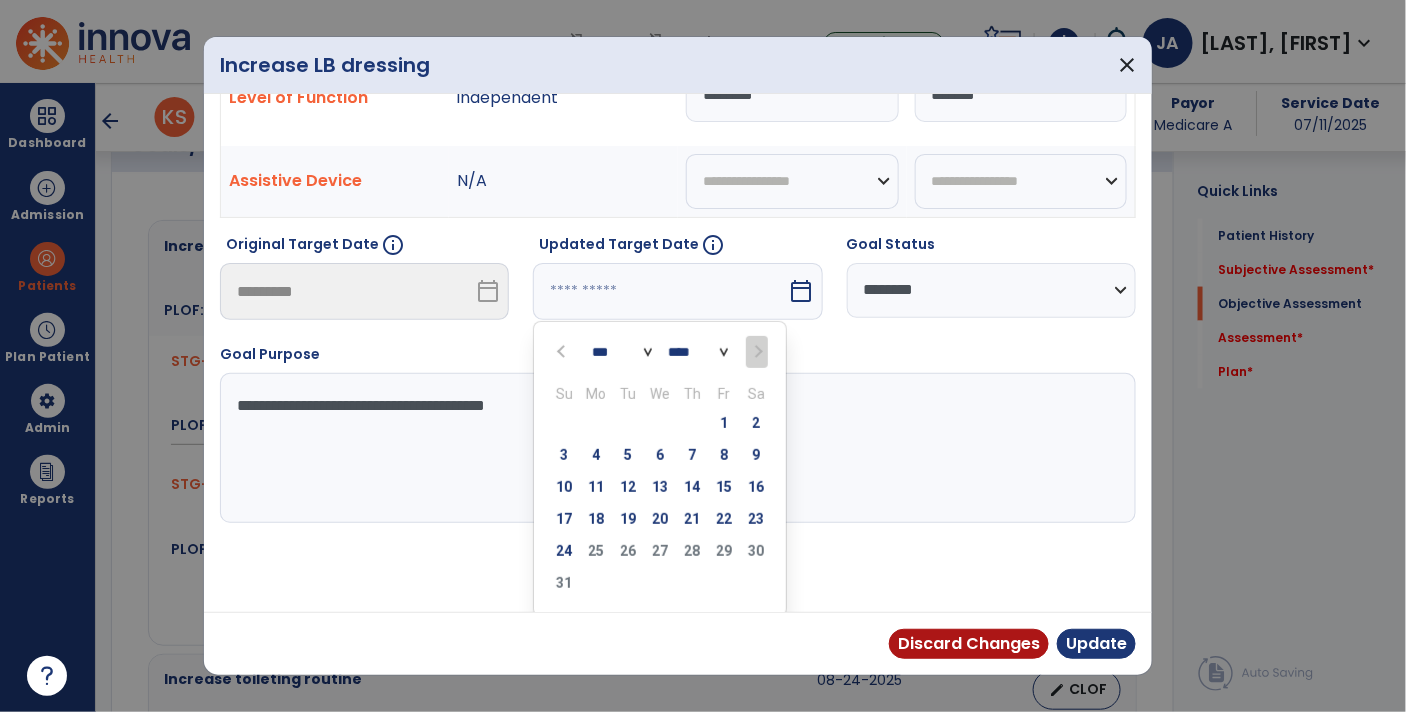 click on "*** *** ***" at bounding box center [622, 352] 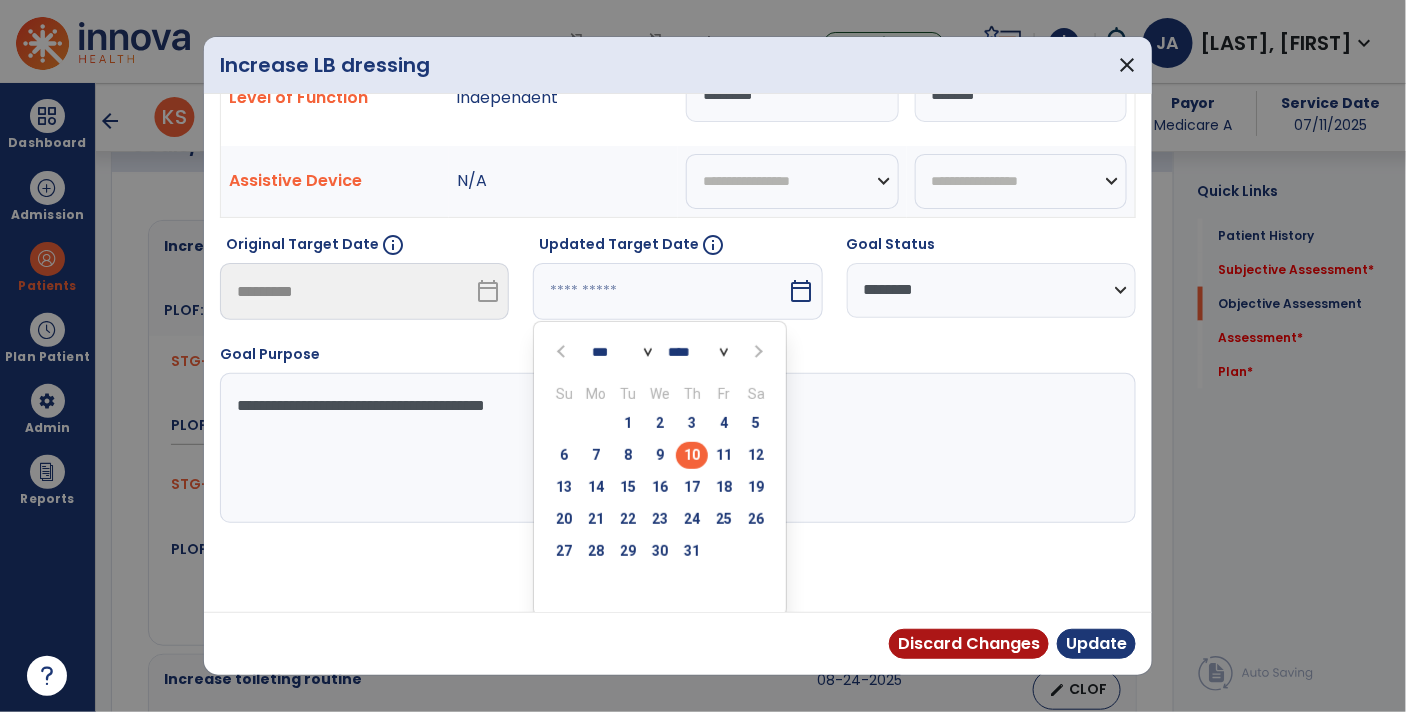 click on "10" at bounding box center [692, 455] 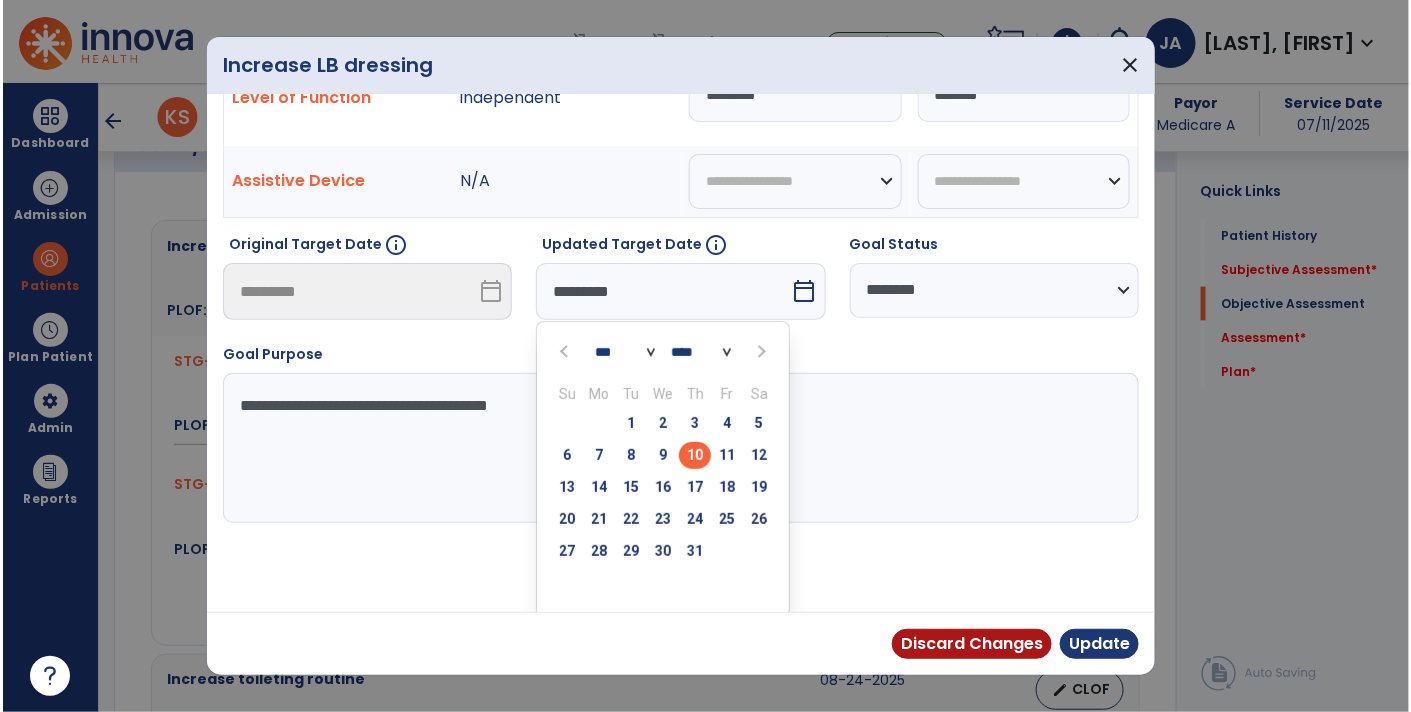 scroll, scrollTop: 27, scrollLeft: 0, axis: vertical 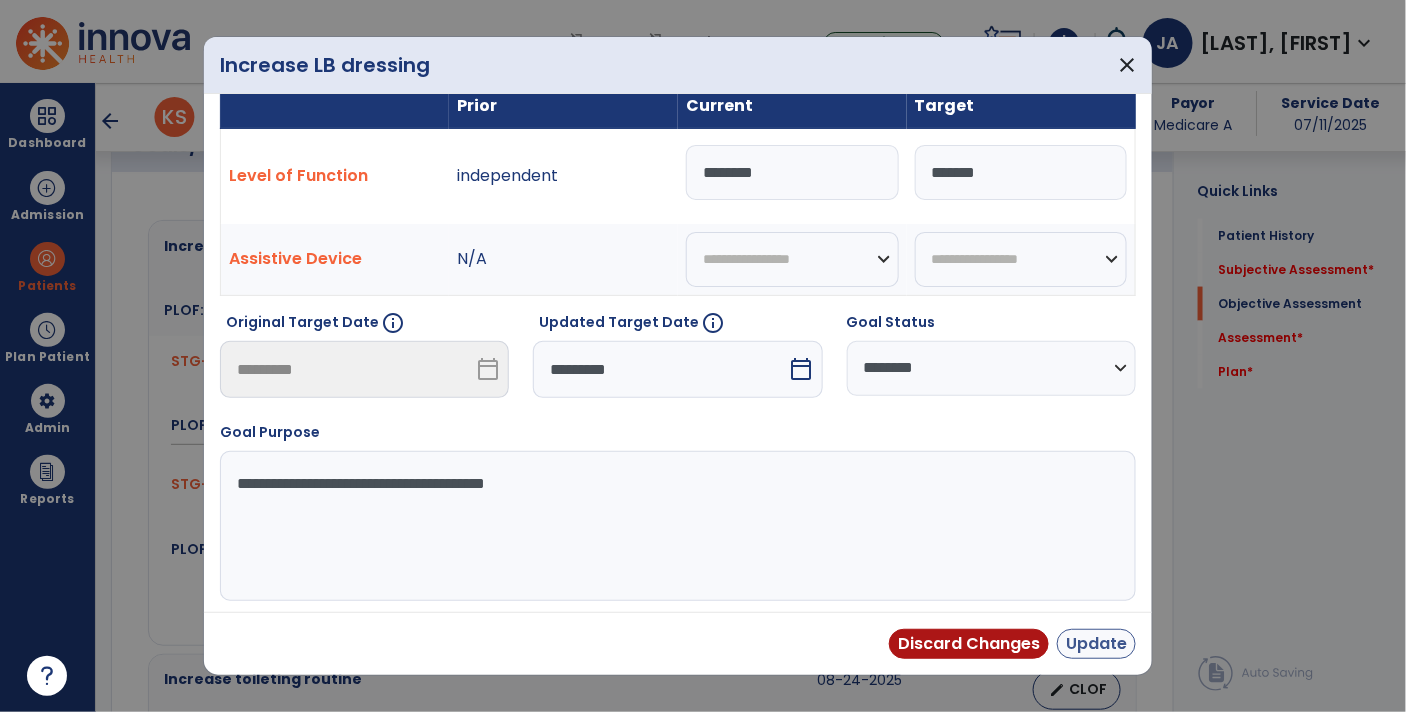 click on "Update" at bounding box center [1096, 644] 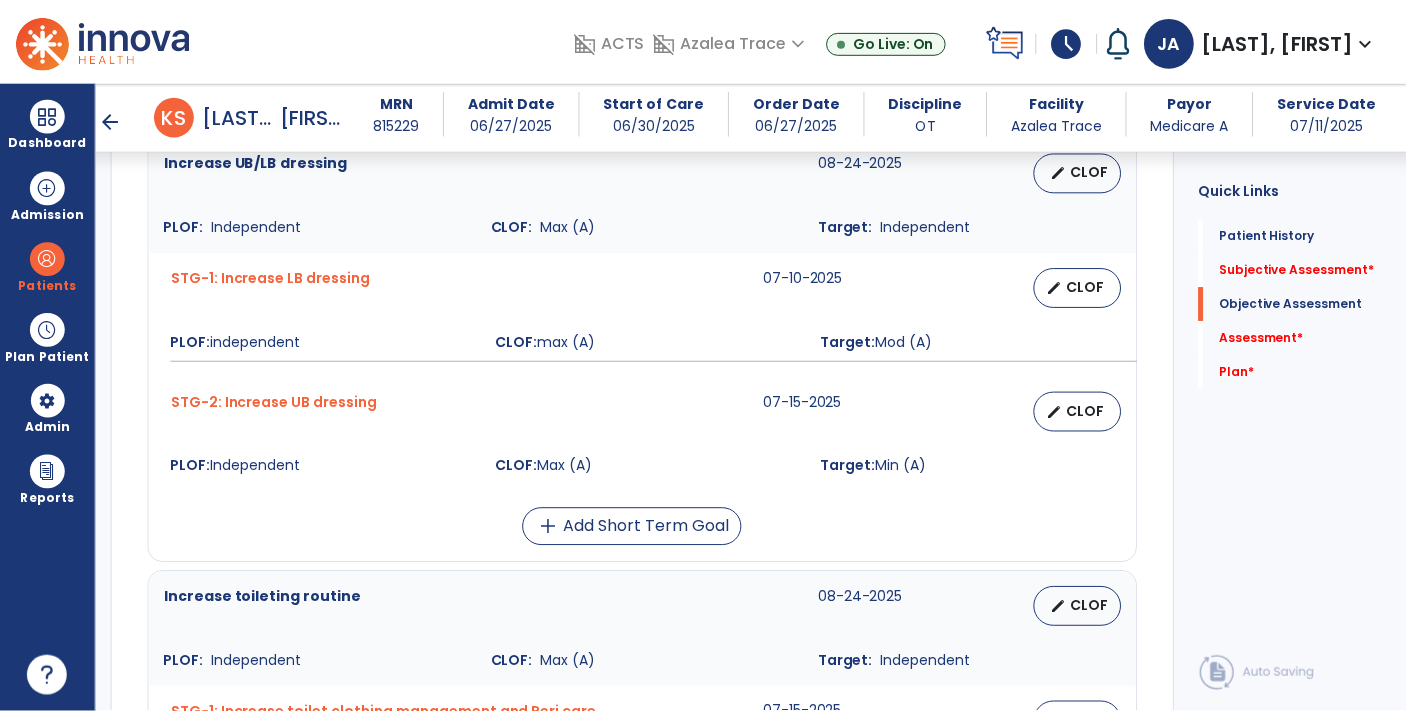 scroll, scrollTop: 900, scrollLeft: 0, axis: vertical 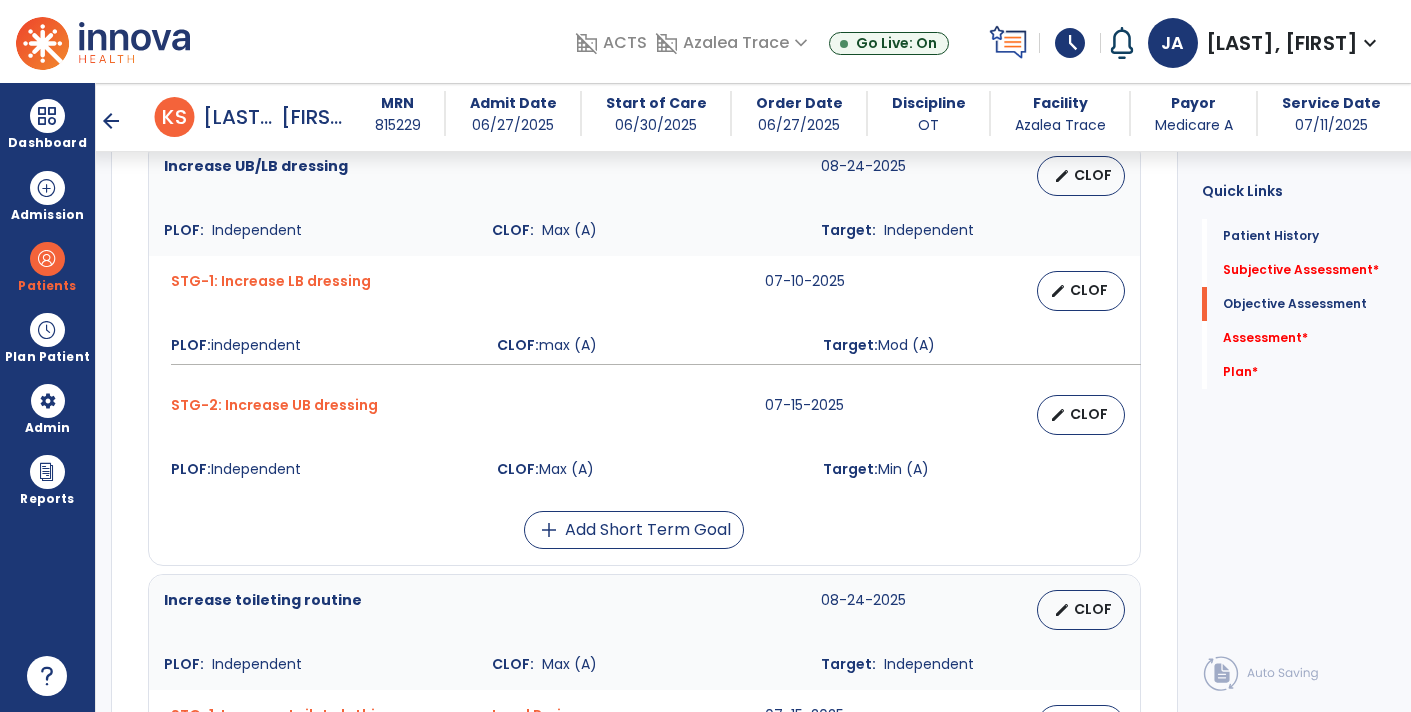 click on "CLOF" at bounding box center [1089, 414] 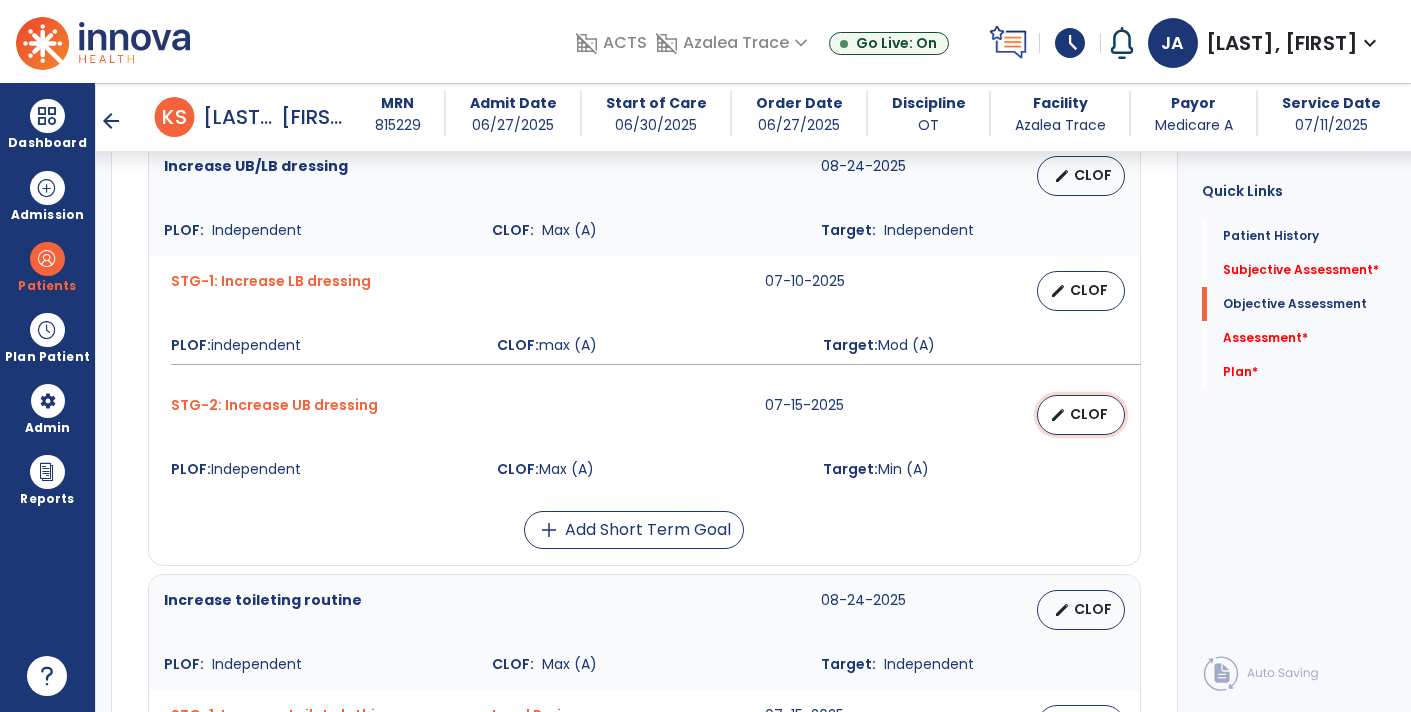 select on "********" 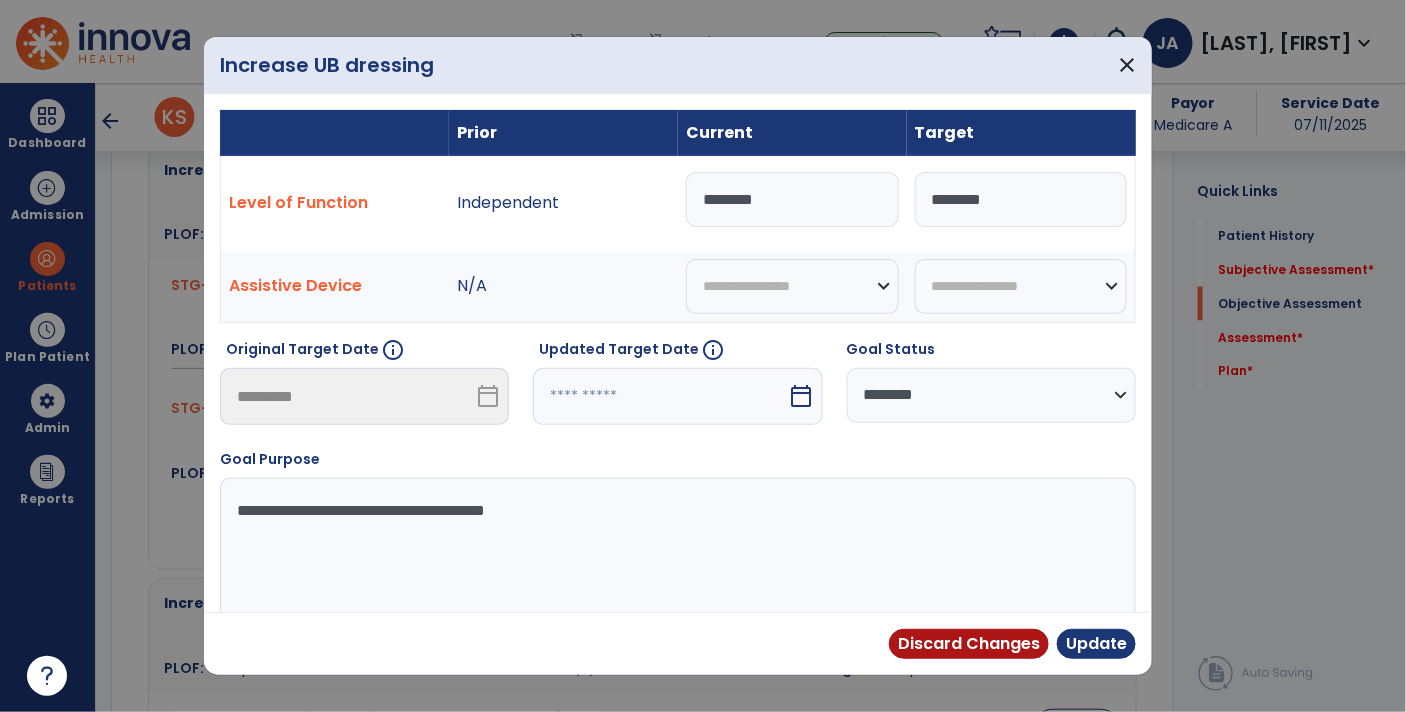 scroll, scrollTop: 900, scrollLeft: 0, axis: vertical 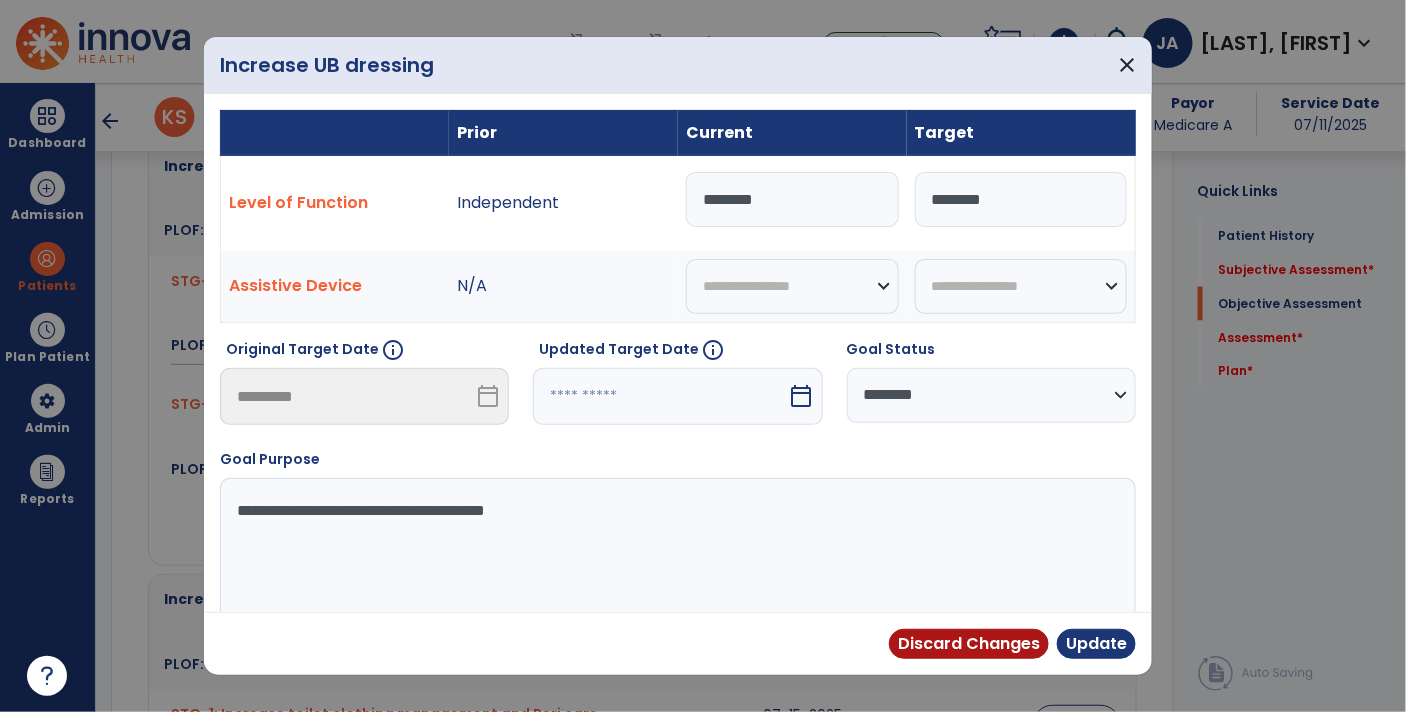 click on "*******" at bounding box center (792, 199) 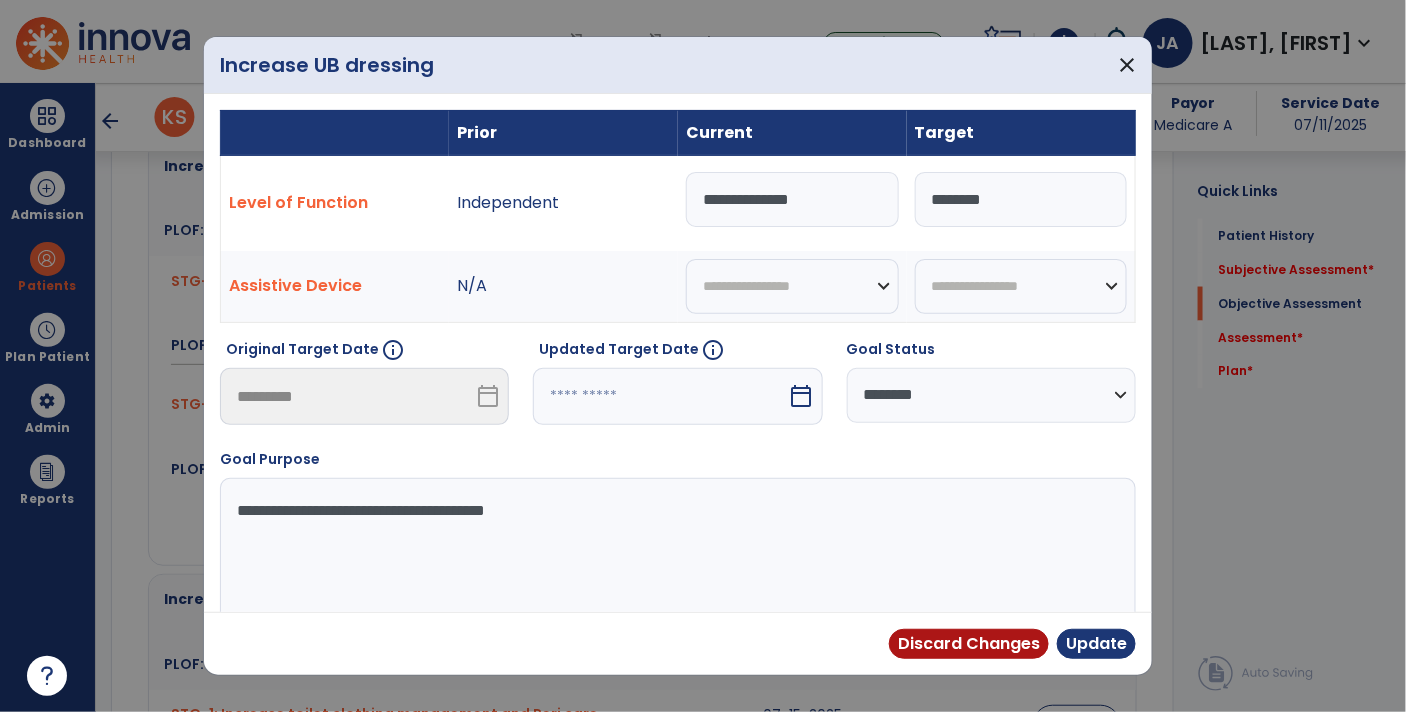 type on "**********" 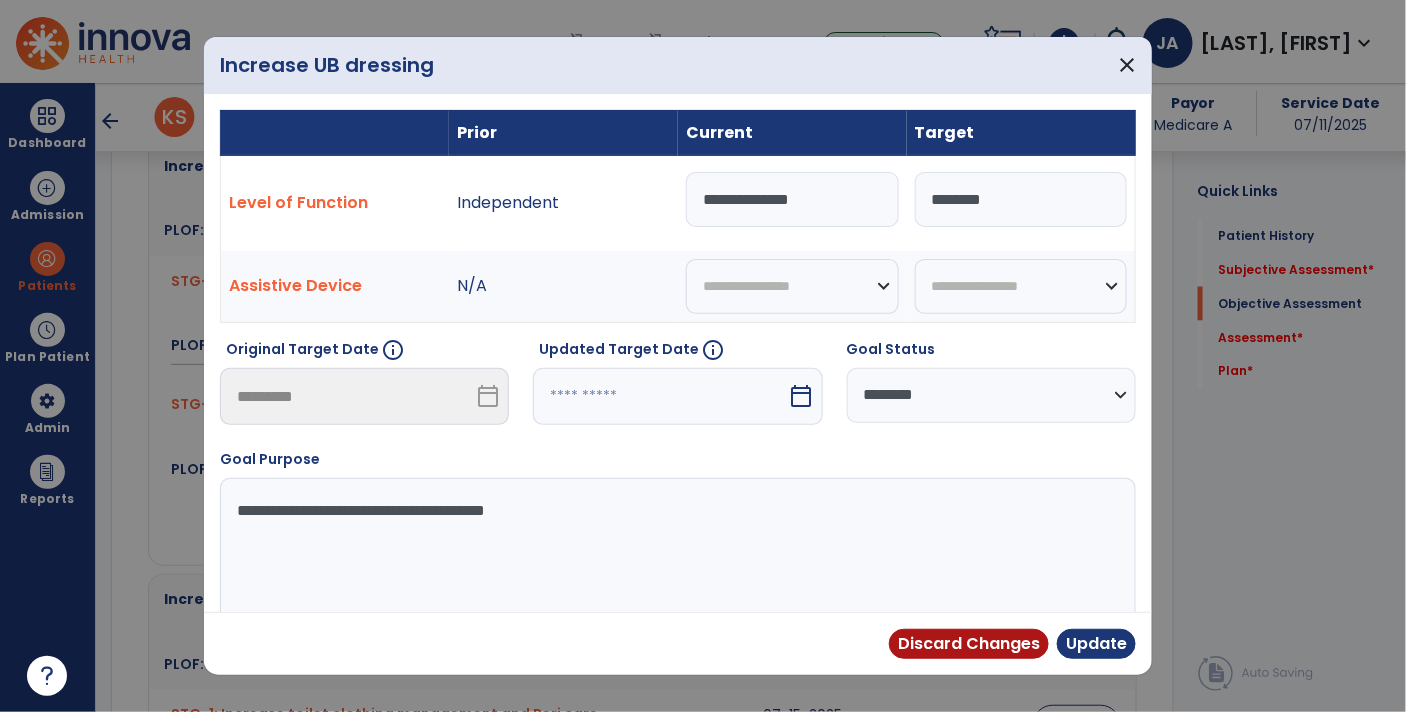 select on "*" 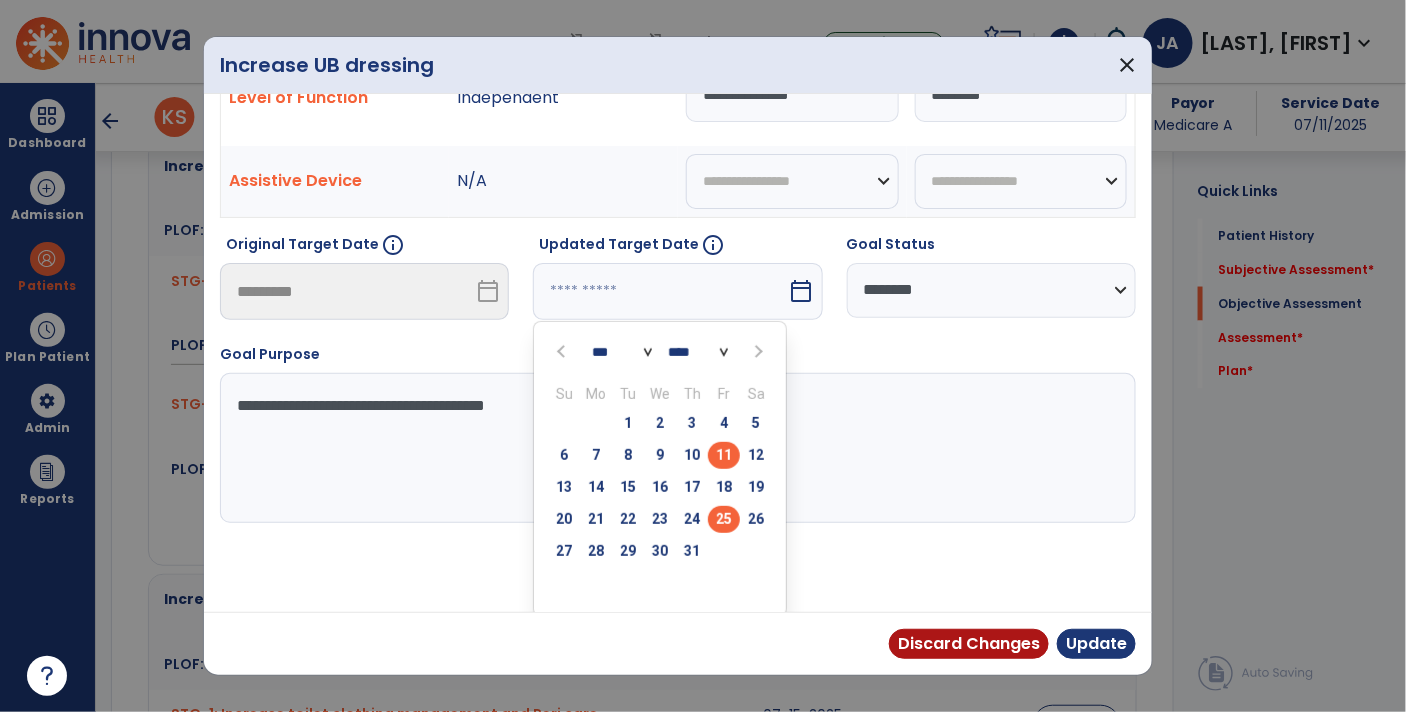 click on "25" at bounding box center (724, 519) 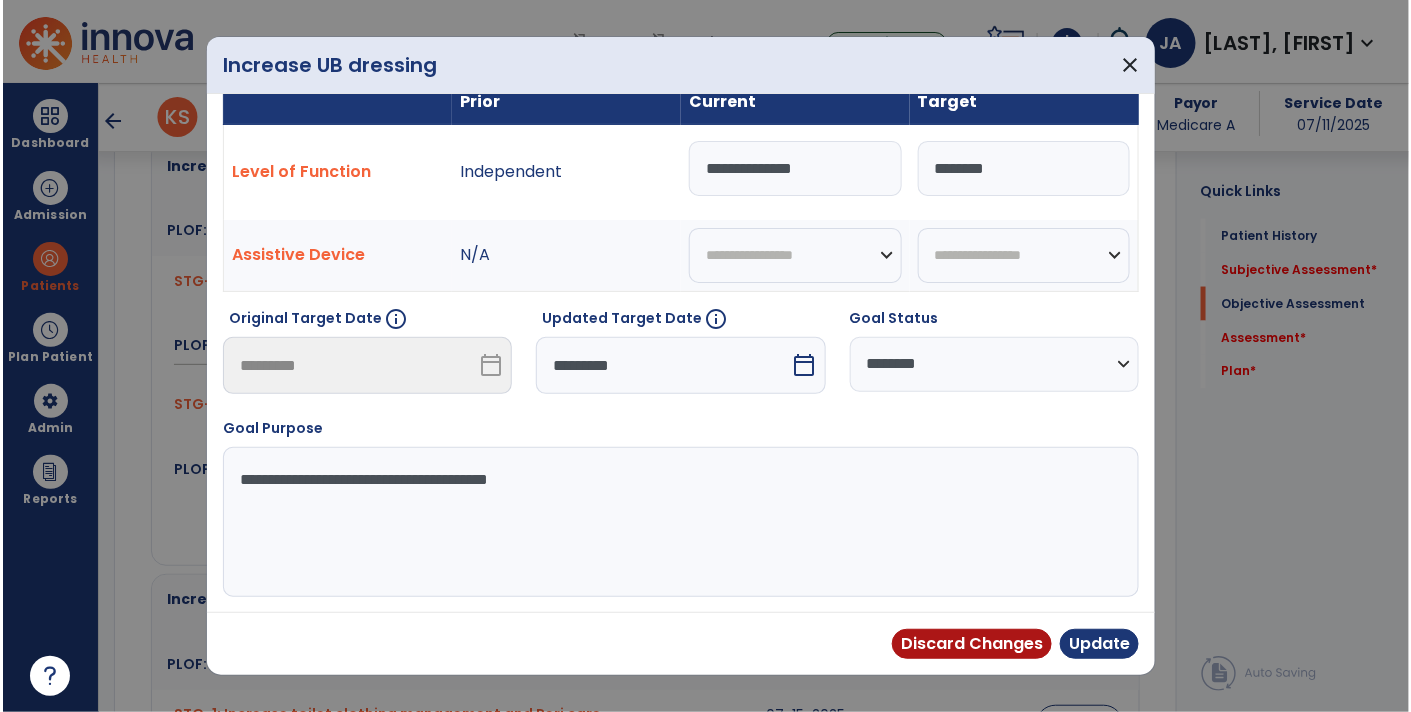 scroll, scrollTop: 27, scrollLeft: 0, axis: vertical 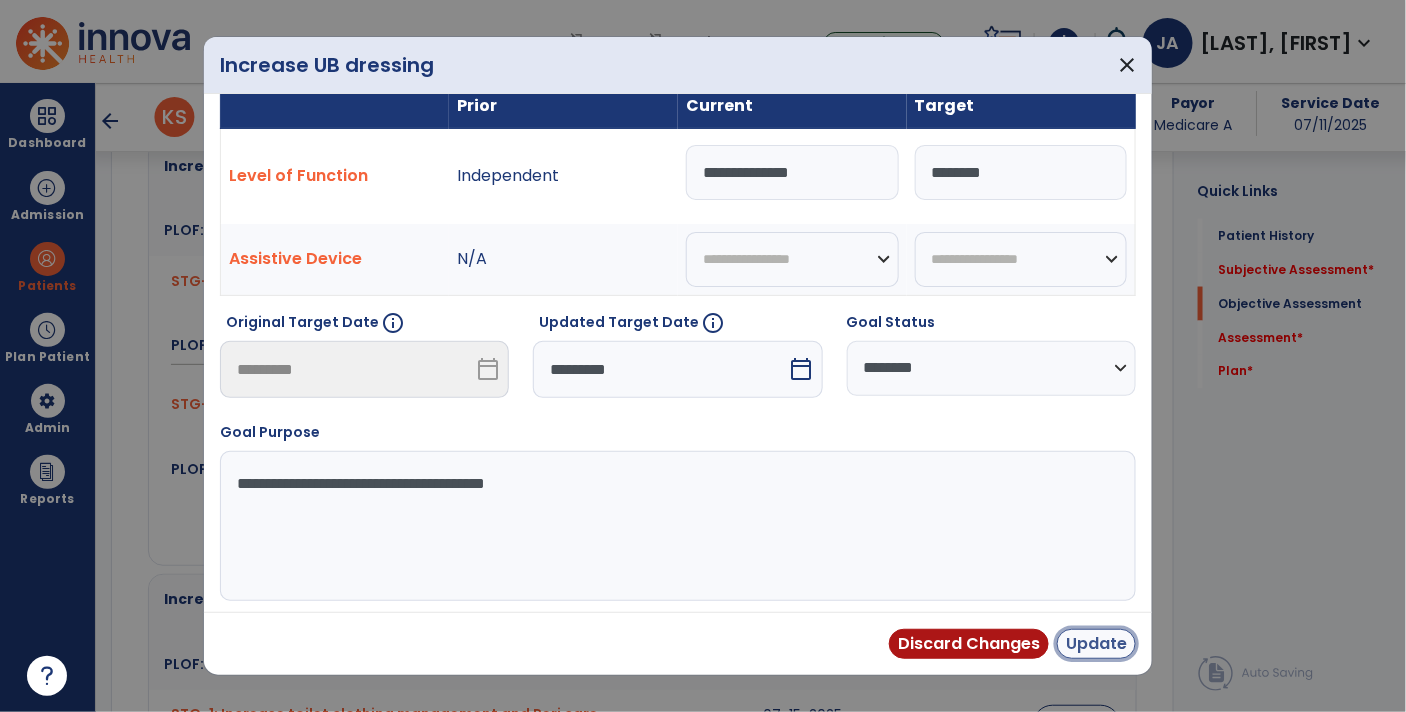 click on "Update" at bounding box center (1096, 644) 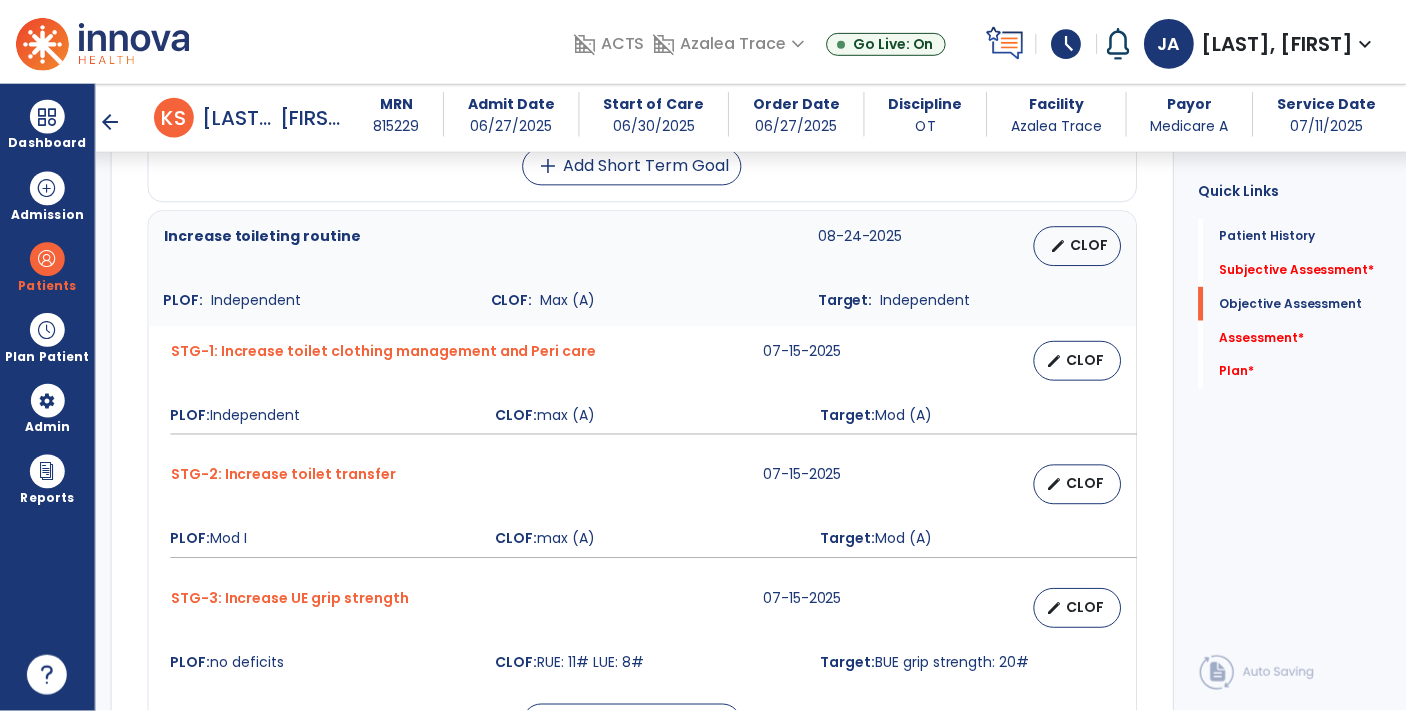 scroll, scrollTop: 1264, scrollLeft: 0, axis: vertical 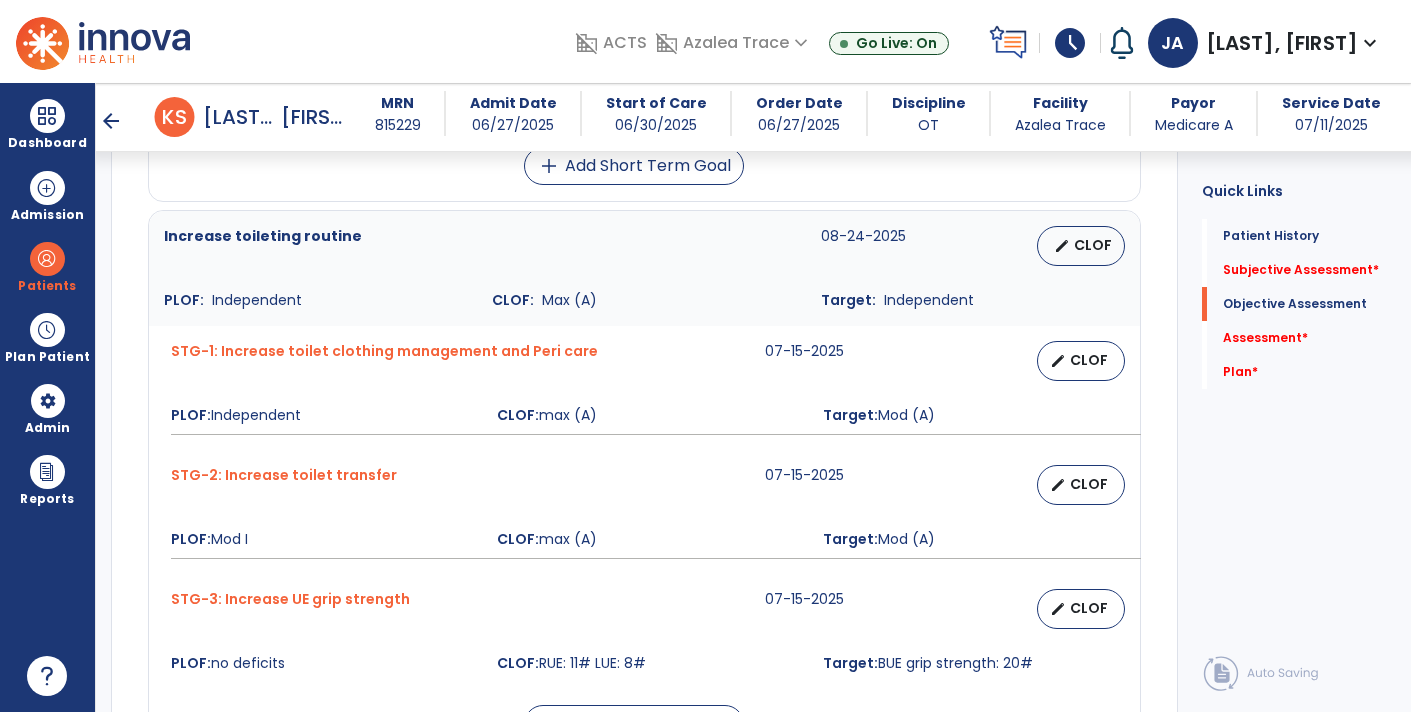 click on "CLOF" at bounding box center [1089, 360] 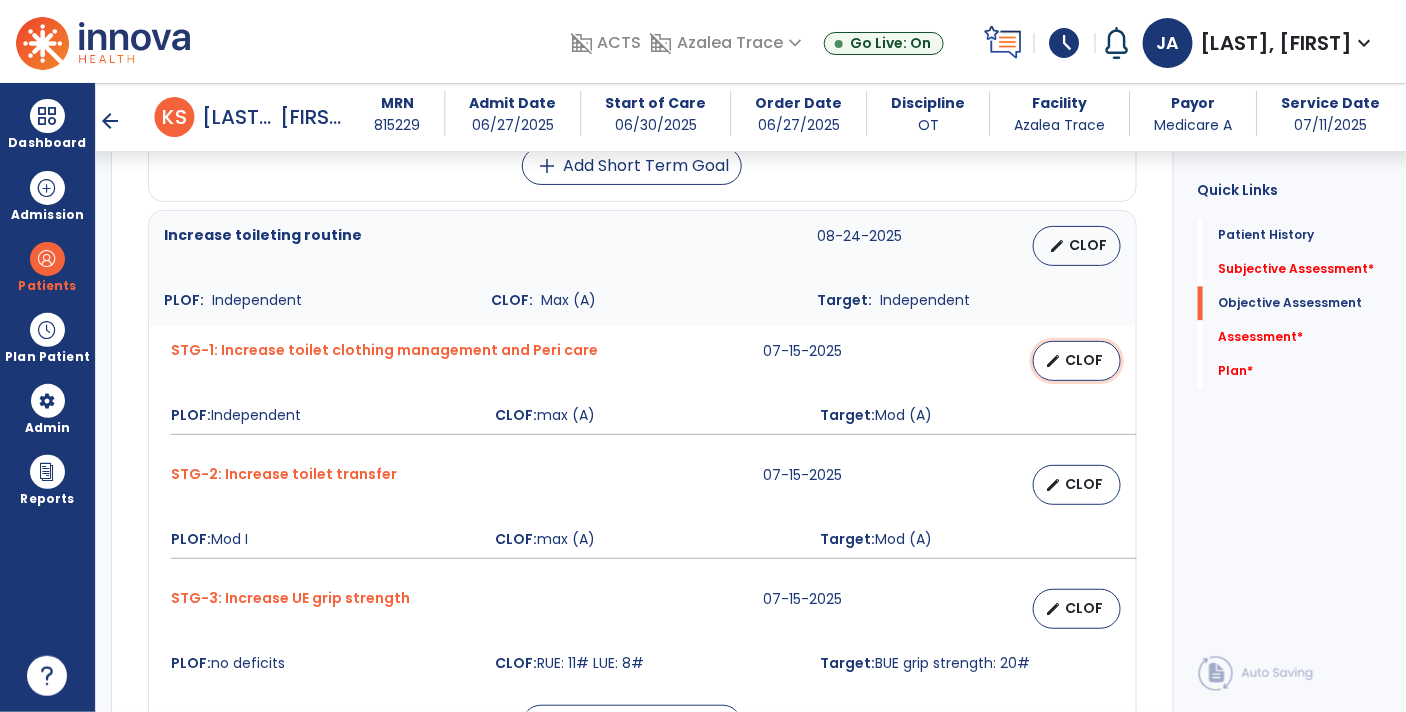 select on "********" 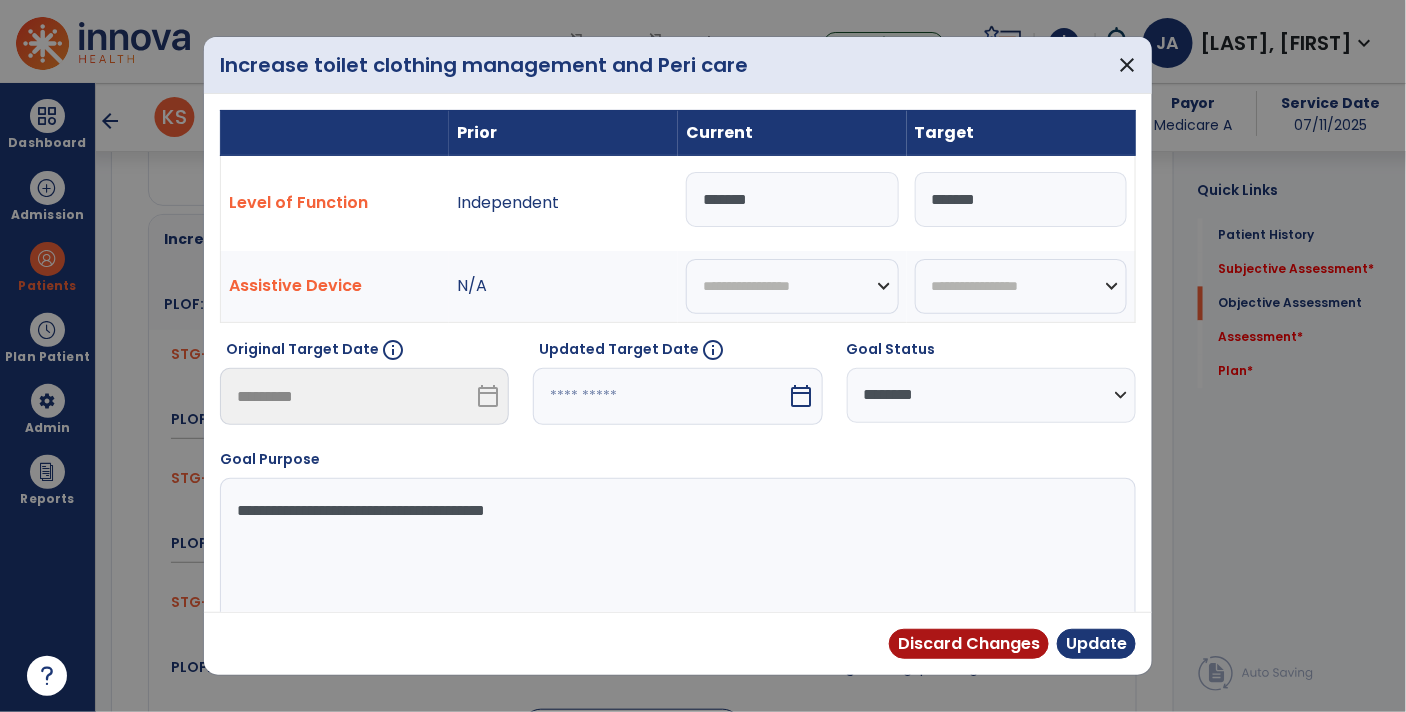 scroll, scrollTop: 1264, scrollLeft: 0, axis: vertical 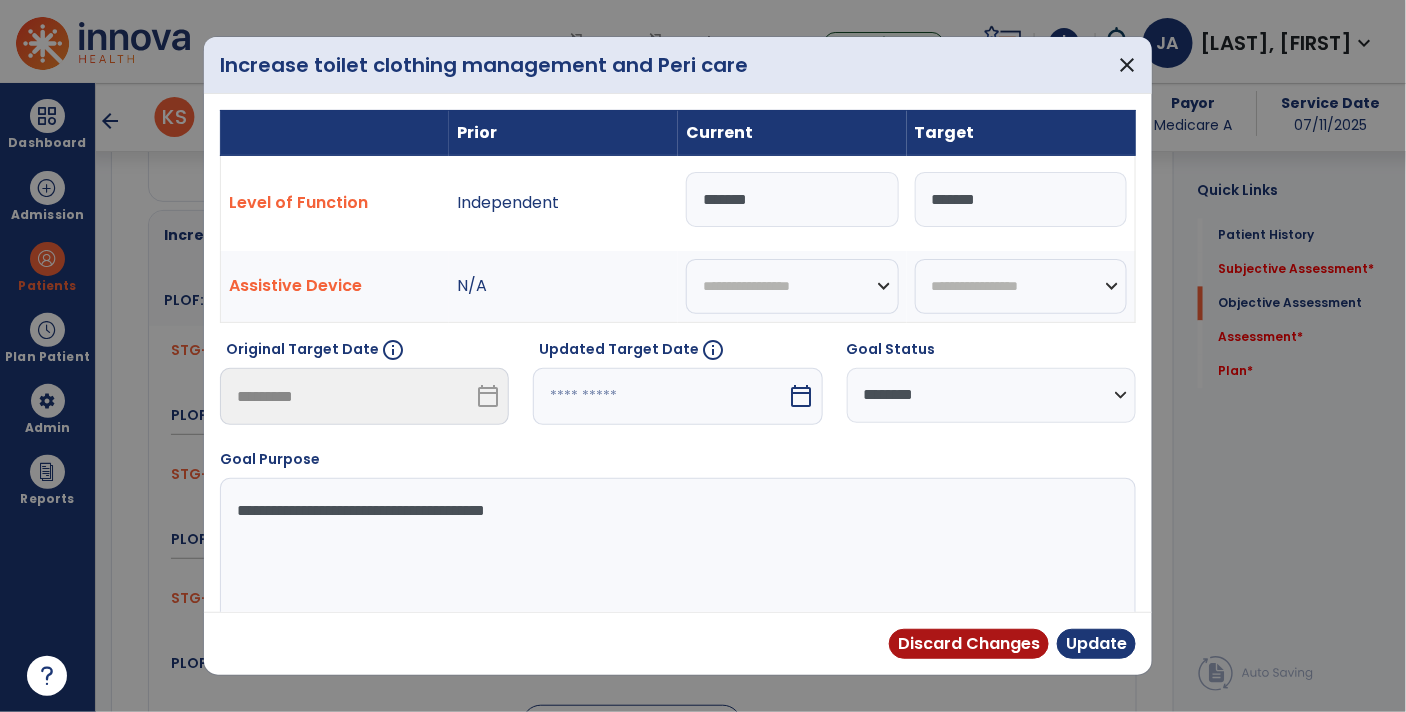 click on "calendar_today" at bounding box center [802, 396] 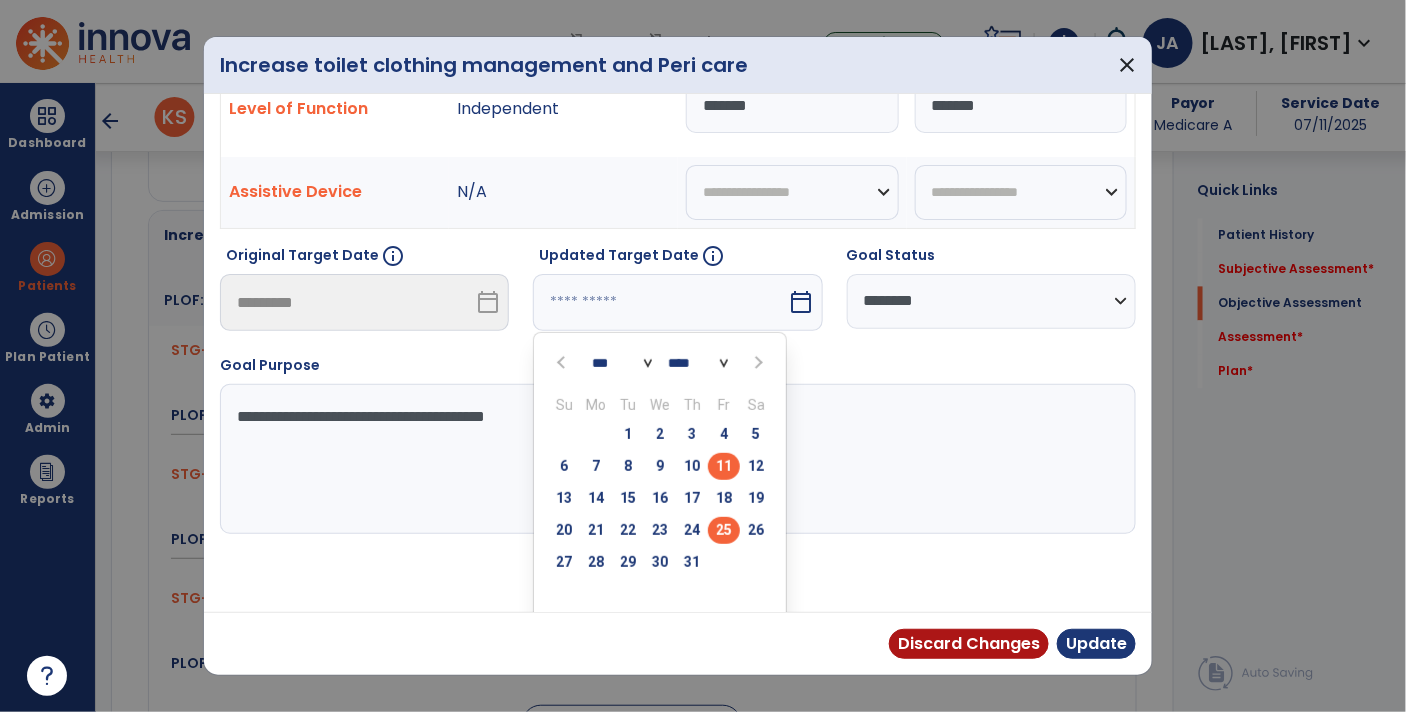 click on "25" at bounding box center (724, 530) 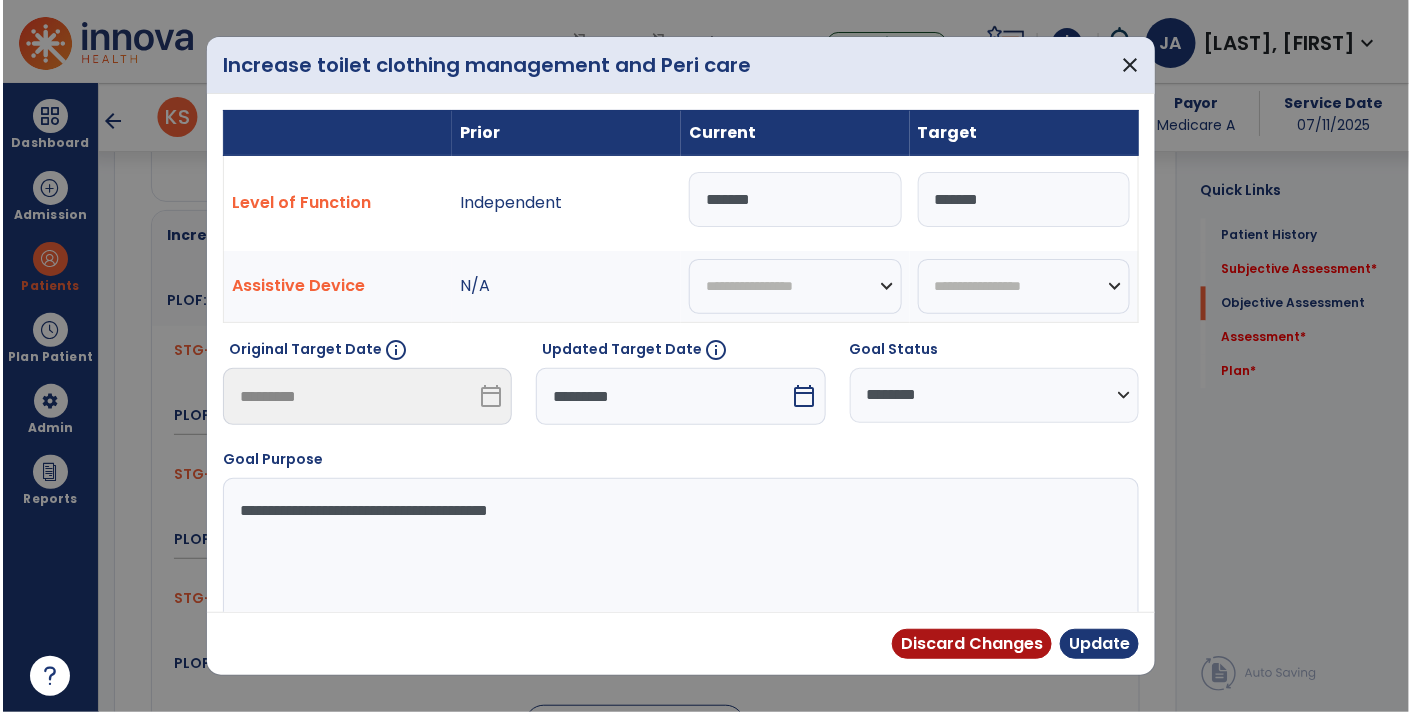 scroll, scrollTop: 2, scrollLeft: 0, axis: vertical 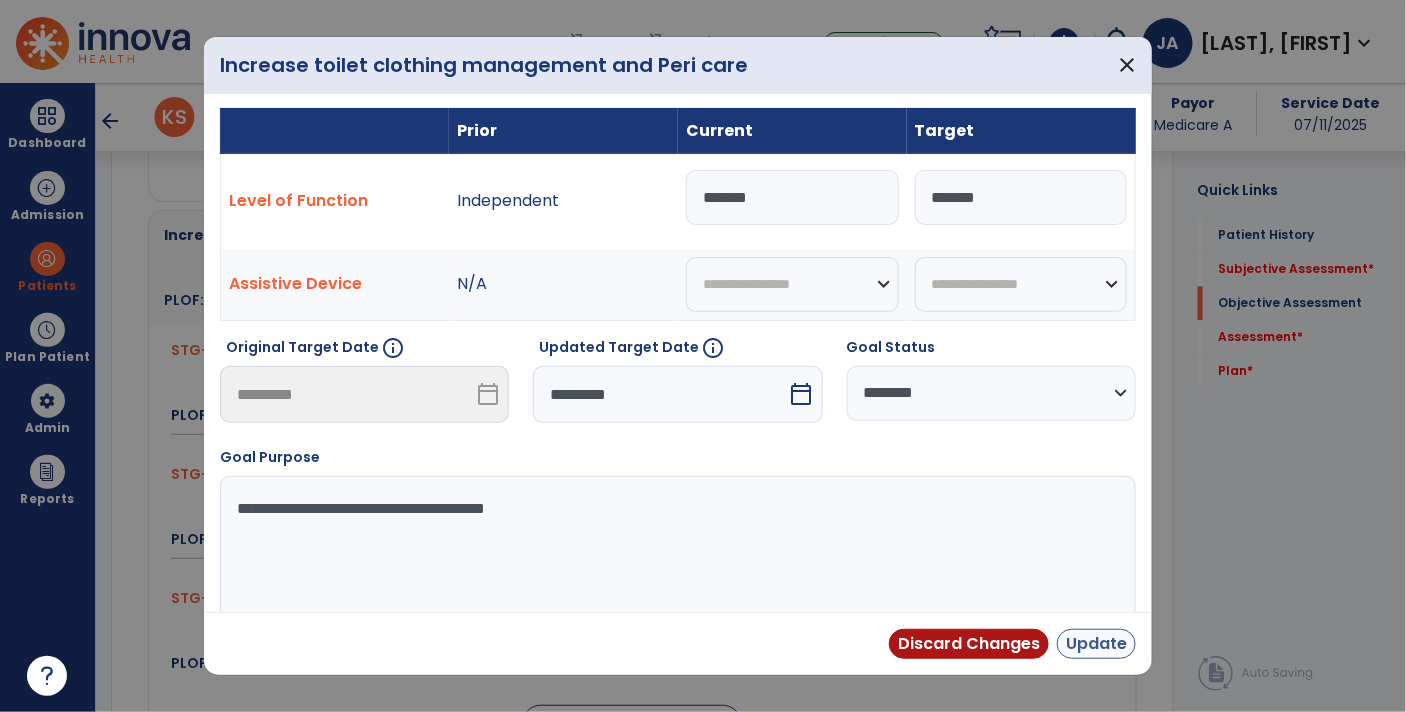 click on "Update" at bounding box center [1096, 644] 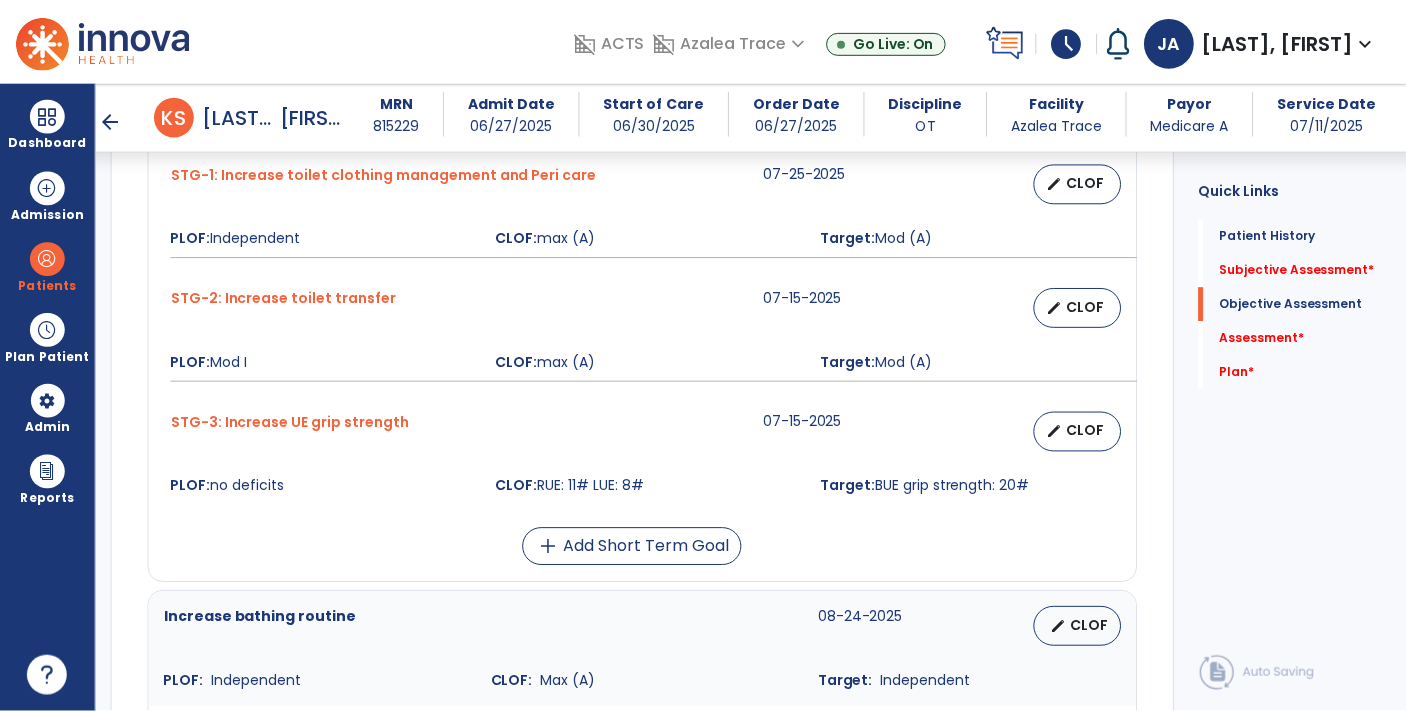 scroll, scrollTop: 1442, scrollLeft: 0, axis: vertical 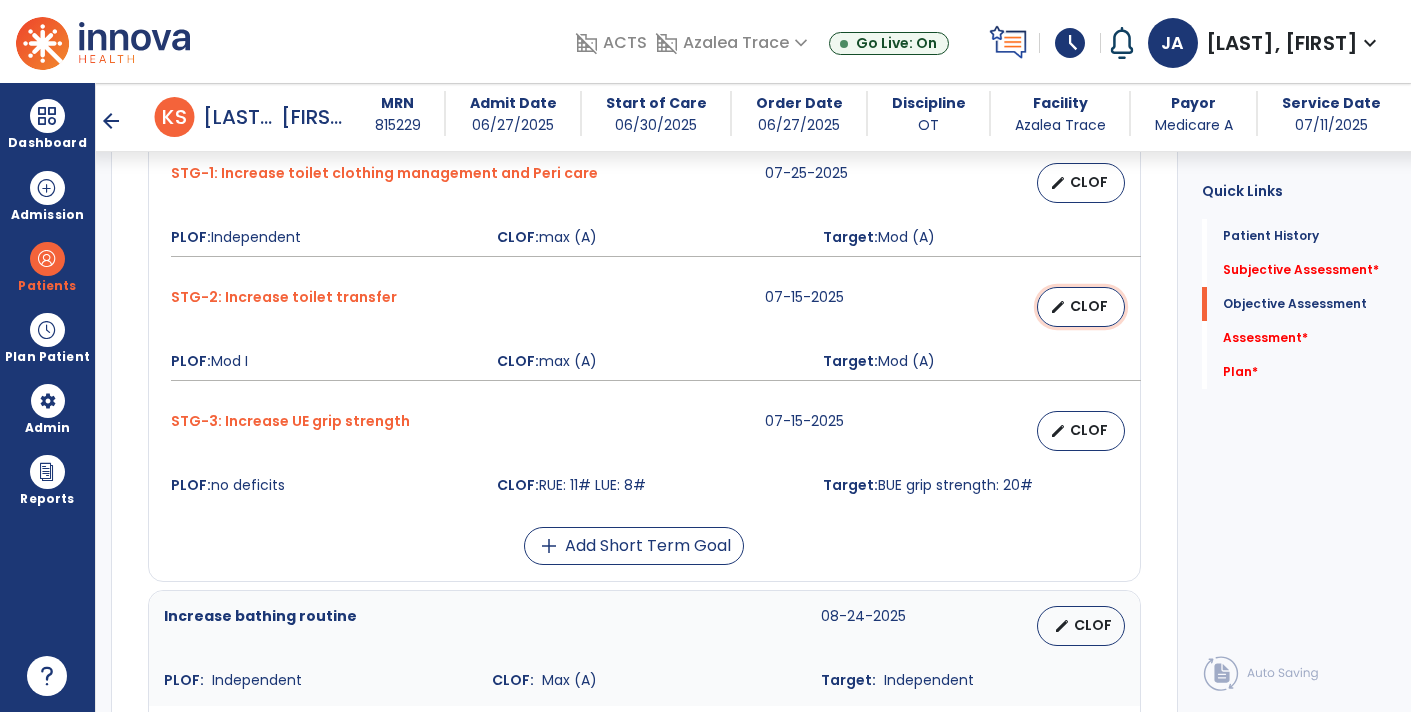 click on "CLOF" at bounding box center [1089, 306] 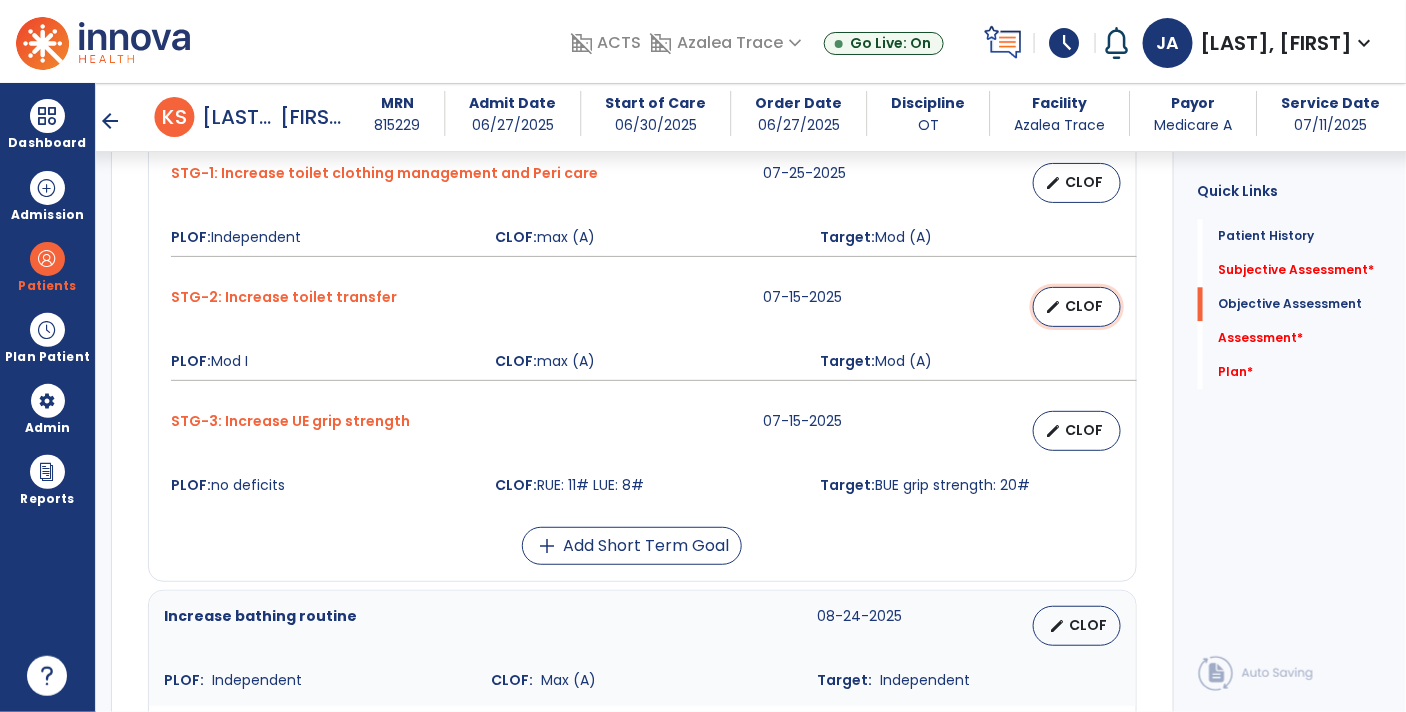 select on "********" 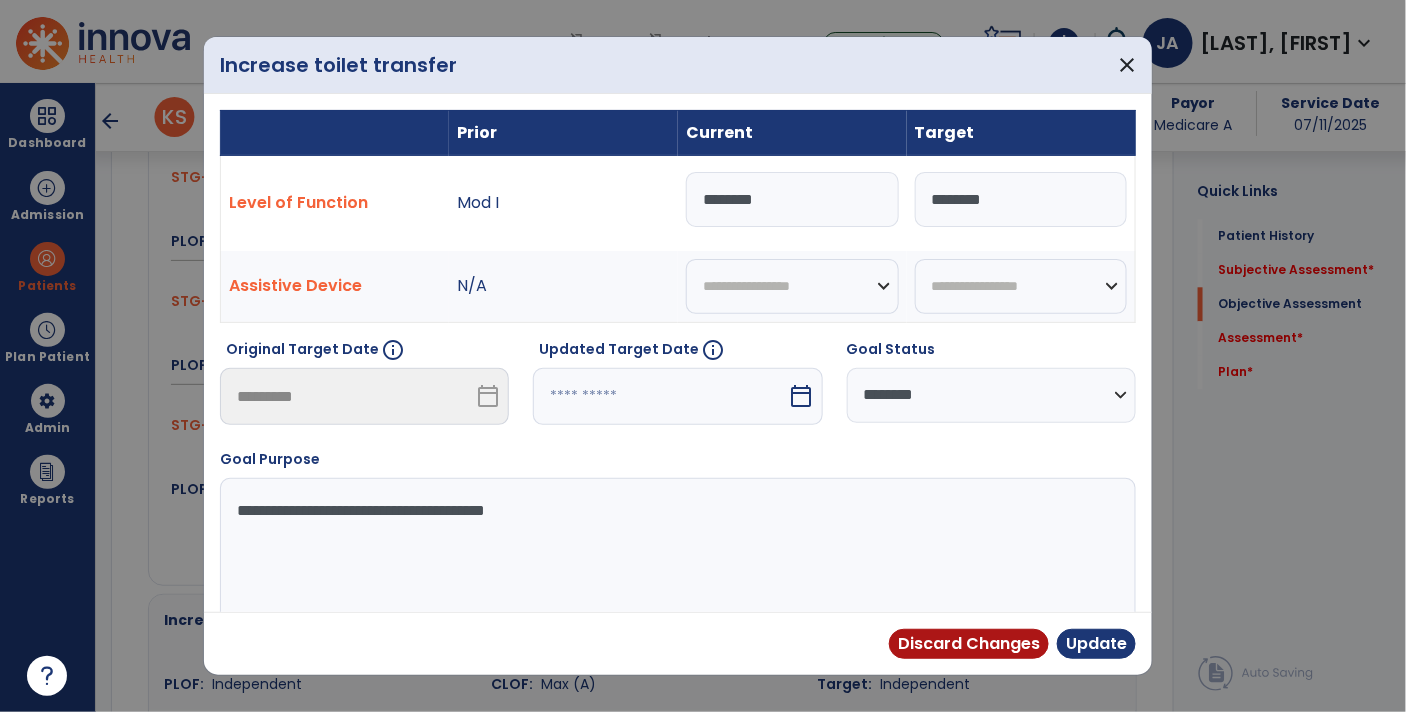 scroll, scrollTop: 1442, scrollLeft: 0, axis: vertical 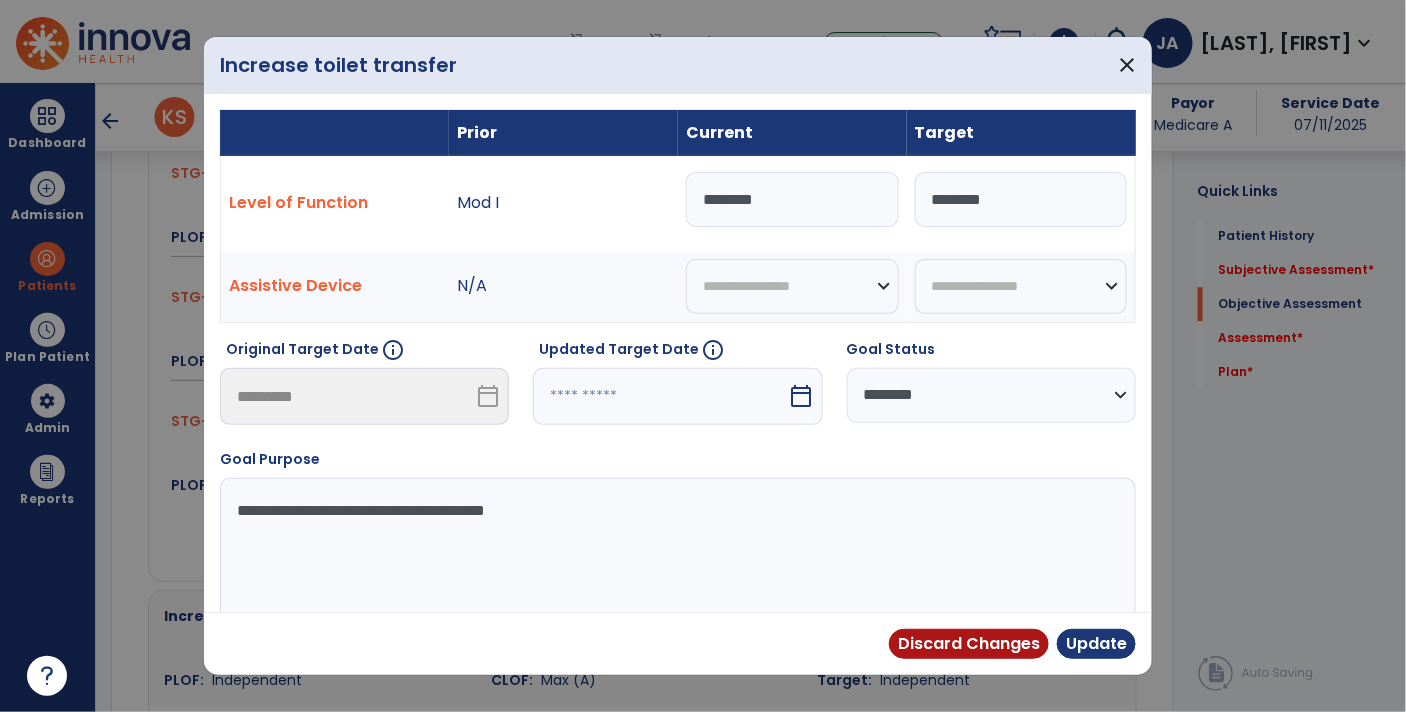 click on "*******" at bounding box center [792, 199] 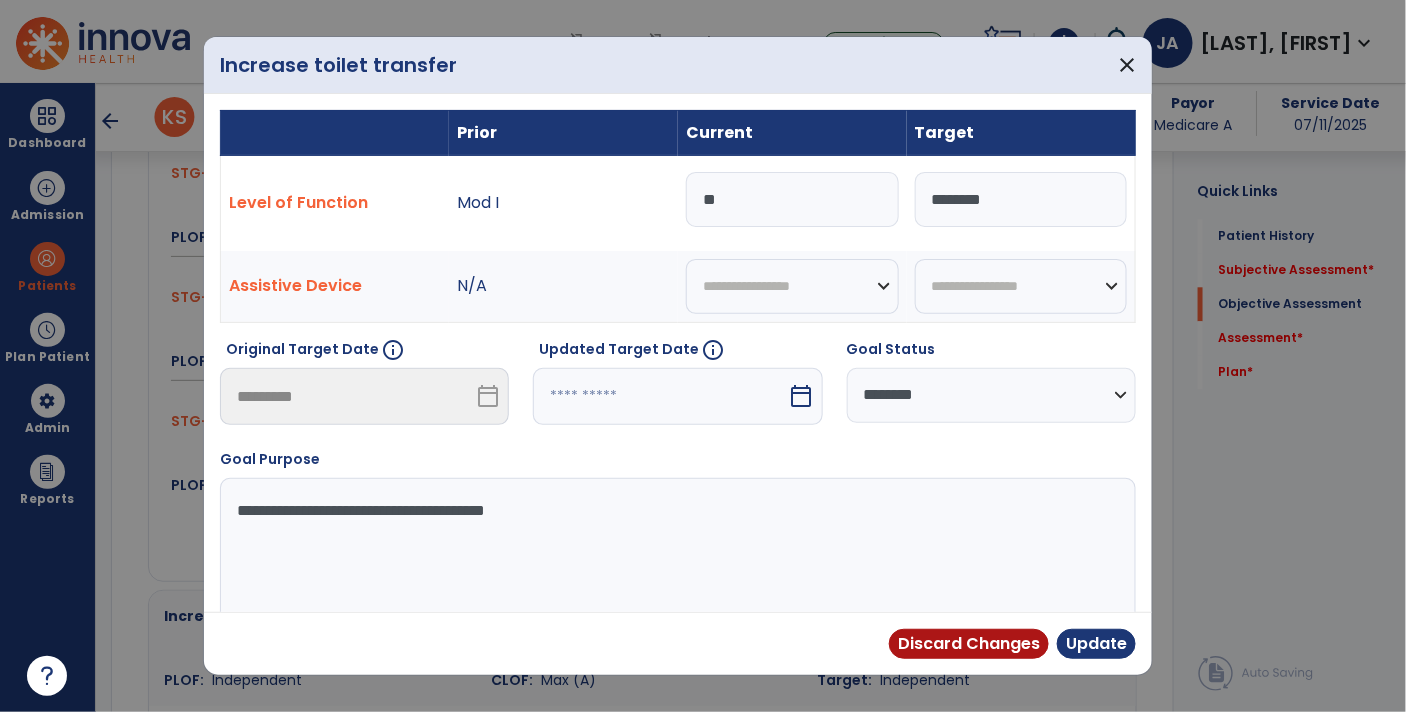type on "*" 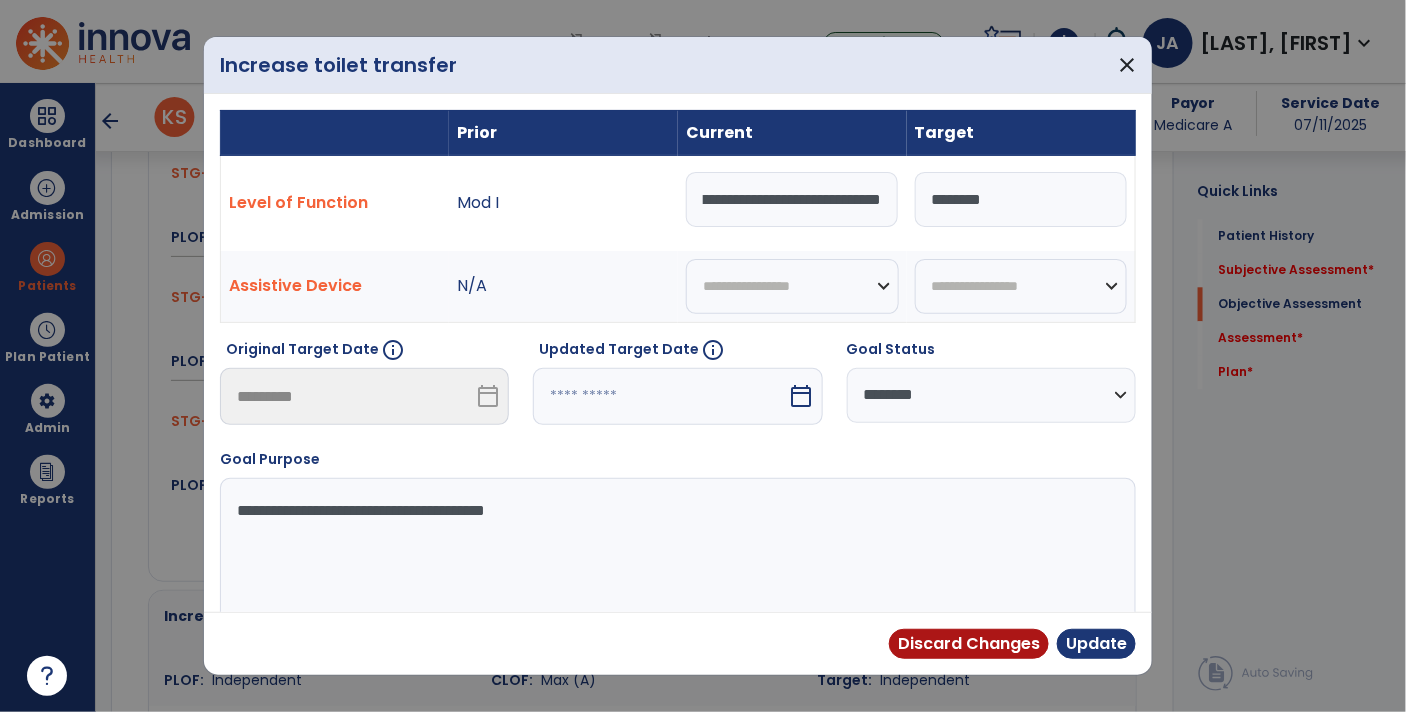 scroll, scrollTop: 0, scrollLeft: 239, axis: horizontal 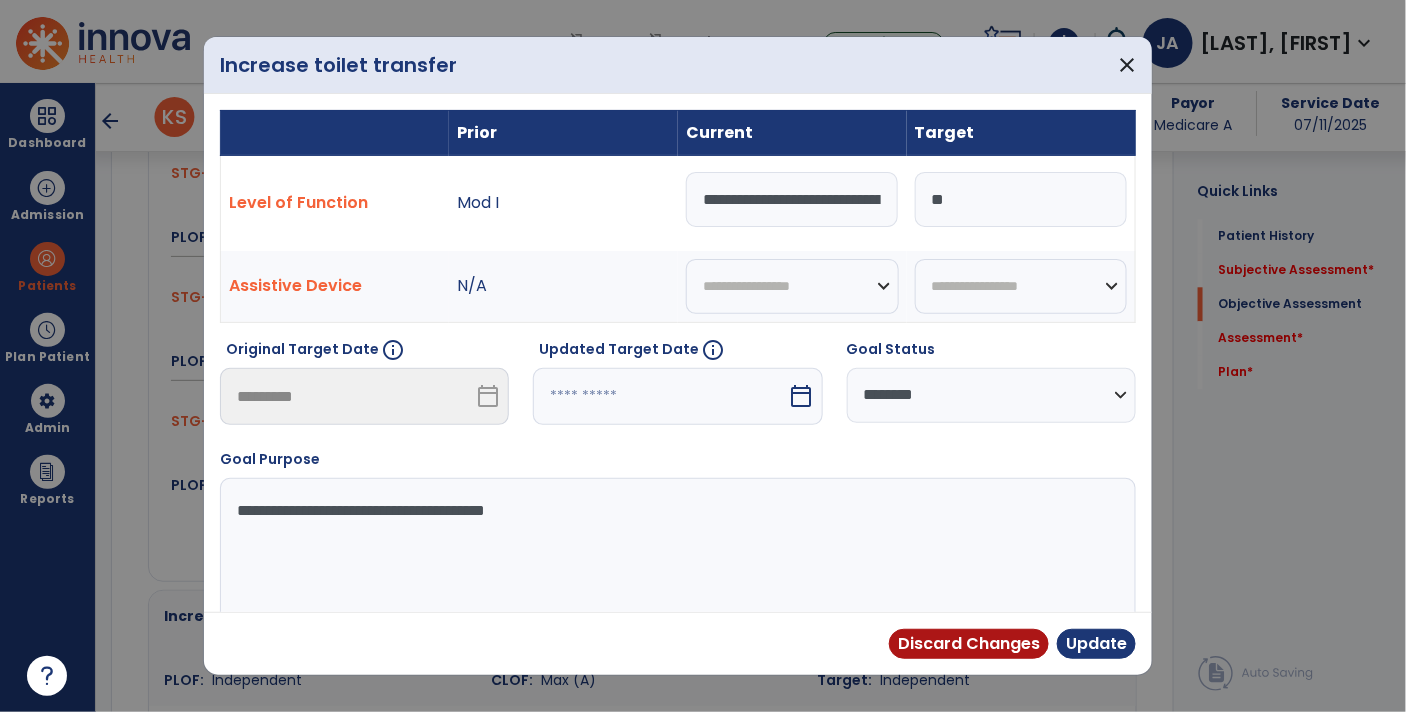 type on "*" 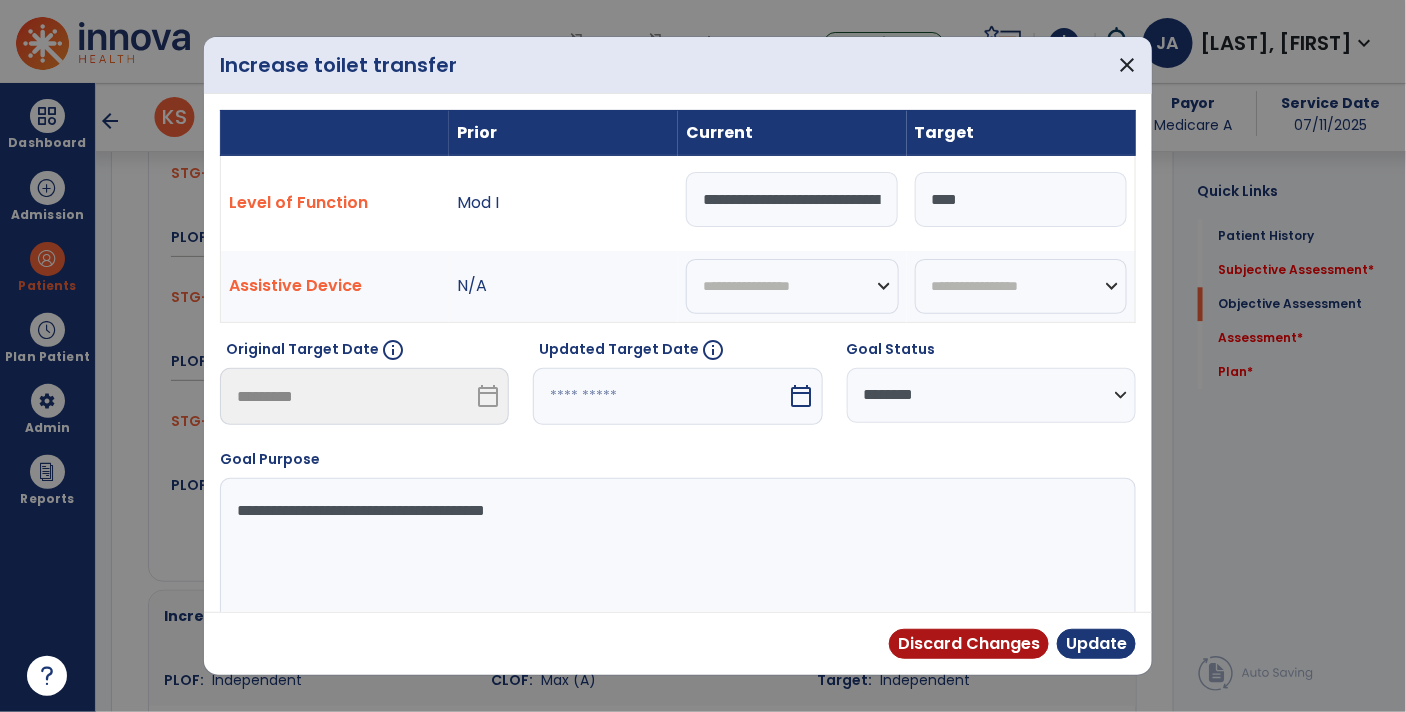 type on "***" 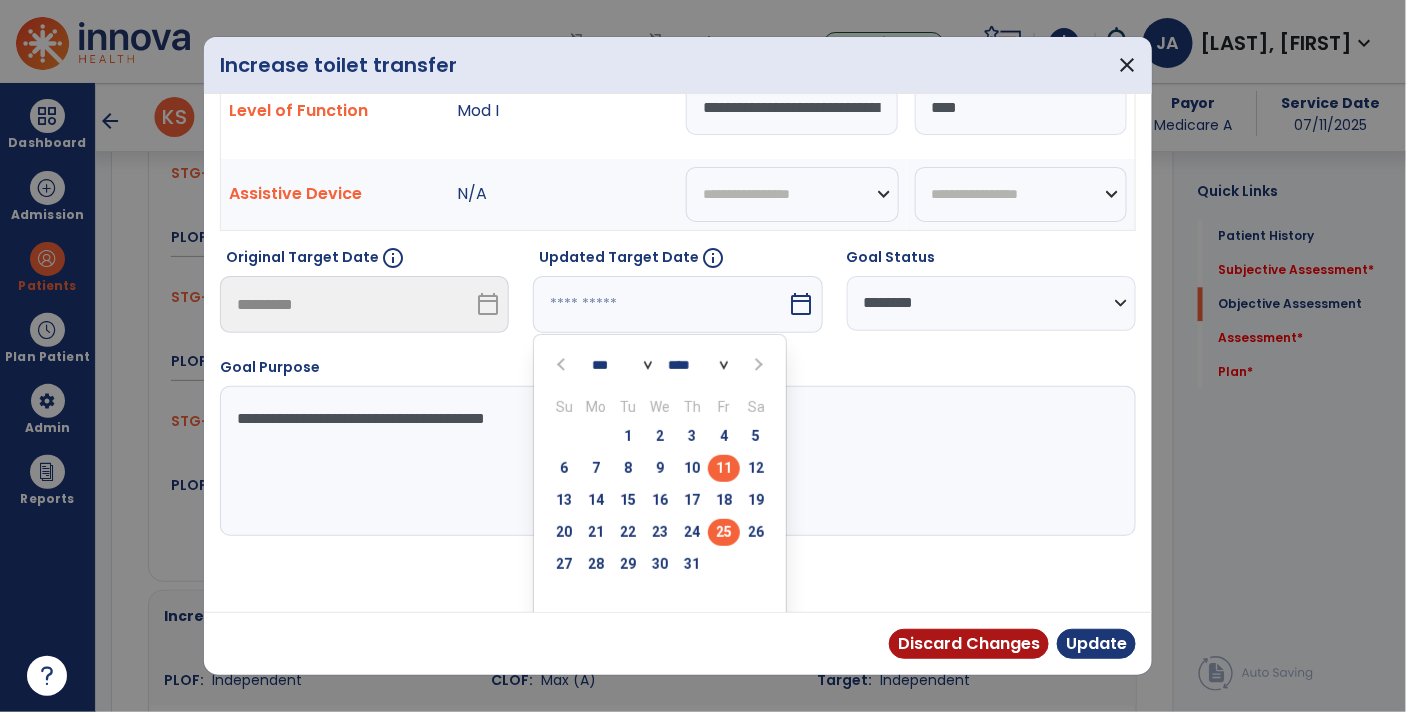 click on "25" at bounding box center (724, 532) 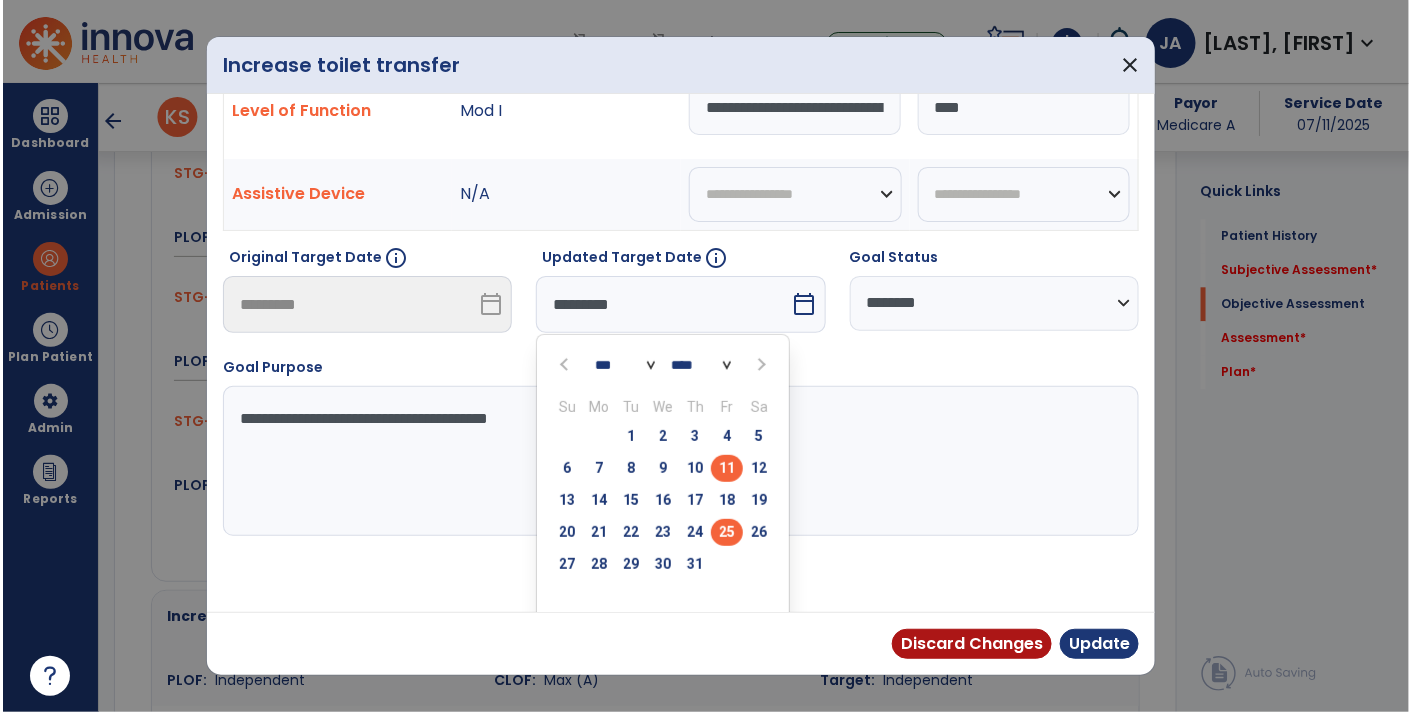 scroll, scrollTop: 27, scrollLeft: 0, axis: vertical 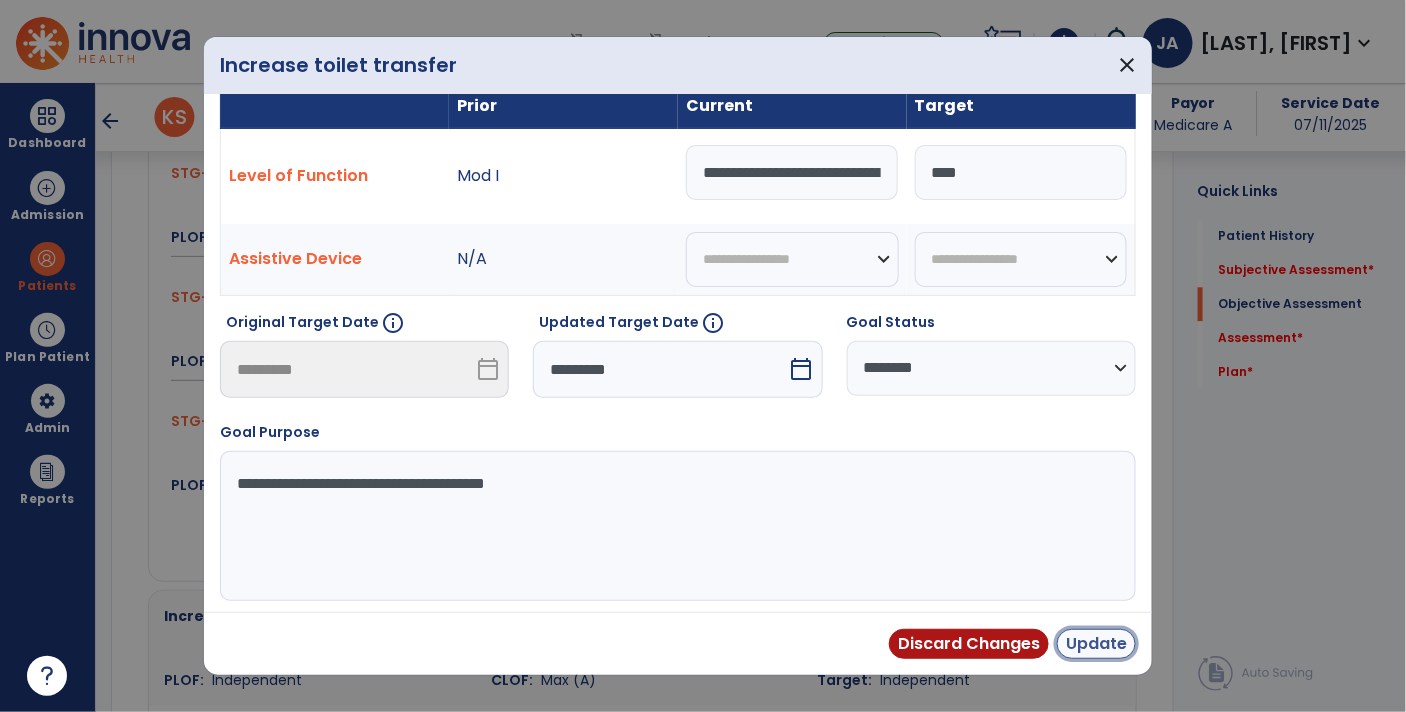 click on "Update" at bounding box center [1096, 644] 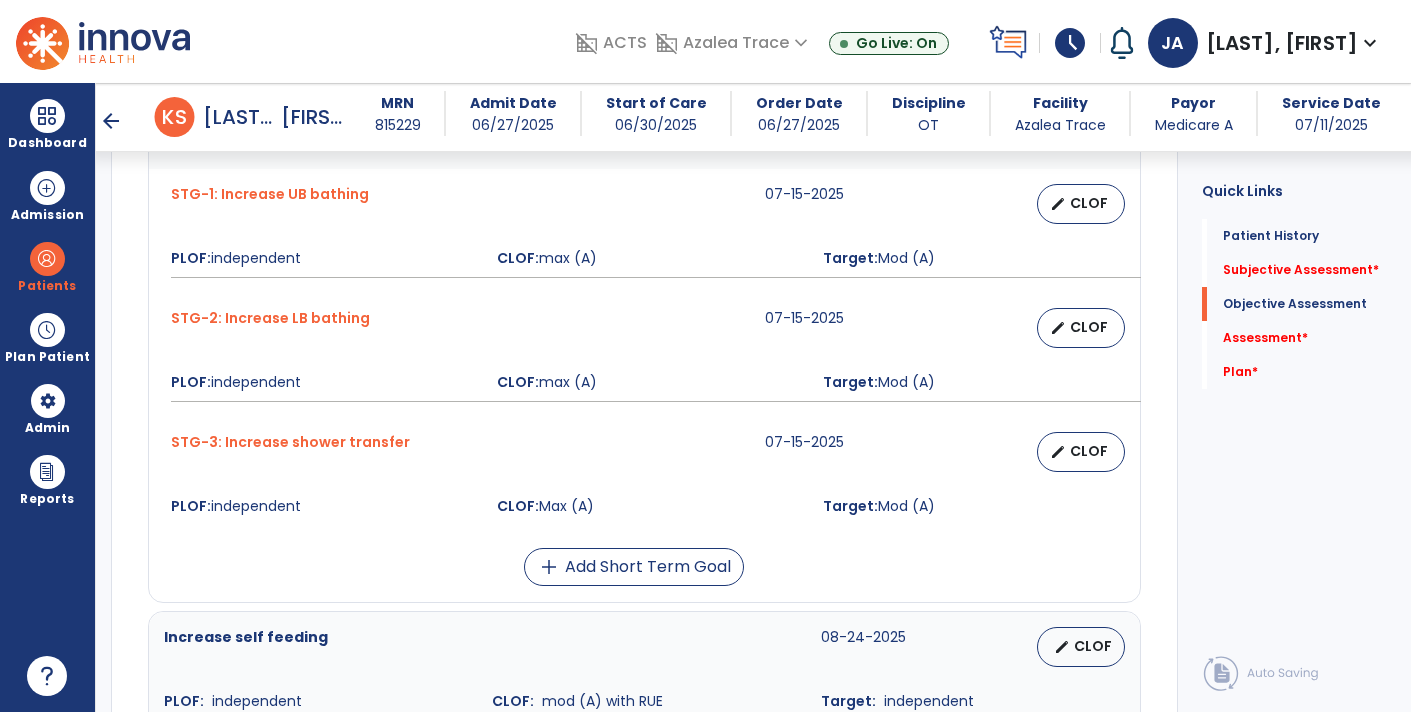 scroll, scrollTop: 2005, scrollLeft: 0, axis: vertical 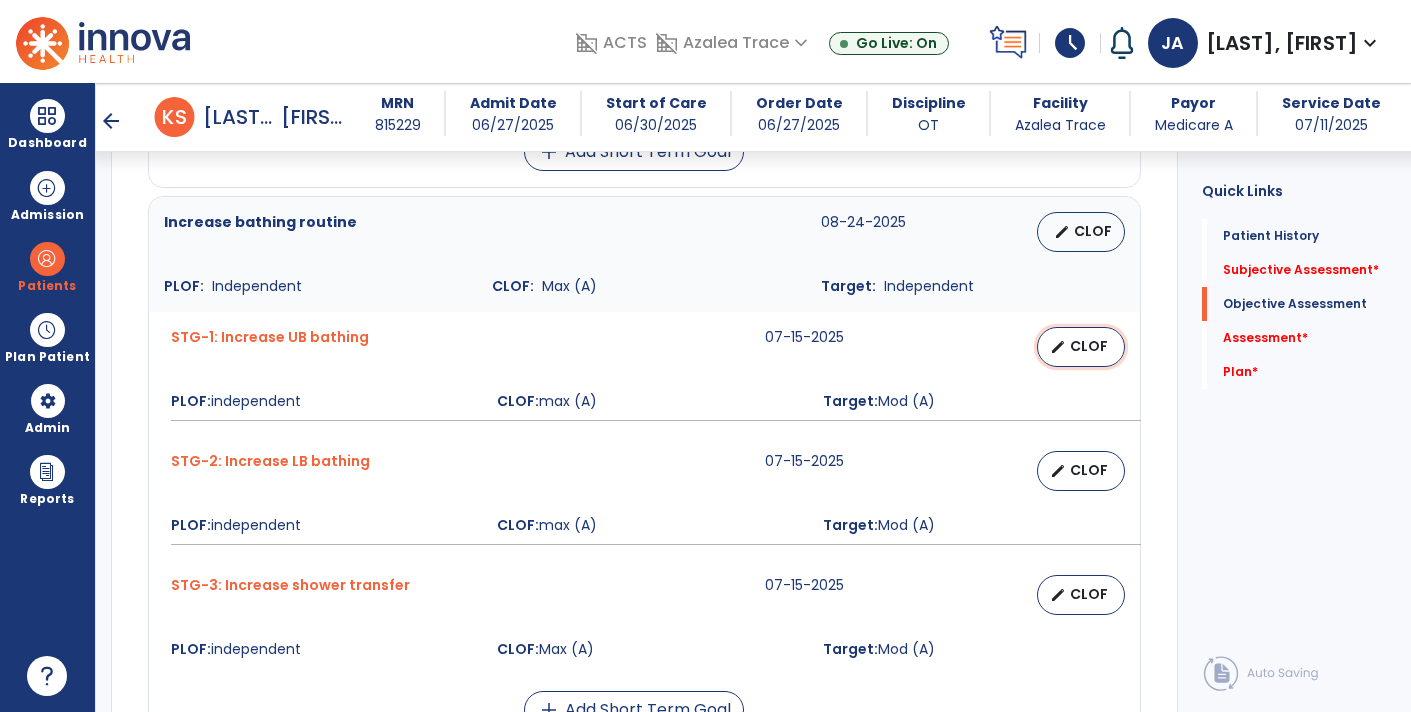click on "CLOF" at bounding box center (1089, 346) 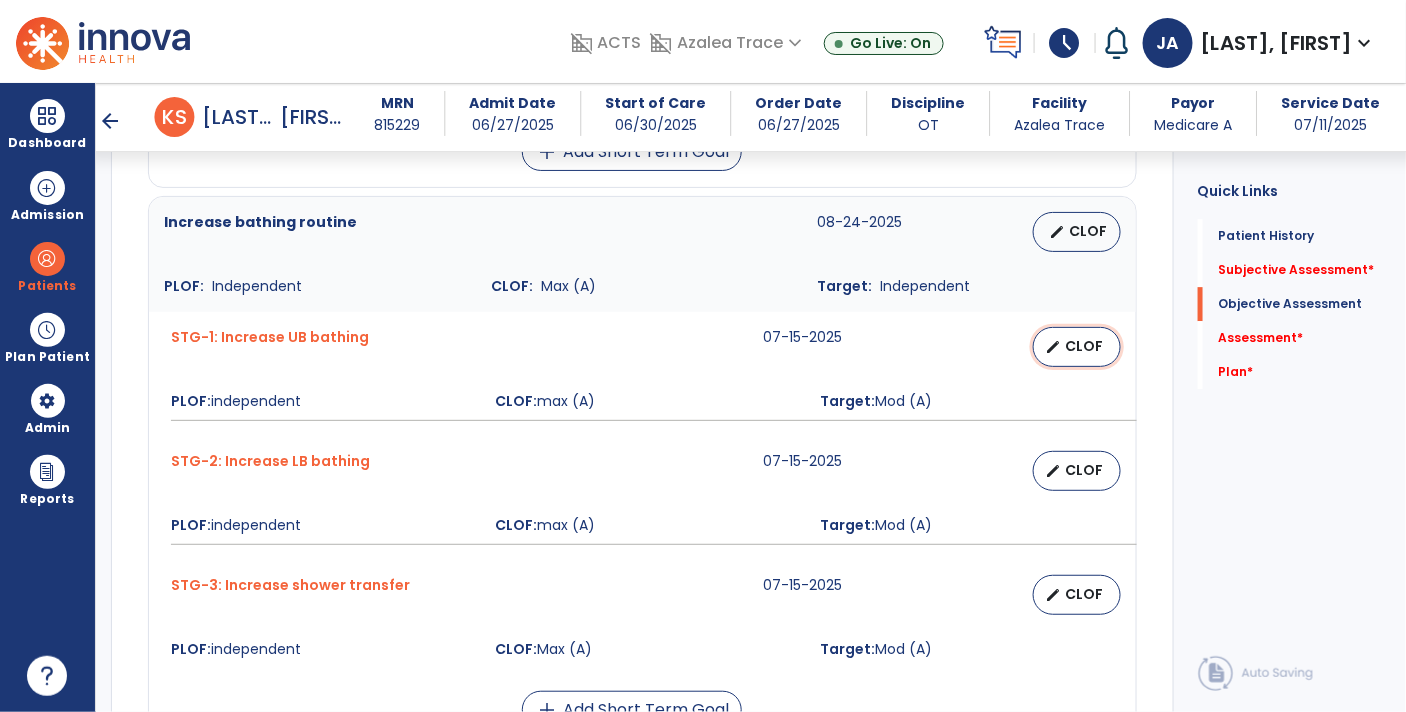 select on "********" 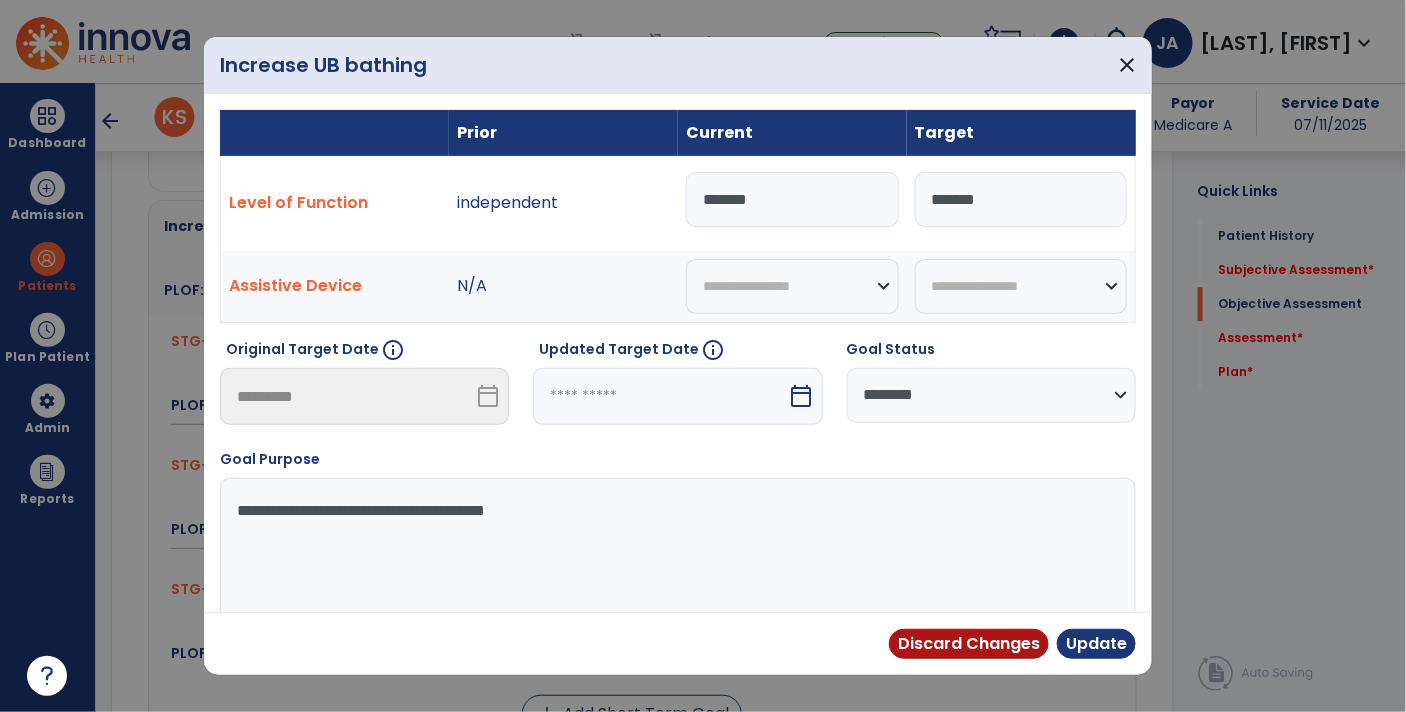 scroll, scrollTop: 1857, scrollLeft: 0, axis: vertical 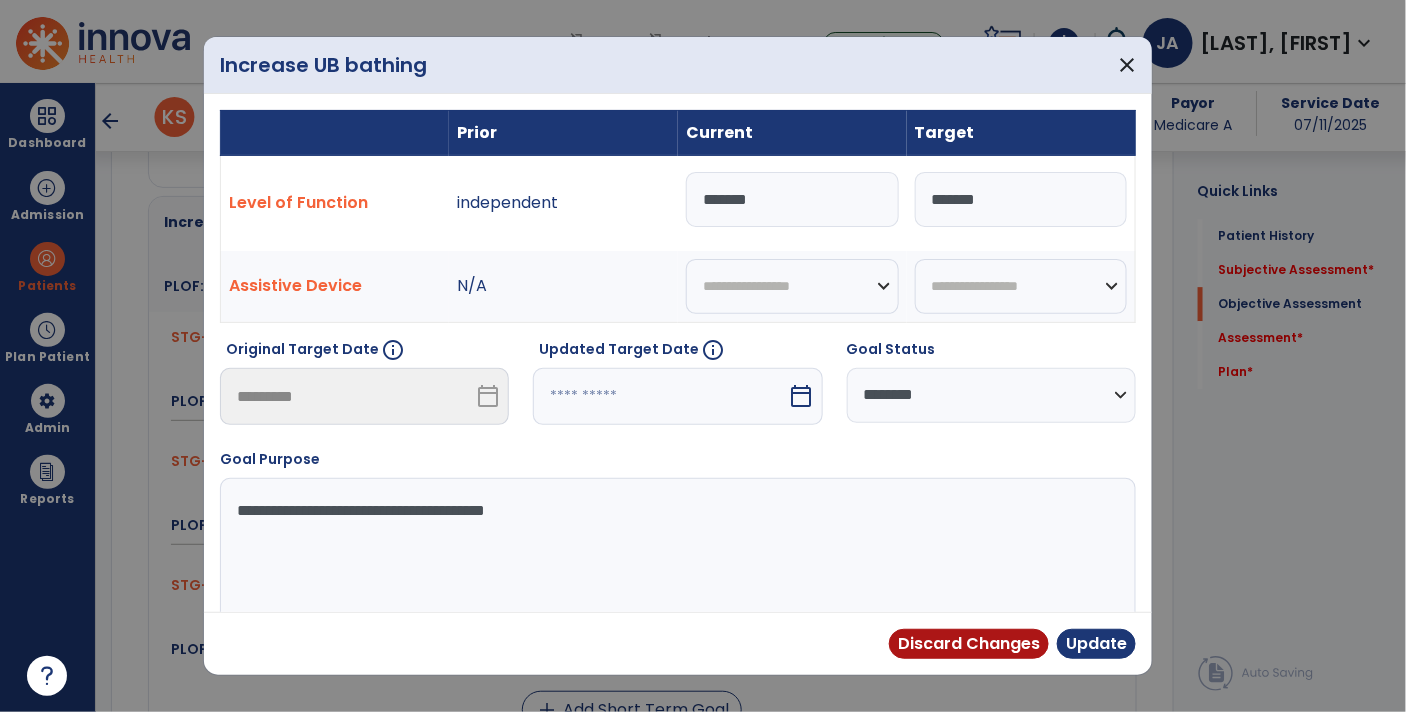 click on "calendar_today" at bounding box center [802, 396] 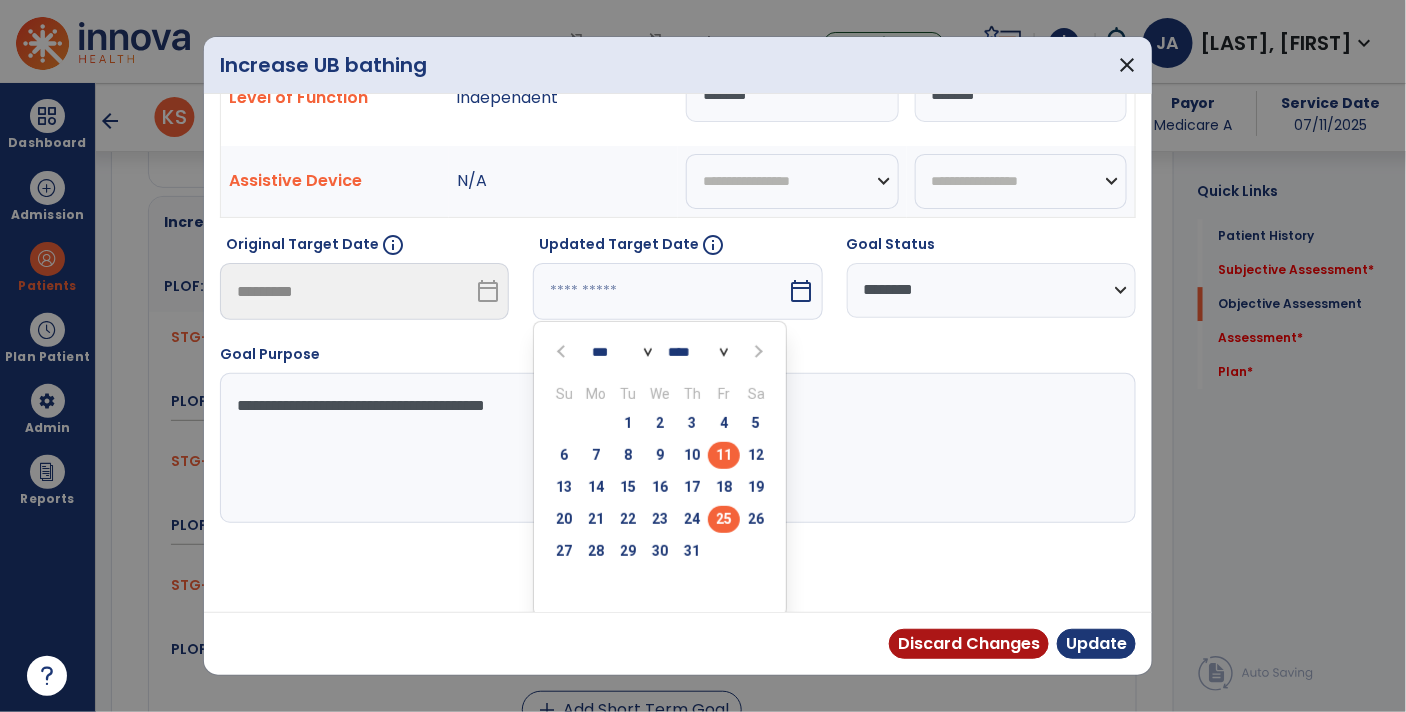 click on "25" at bounding box center (724, 519) 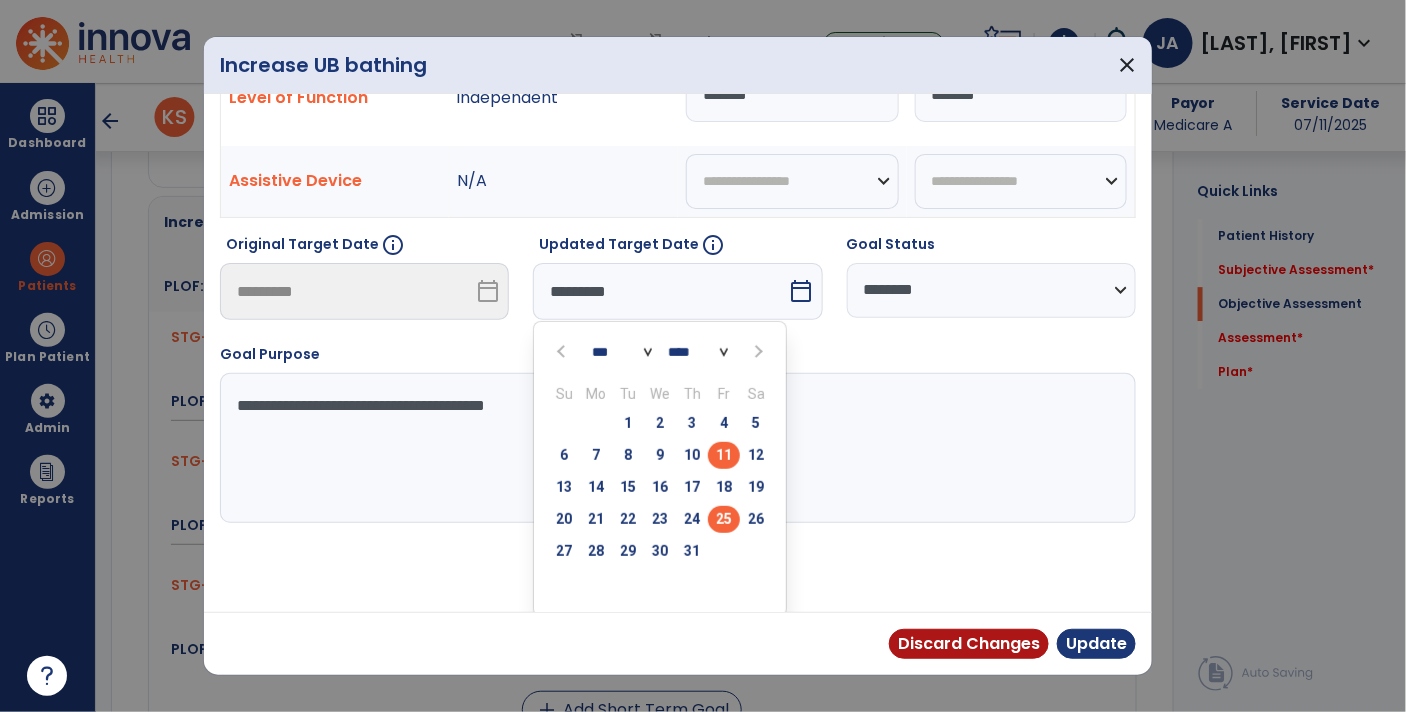 scroll, scrollTop: 27, scrollLeft: 0, axis: vertical 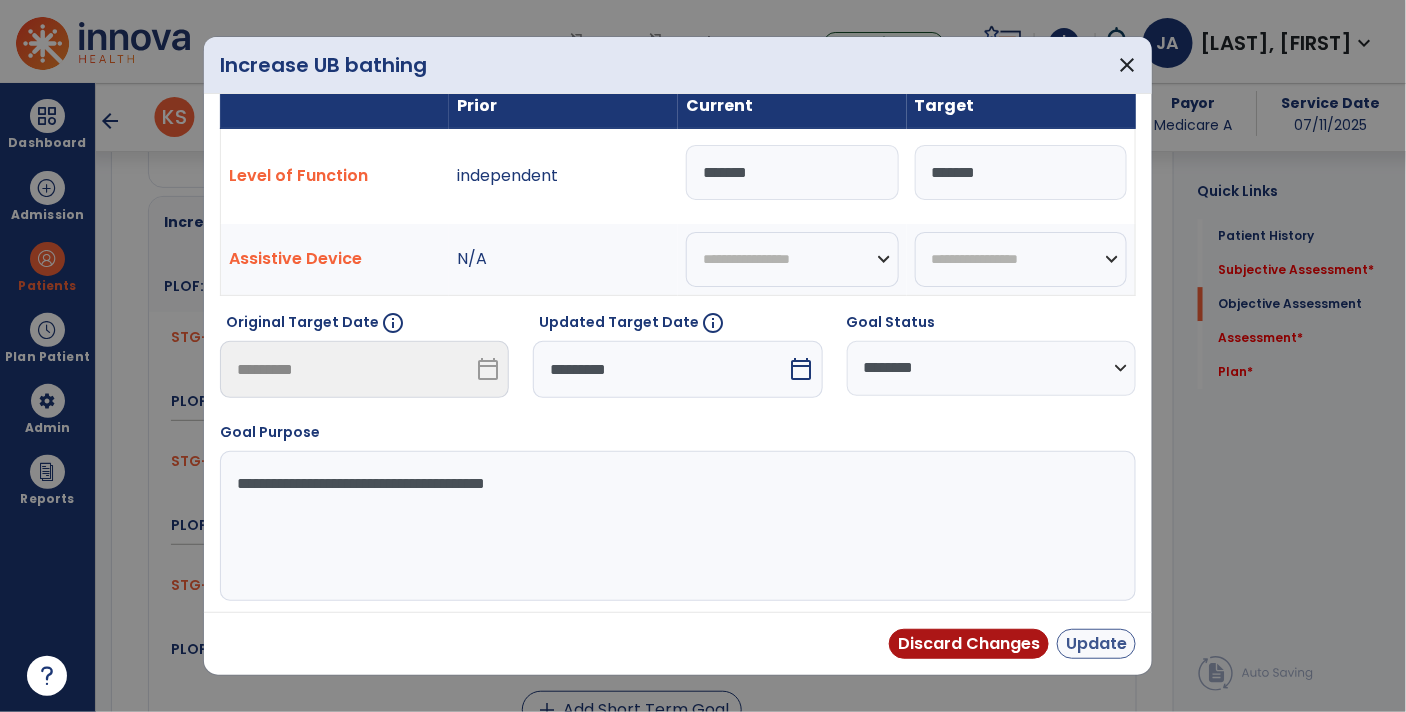 click on "Update" at bounding box center [1096, 644] 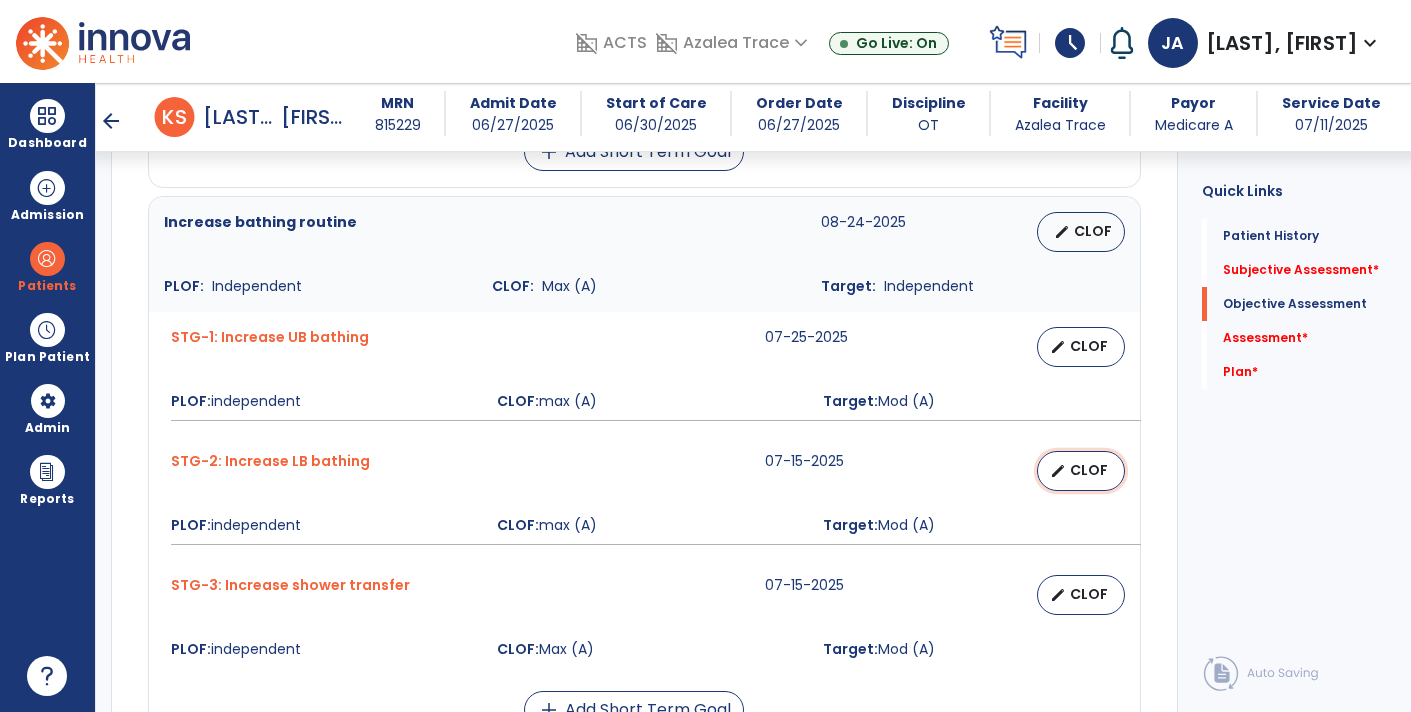 click on "CLOF" at bounding box center [1089, 470] 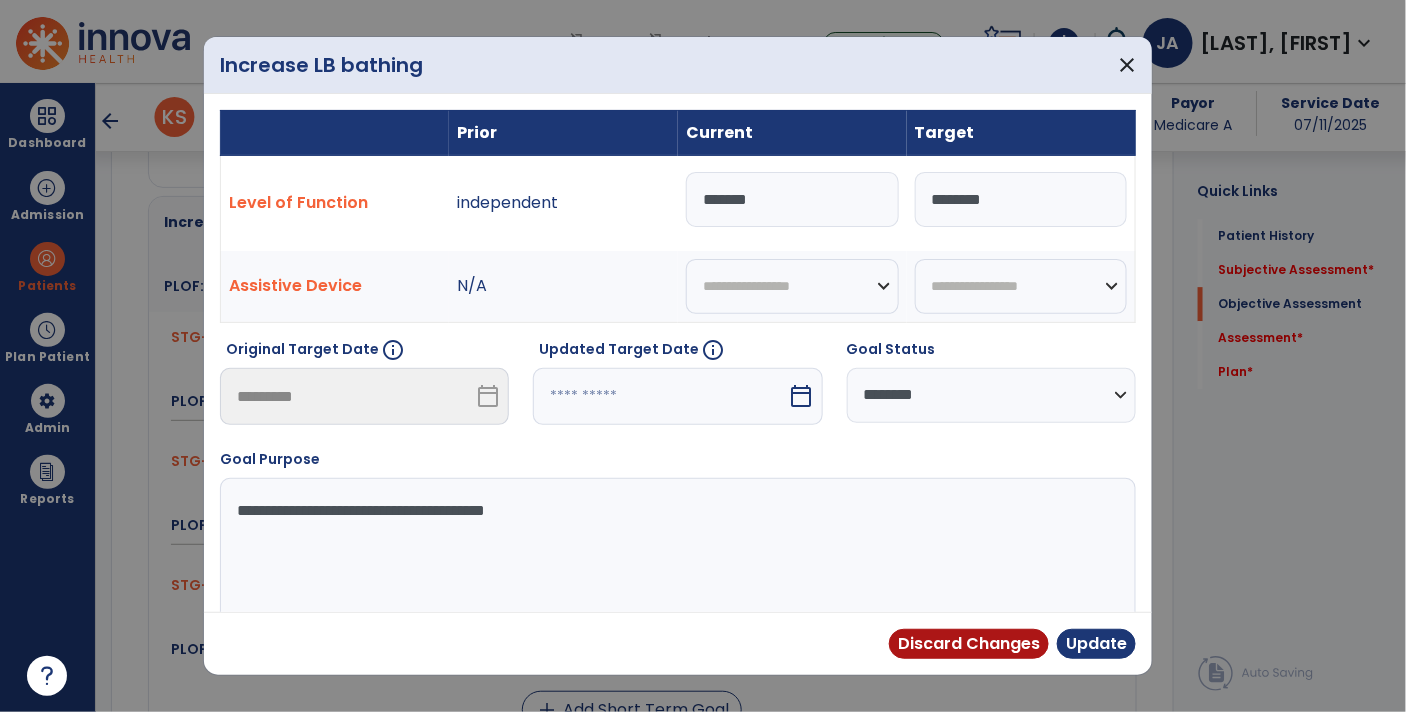 scroll, scrollTop: 1857, scrollLeft: 0, axis: vertical 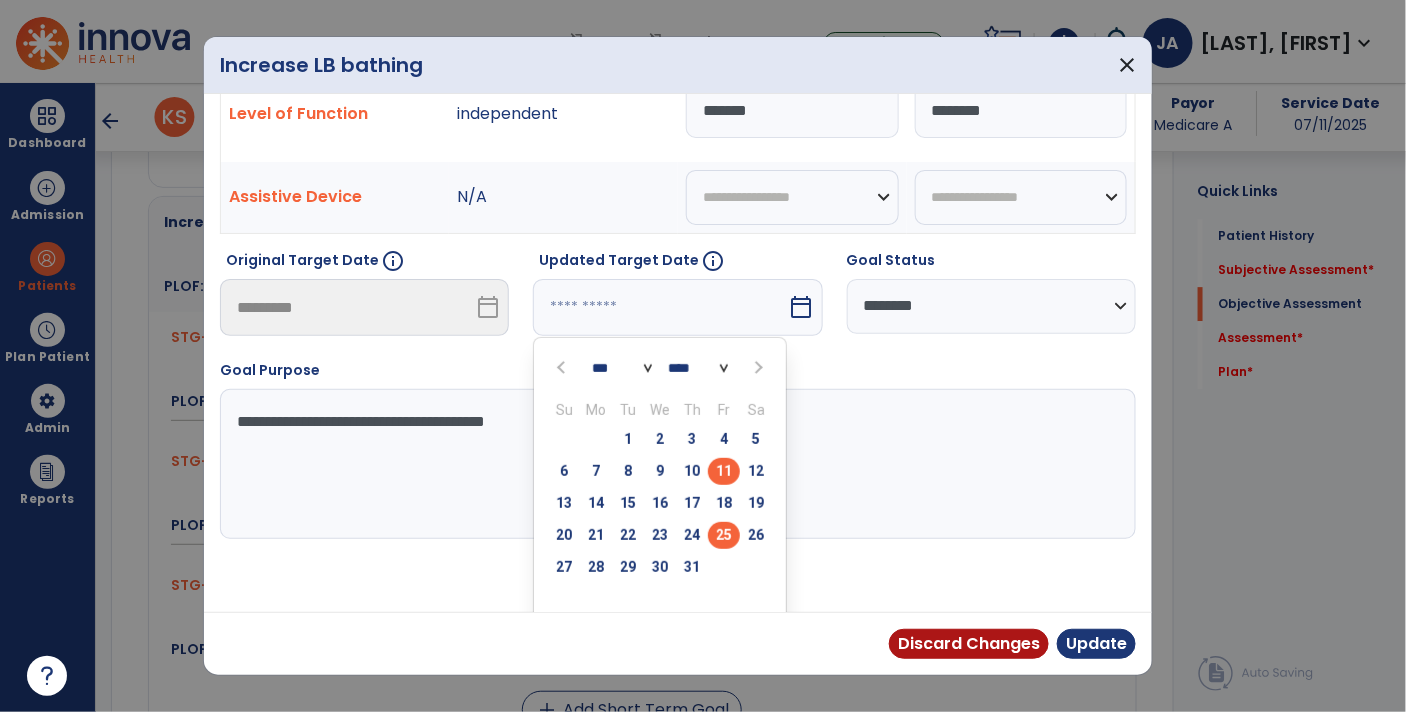 click on "25" at bounding box center [724, 535] 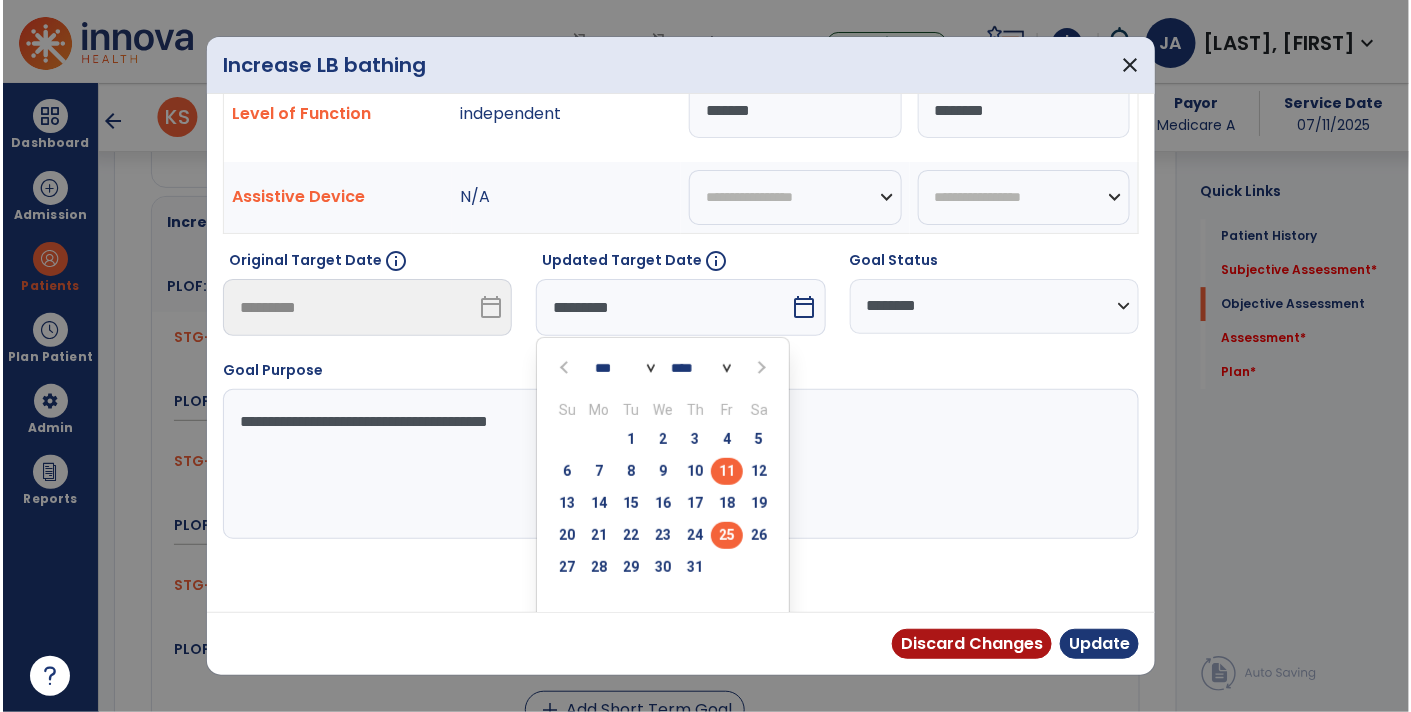 scroll, scrollTop: 27, scrollLeft: 0, axis: vertical 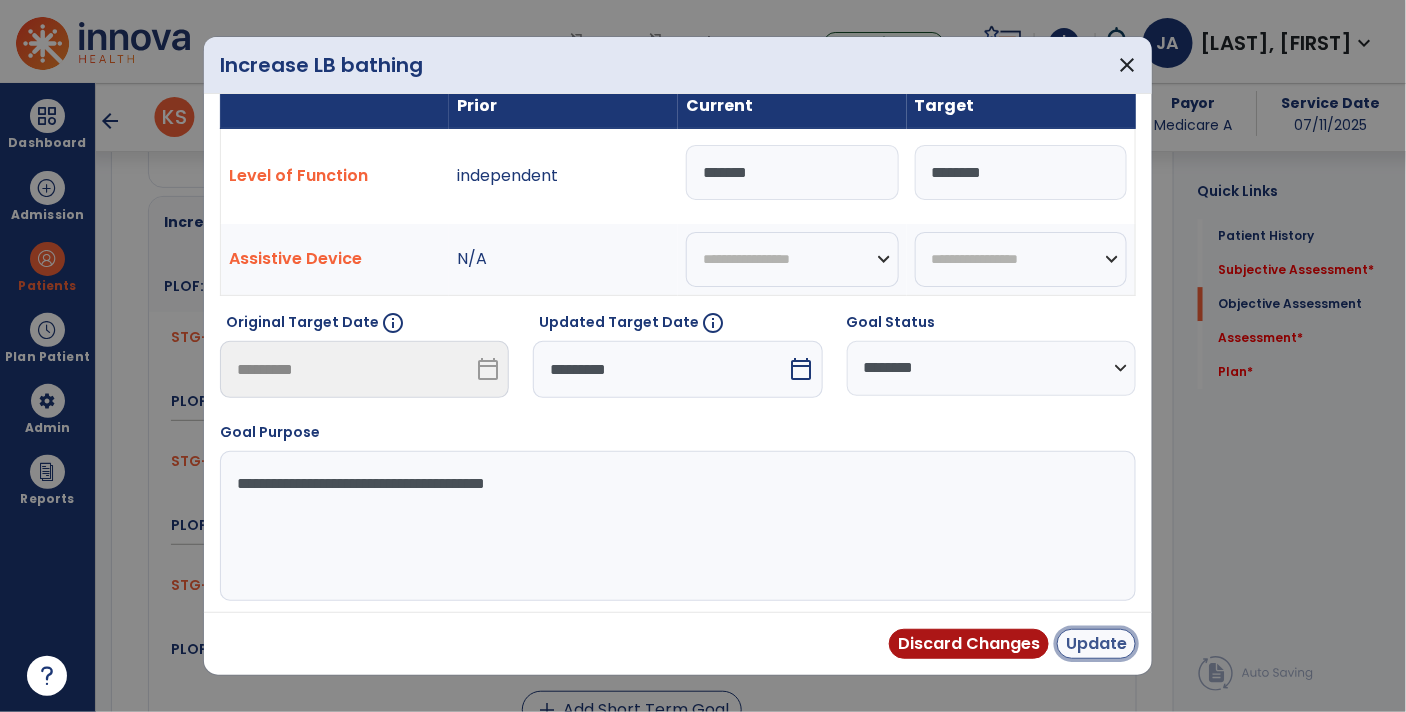 click on "Update" at bounding box center [1096, 644] 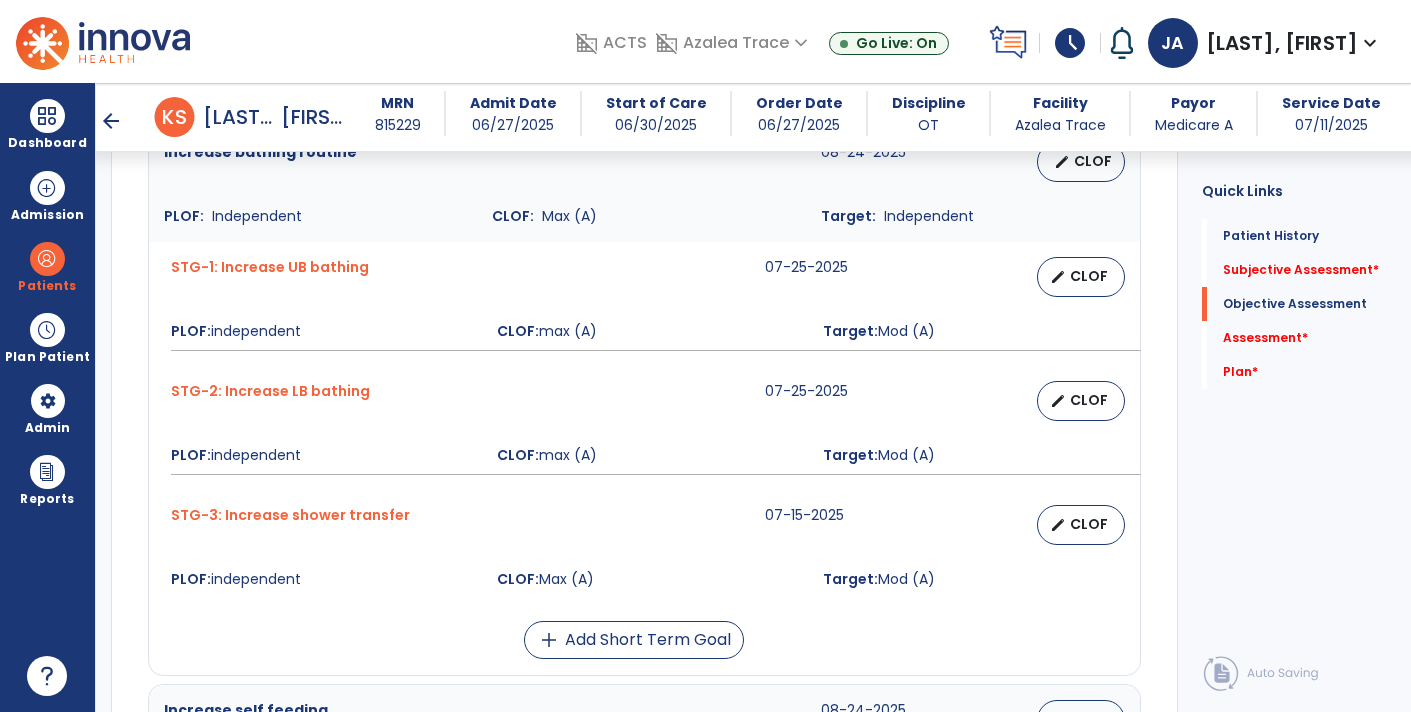 click on "edit   CLOF" at bounding box center [1081, 525] 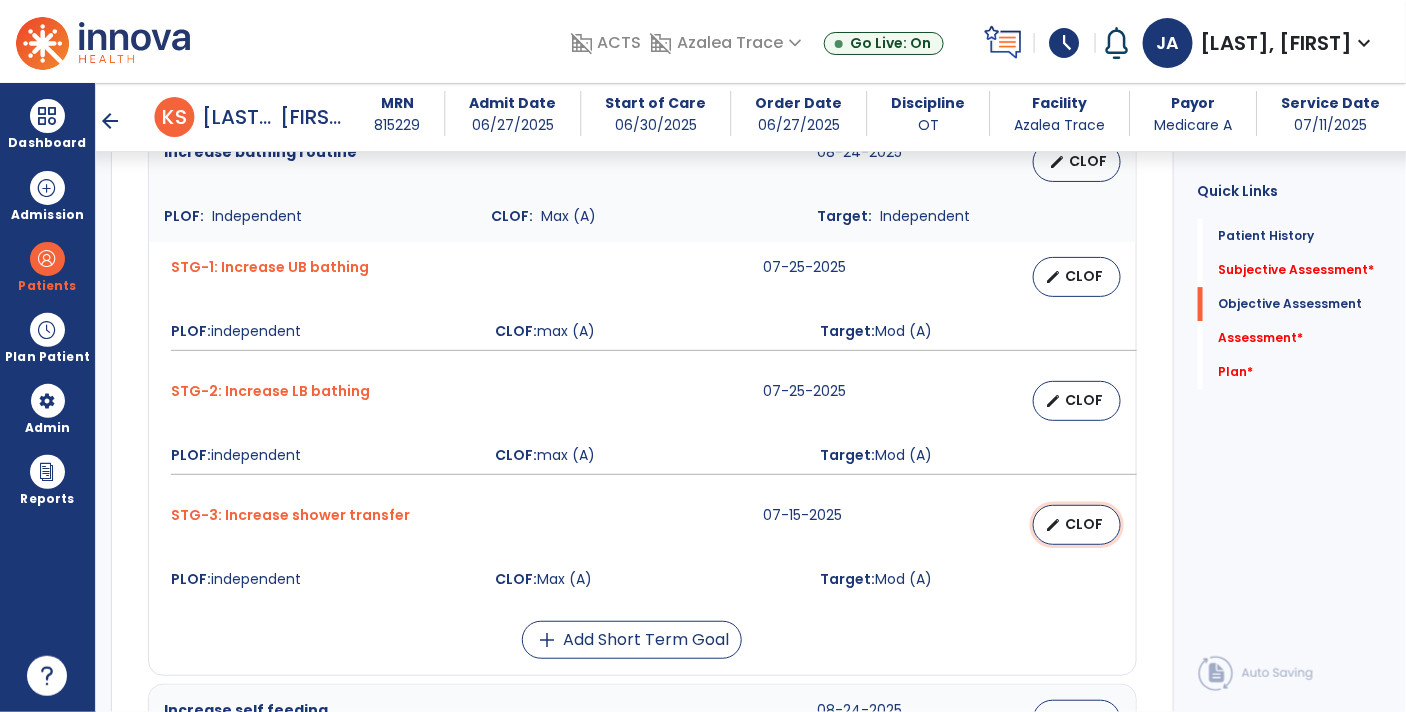 select on "********" 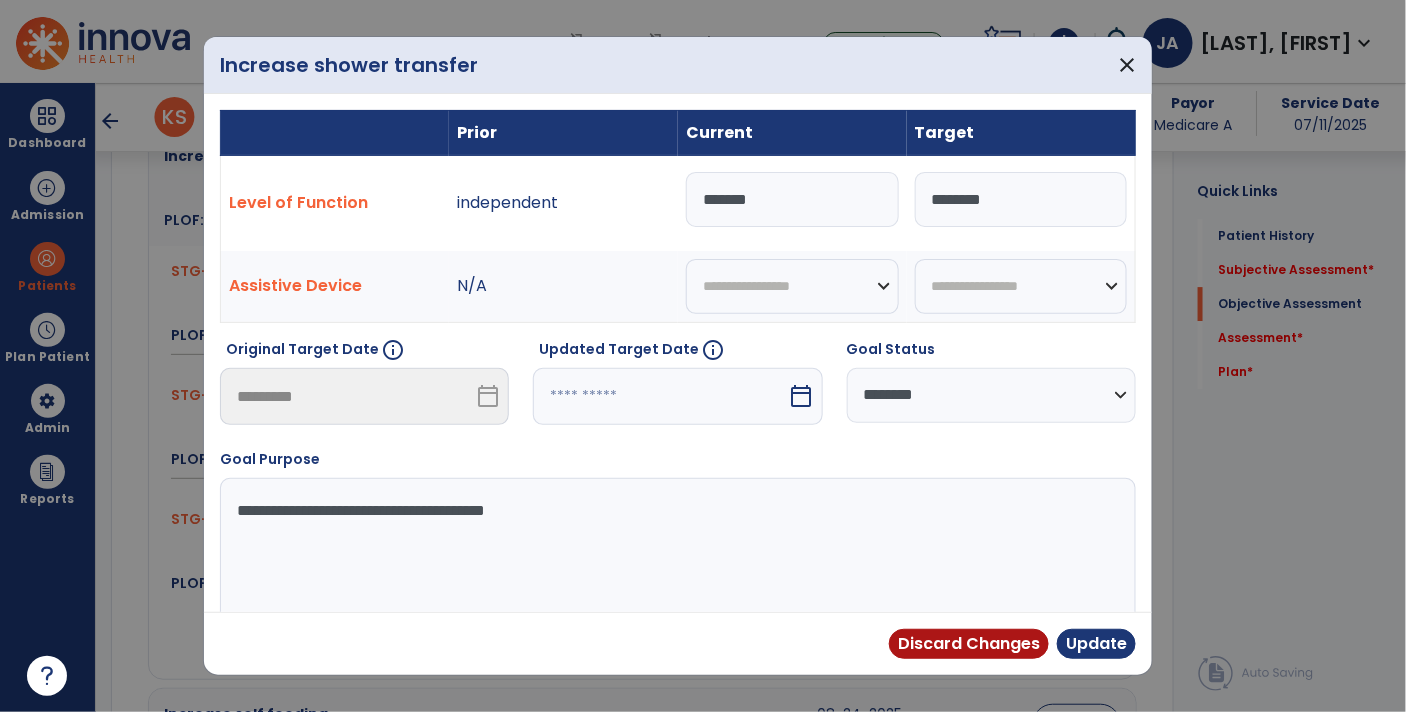 scroll, scrollTop: 1927, scrollLeft: 0, axis: vertical 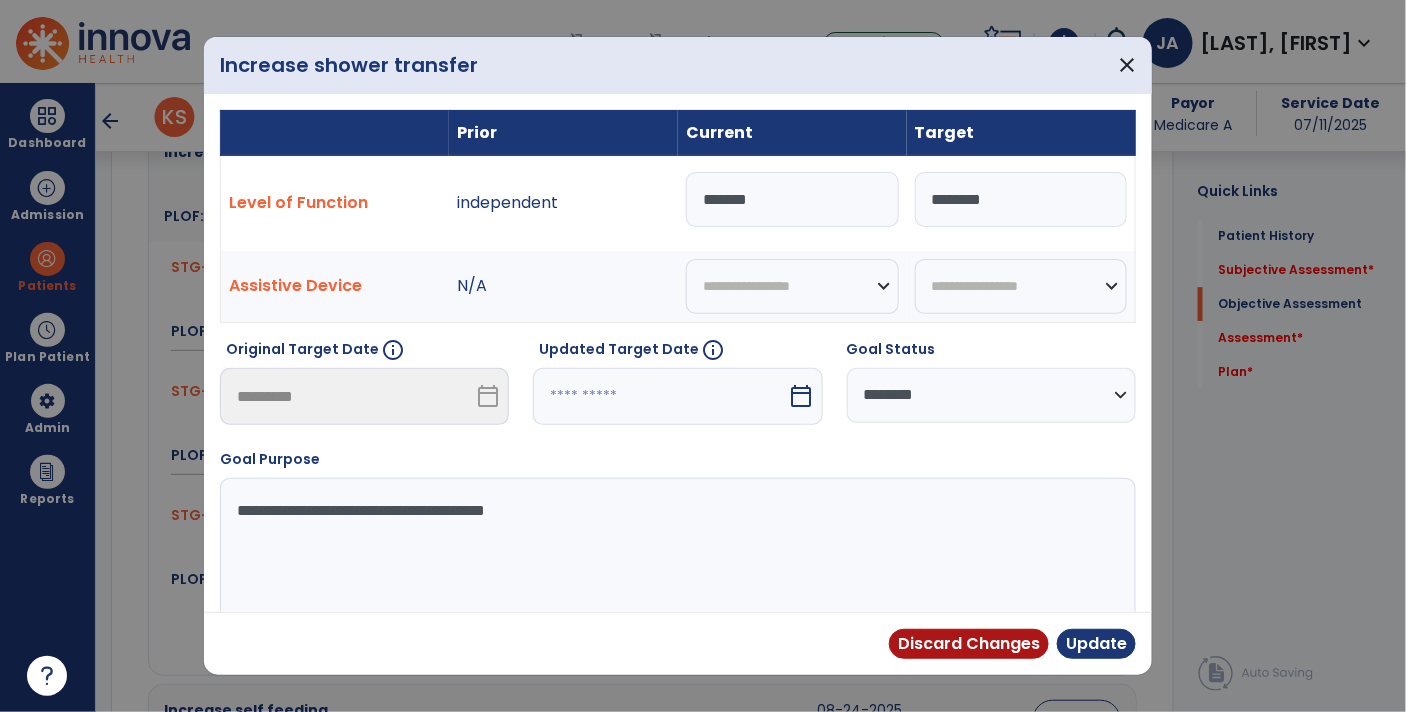 click on "calendar_today" at bounding box center (802, 396) 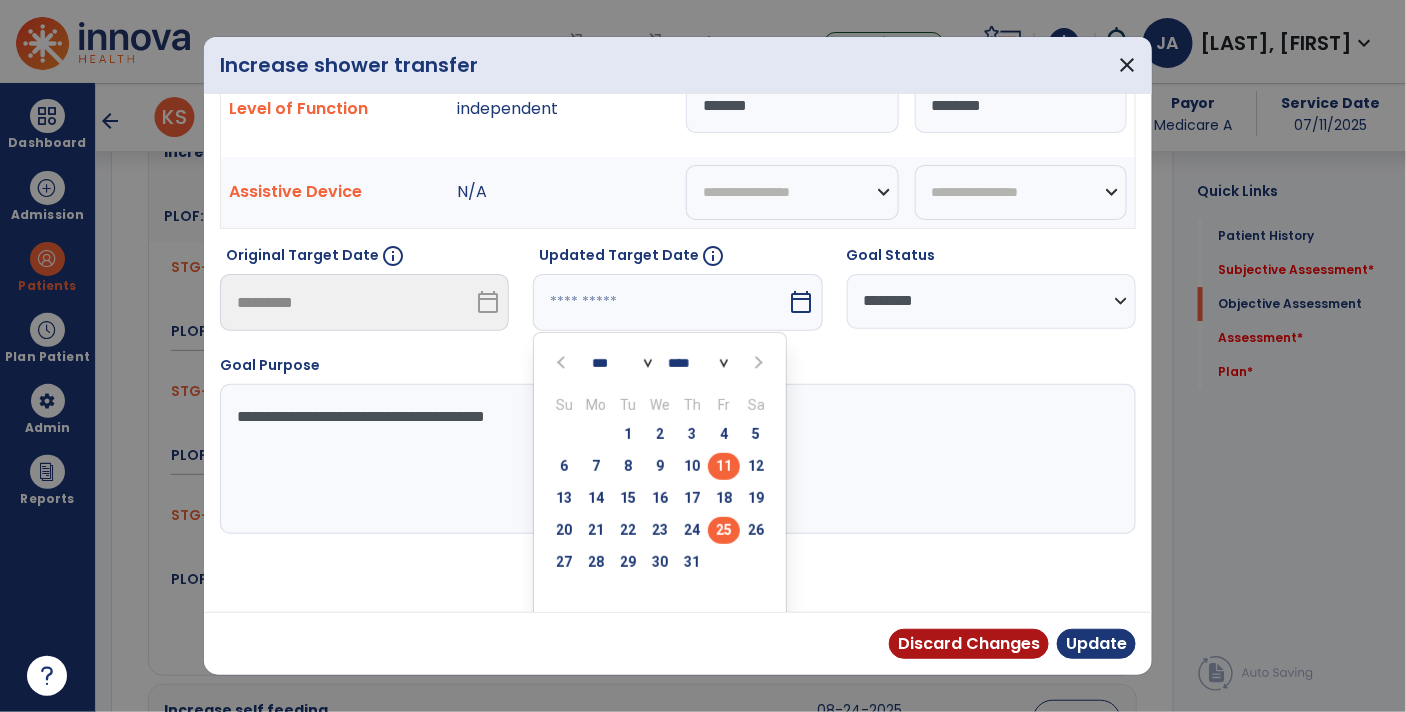 click on "25" at bounding box center [724, 530] 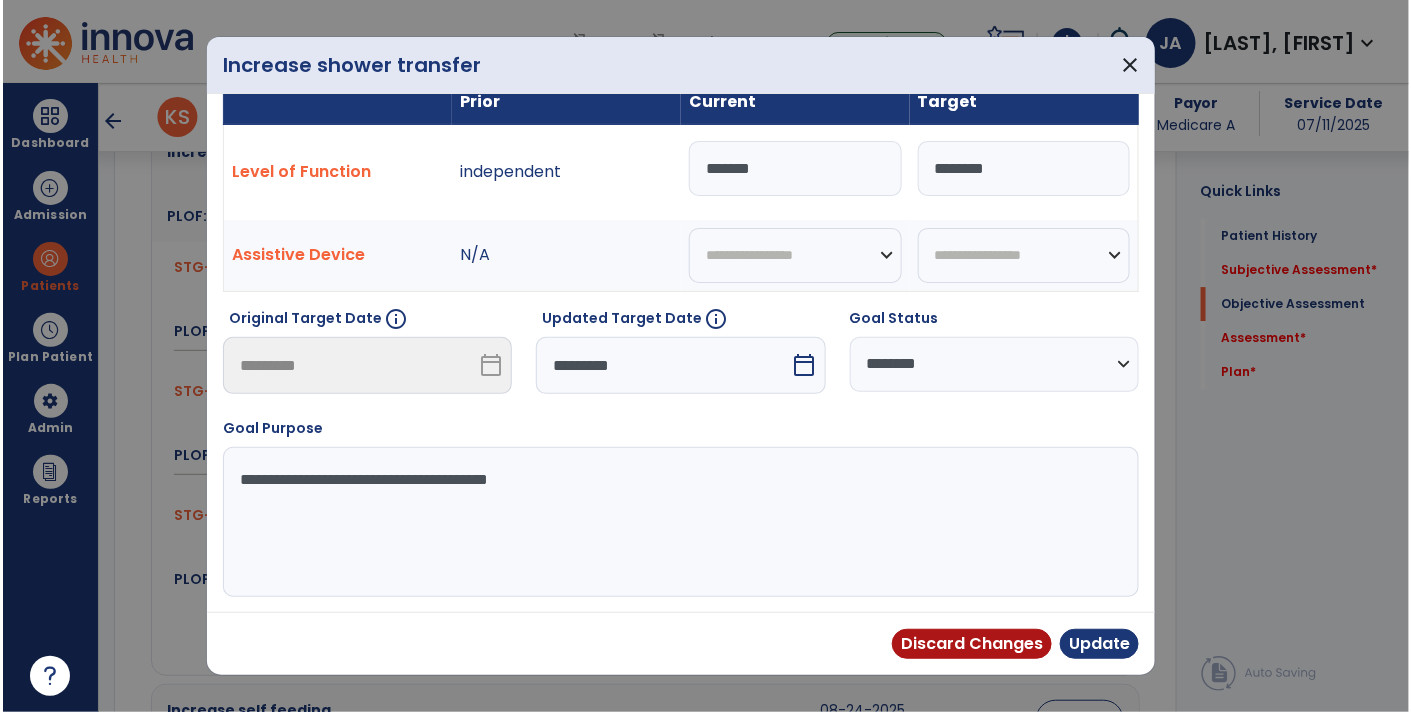 scroll, scrollTop: 27, scrollLeft: 0, axis: vertical 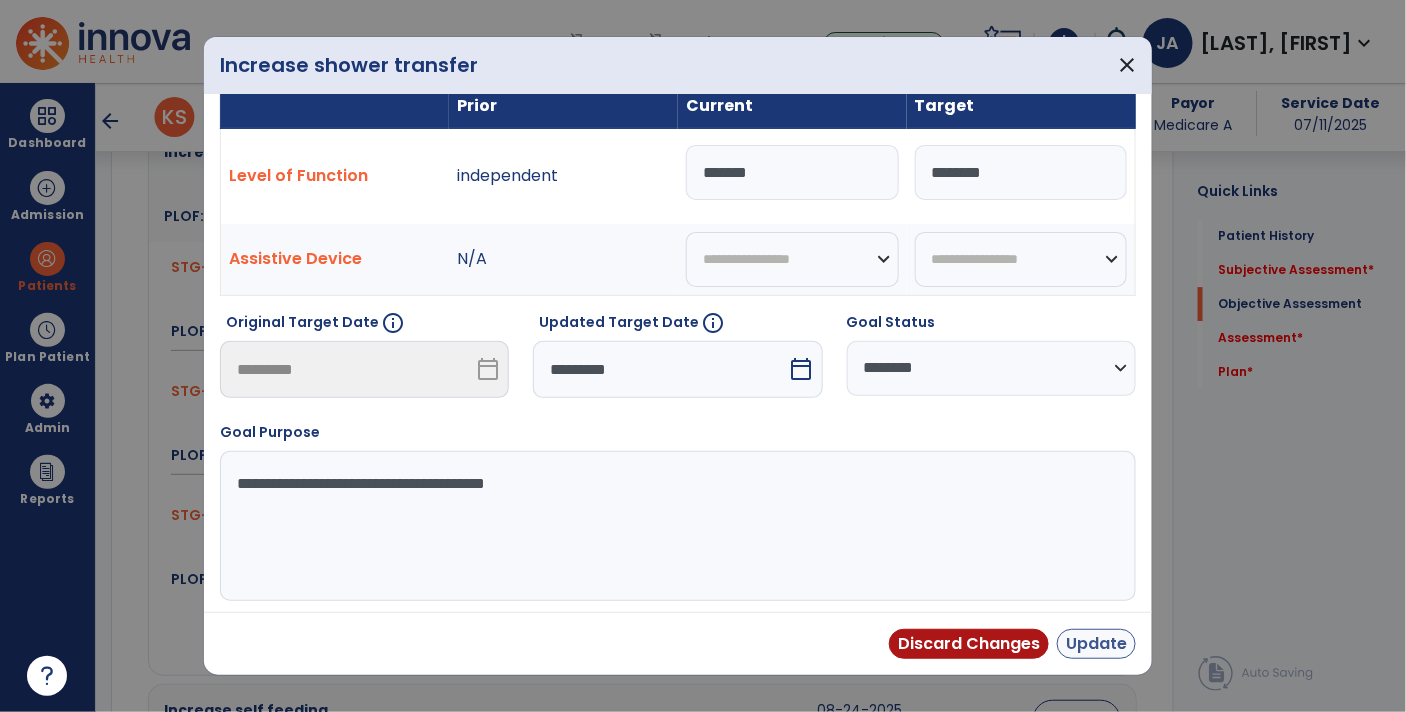 click on "Update" at bounding box center [1096, 644] 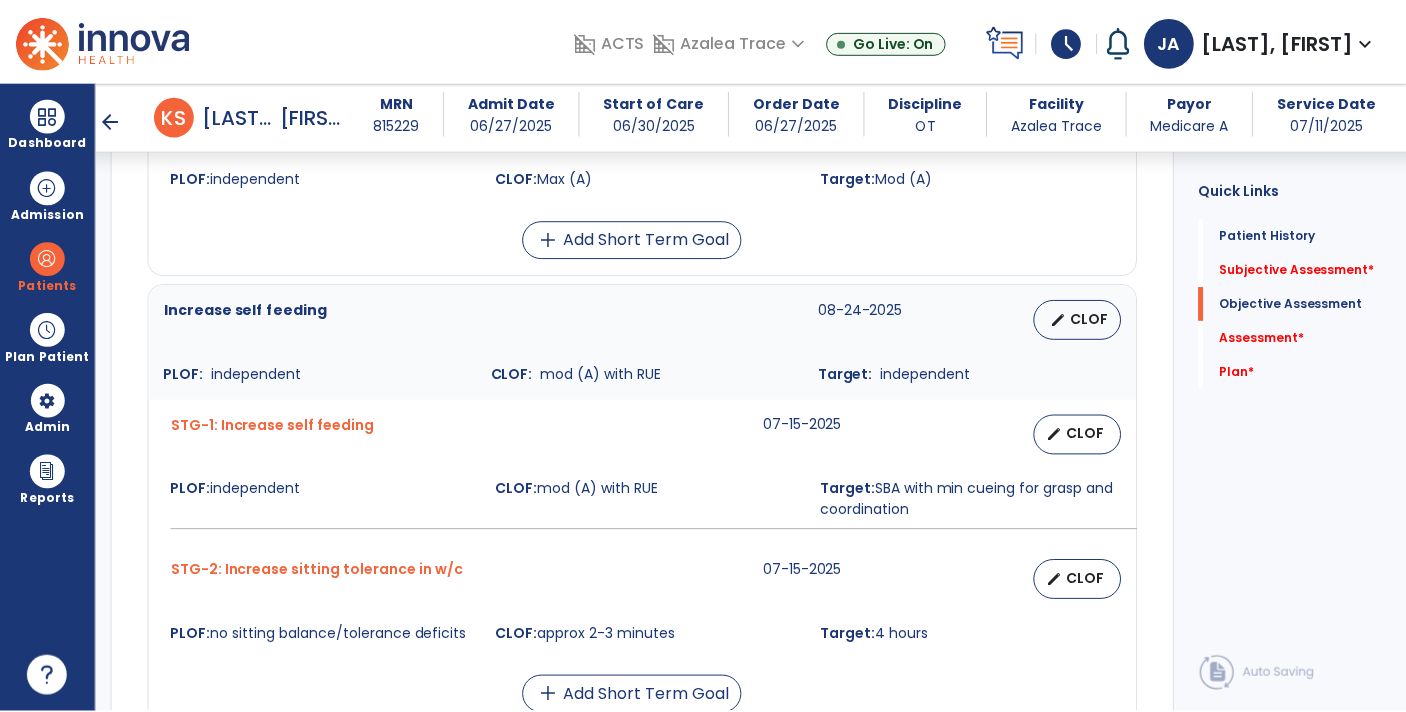 scroll, scrollTop: 2328, scrollLeft: 0, axis: vertical 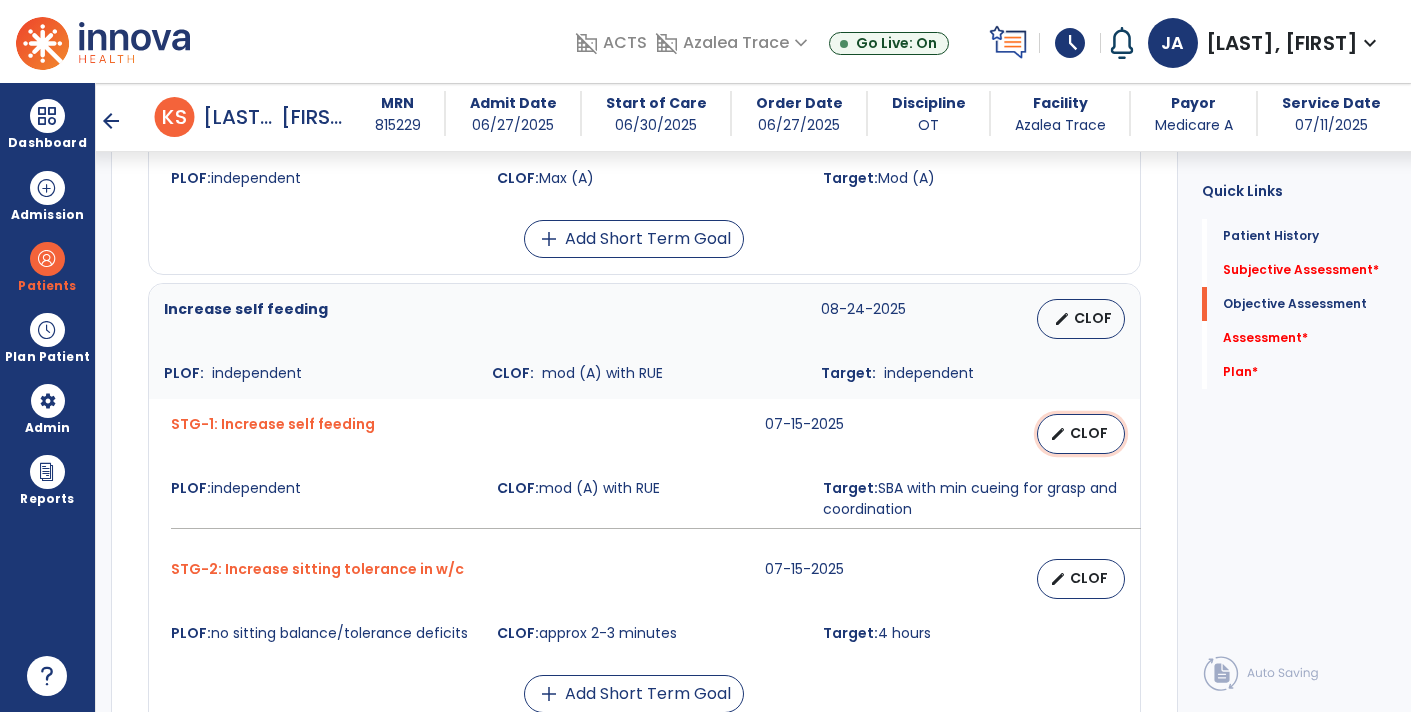 click on "edit   CLOF" at bounding box center [1081, 434] 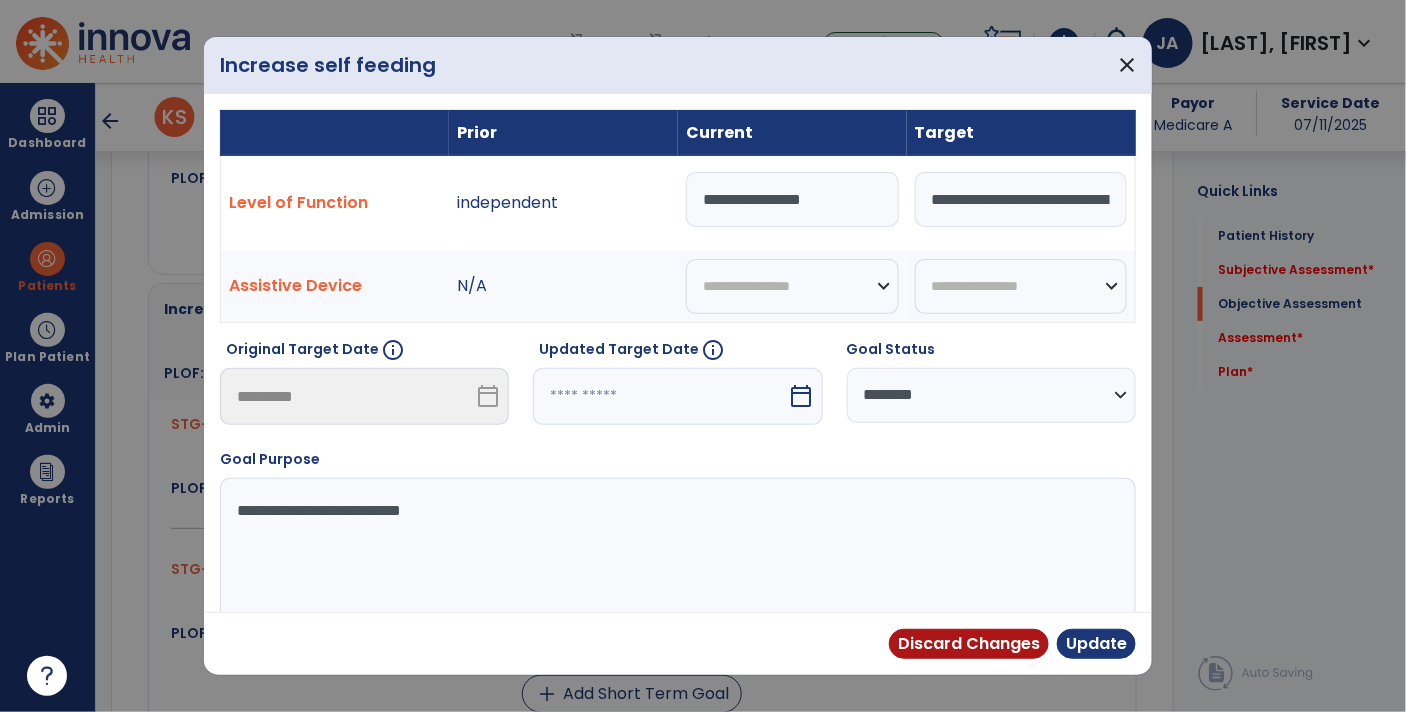 scroll, scrollTop: 2328, scrollLeft: 0, axis: vertical 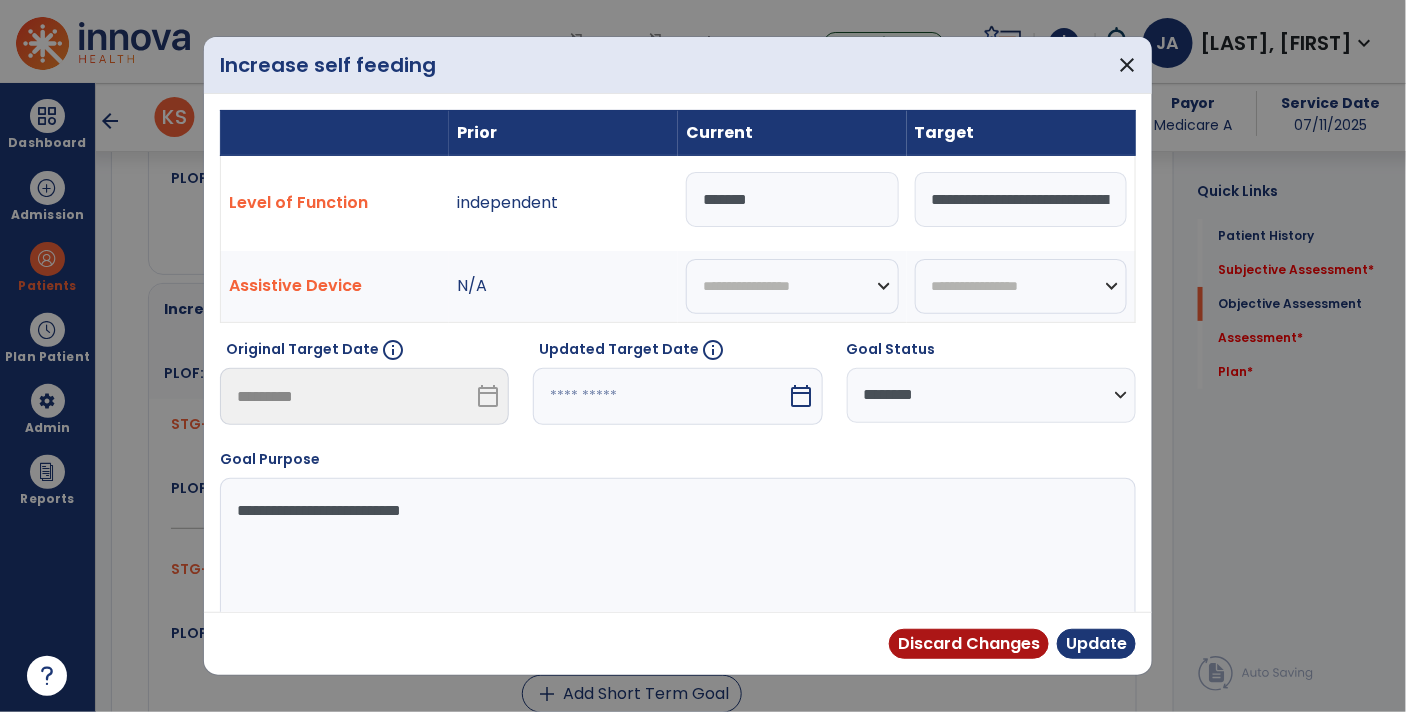 type on "********" 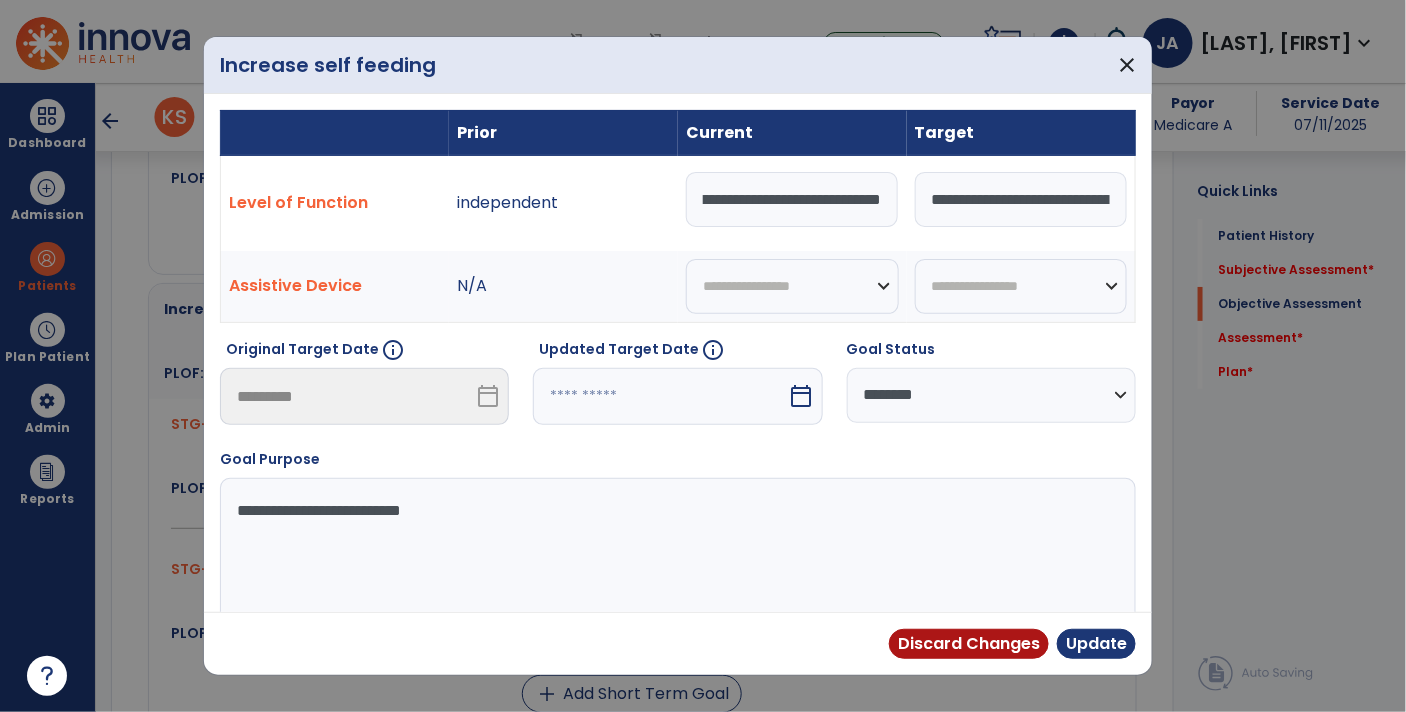 scroll, scrollTop: 0, scrollLeft: 872, axis: horizontal 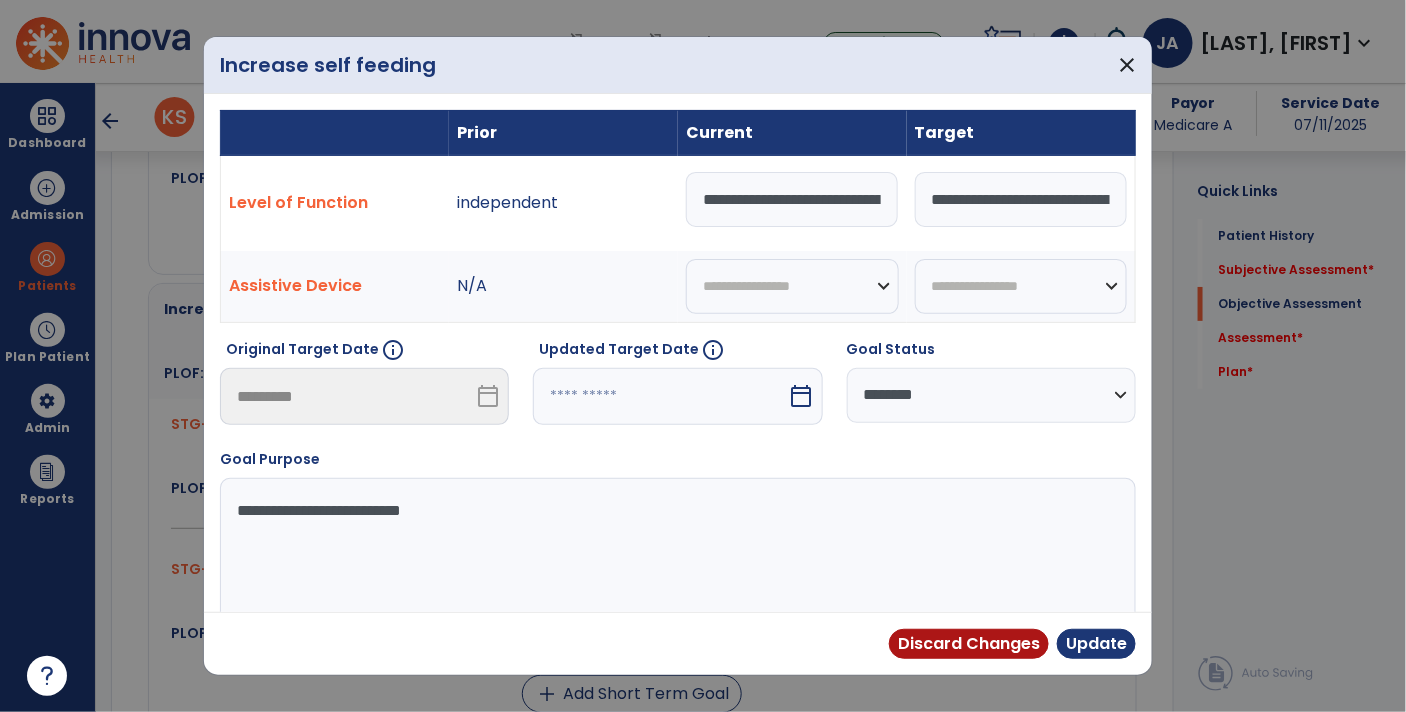click on "**********" at bounding box center (1021, 199) 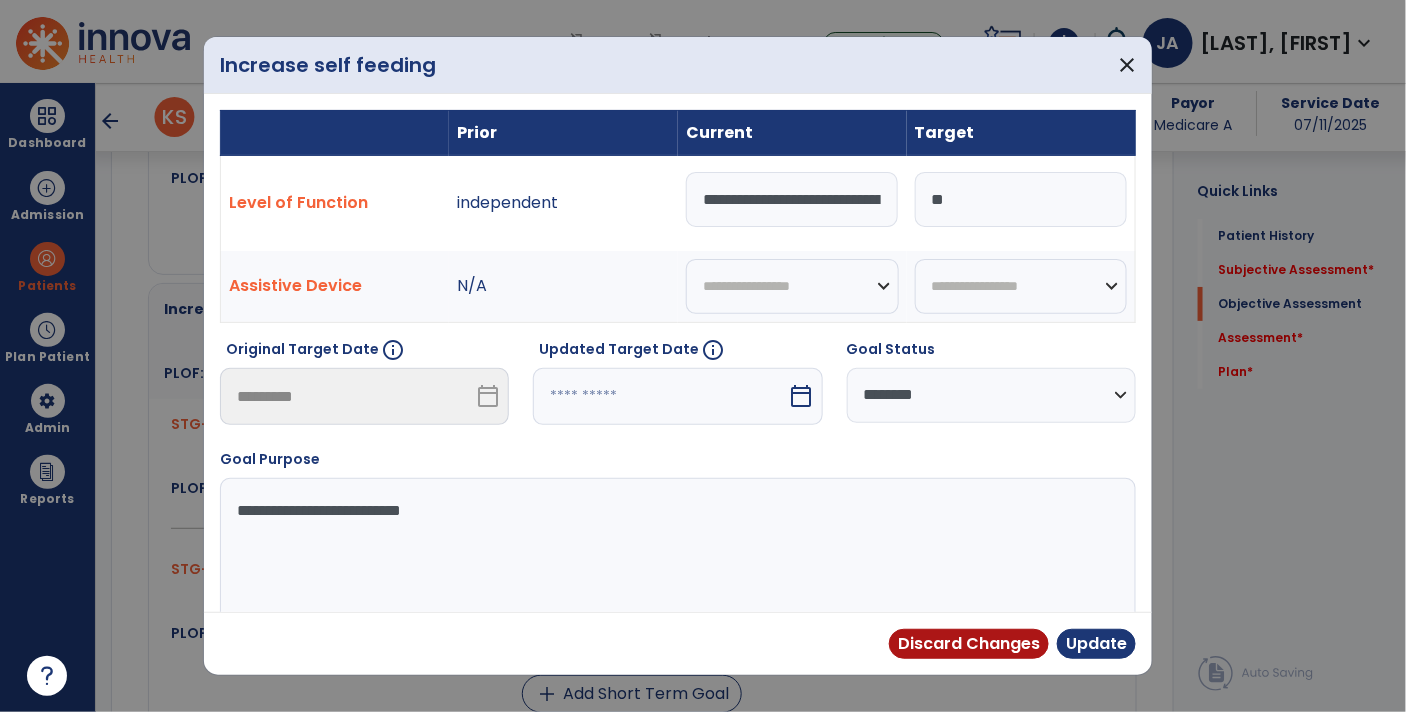 type on "*" 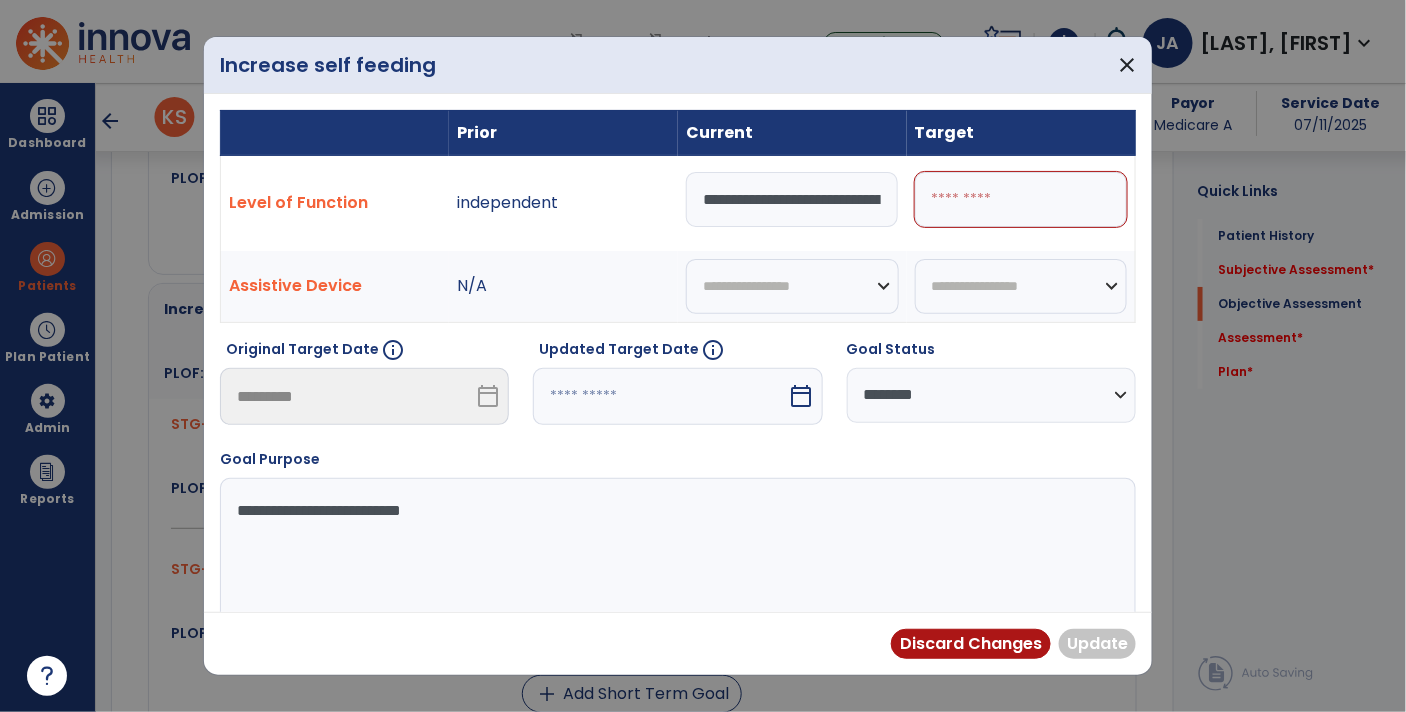 type on "*" 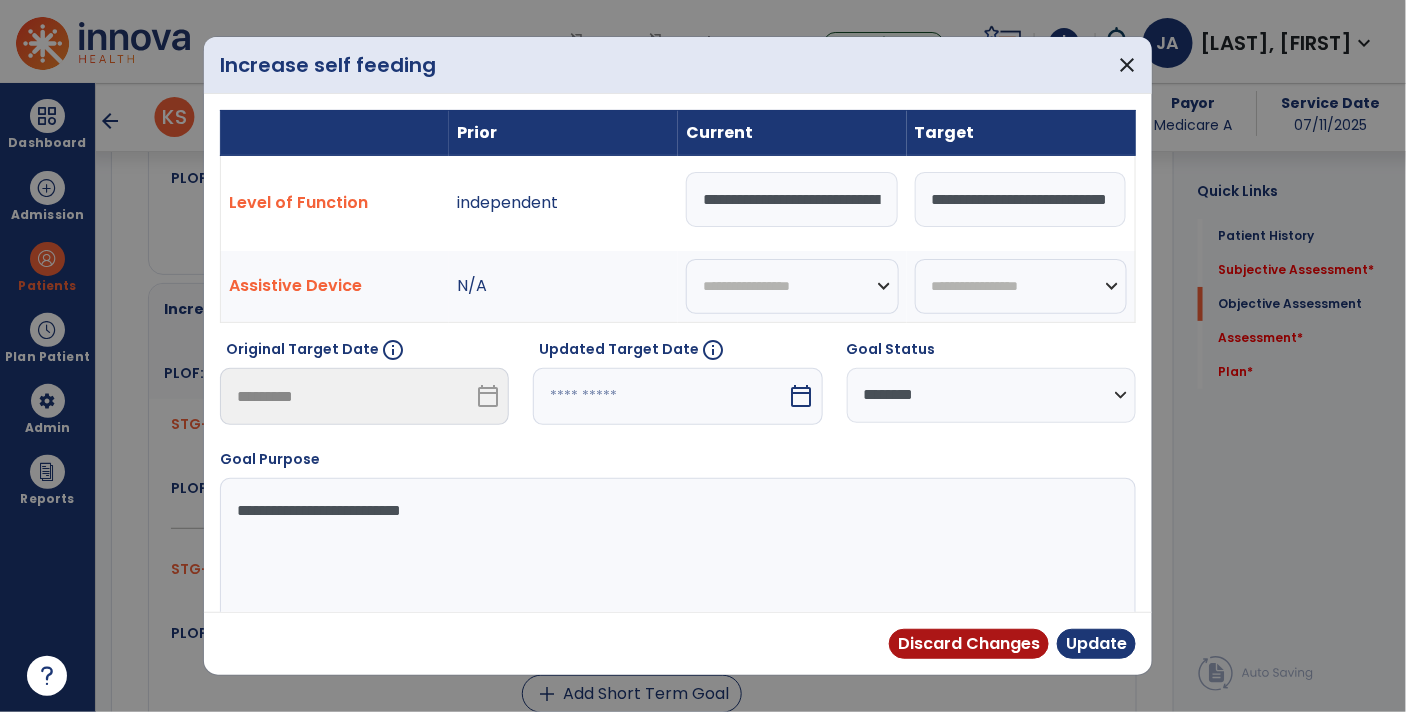 scroll, scrollTop: 0, scrollLeft: 72, axis: horizontal 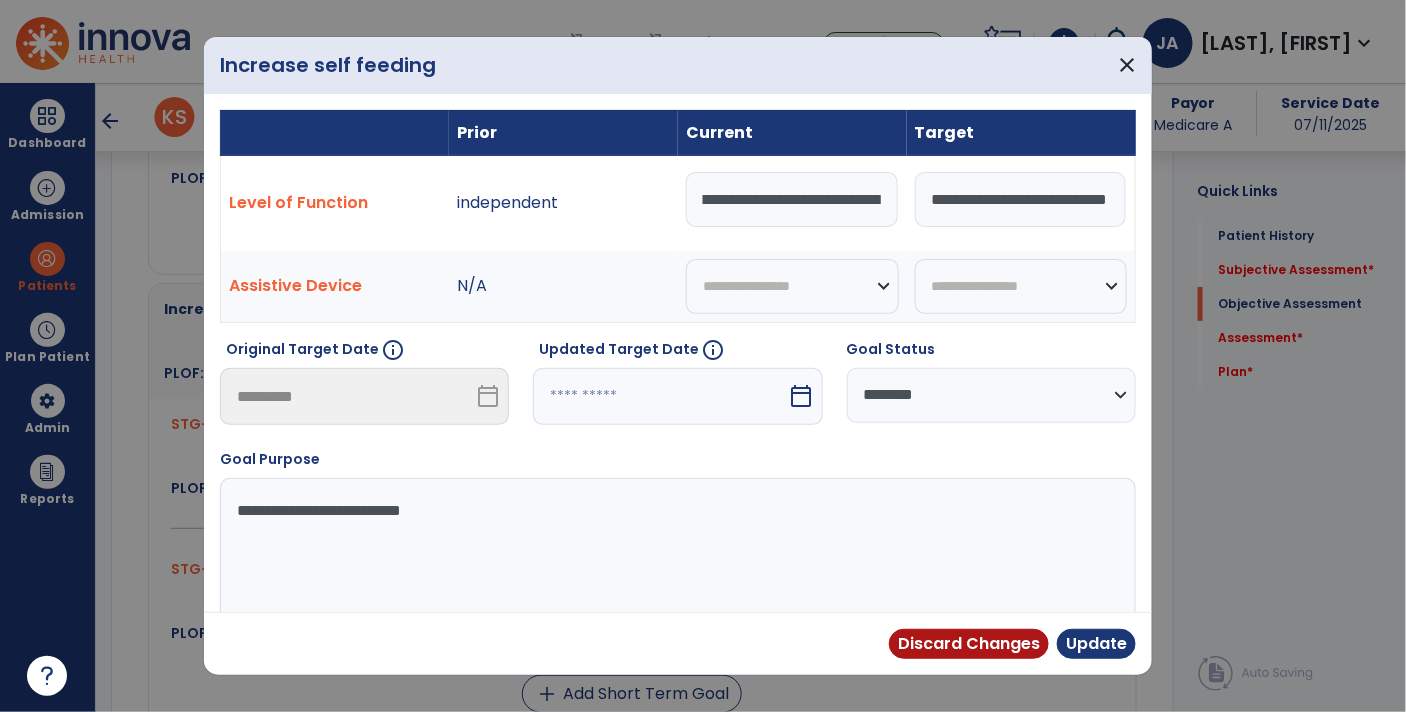 type on "**********" 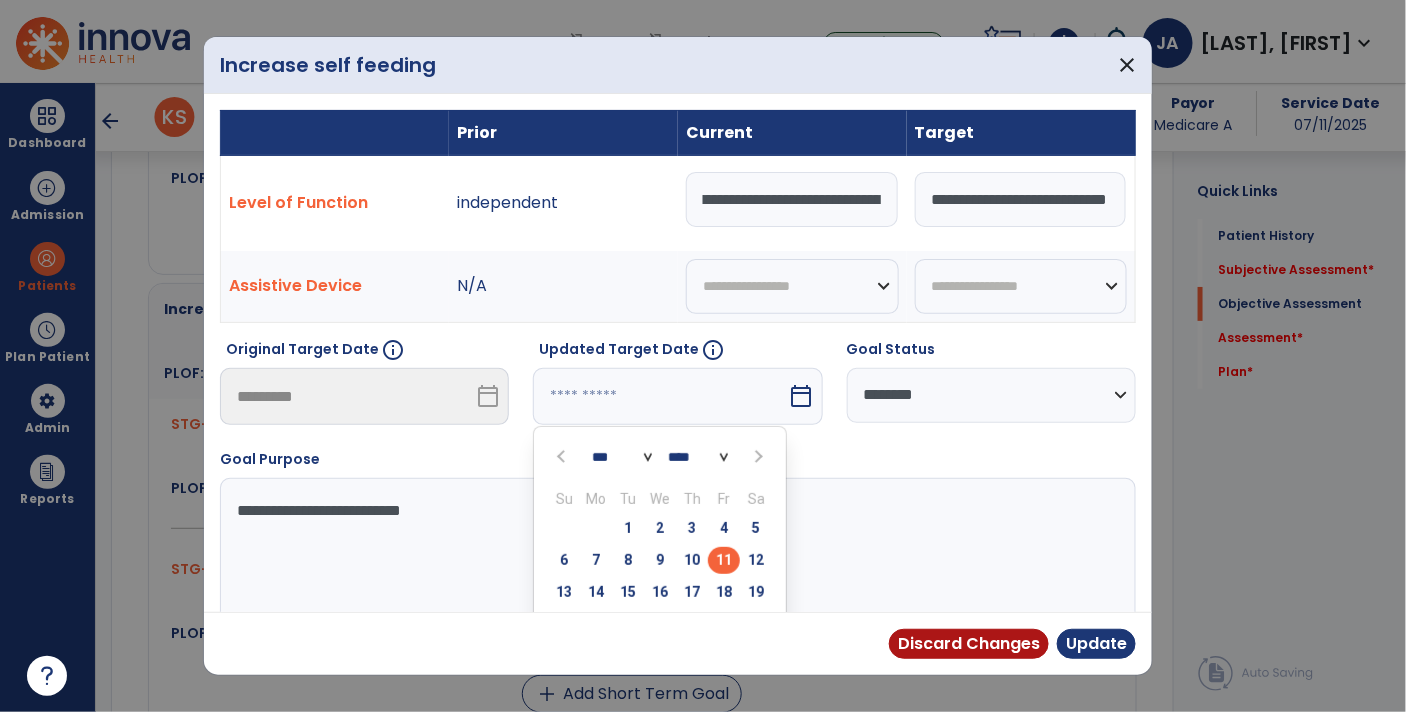 scroll, scrollTop: 0, scrollLeft: 0, axis: both 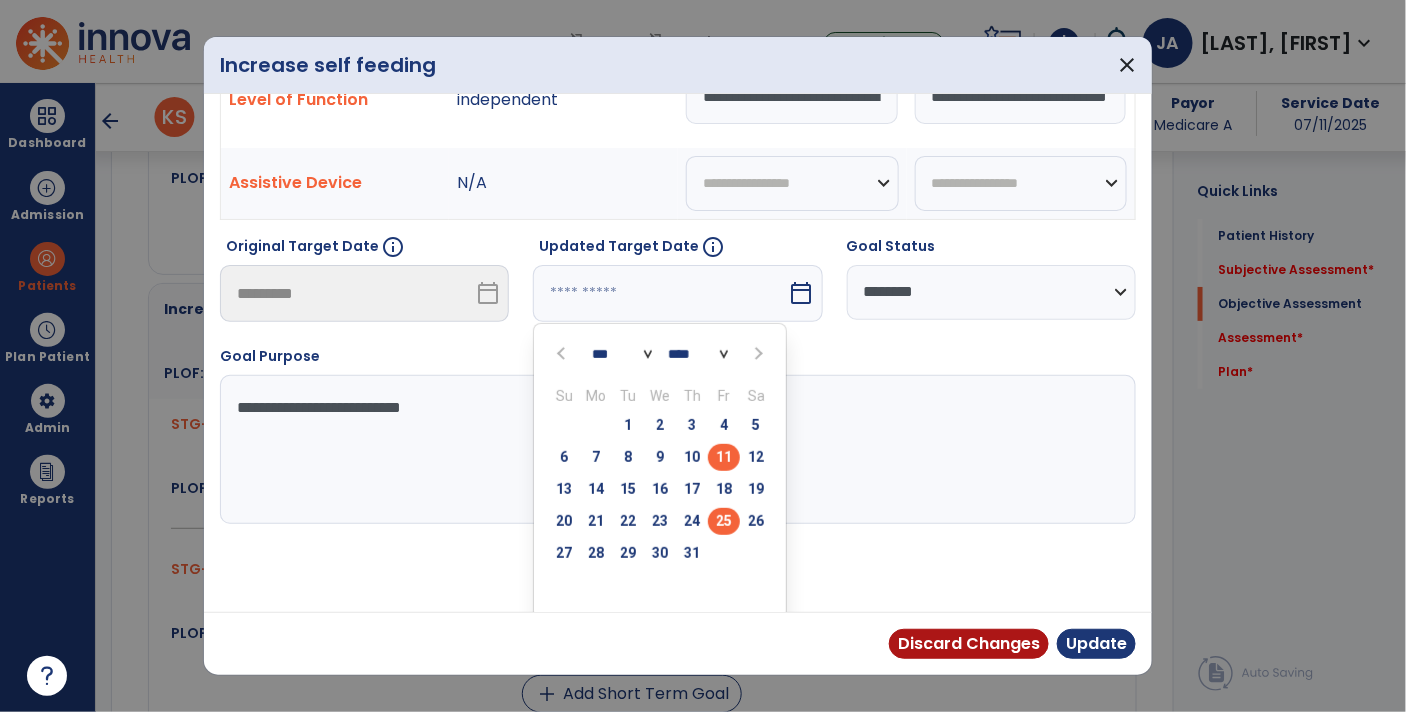 click on "25" at bounding box center (724, 521) 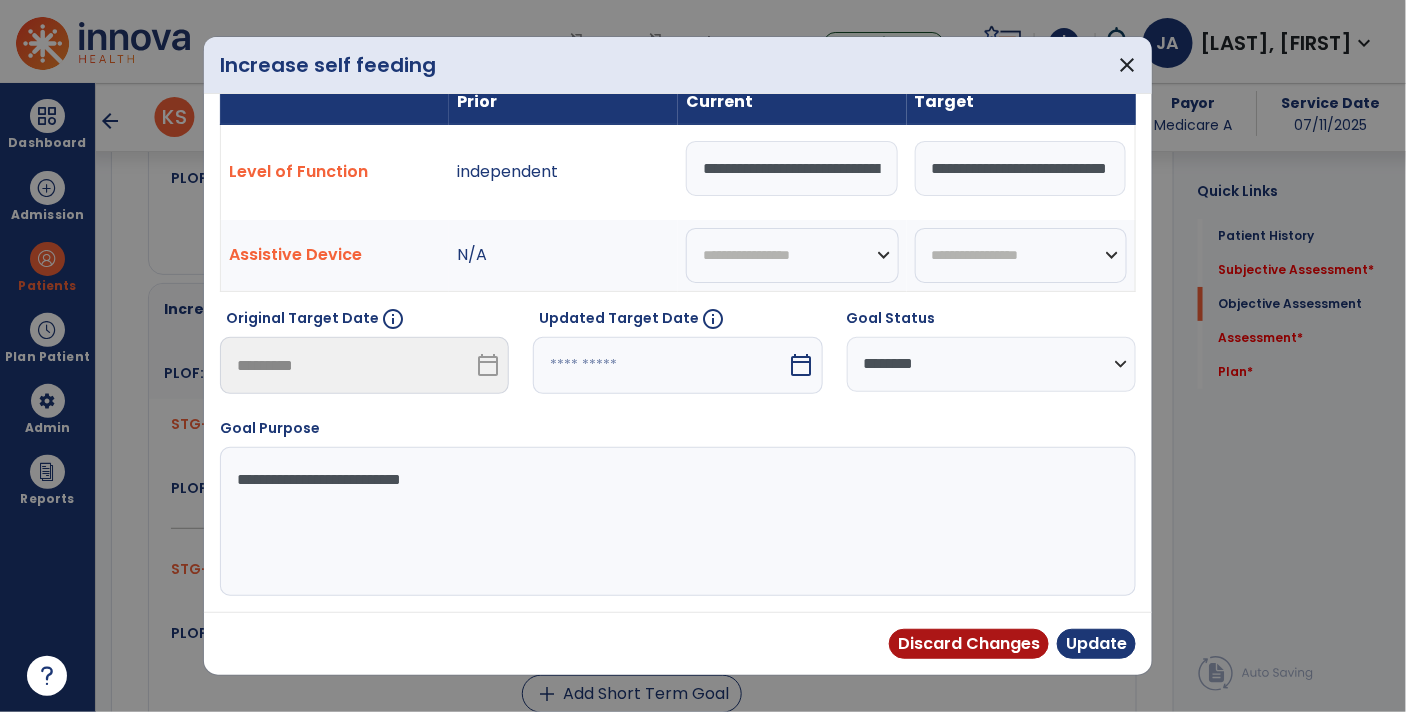 type on "*********" 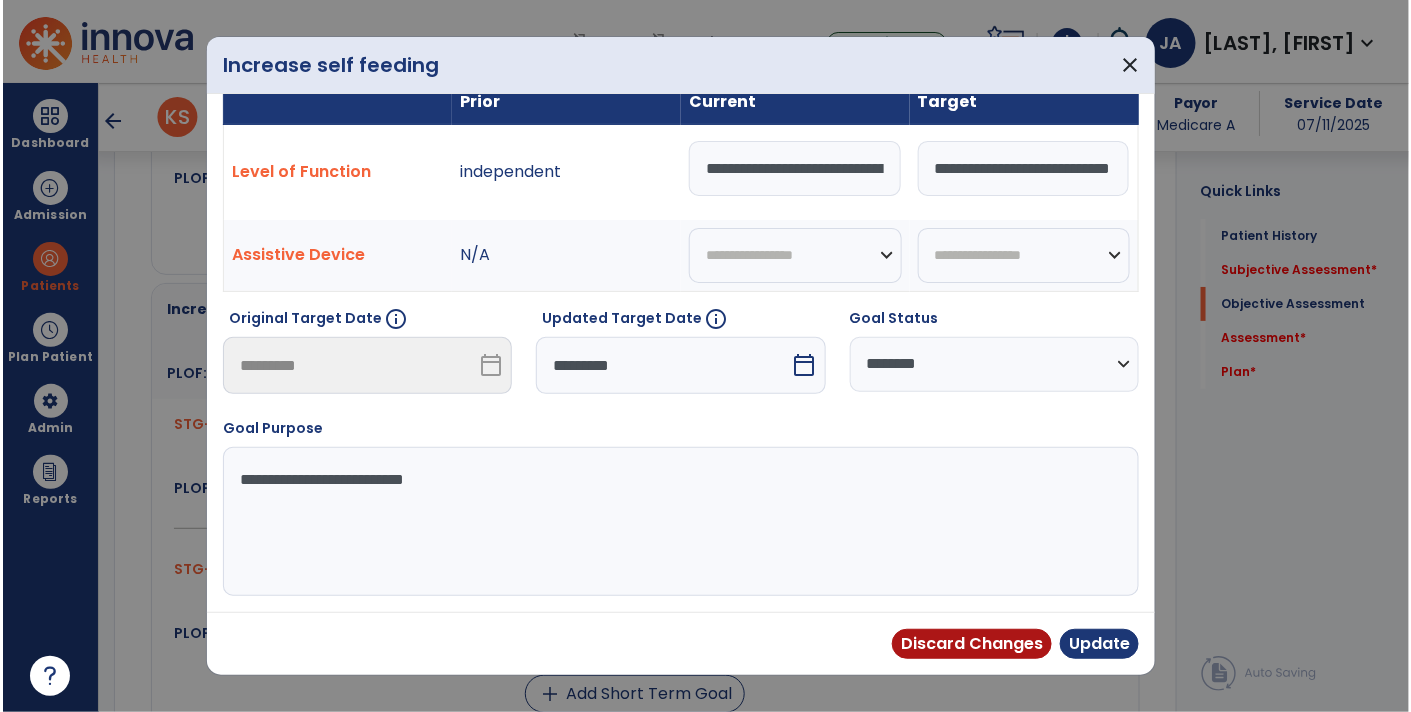 scroll, scrollTop: 27, scrollLeft: 0, axis: vertical 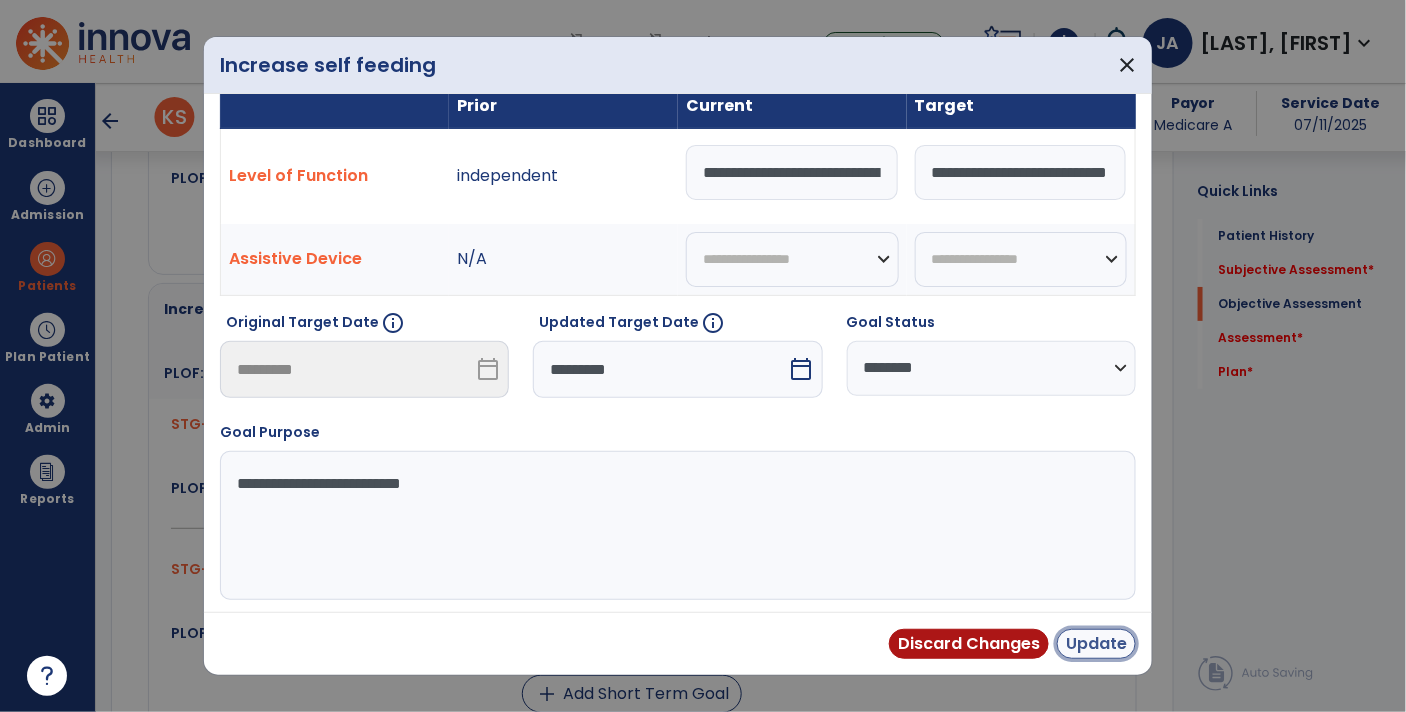 click on "Update" at bounding box center (1096, 644) 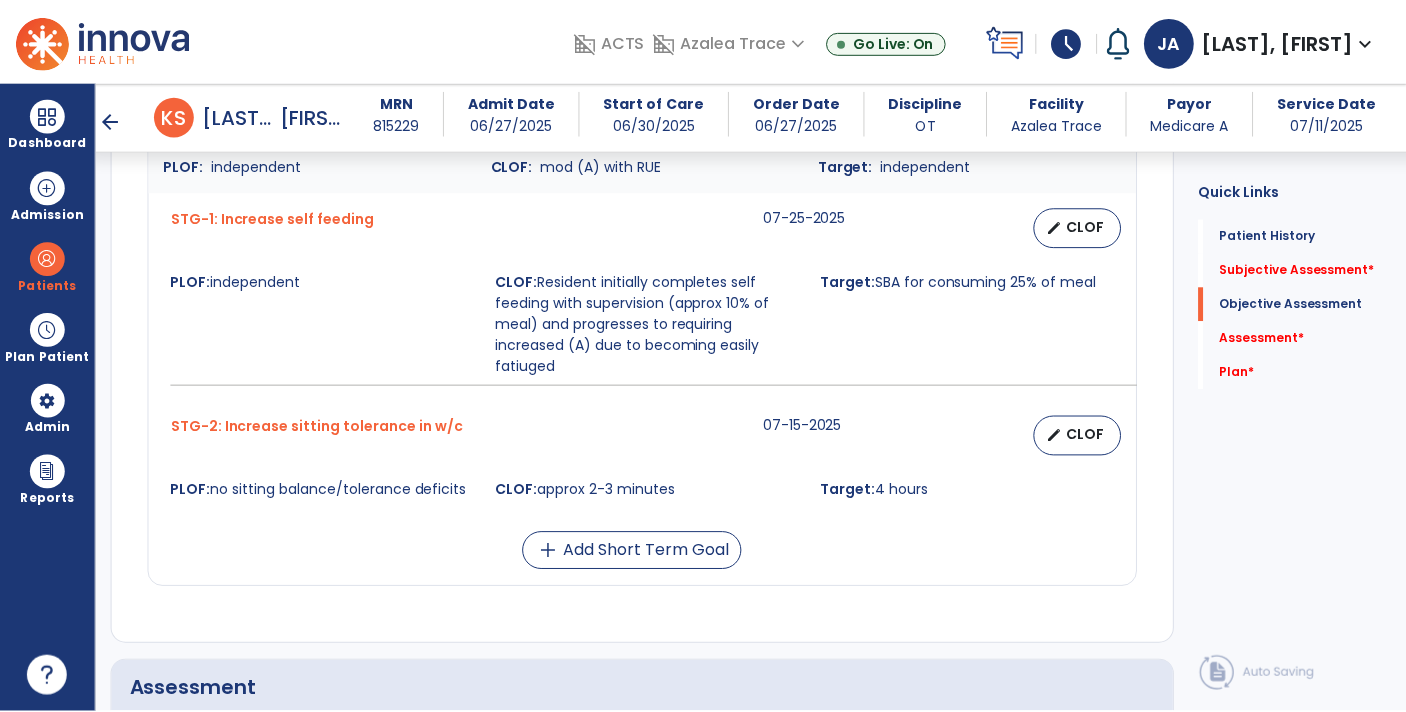 scroll, scrollTop: 2537, scrollLeft: 0, axis: vertical 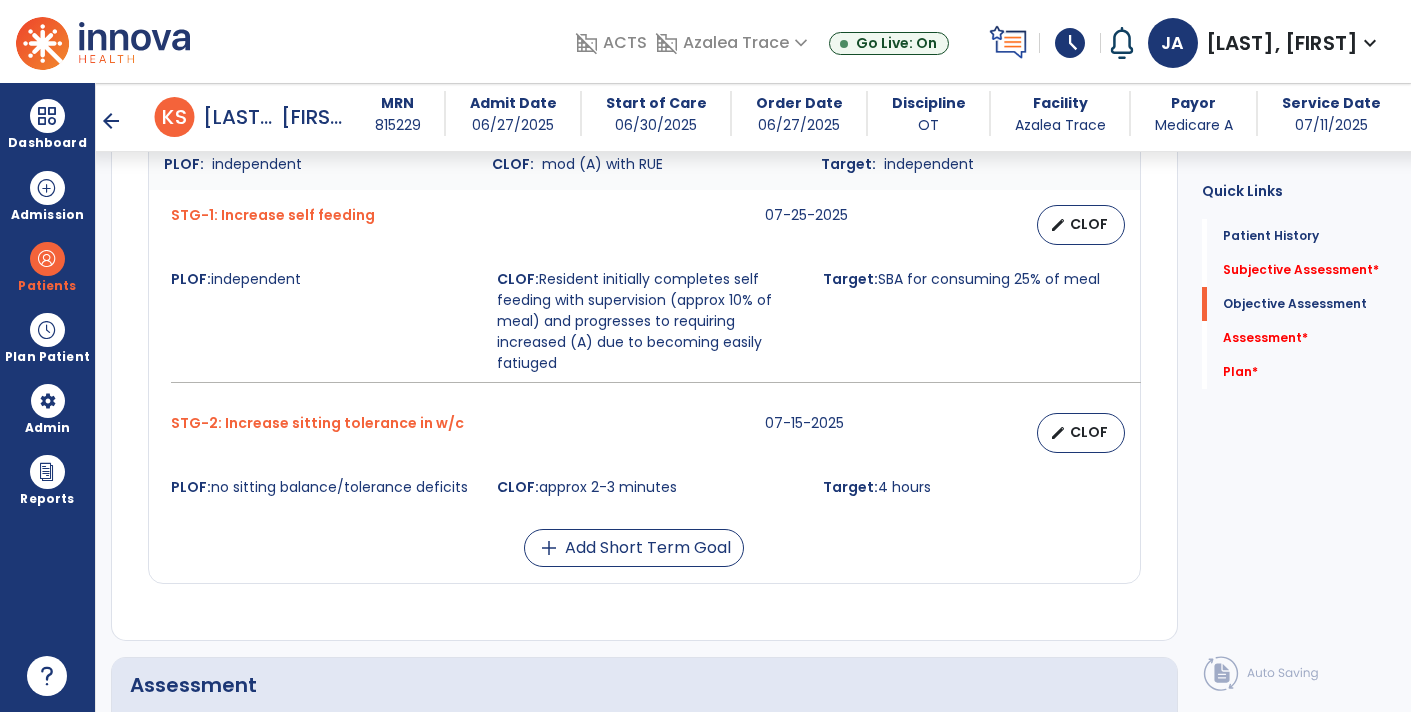 click on "CLOF" at bounding box center [1089, 432] 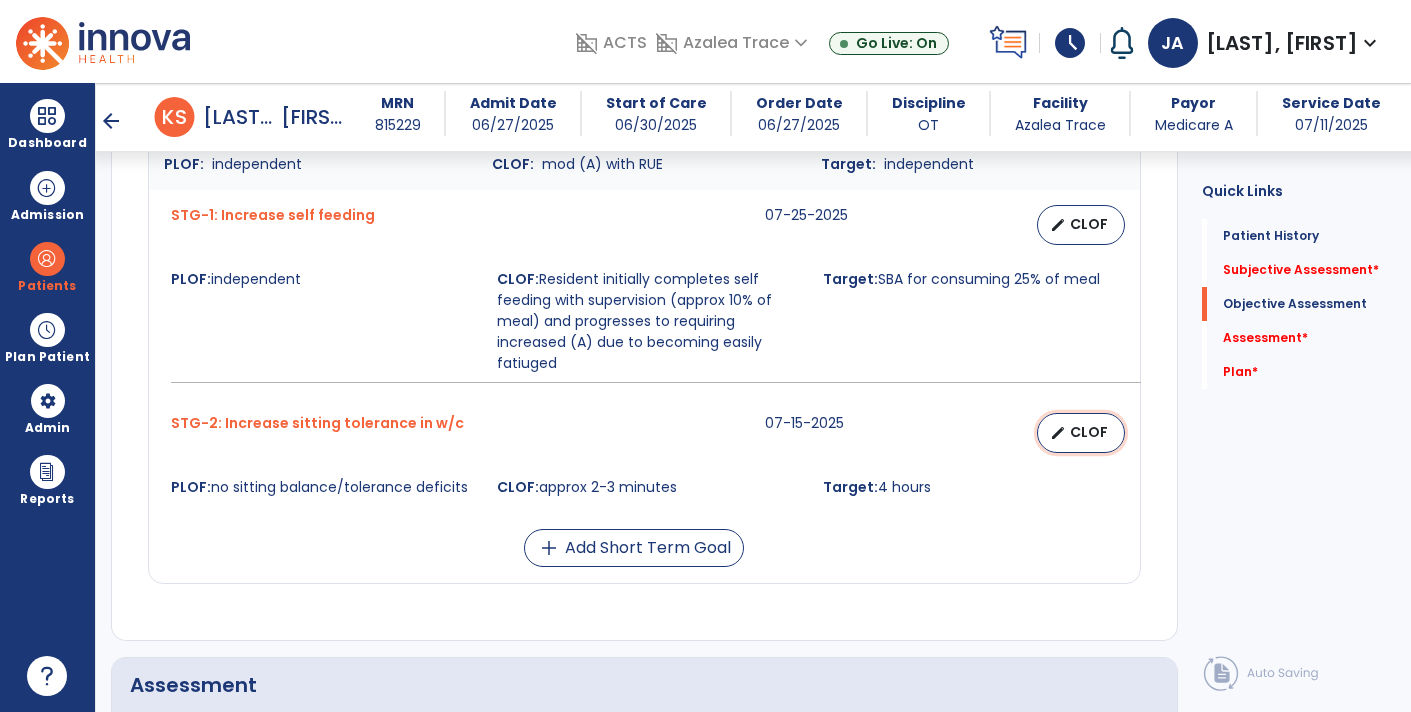 select on "********" 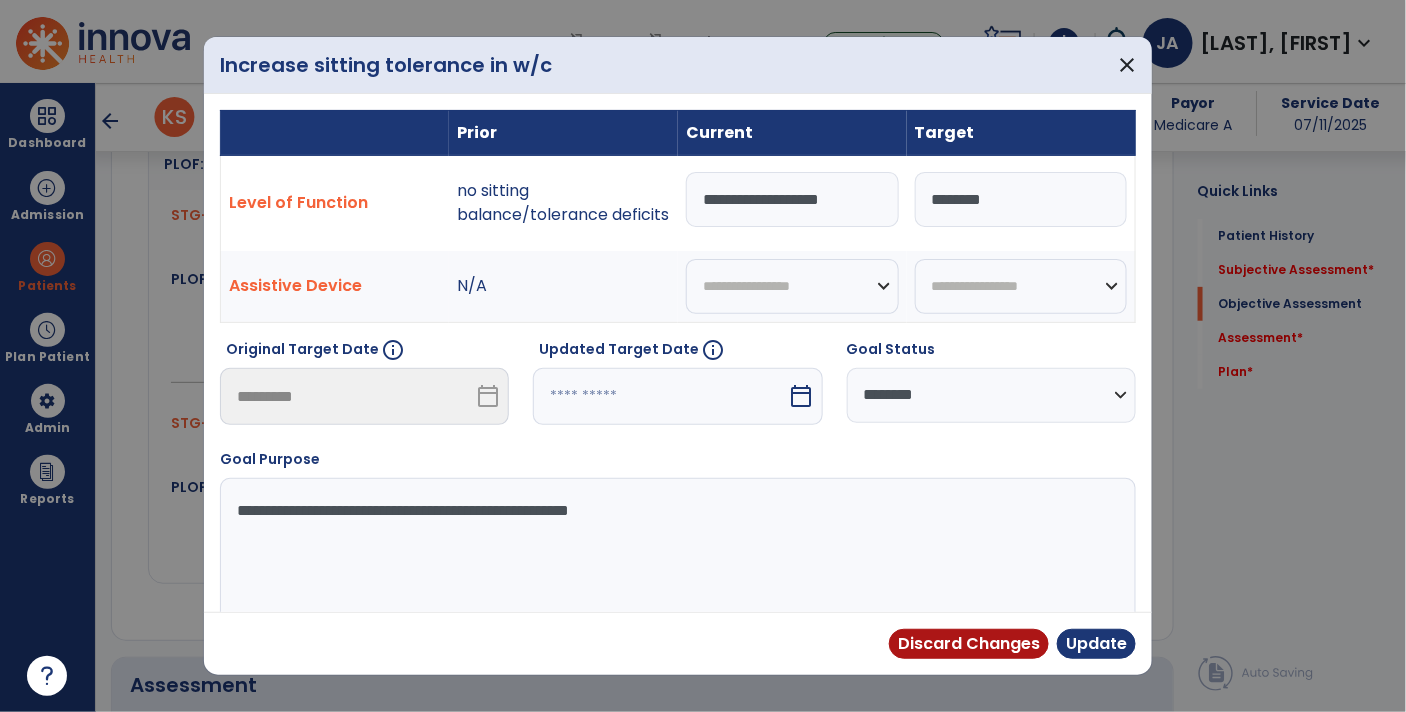 scroll, scrollTop: 2537, scrollLeft: 0, axis: vertical 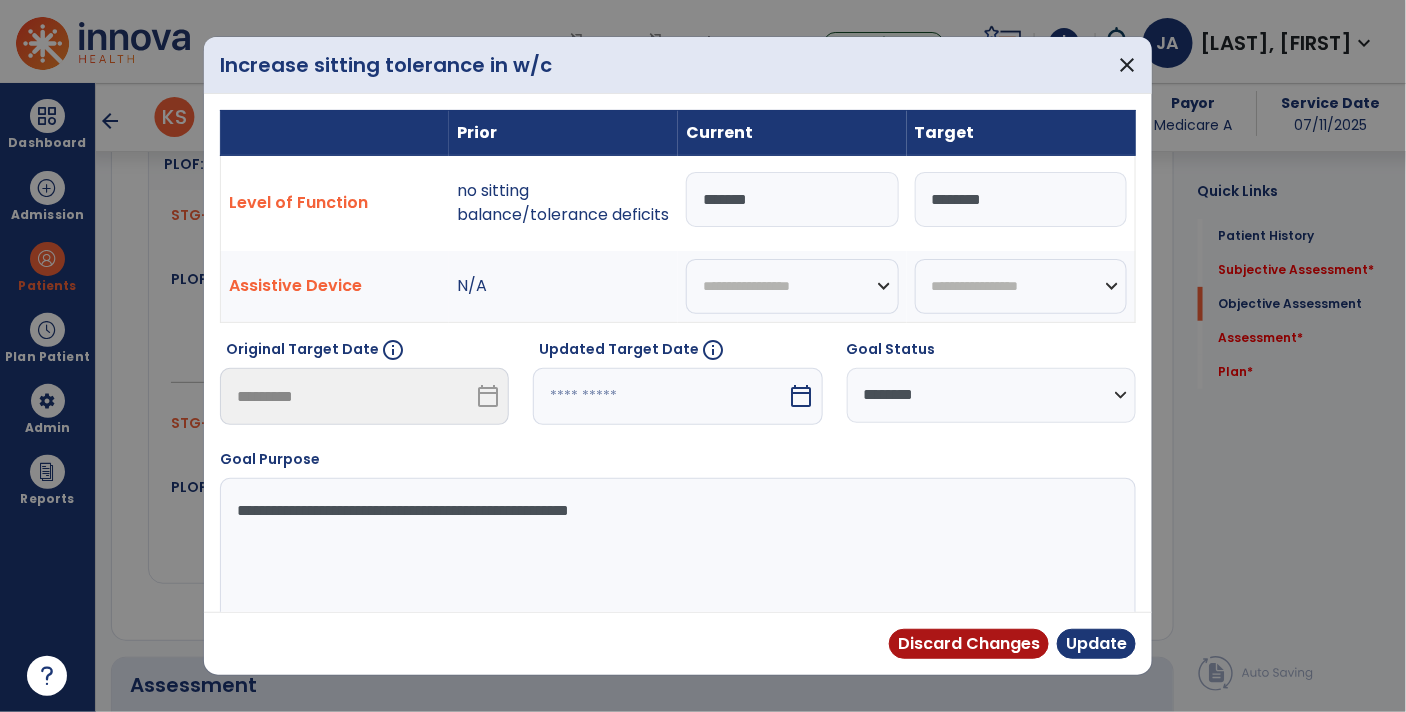 type on "********" 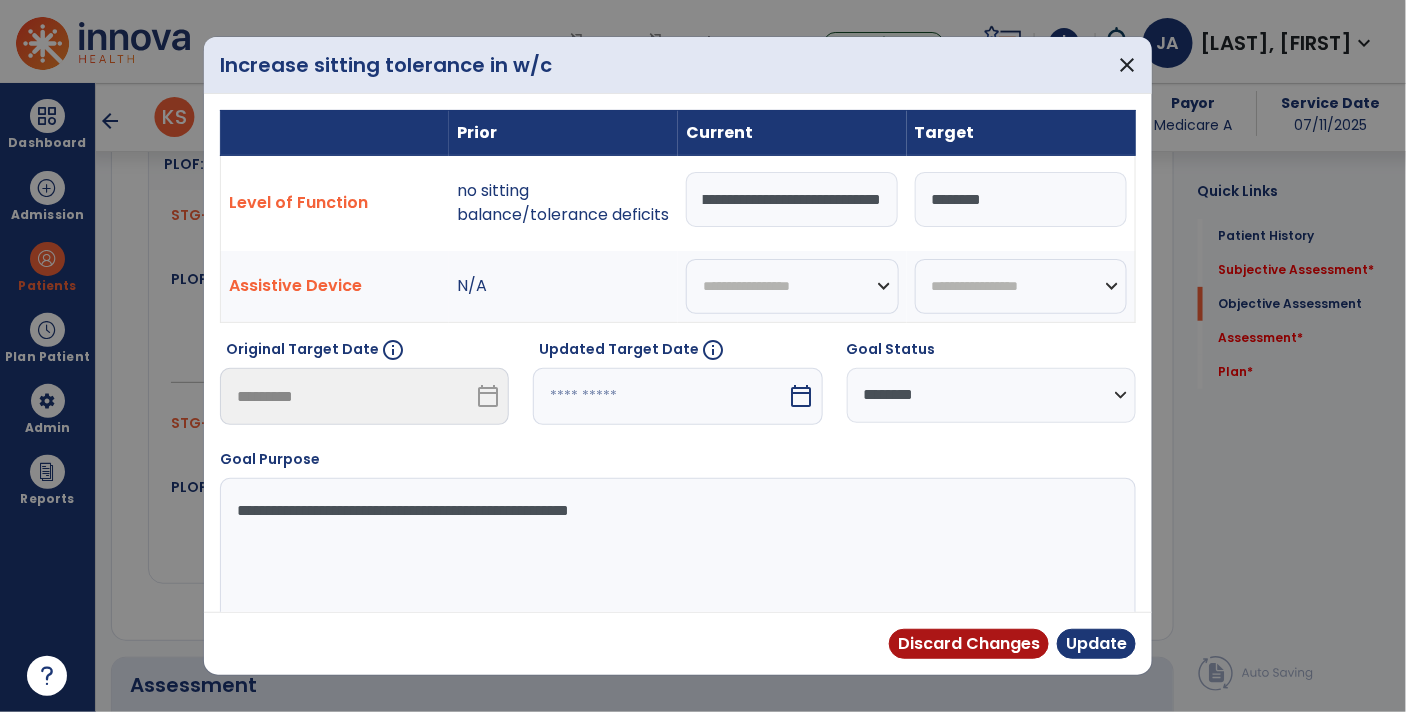 scroll, scrollTop: 0, scrollLeft: 340, axis: horizontal 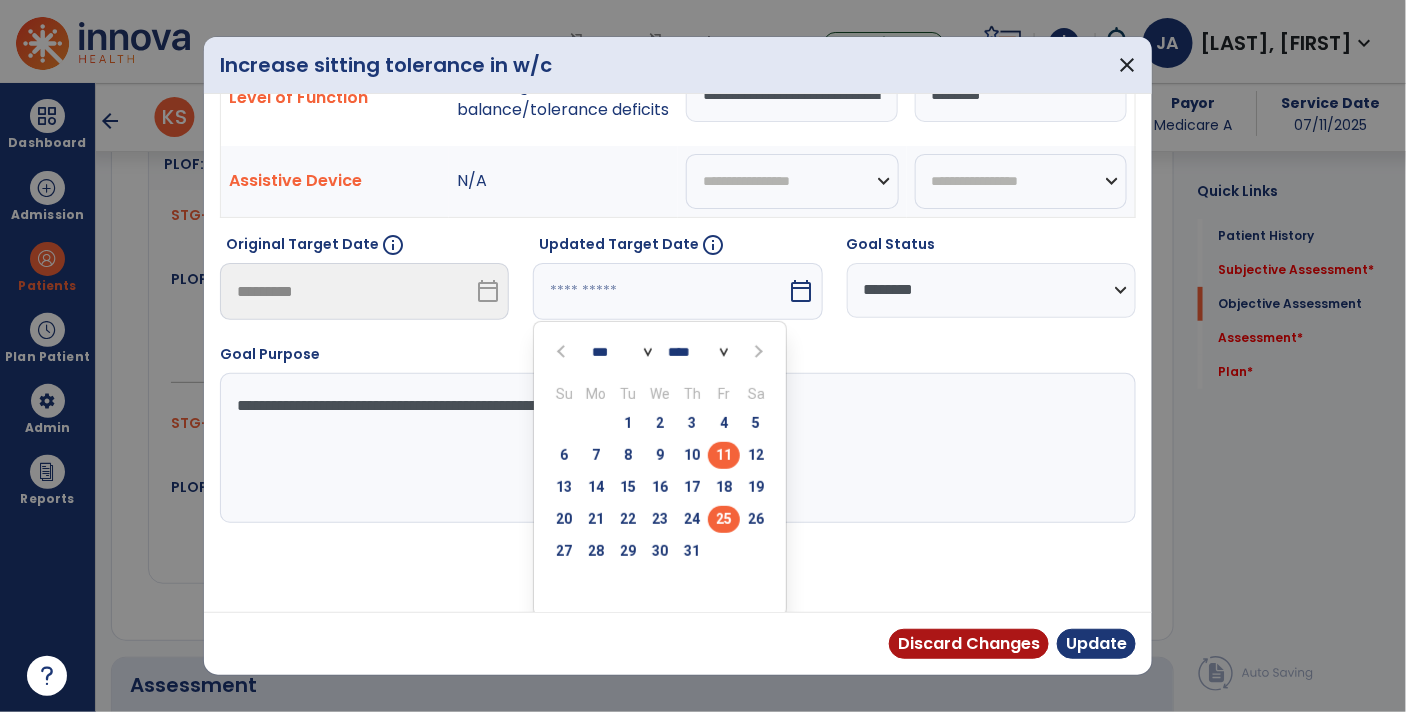 click on "25" at bounding box center [724, 519] 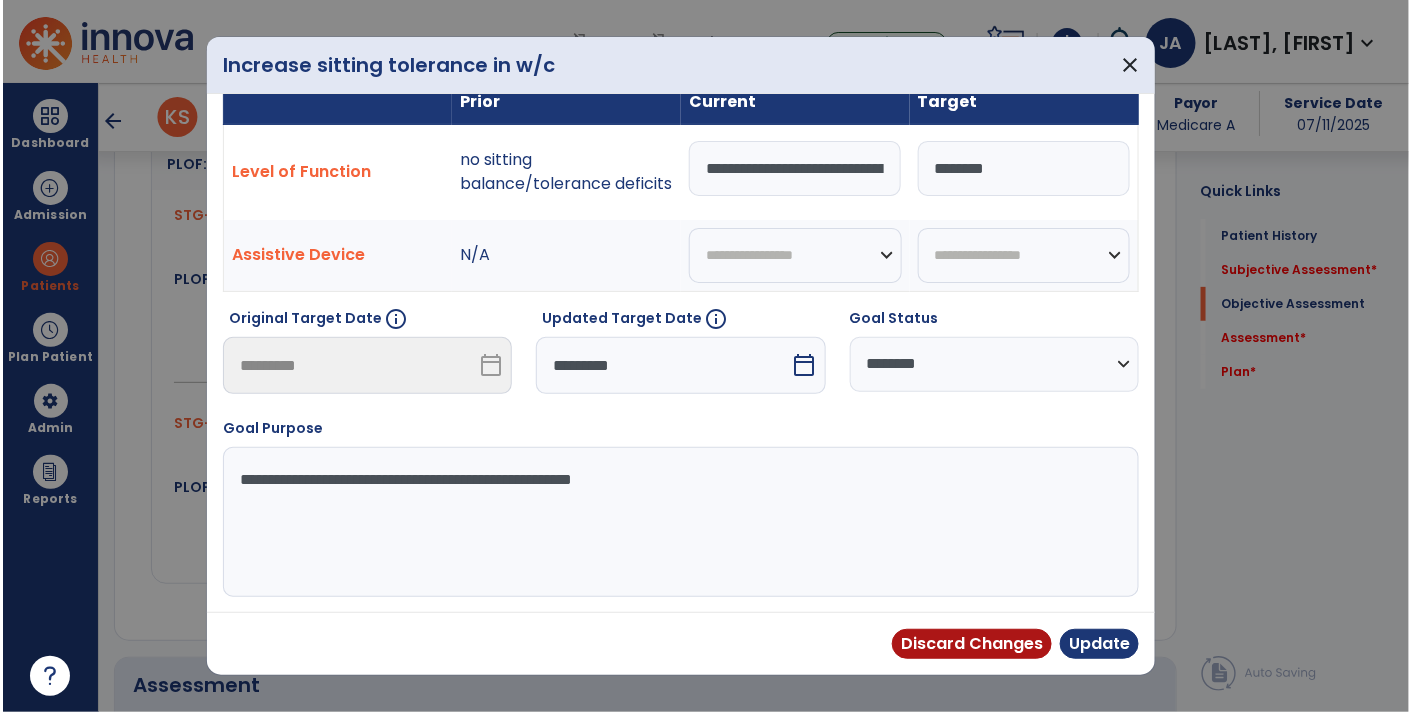 scroll, scrollTop: 27, scrollLeft: 0, axis: vertical 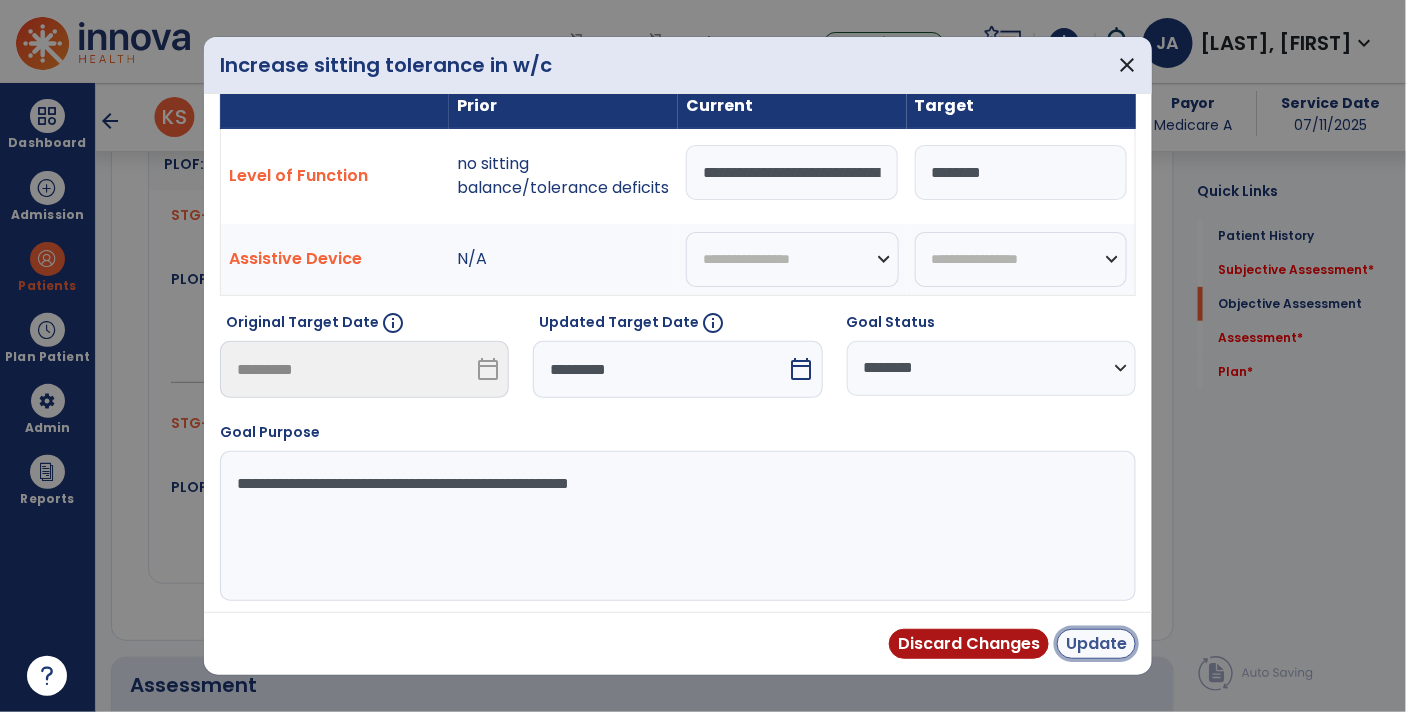 click on "Update" at bounding box center [1096, 644] 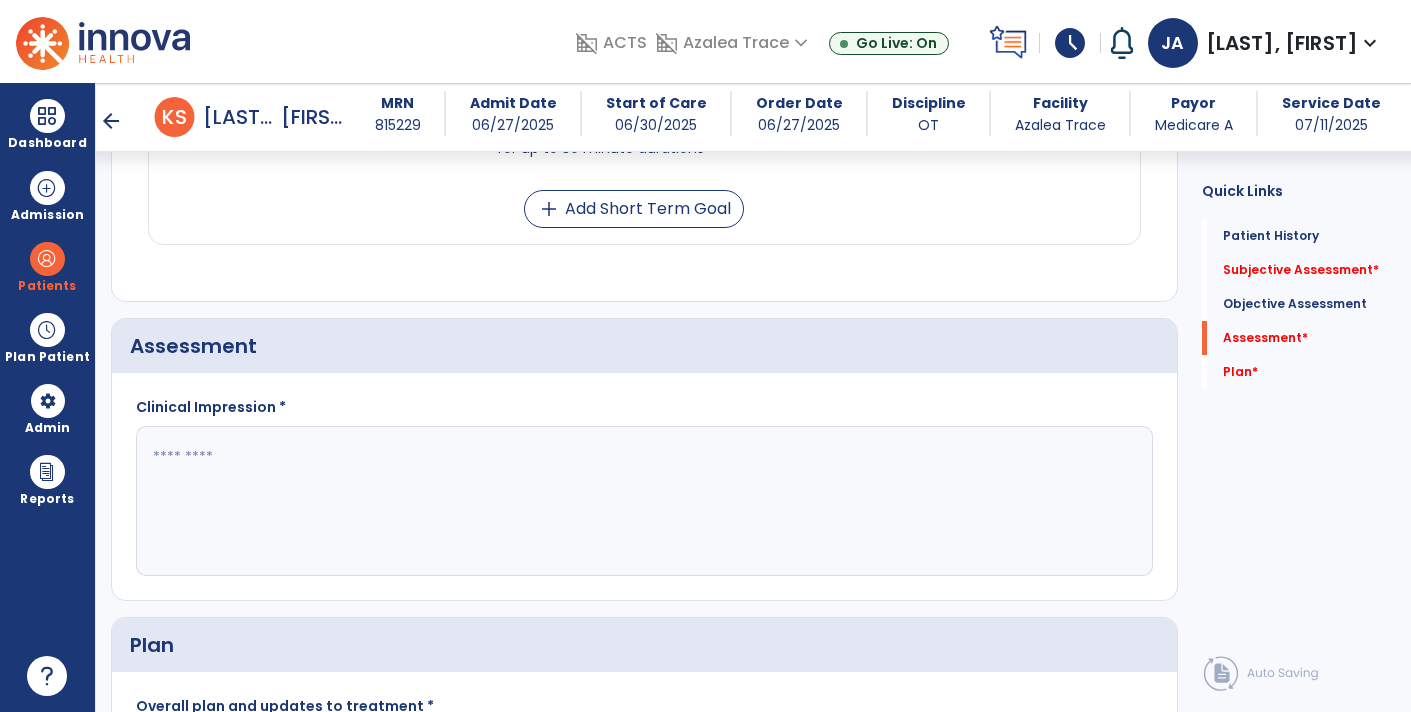 scroll, scrollTop: 2898, scrollLeft: 0, axis: vertical 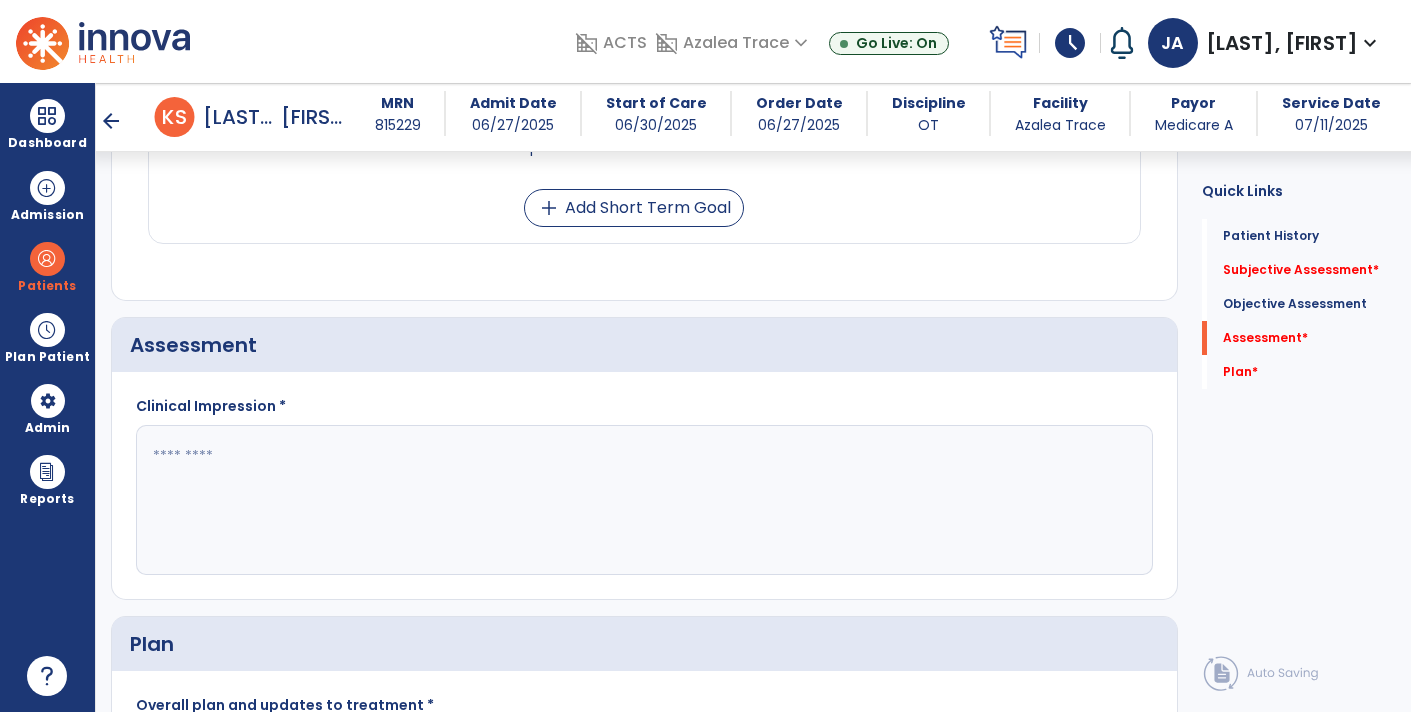 click 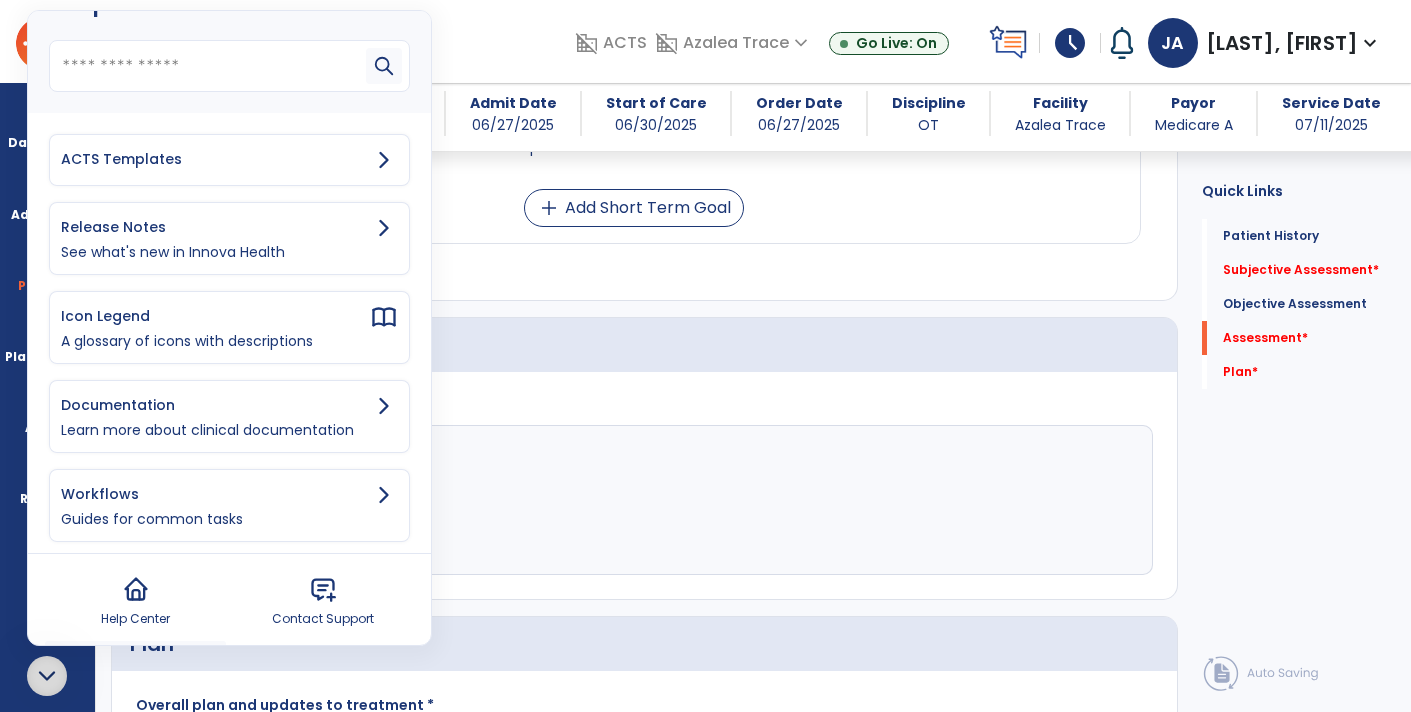 scroll, scrollTop: 0, scrollLeft: 0, axis: both 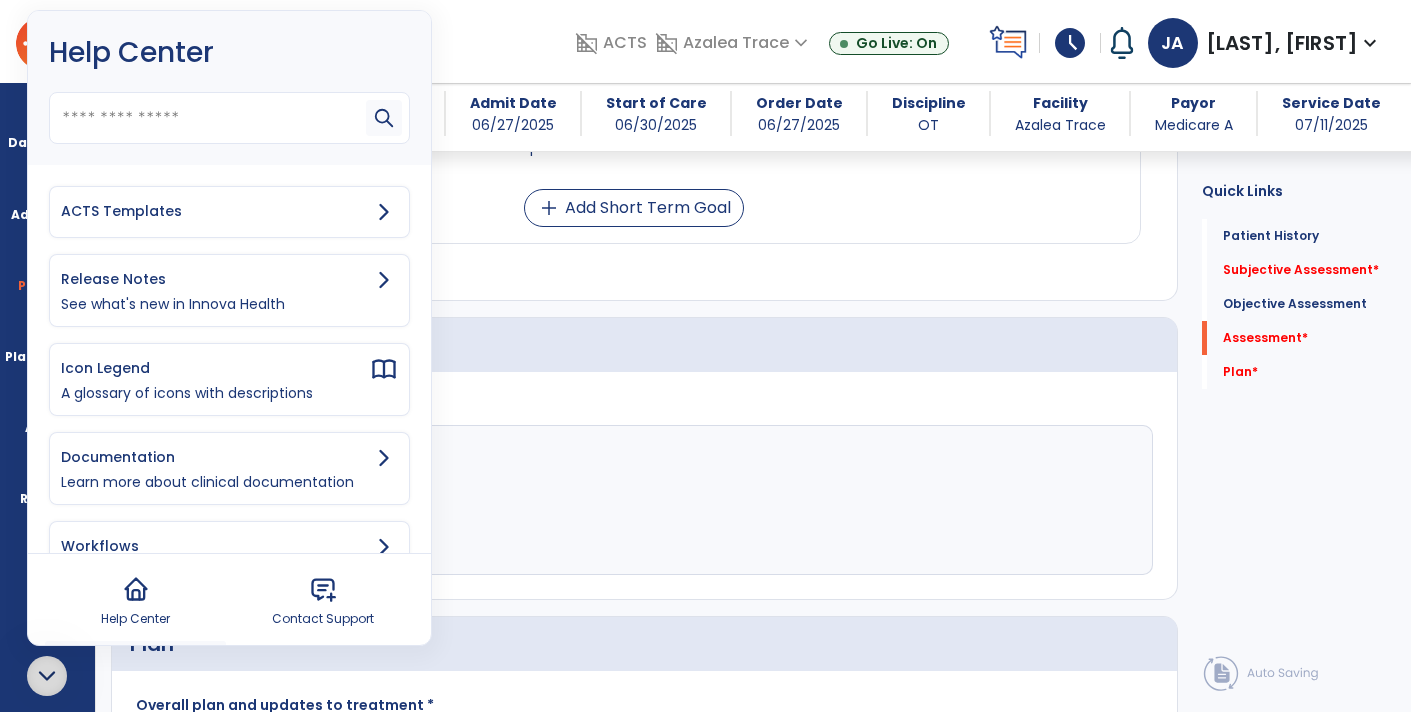 click on "ACTS Templates" at bounding box center [215, 211] 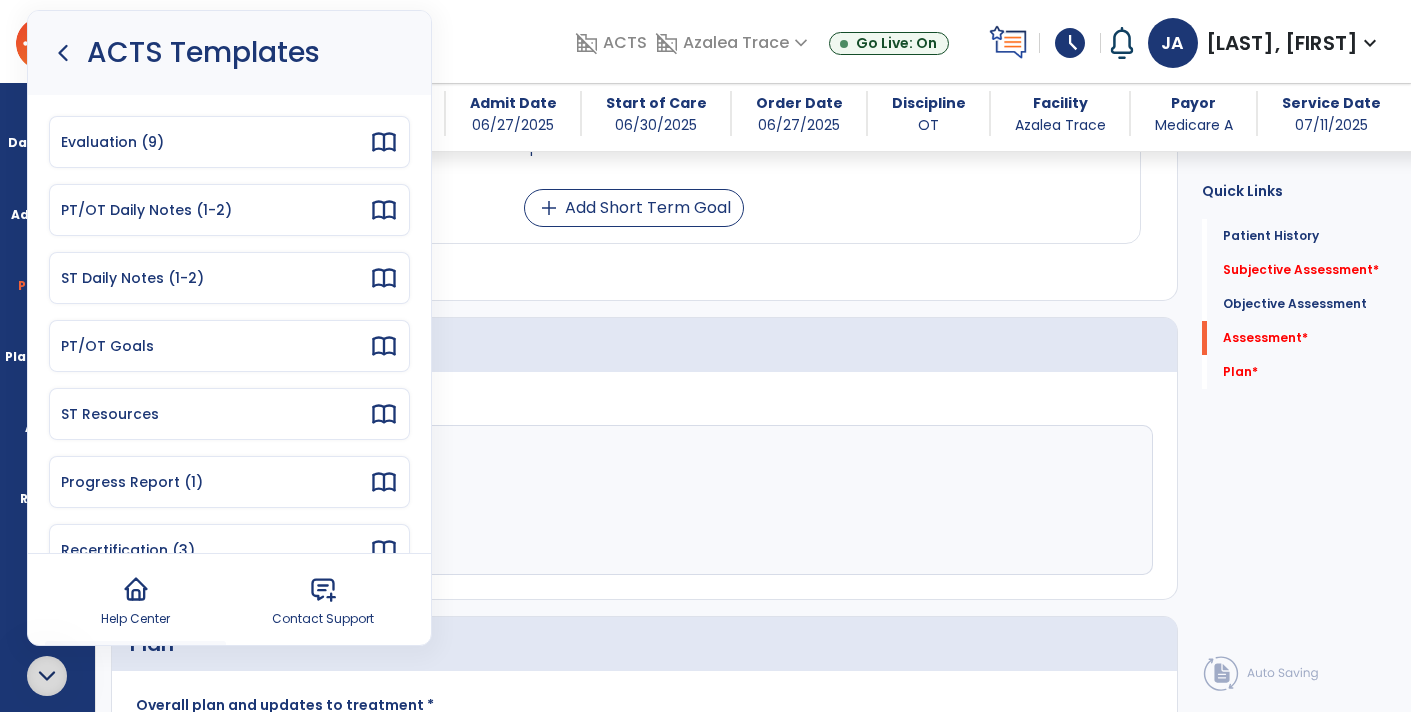 click on "PT/OT Daily Notes (1-2)" at bounding box center (229, 210) 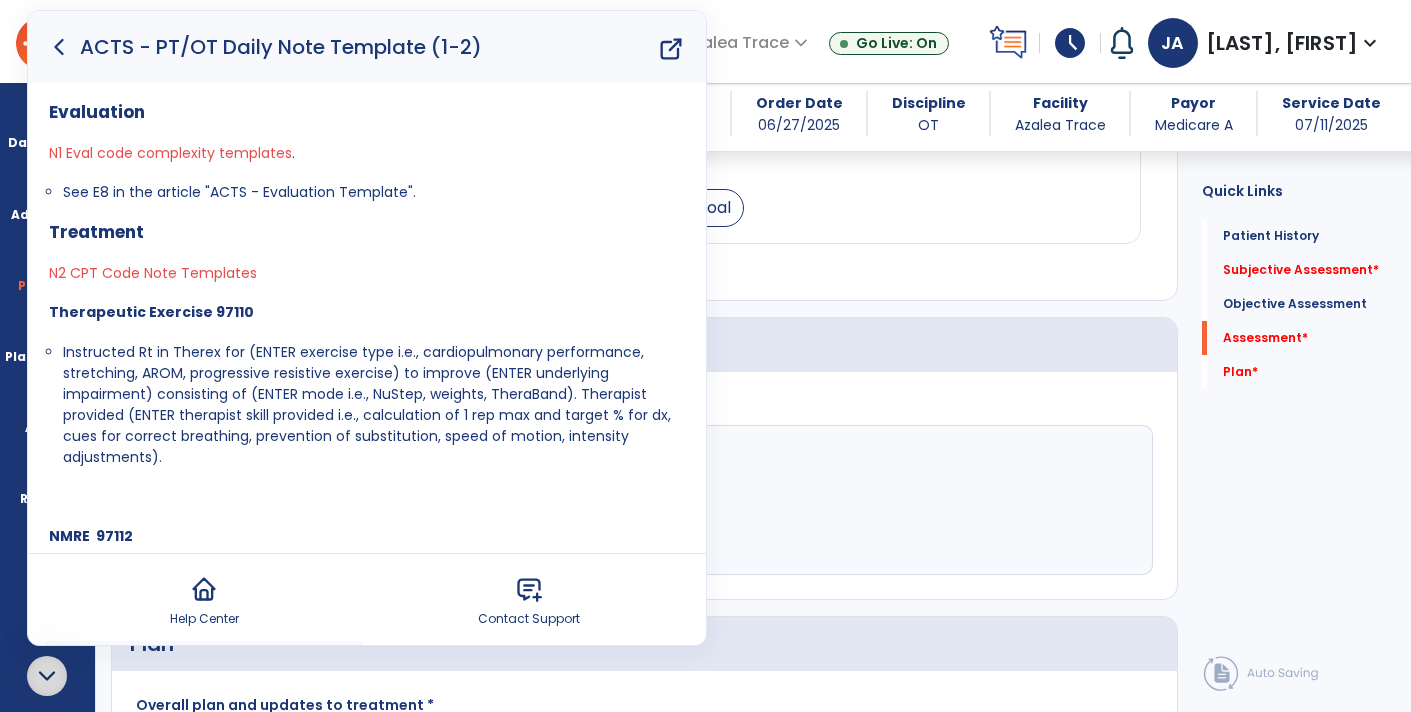 click 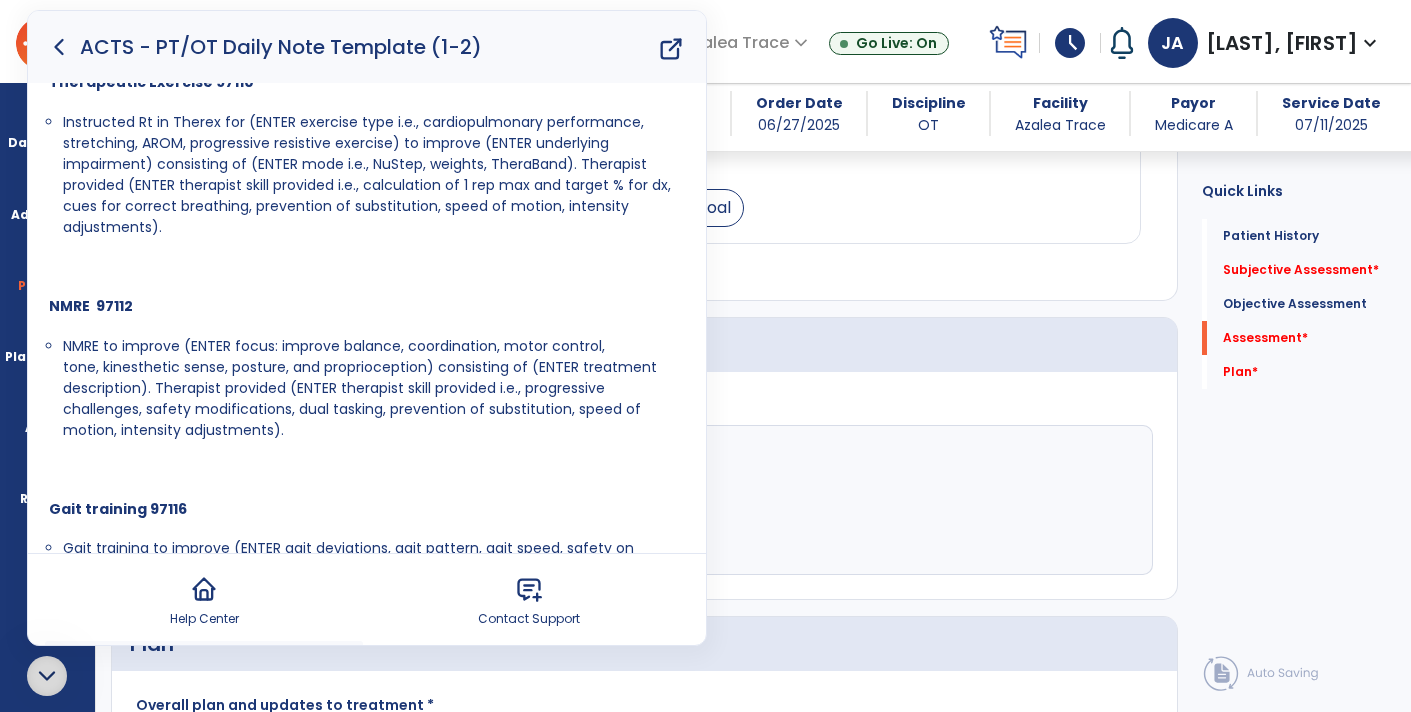 click 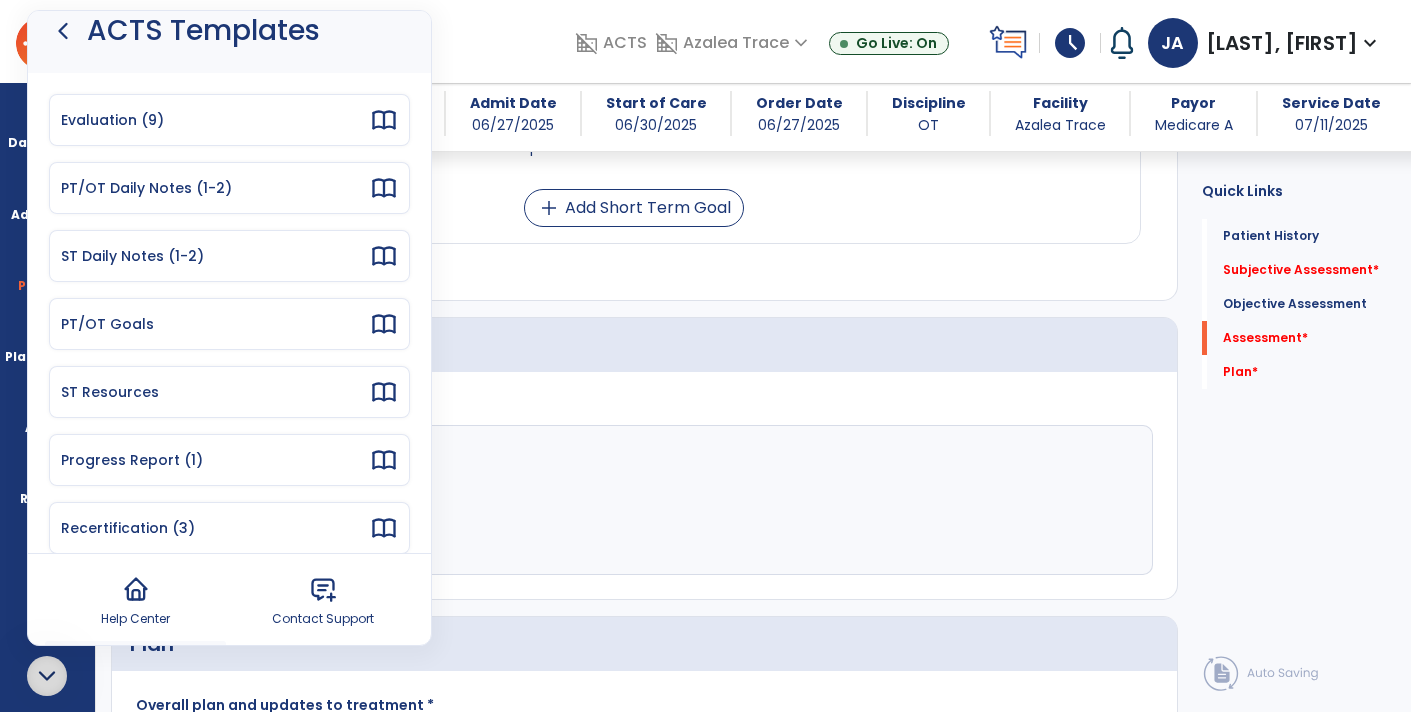 scroll, scrollTop: 0, scrollLeft: 0, axis: both 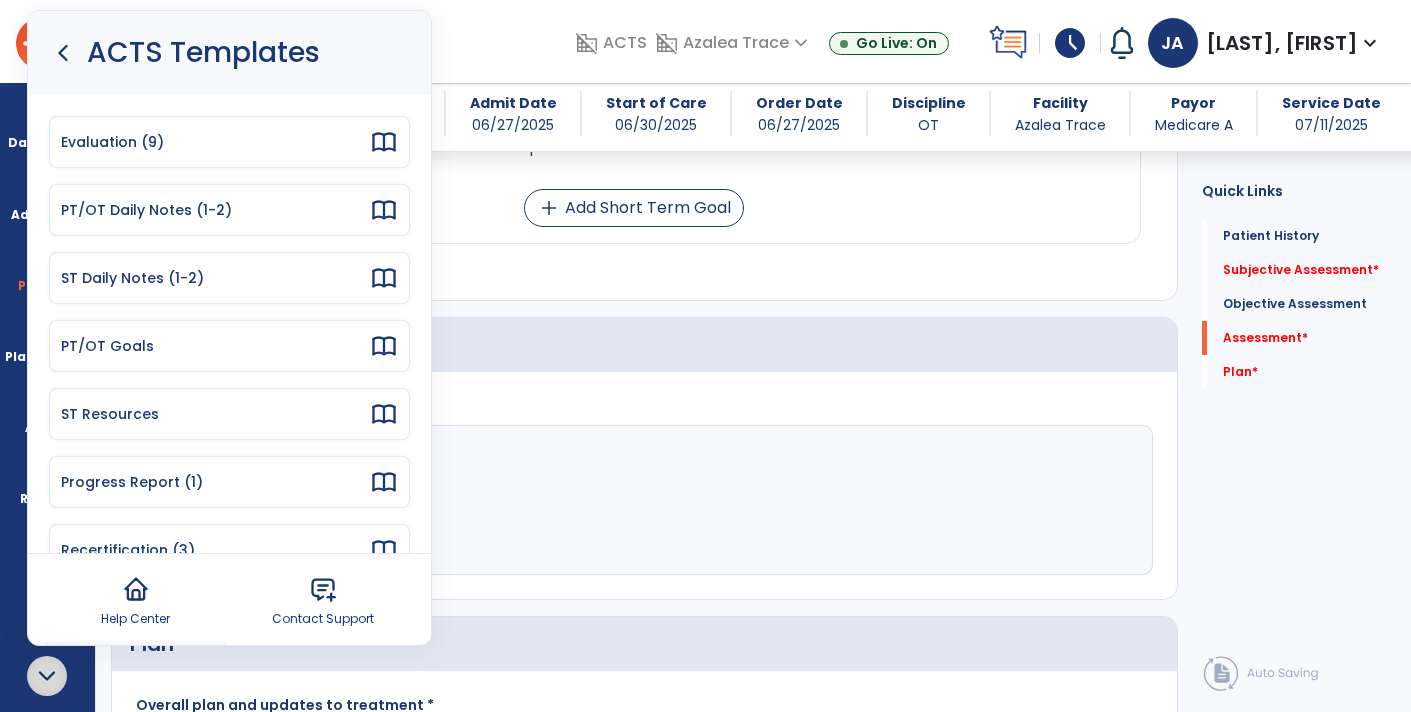 click on "PT/OT Goals" at bounding box center (215, 346) 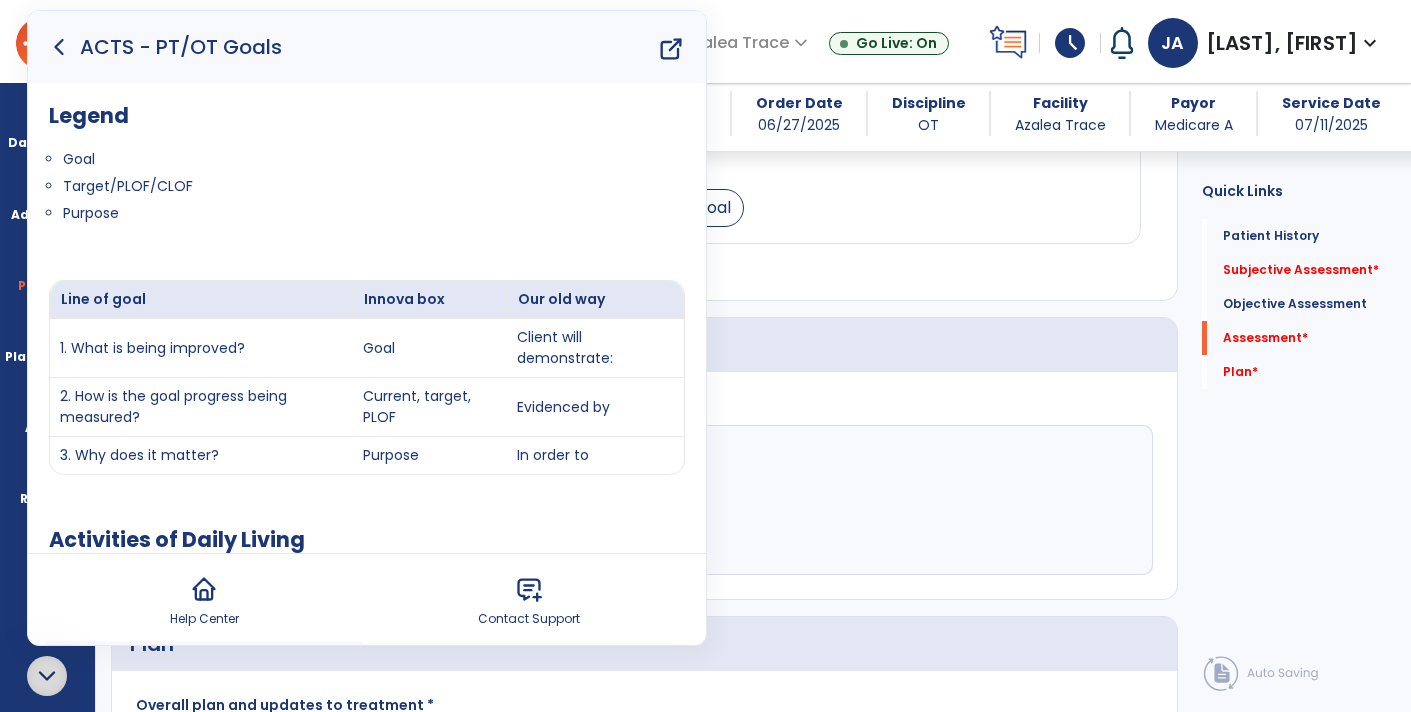click 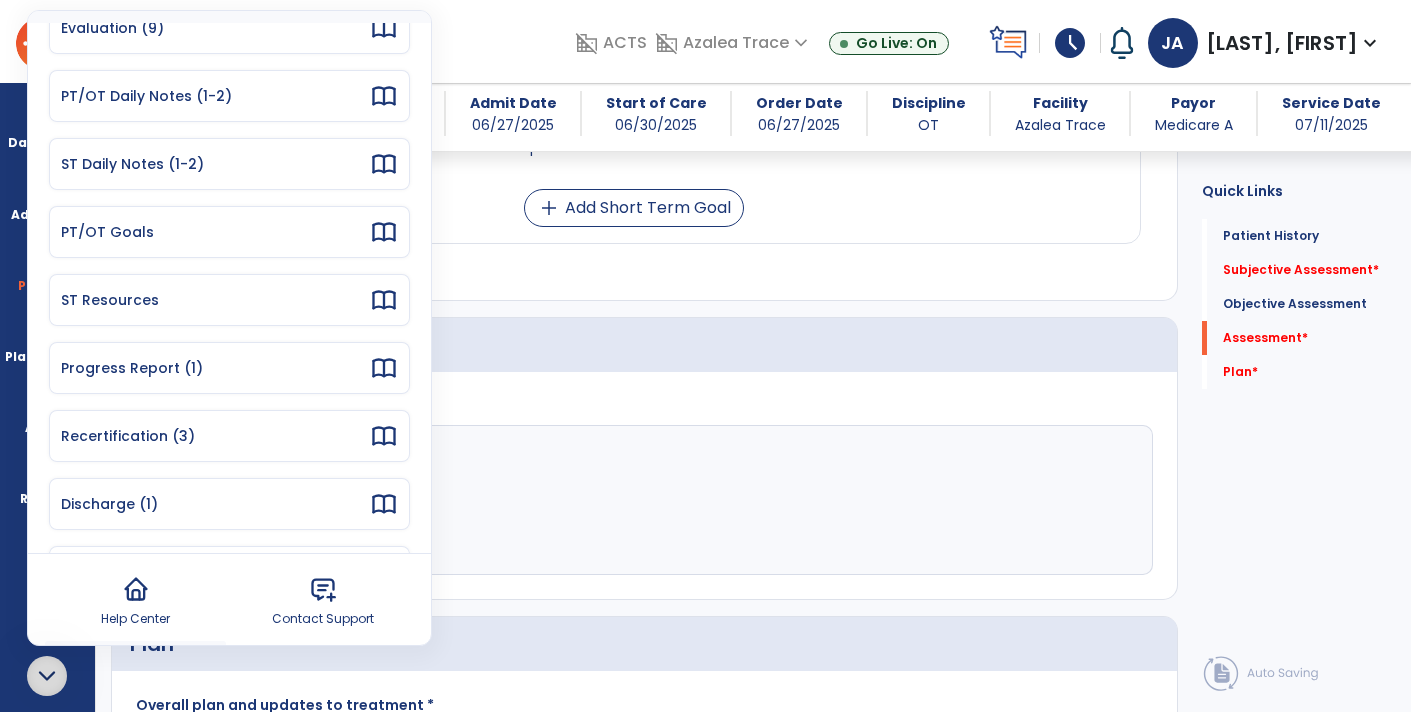 scroll, scrollTop: 113, scrollLeft: 0, axis: vertical 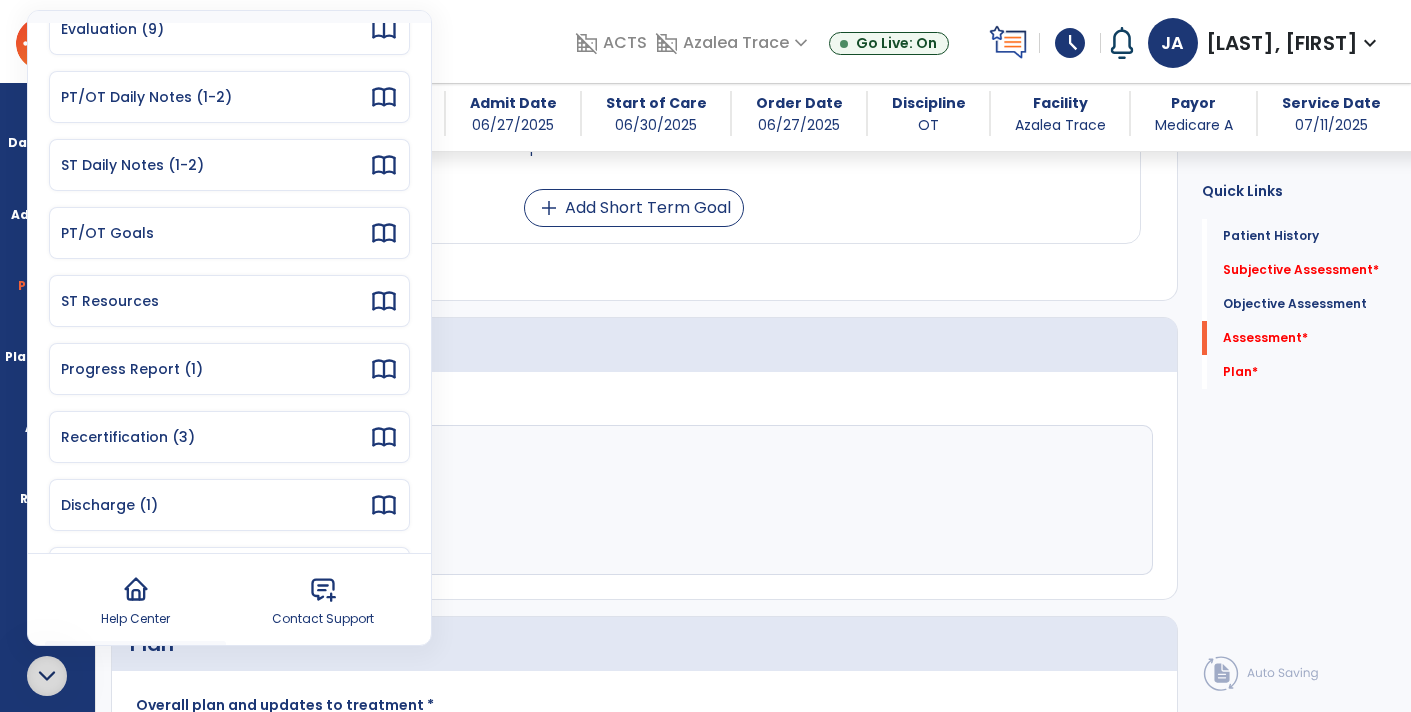 click on "Progress Report (1)" at bounding box center [215, 369] 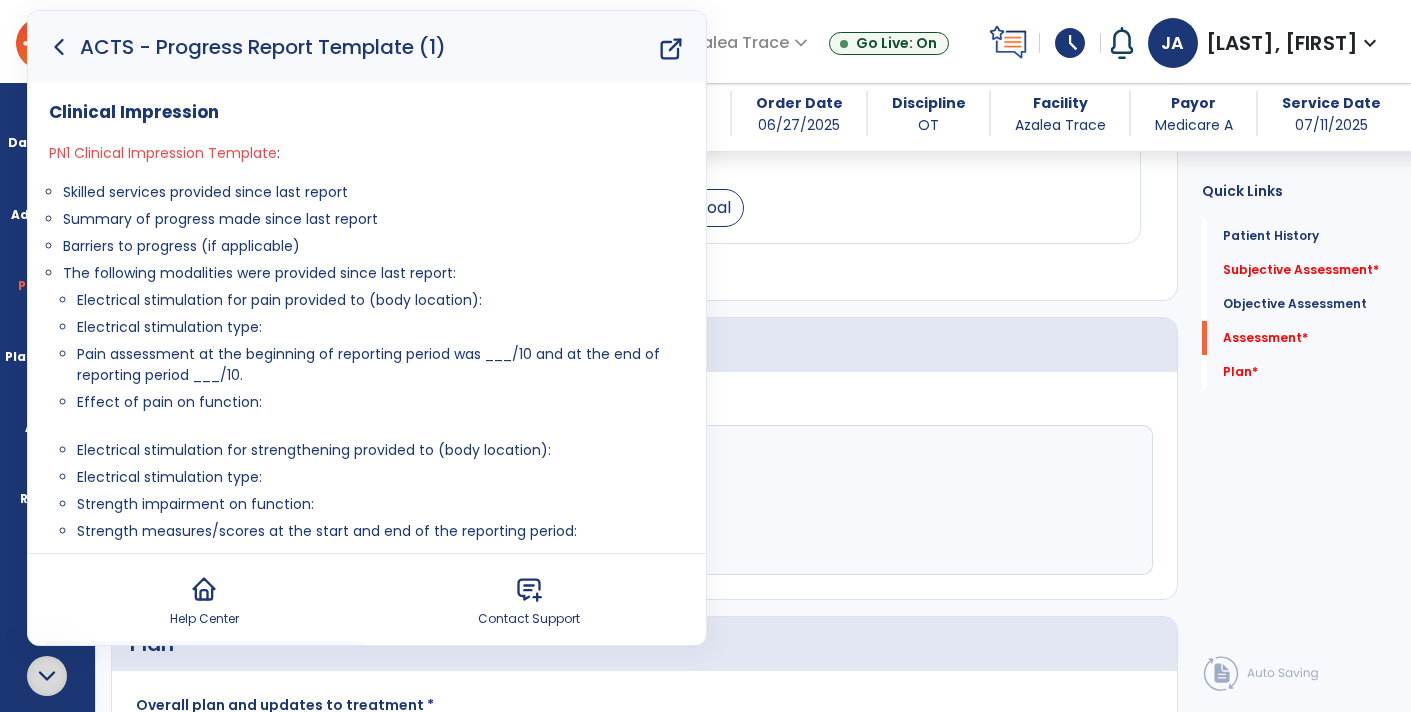 click 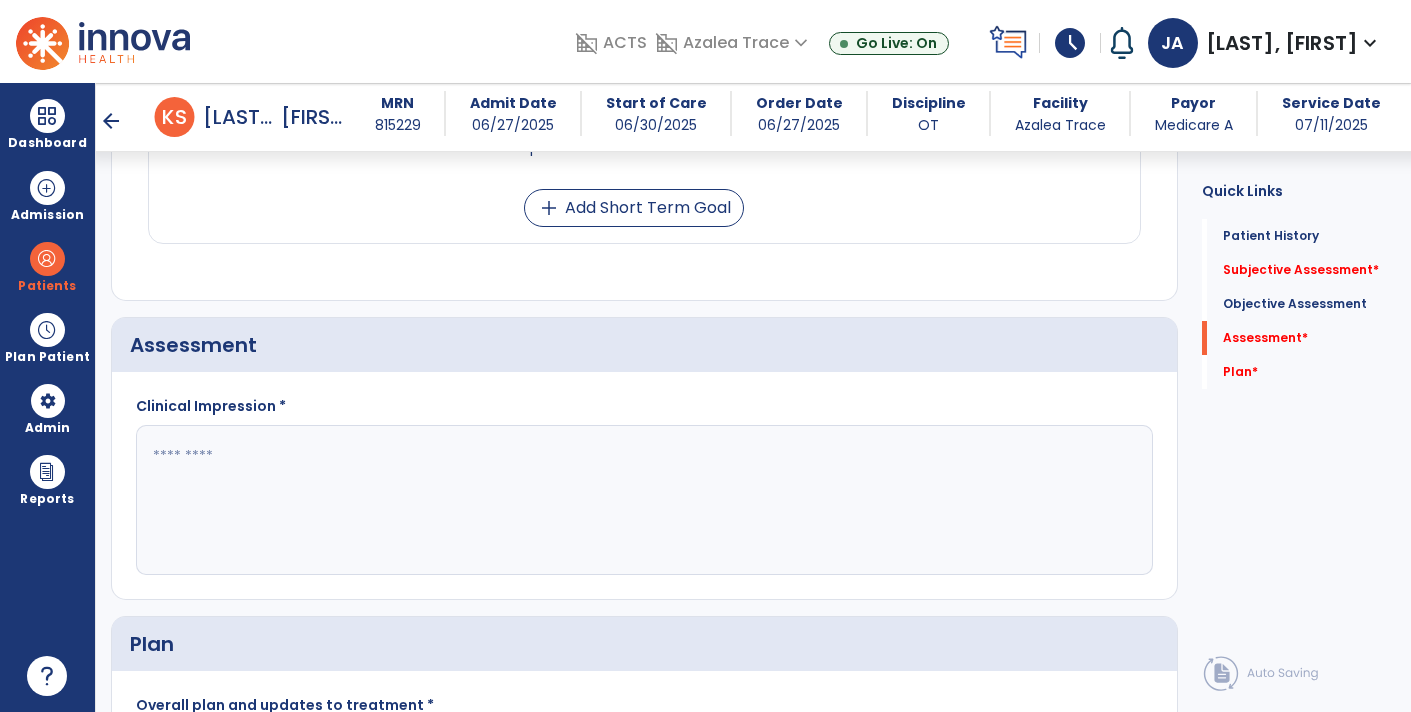 click 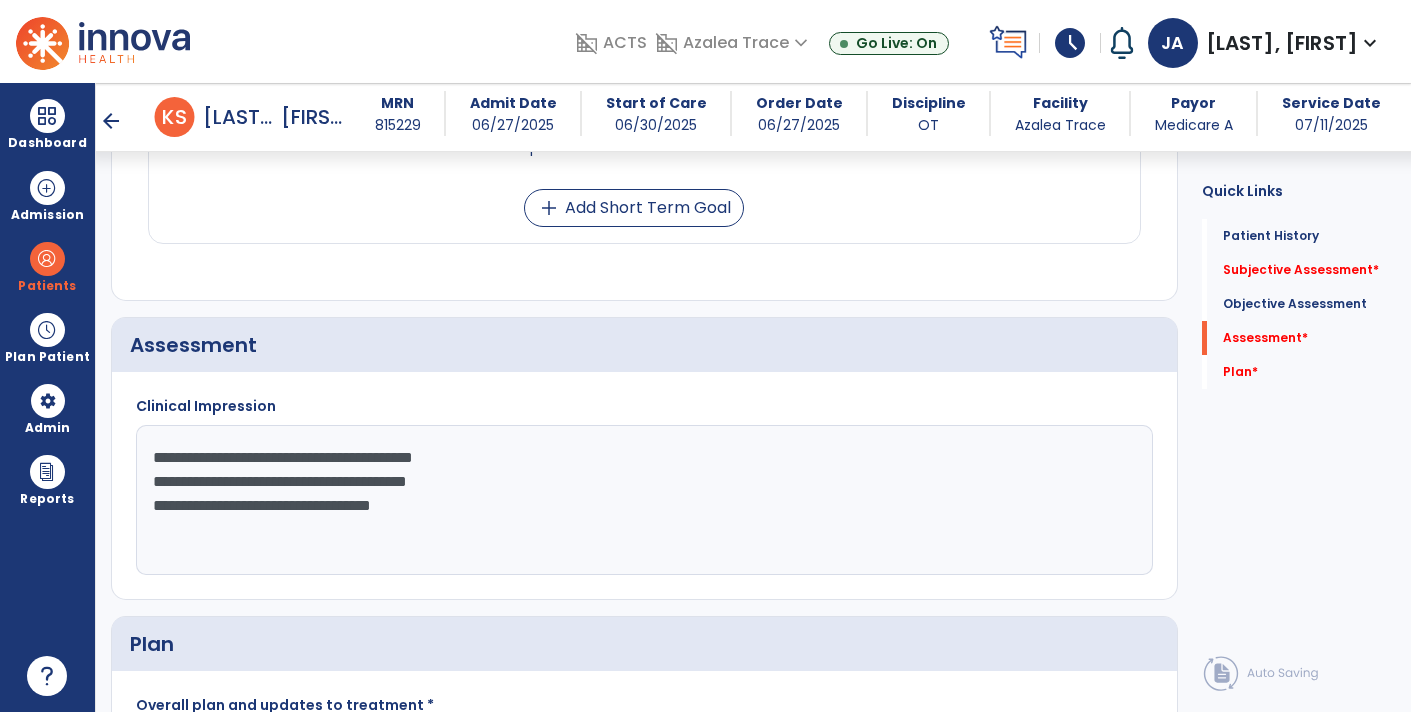 click on "**********" 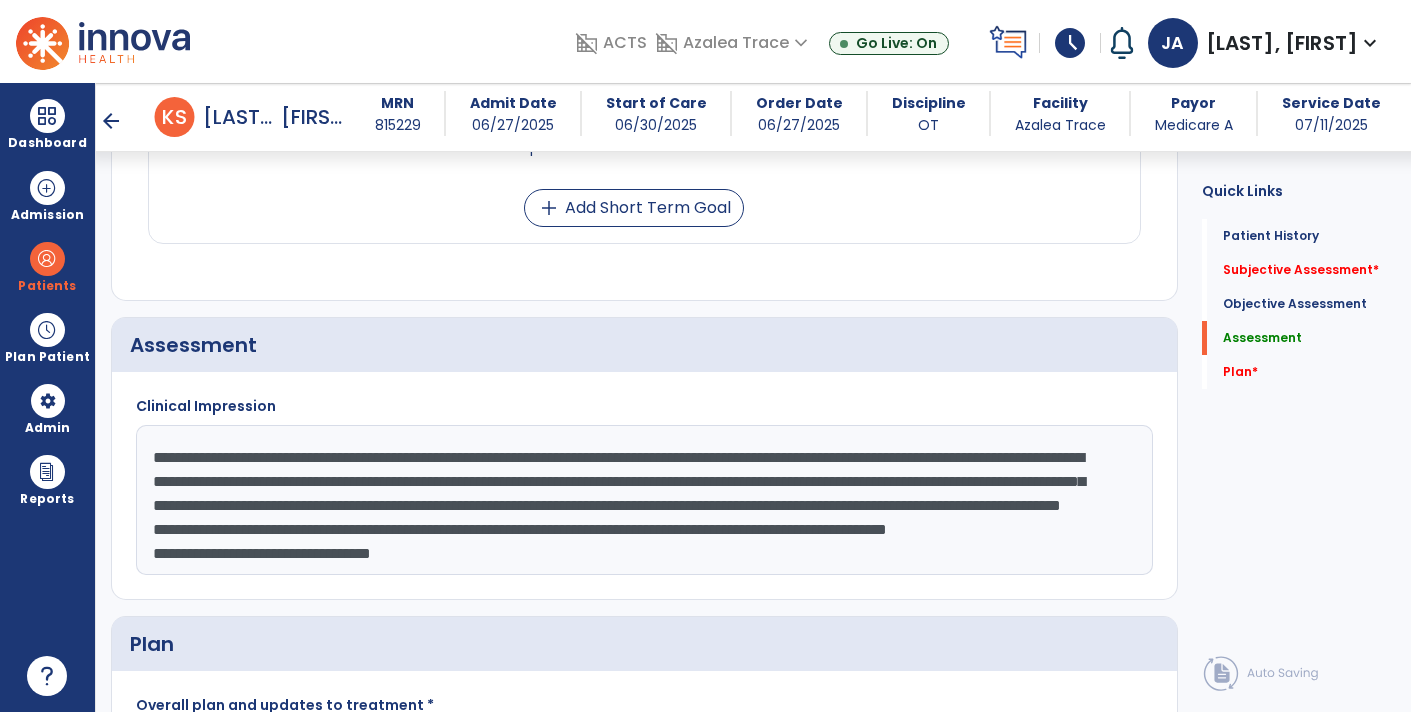 scroll, scrollTop: 15, scrollLeft: 0, axis: vertical 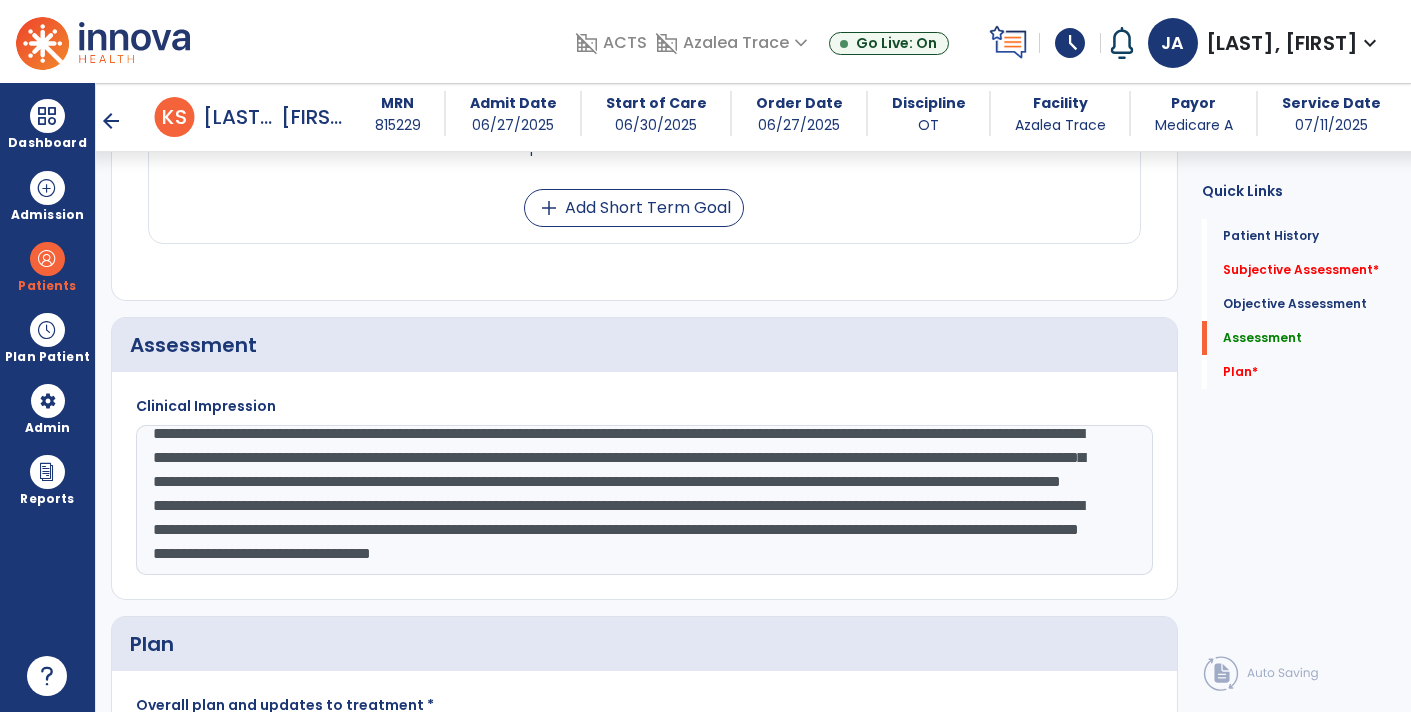 click on "**********" 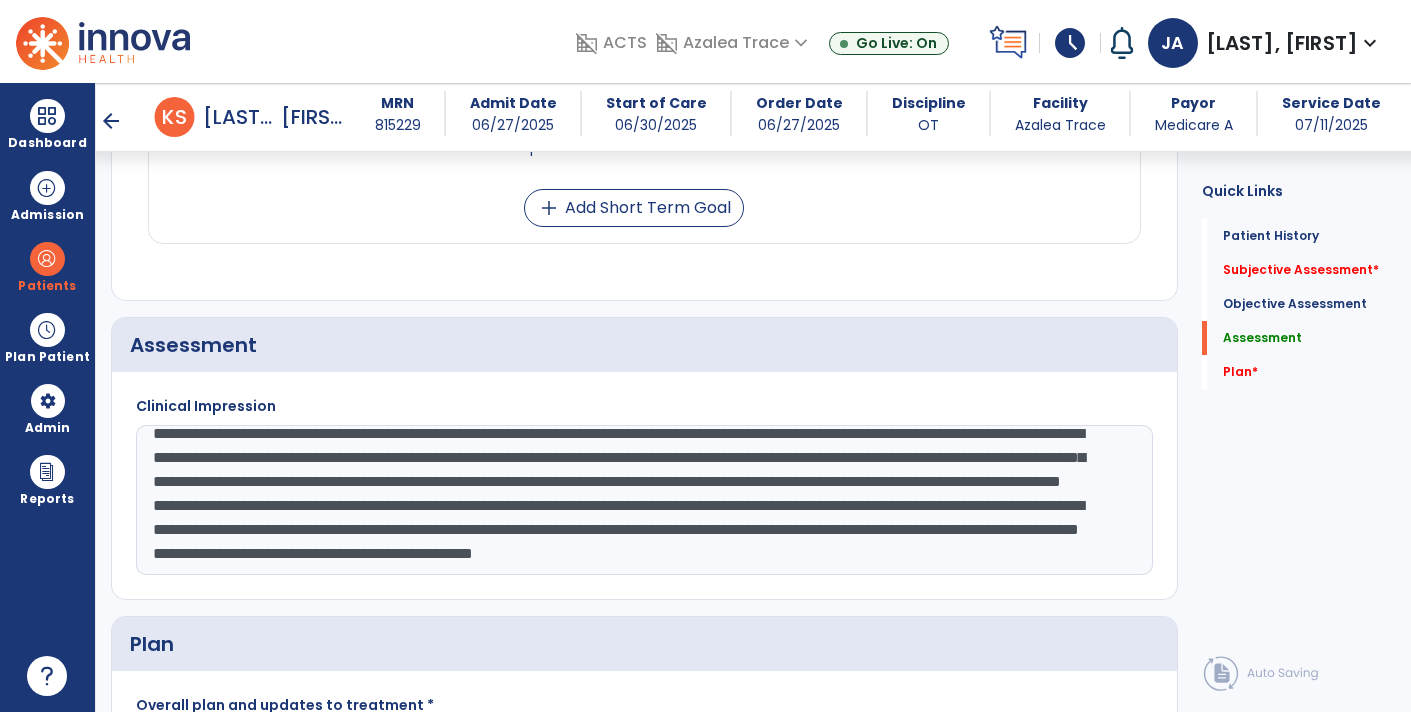 scroll, scrollTop: 72, scrollLeft: 0, axis: vertical 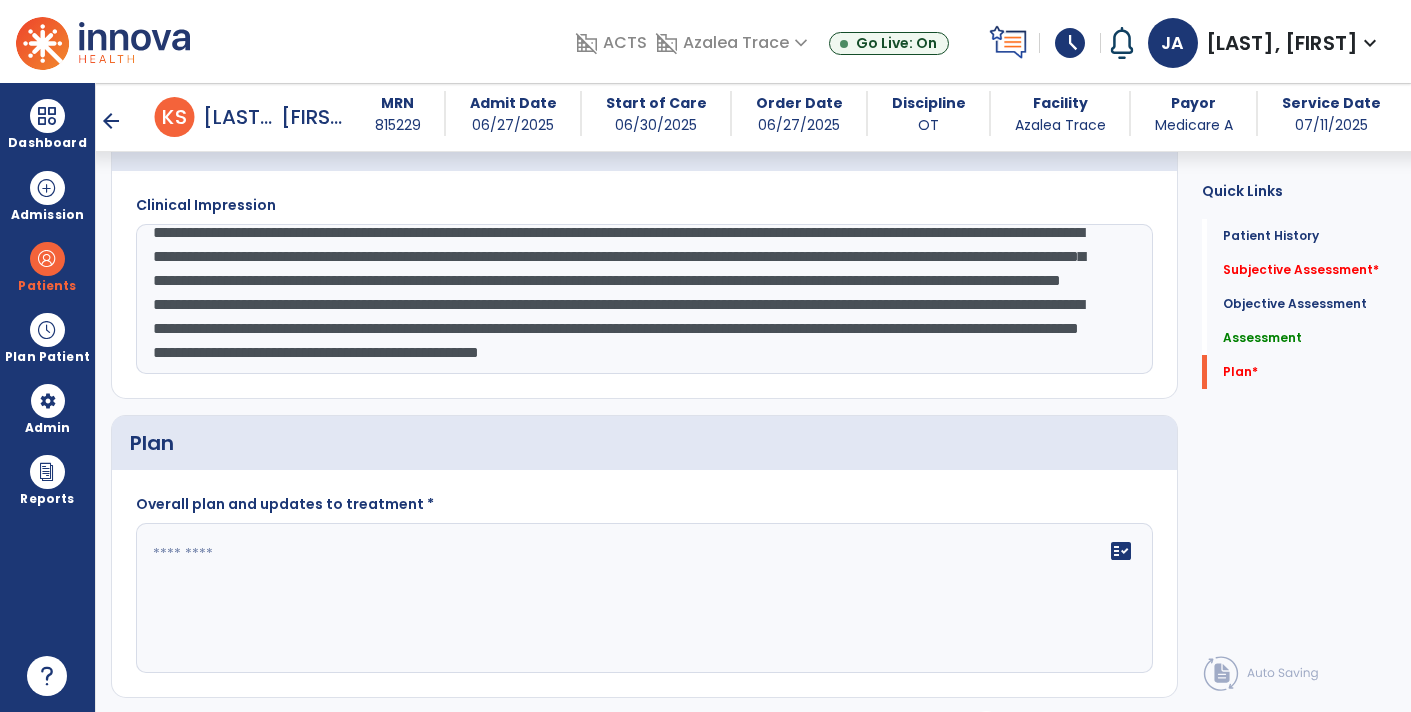 type on "**********" 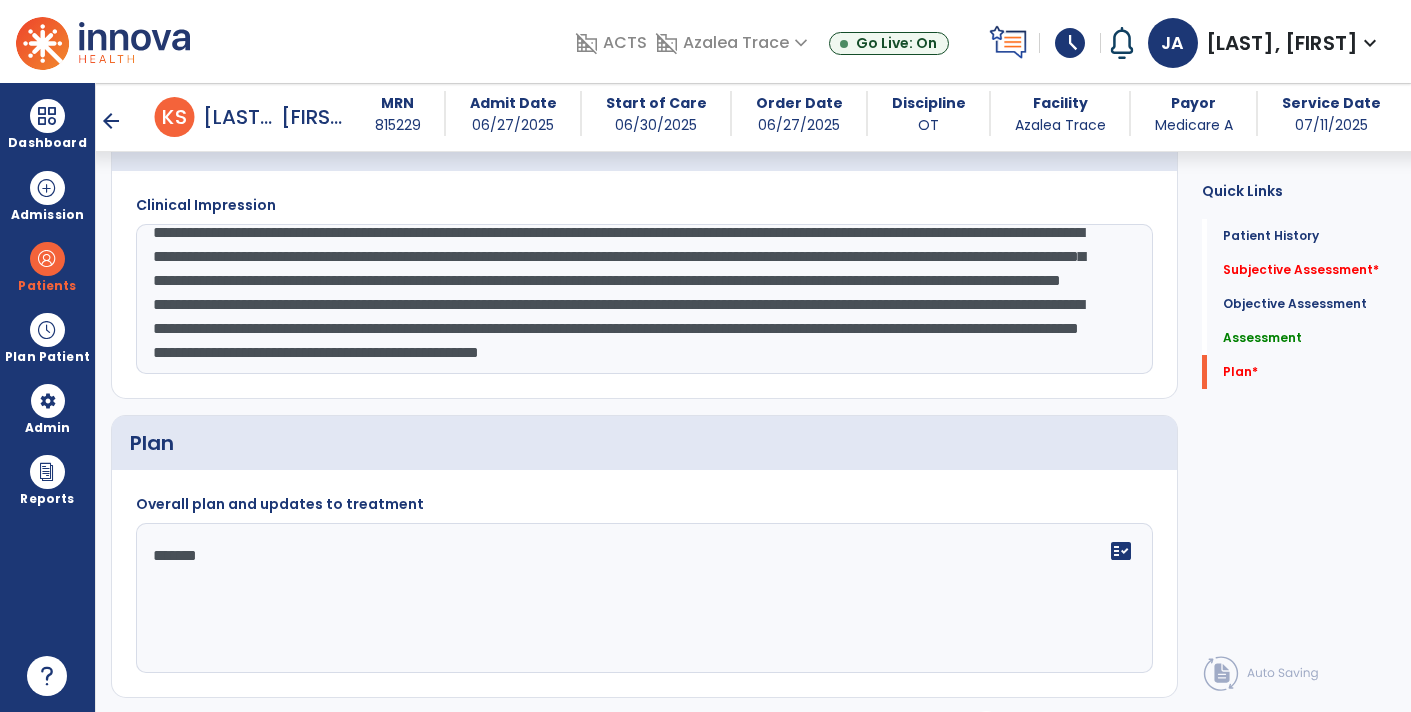 type on "********" 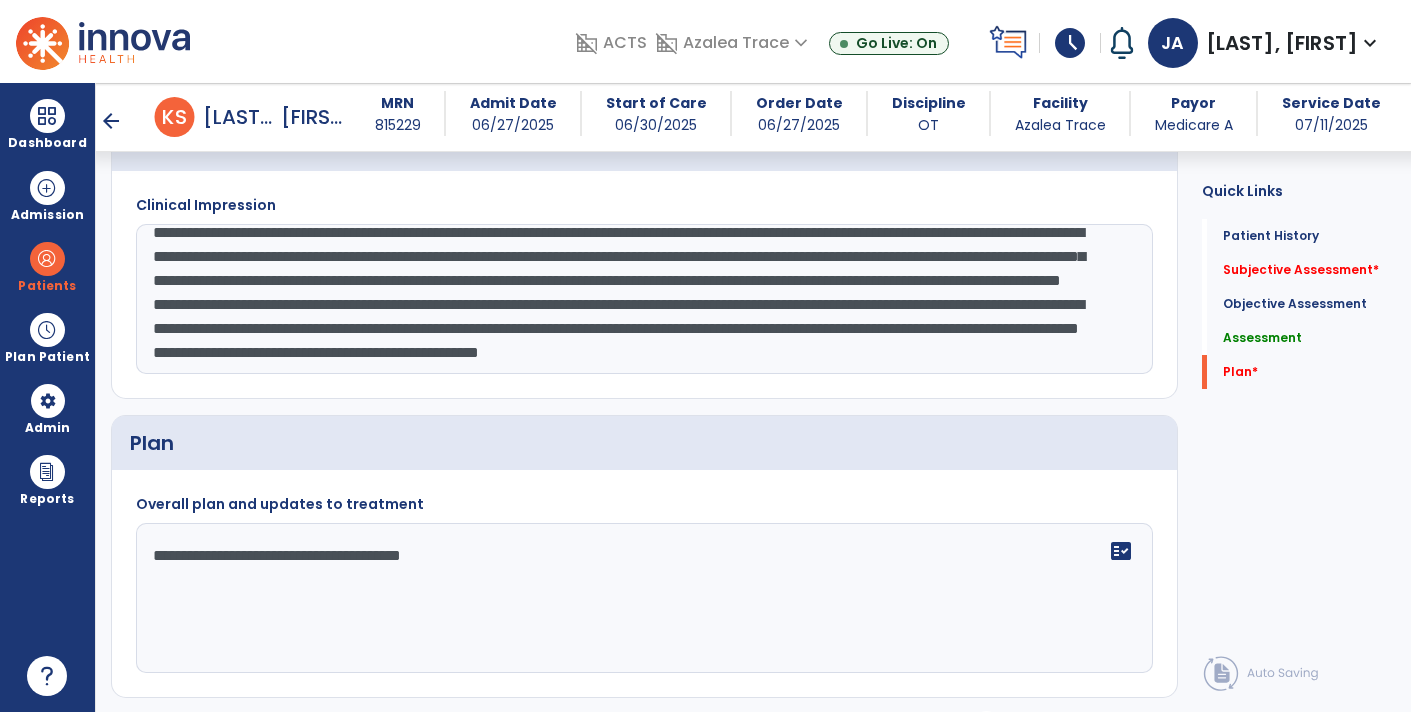 type on "**********" 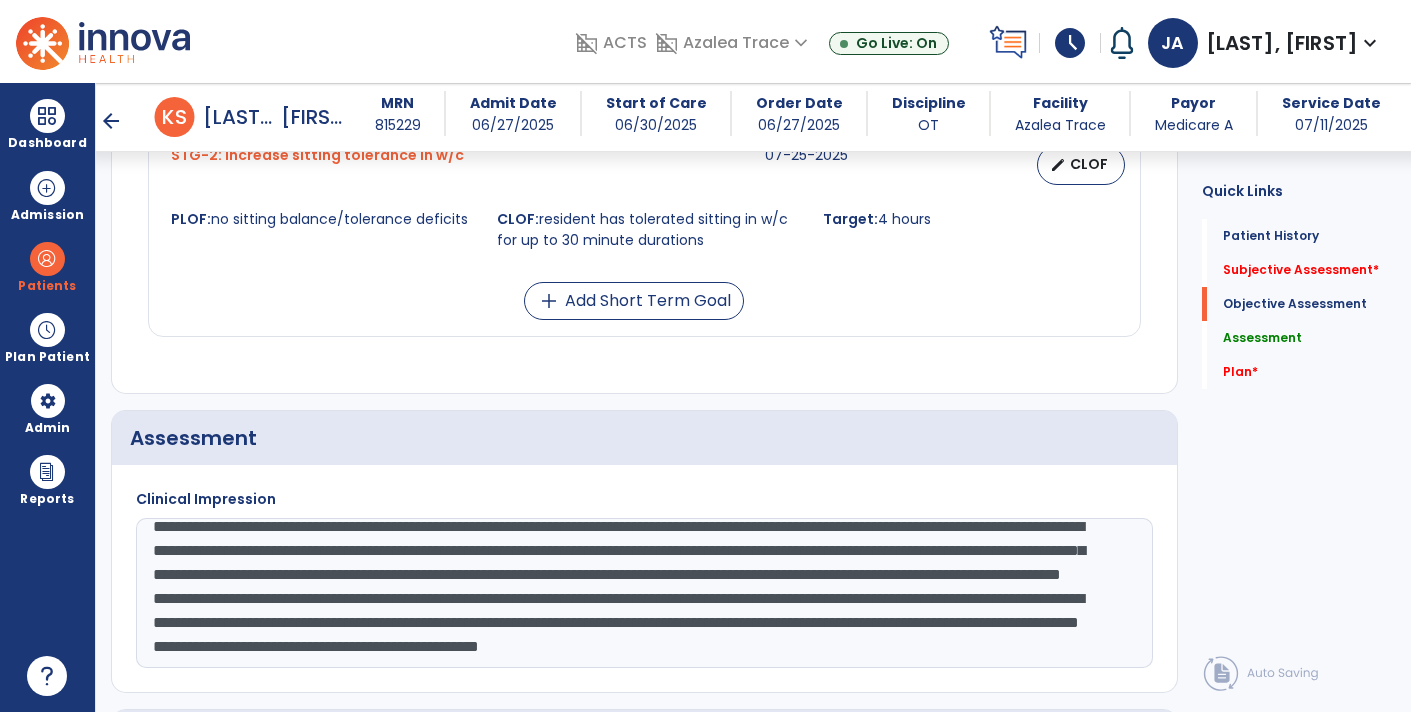 scroll, scrollTop: 2571, scrollLeft: 0, axis: vertical 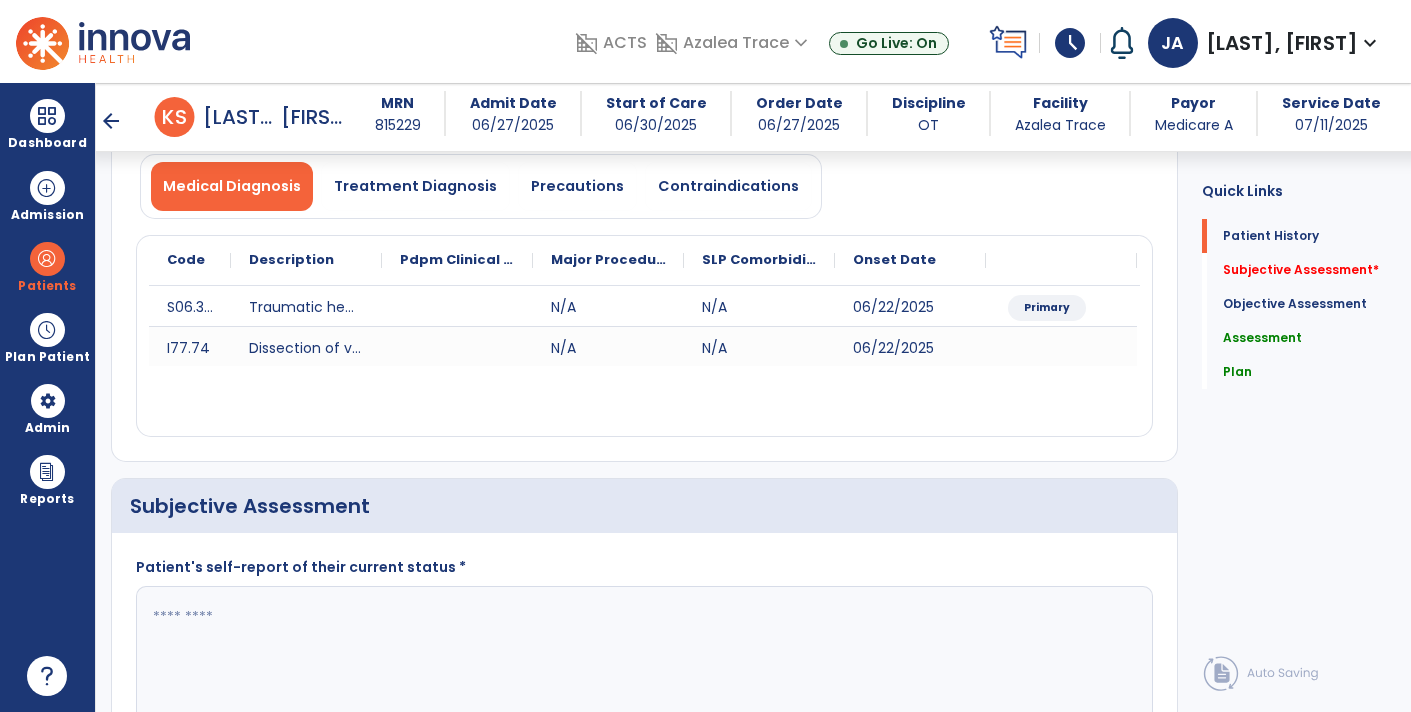 click on "arrow_back" at bounding box center [111, 121] 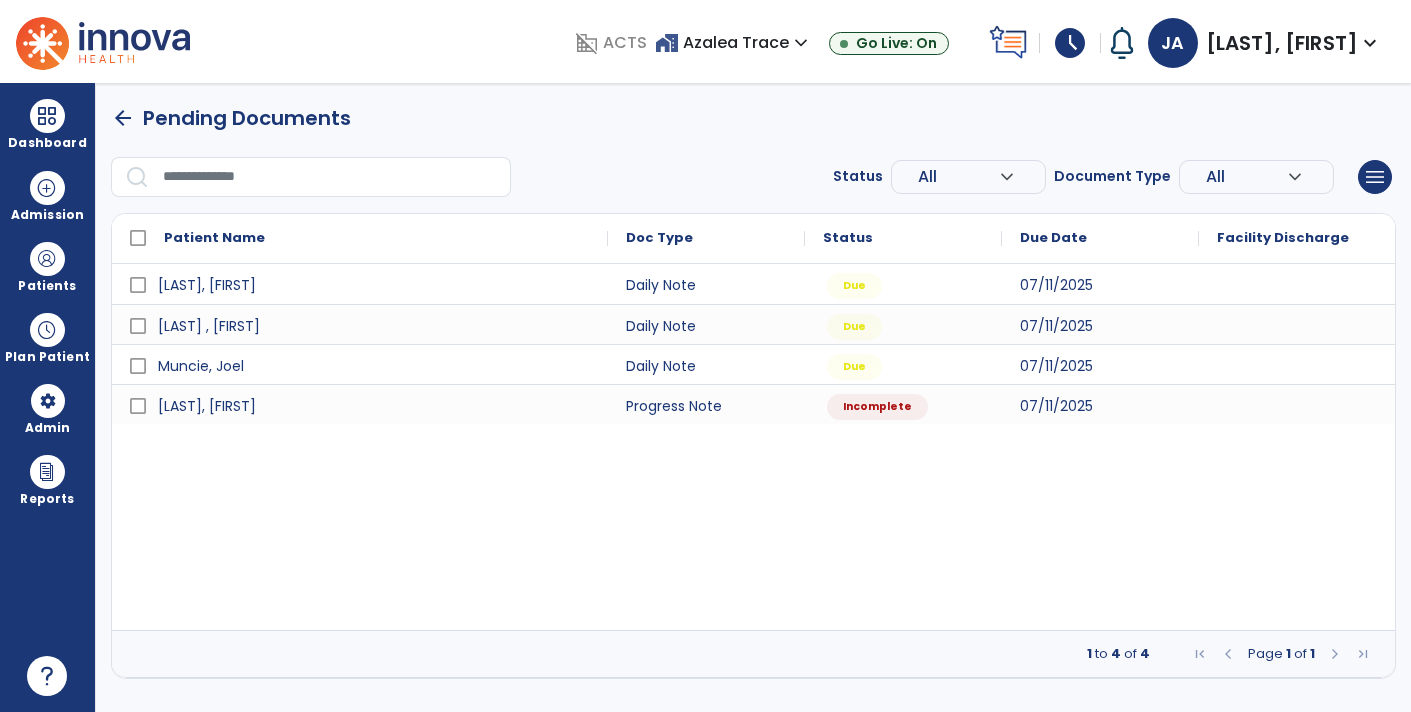 scroll, scrollTop: 0, scrollLeft: 0, axis: both 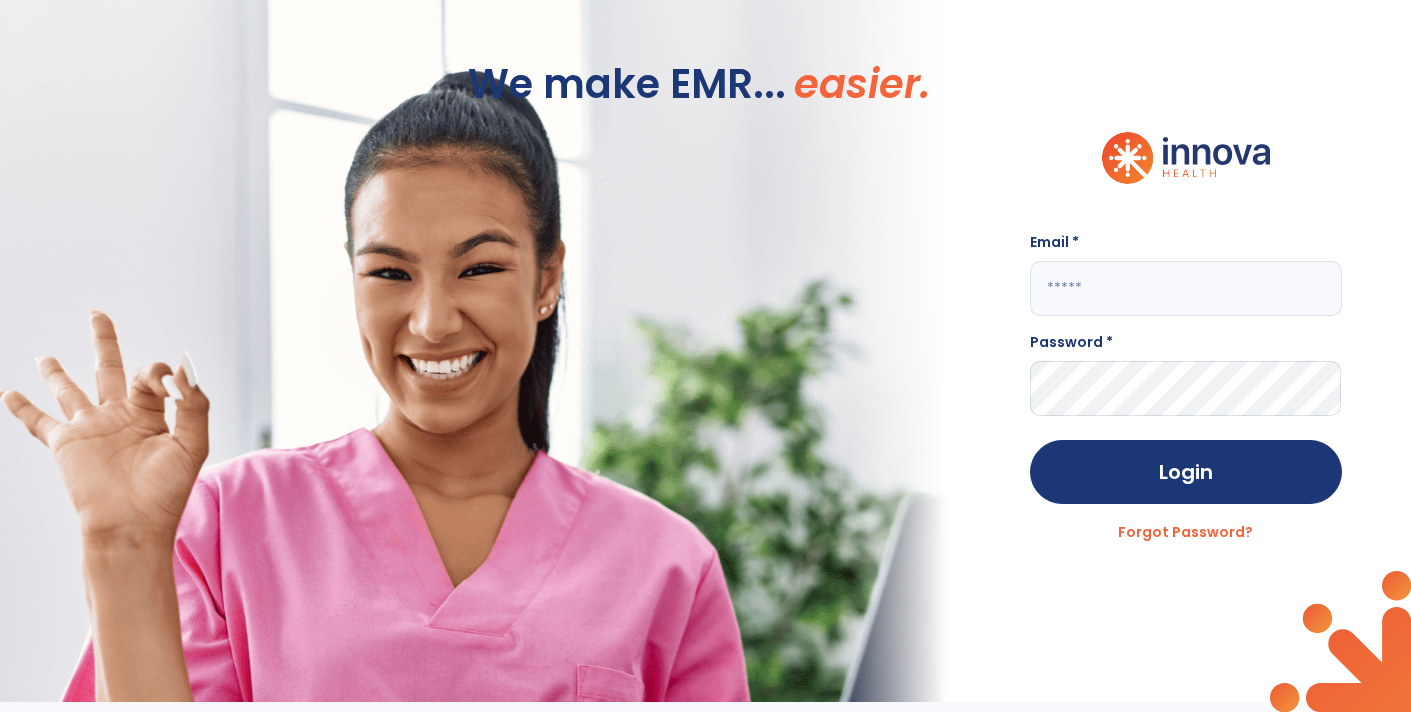 click 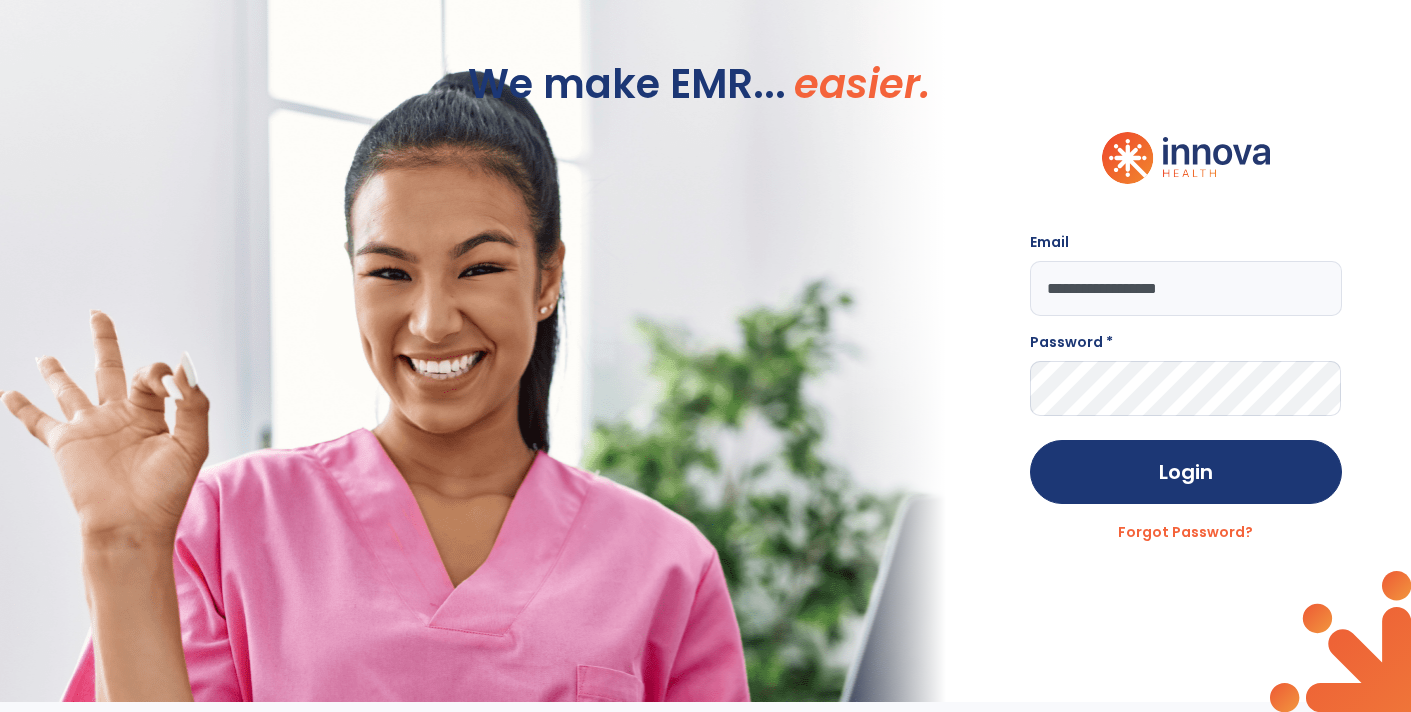 type on "**********" 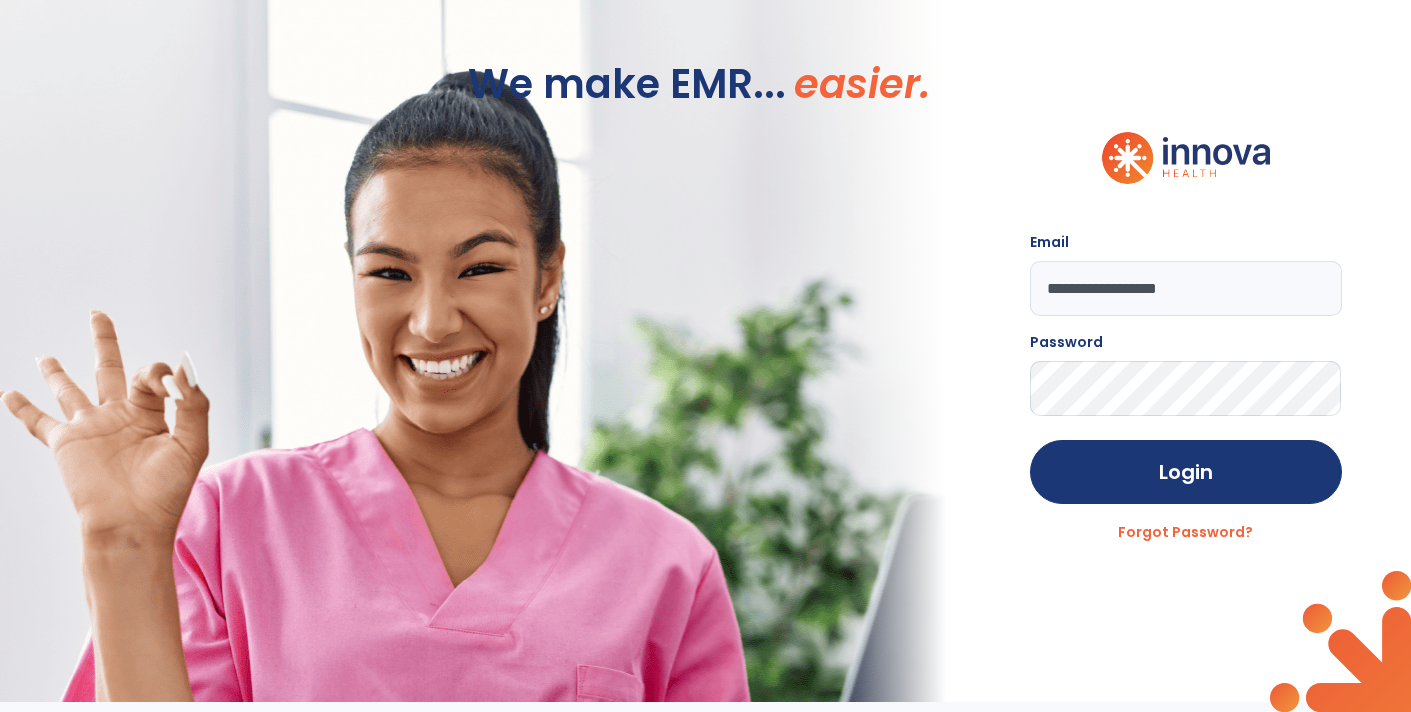 click on "Login" 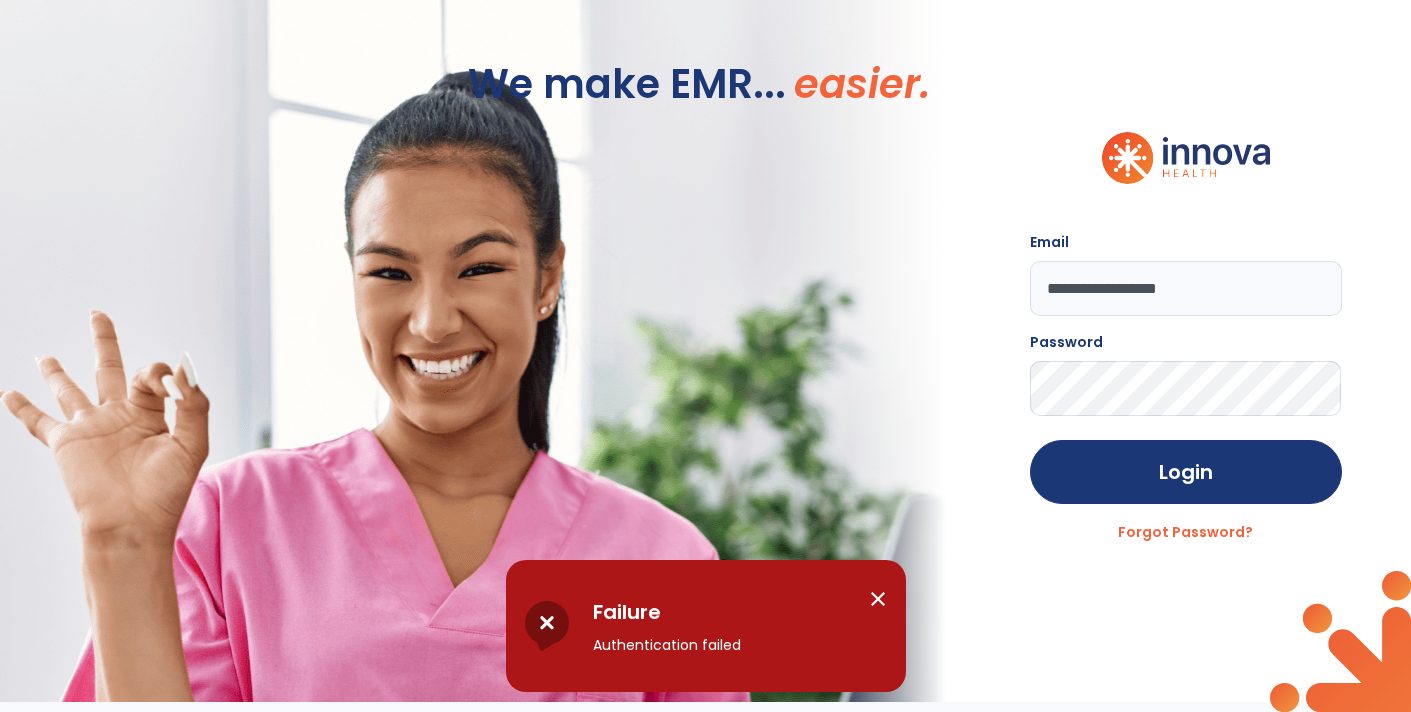 click on "Login" 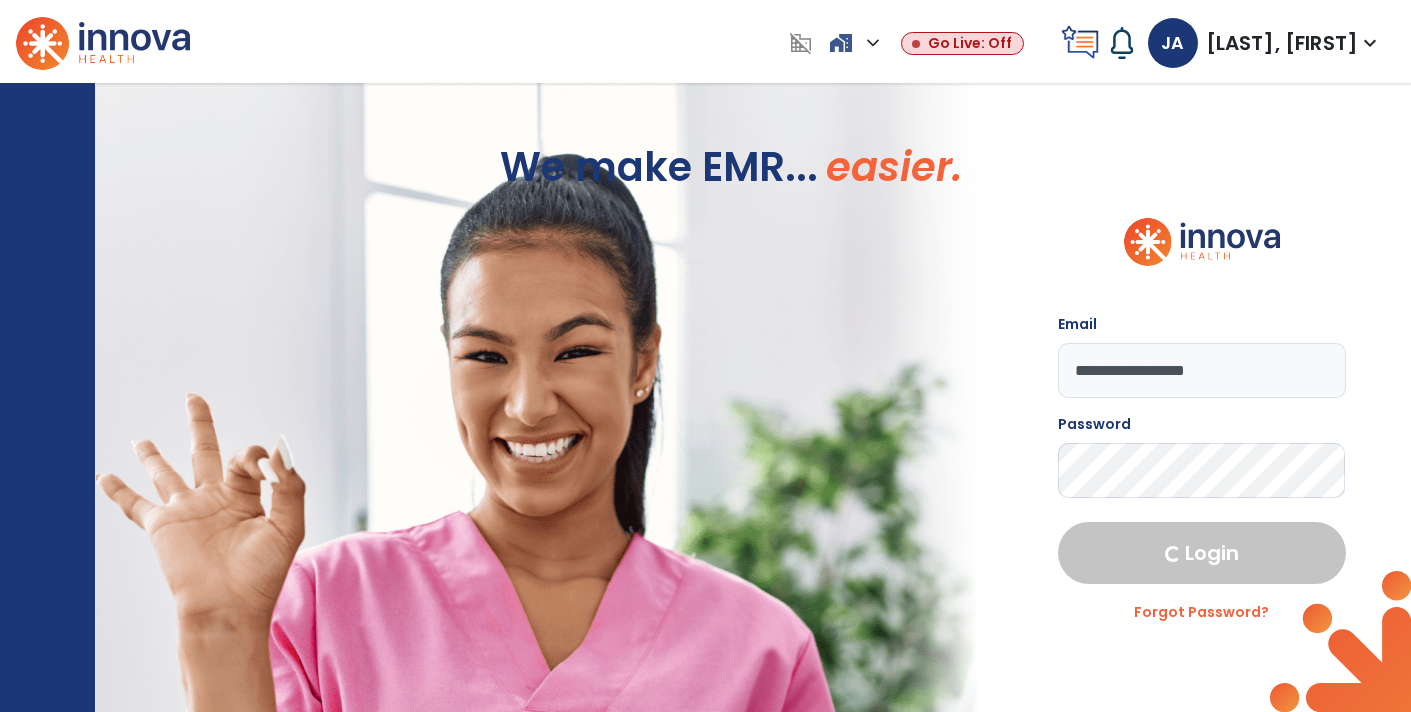 select on "****" 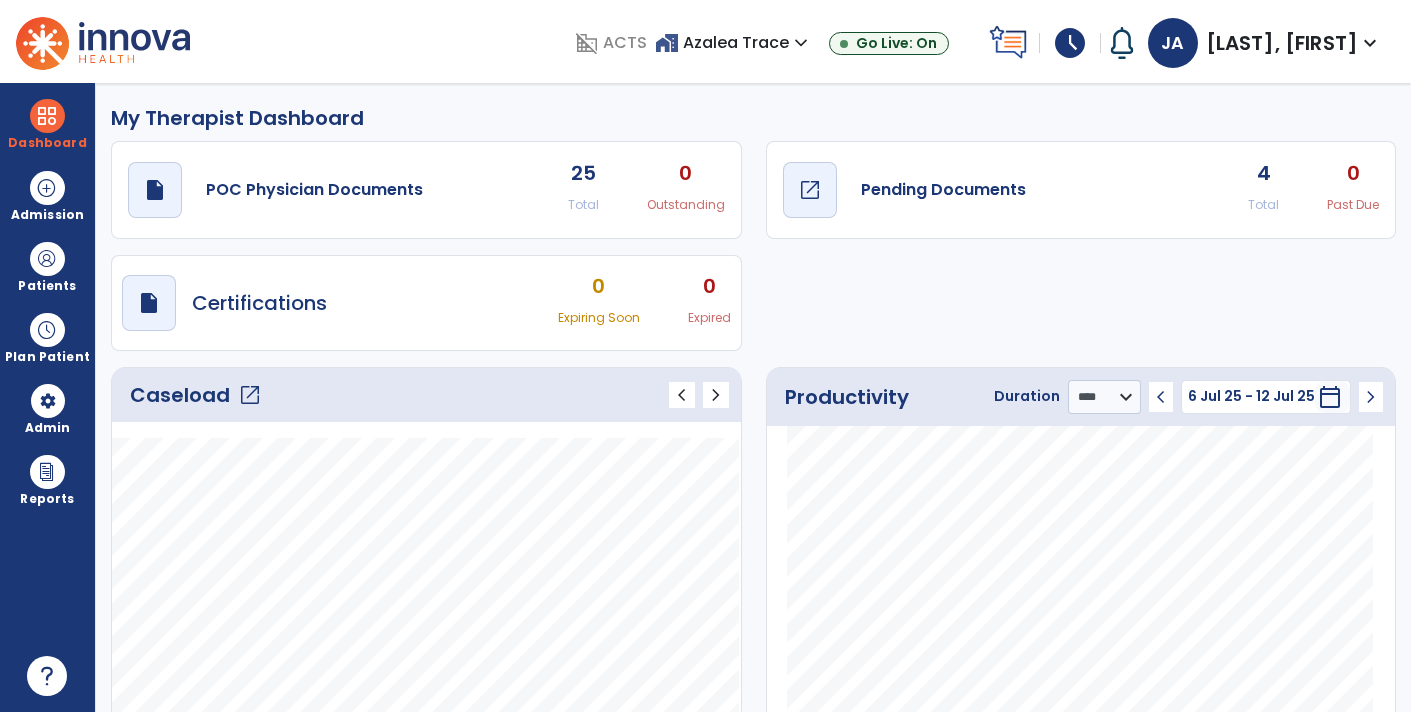 click on "Pending Documents" 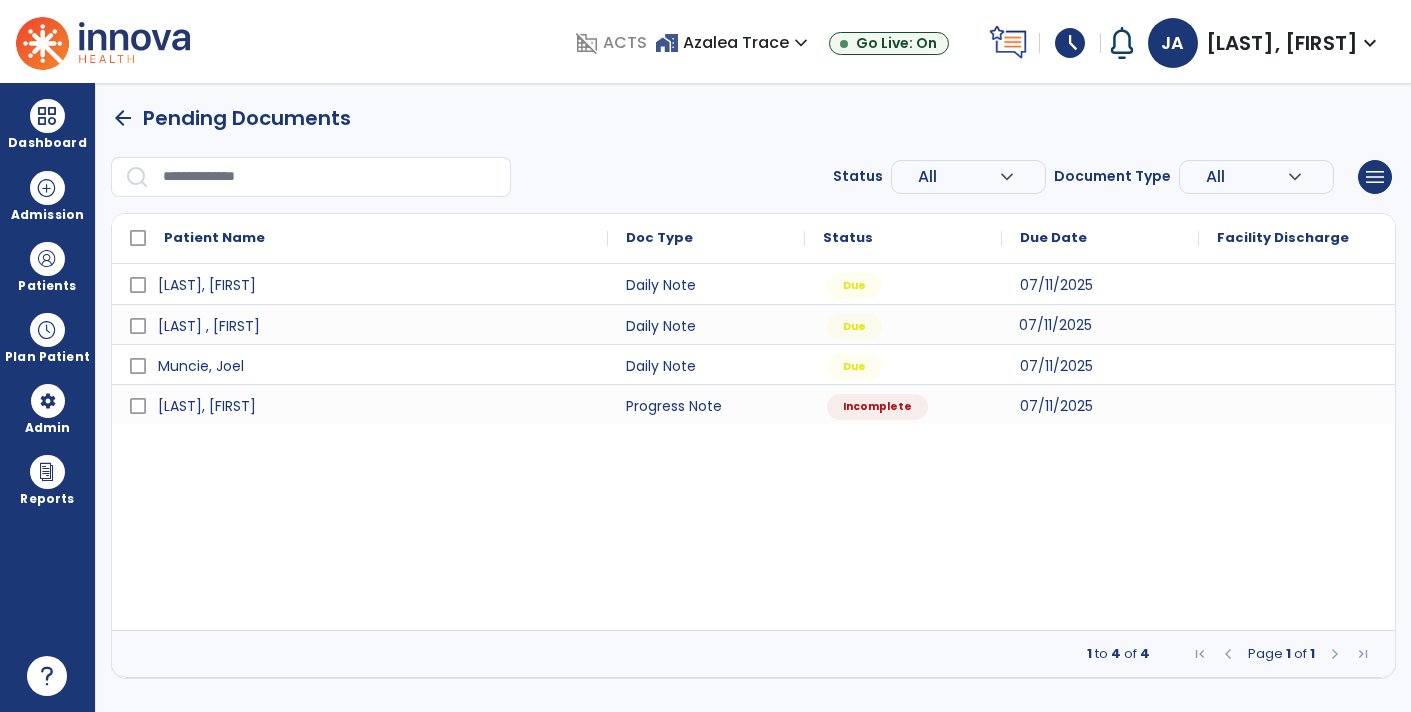 click on "07/11/2025" at bounding box center (1100, 324) 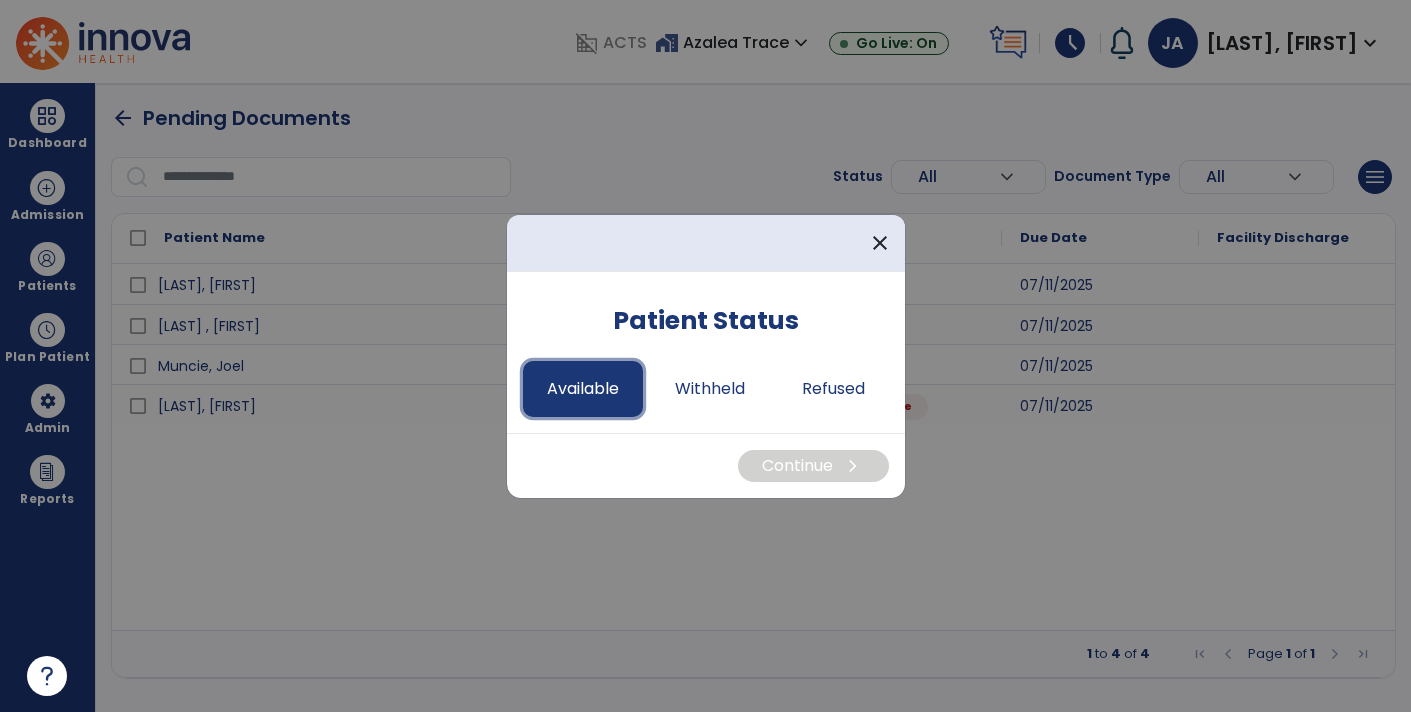 click on "Available" at bounding box center [583, 389] 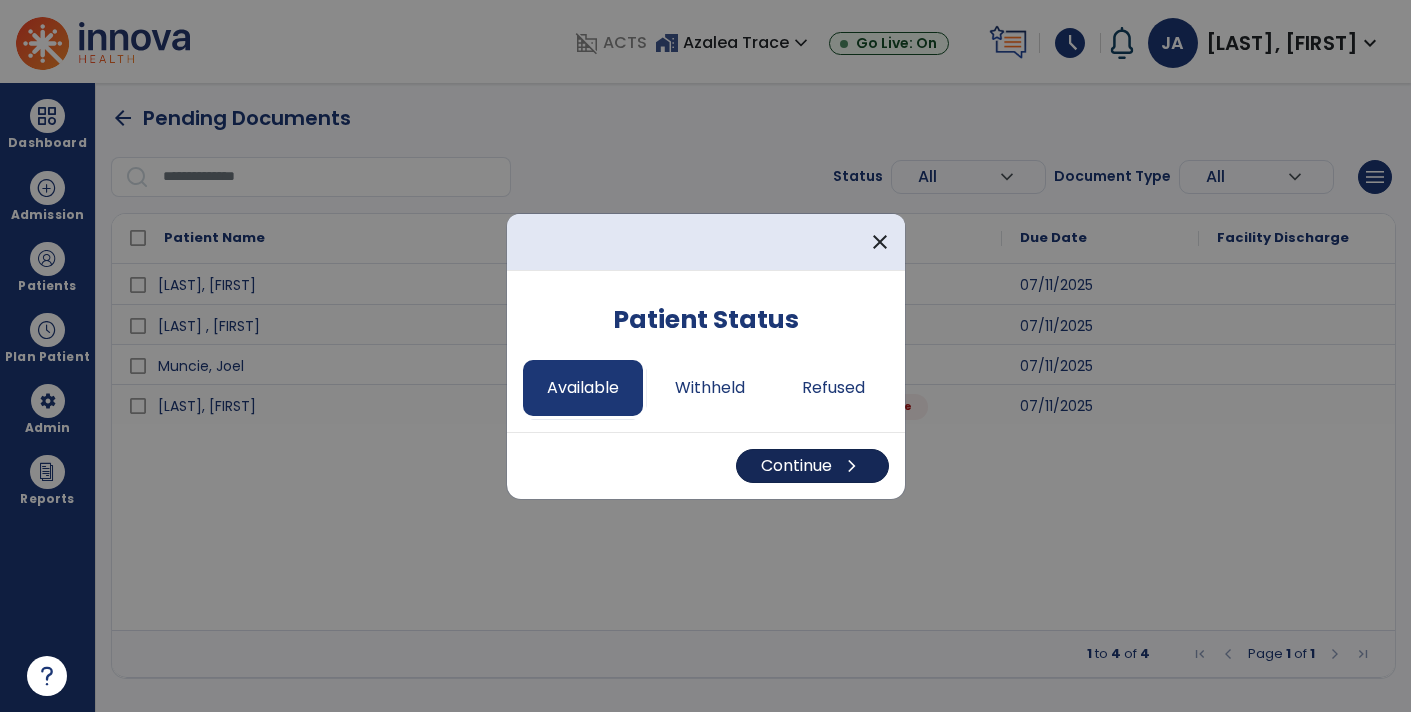 click on "Continue   chevron_right" at bounding box center [812, 466] 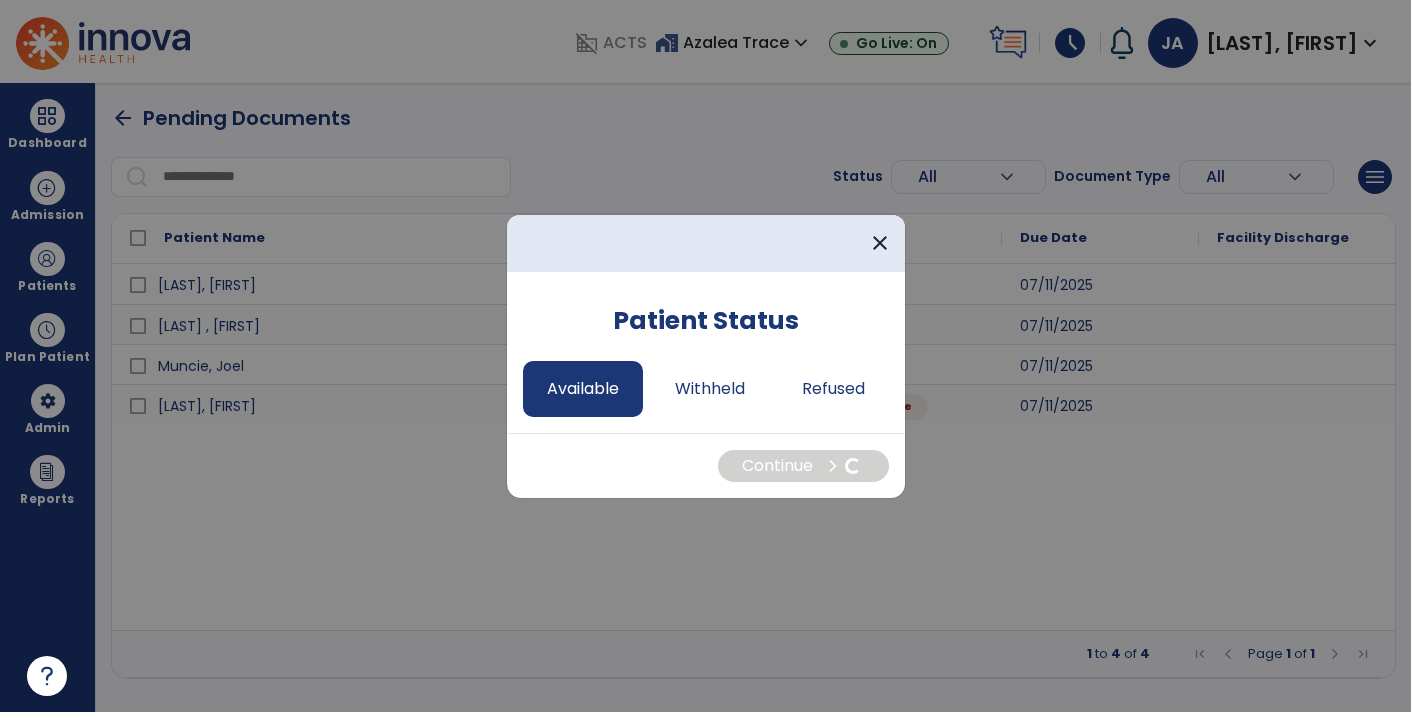 select on "*" 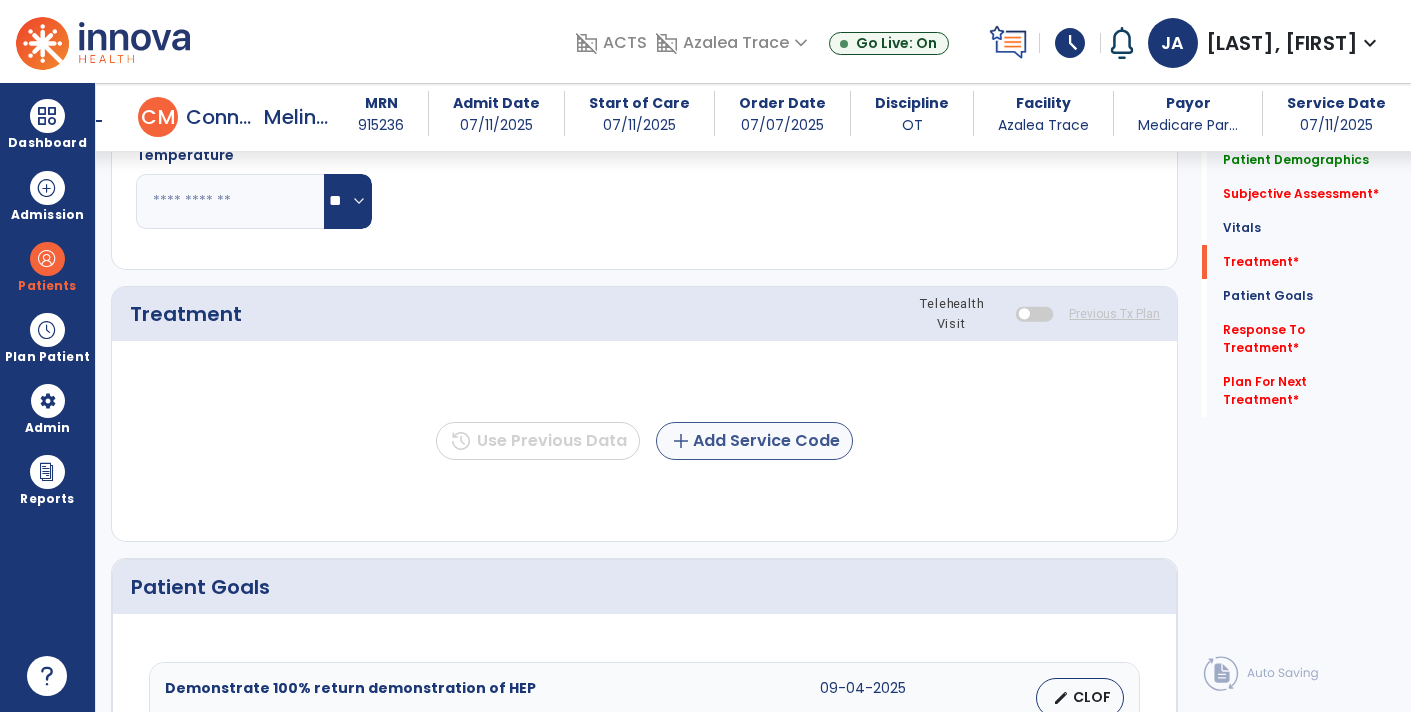 click on "add  Add Service Code" 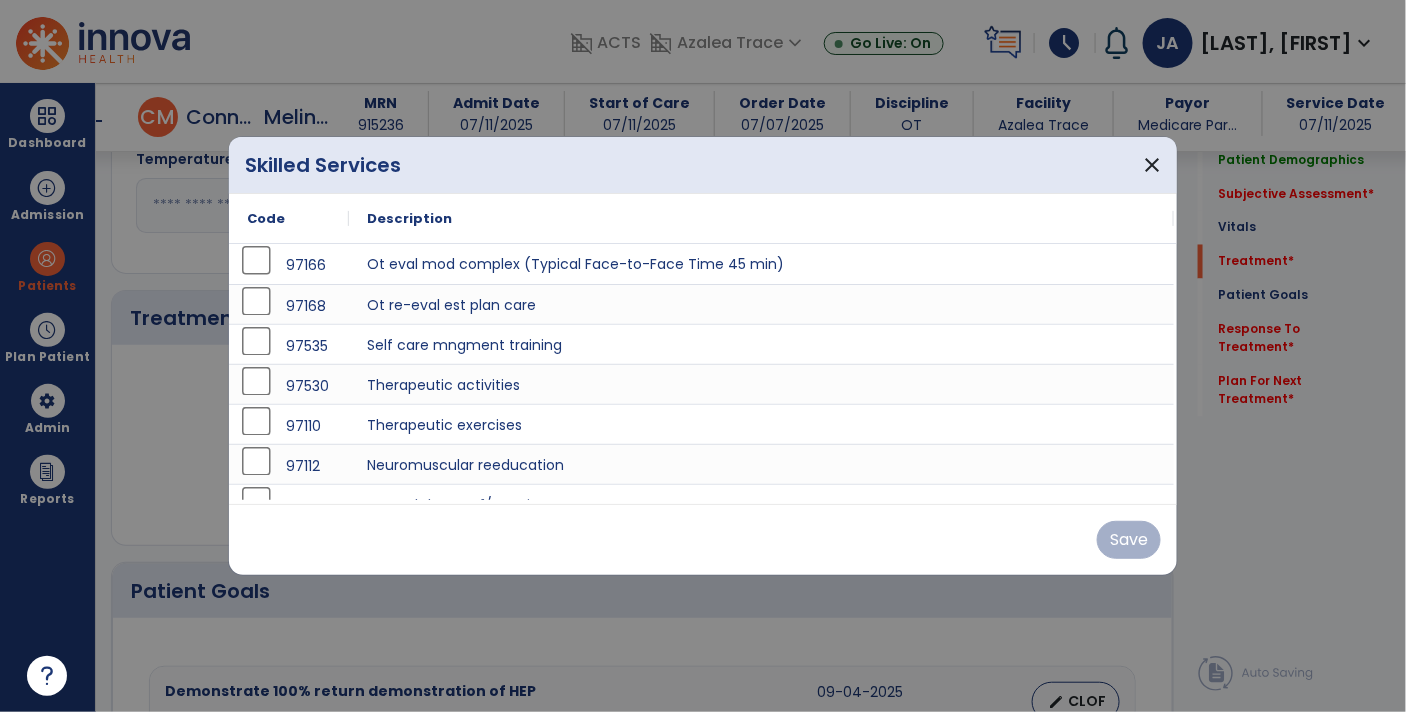scroll, scrollTop: 1073, scrollLeft: 0, axis: vertical 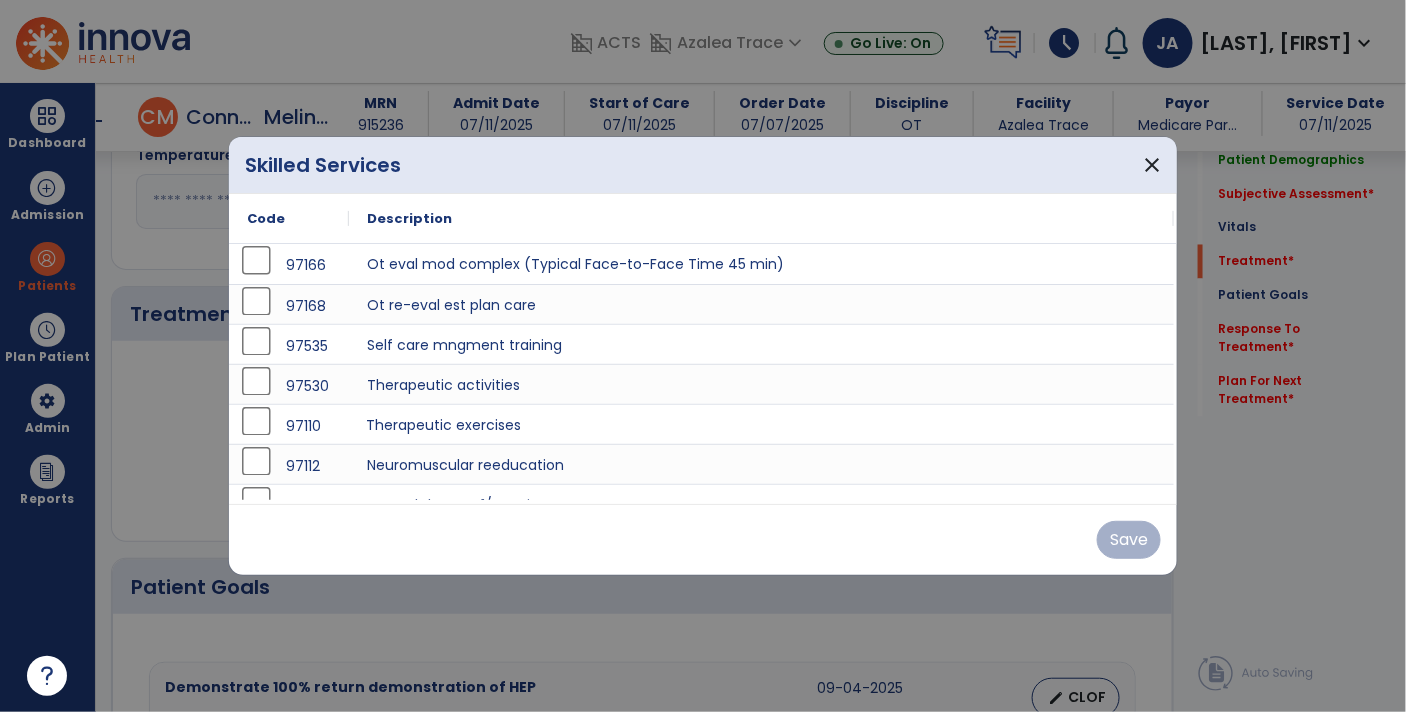 click on "Therapeutic exercises" at bounding box center (761, 424) 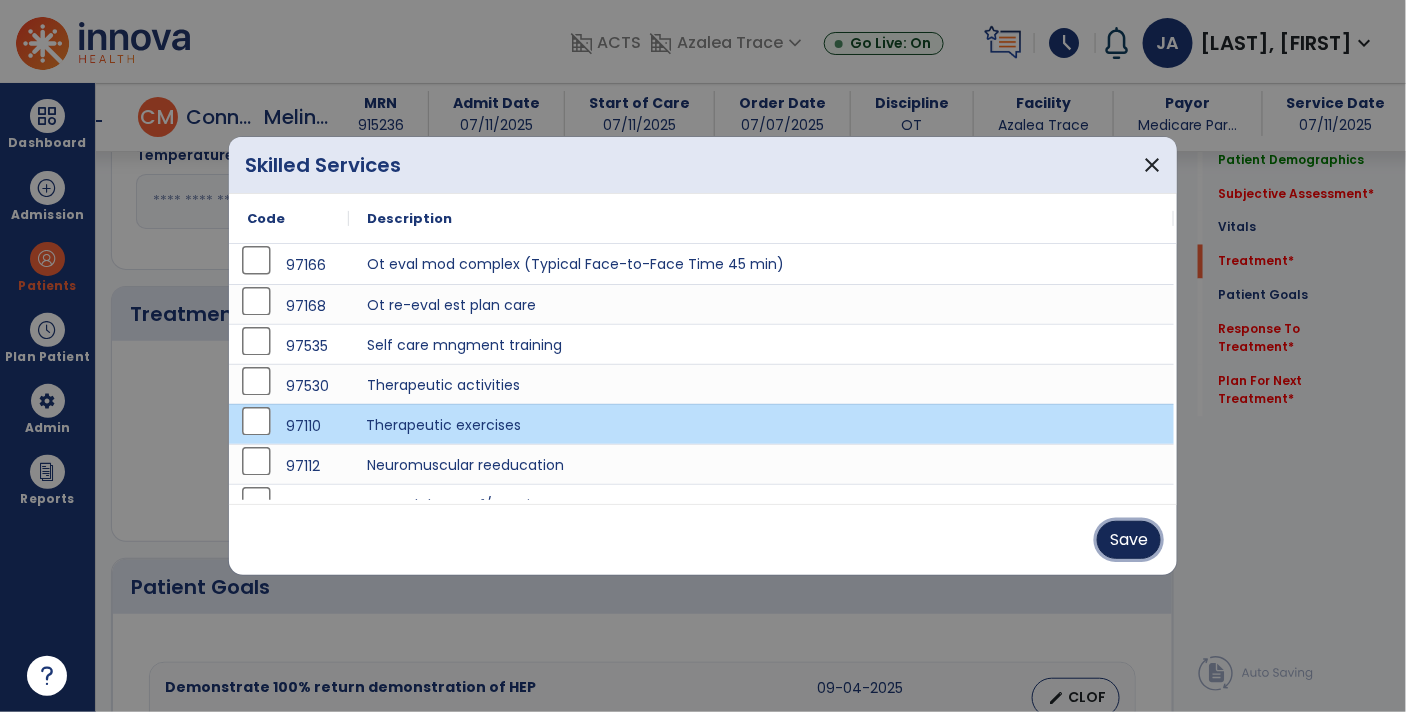 click on "Save" at bounding box center [1129, 540] 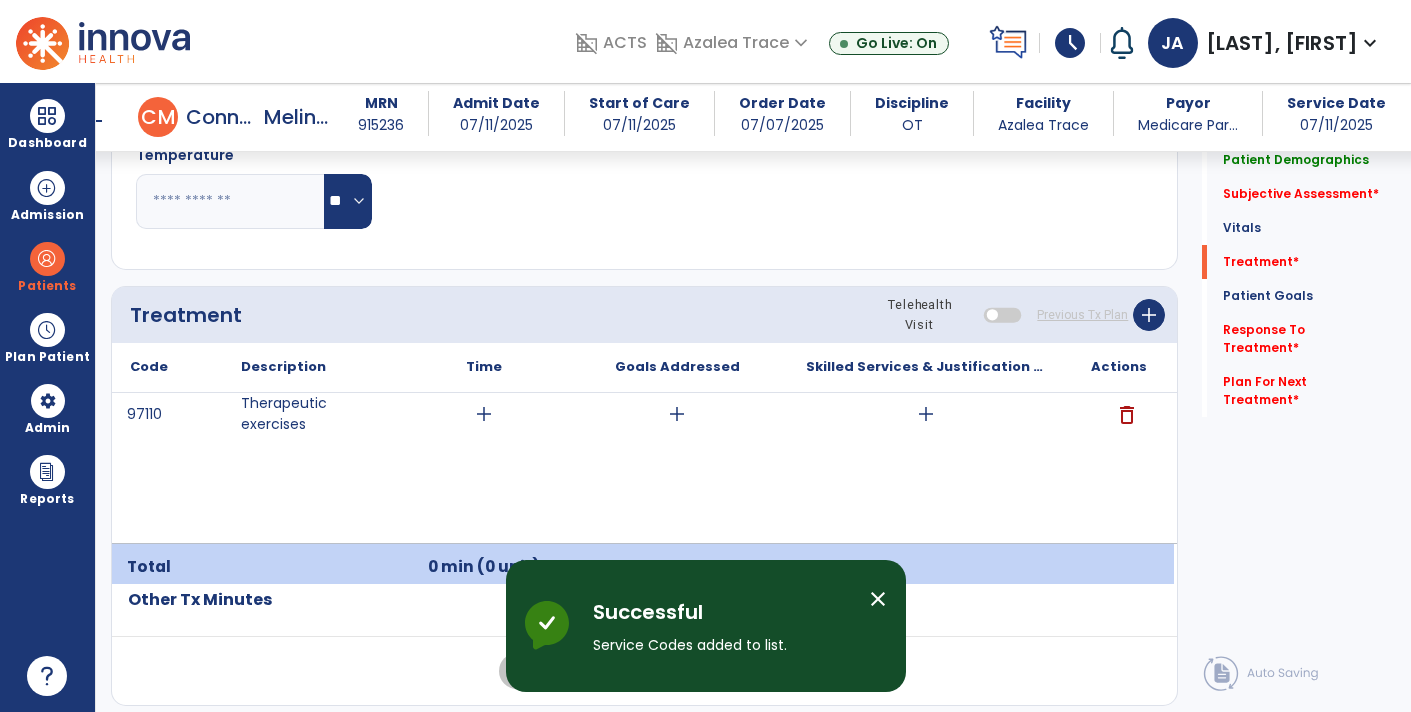 click on "add" at bounding box center (926, 414) 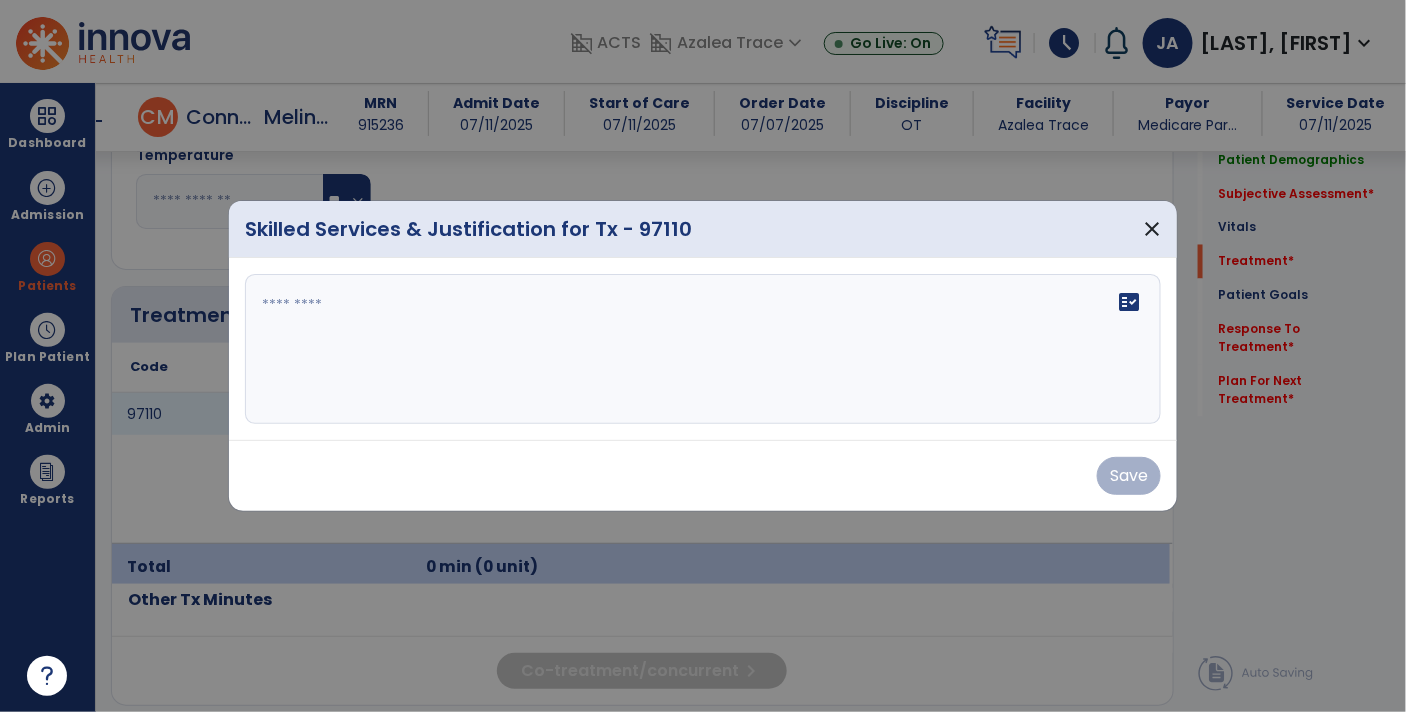 scroll, scrollTop: 1073, scrollLeft: 0, axis: vertical 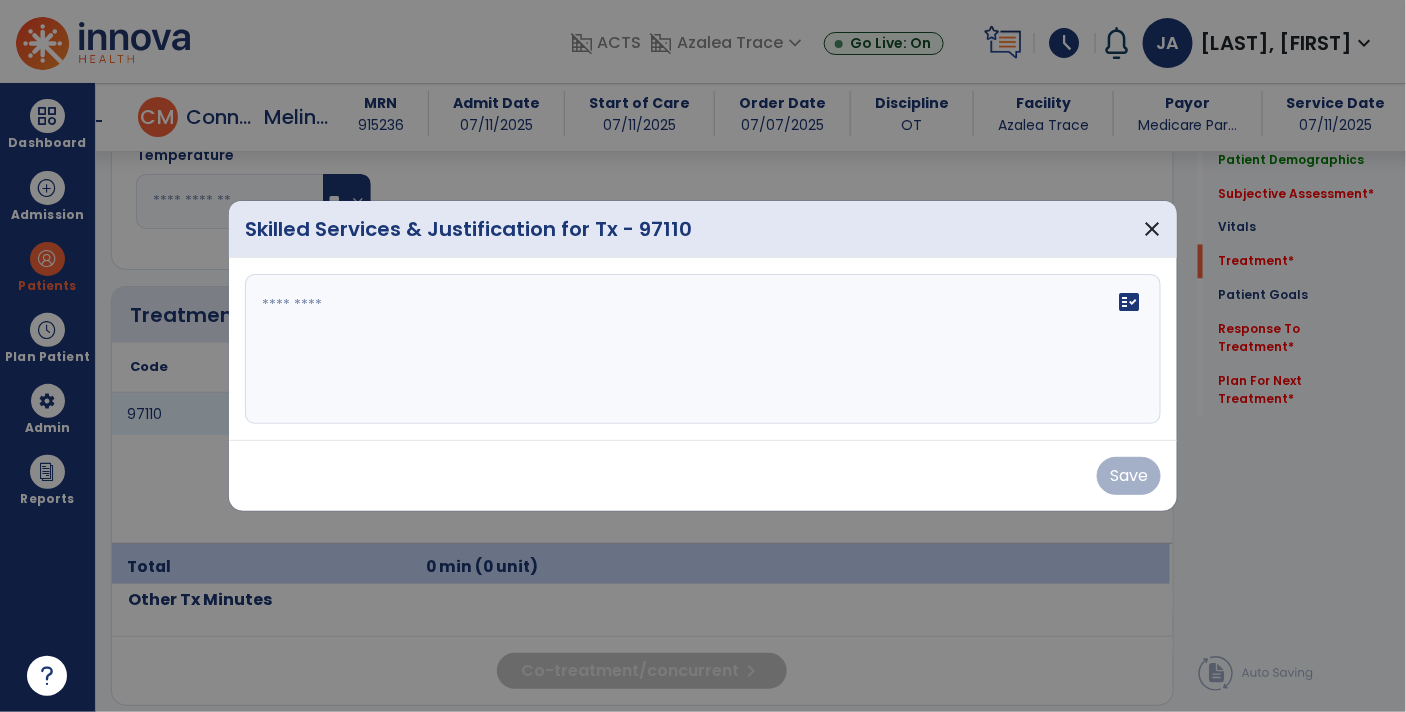 click on "fact_check" at bounding box center [703, 349] 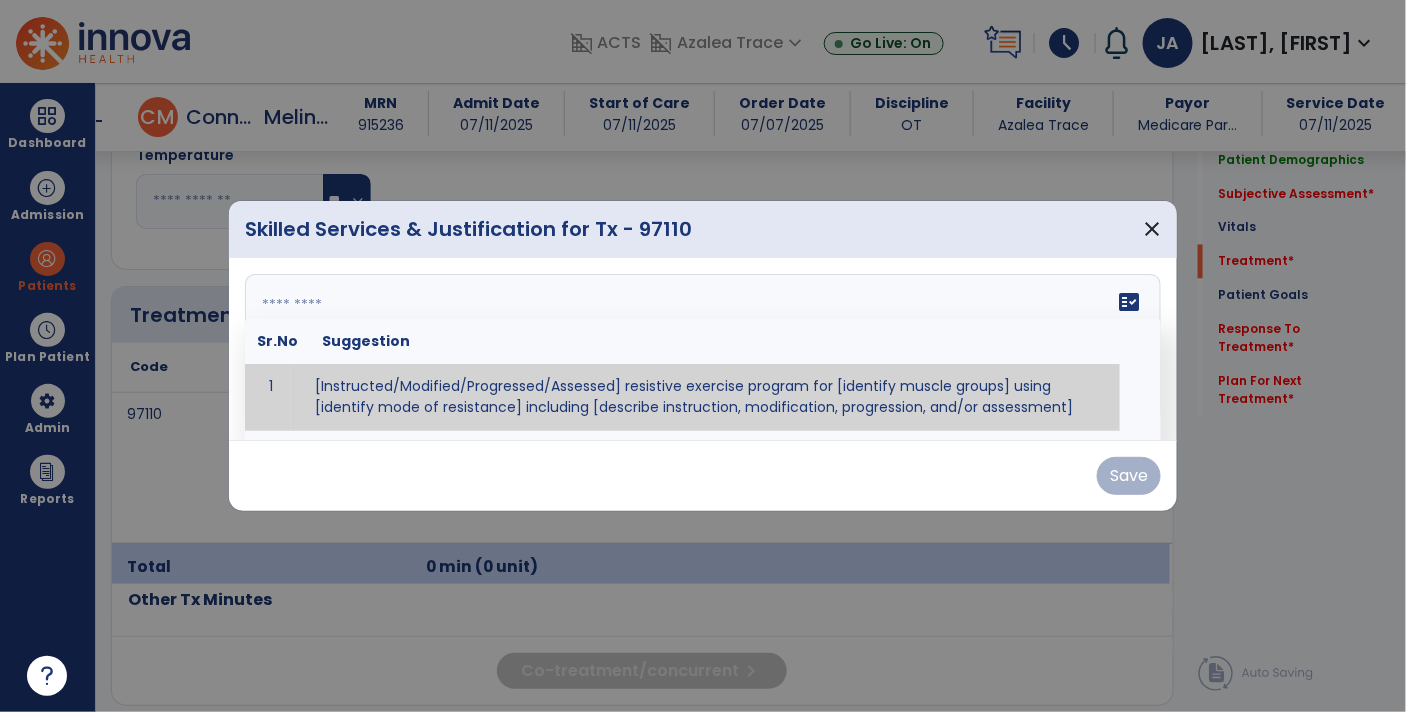 paste on "**********" 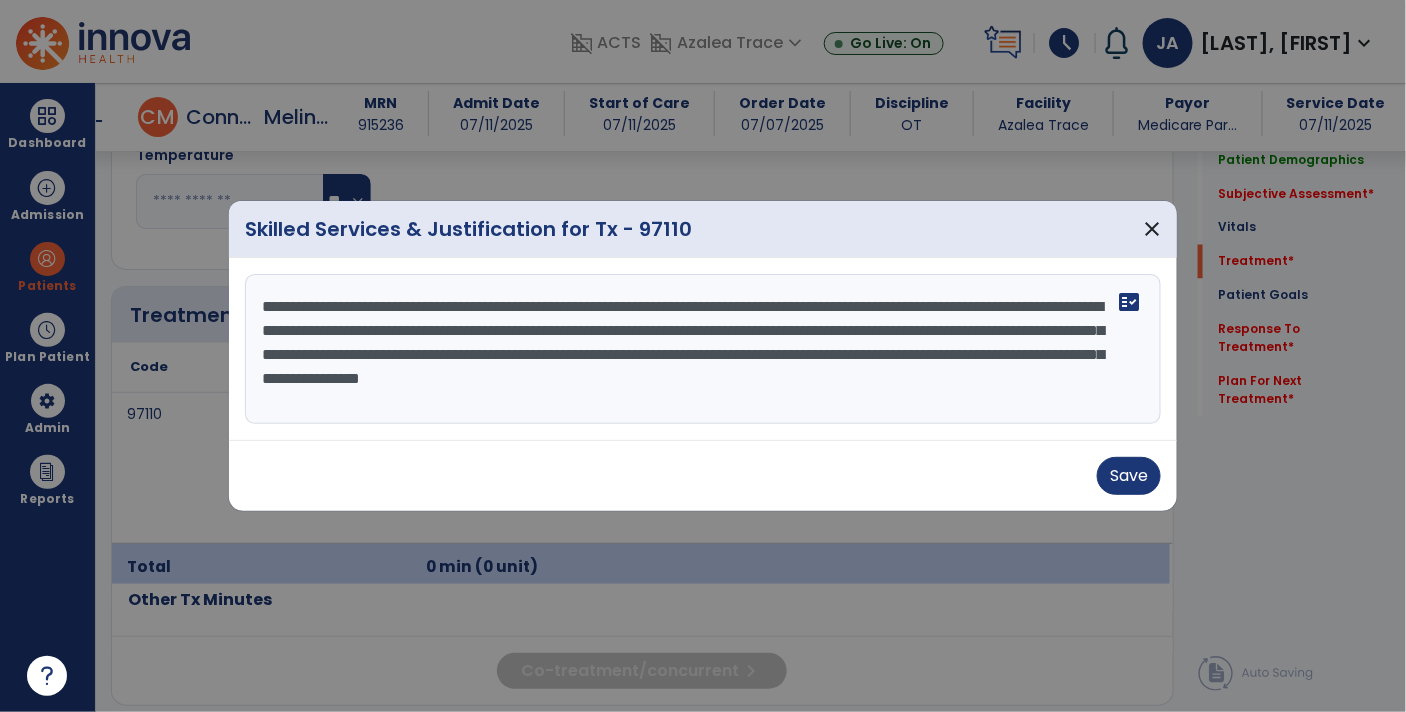 click on "**********" at bounding box center [703, 349] 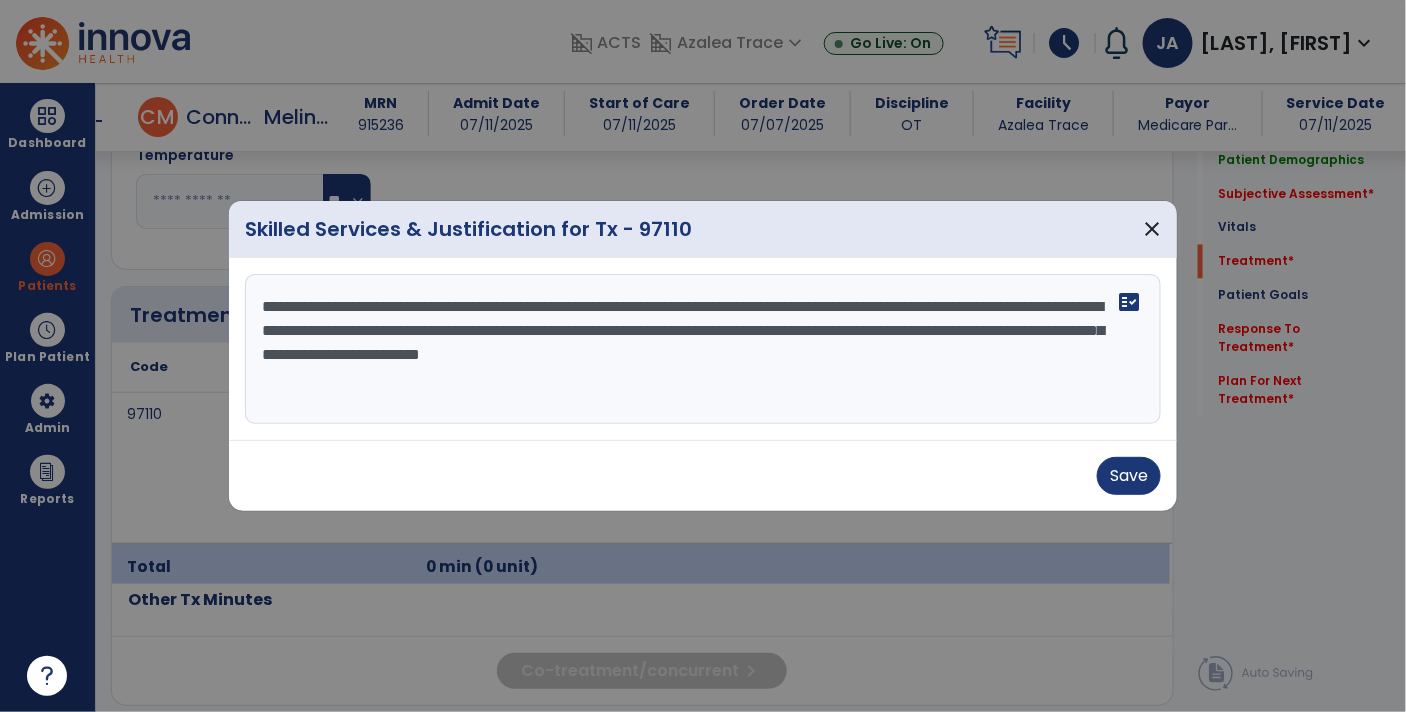 click on "**********" at bounding box center [703, 349] 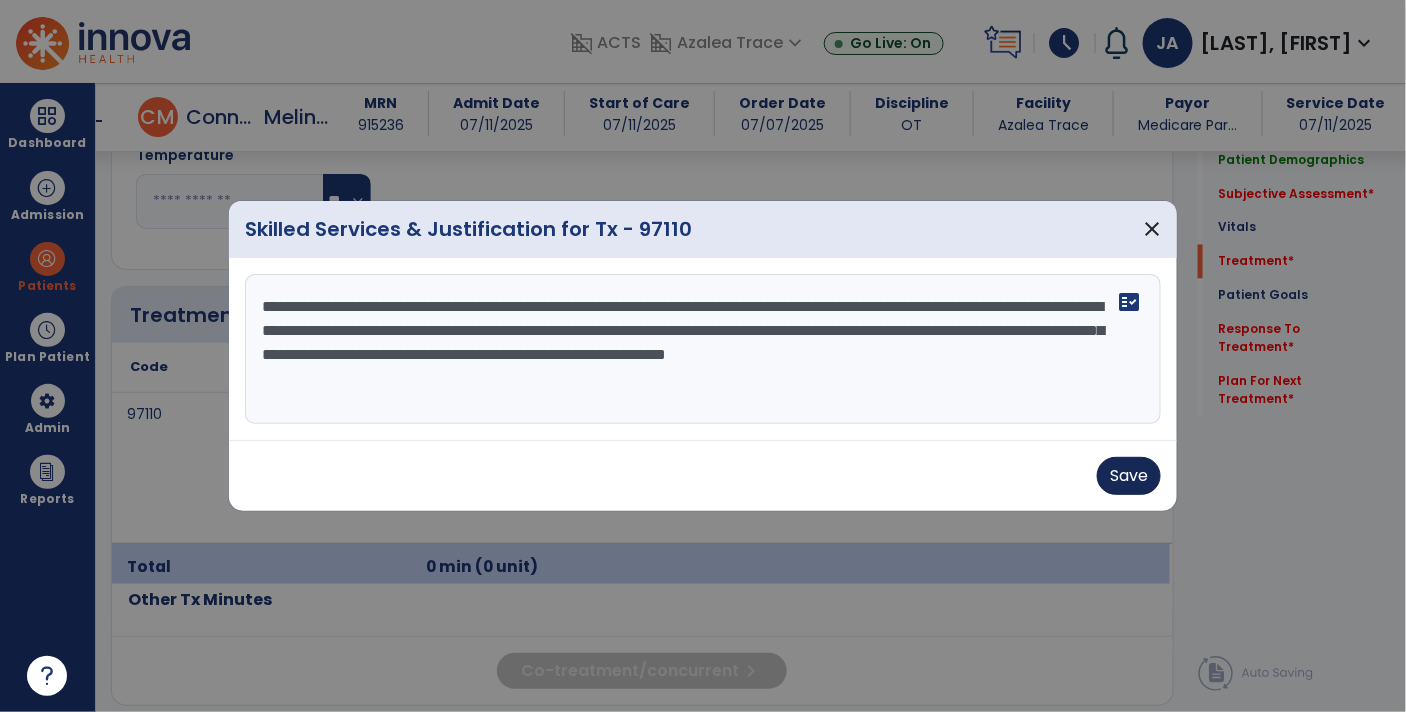 type on "**********" 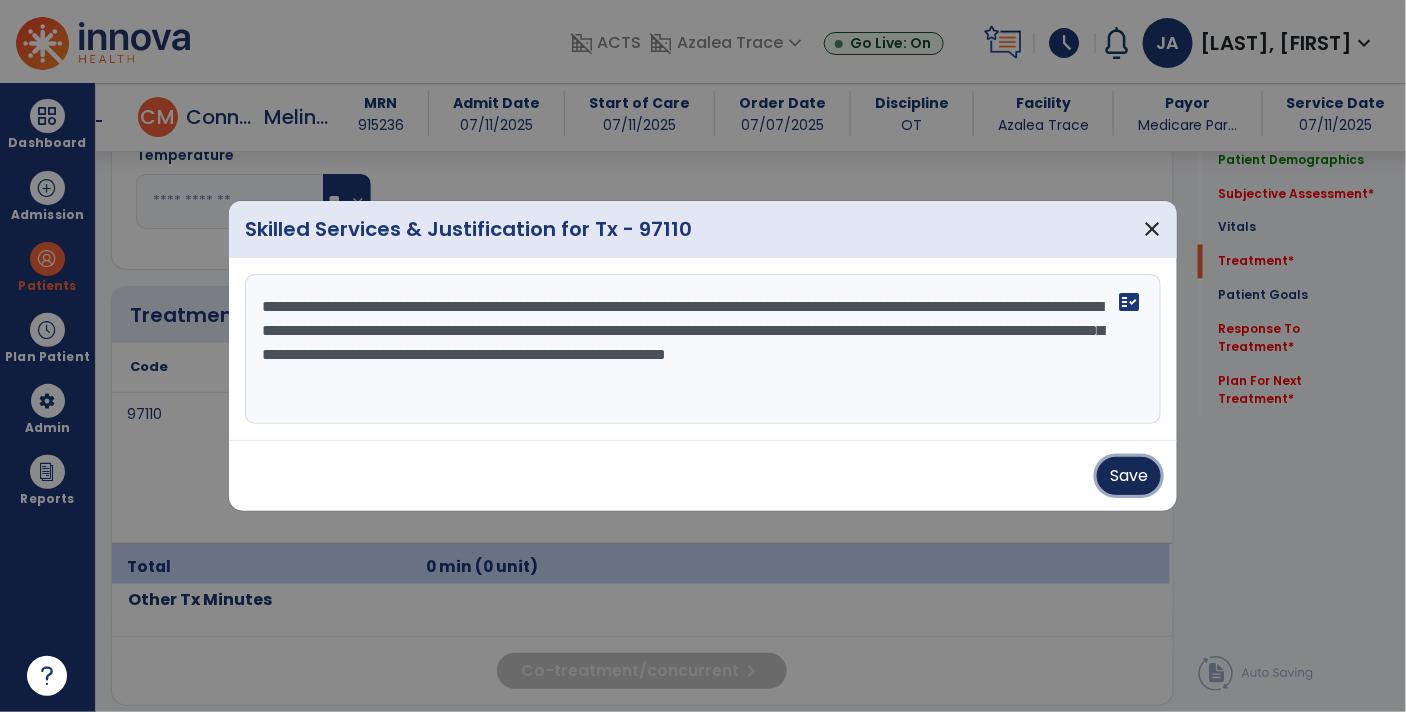 click on "Save" at bounding box center (1129, 476) 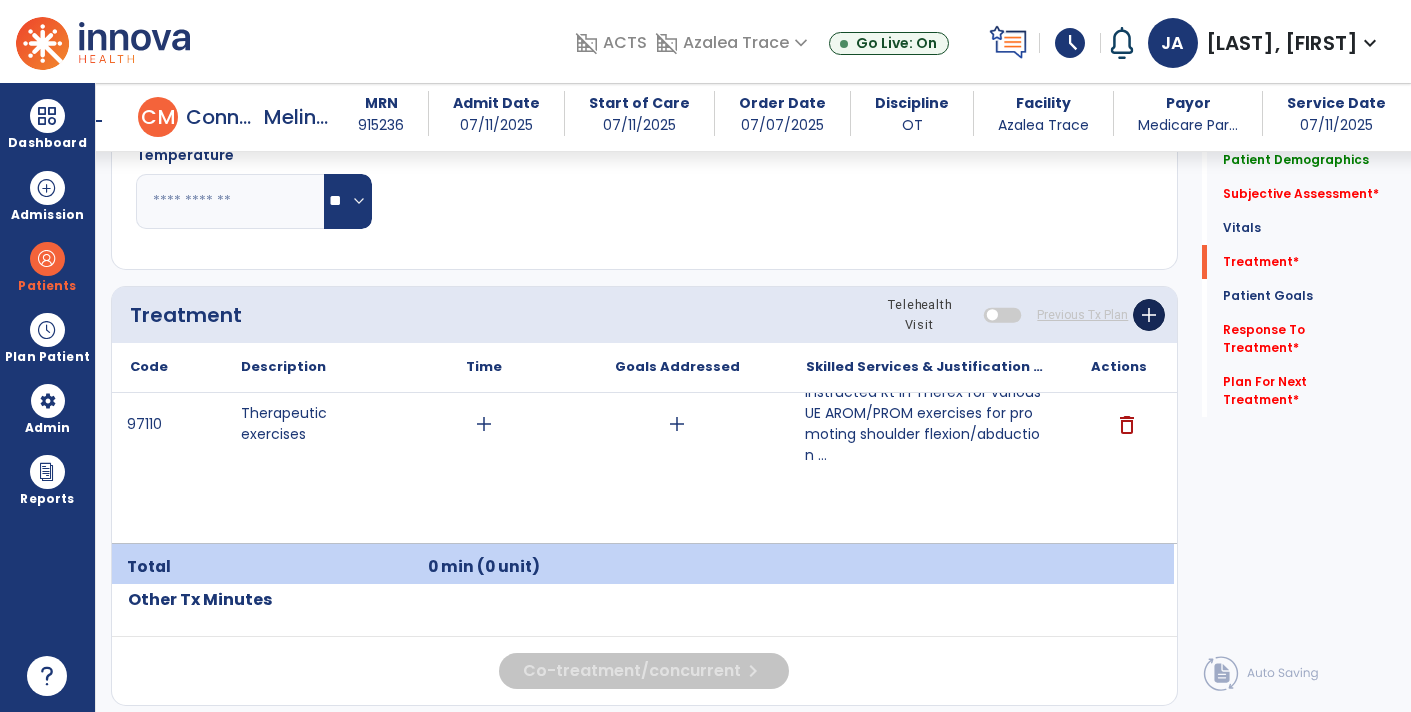 click on "add" 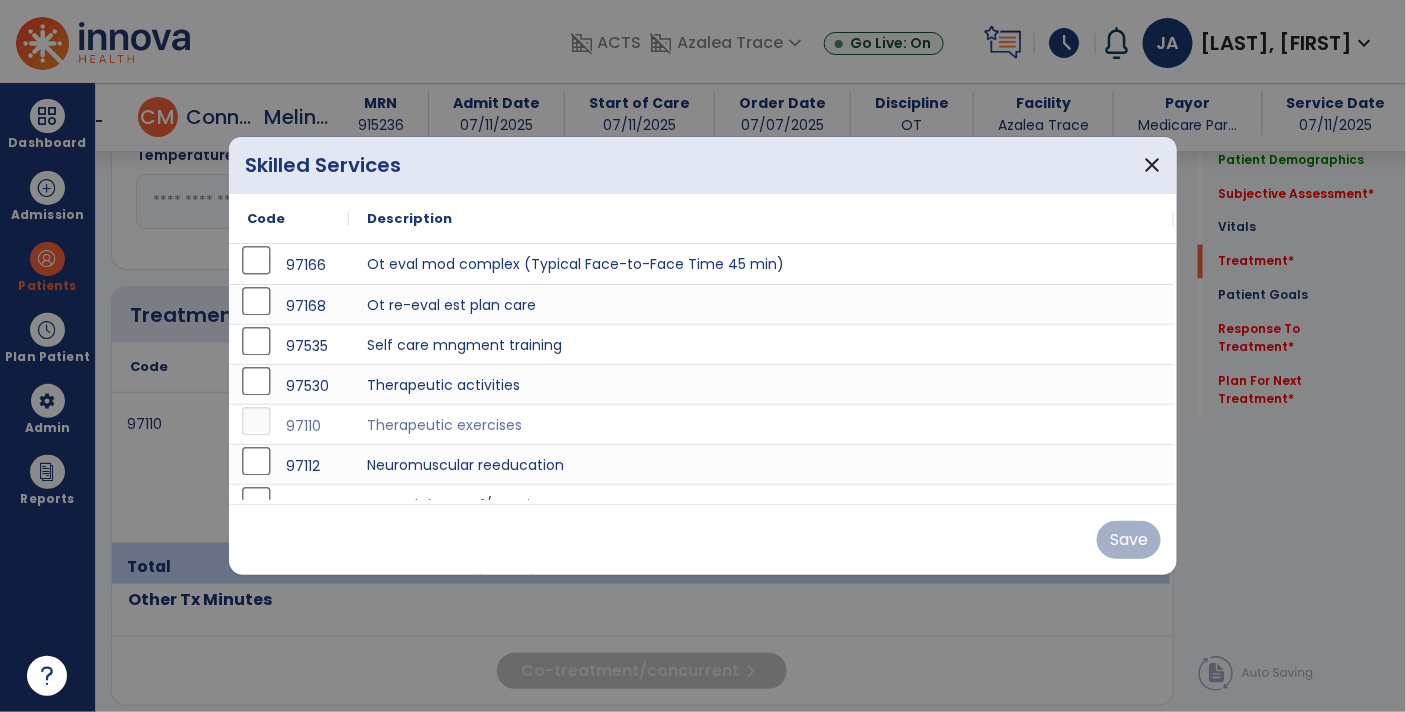 scroll, scrollTop: 1073, scrollLeft: 0, axis: vertical 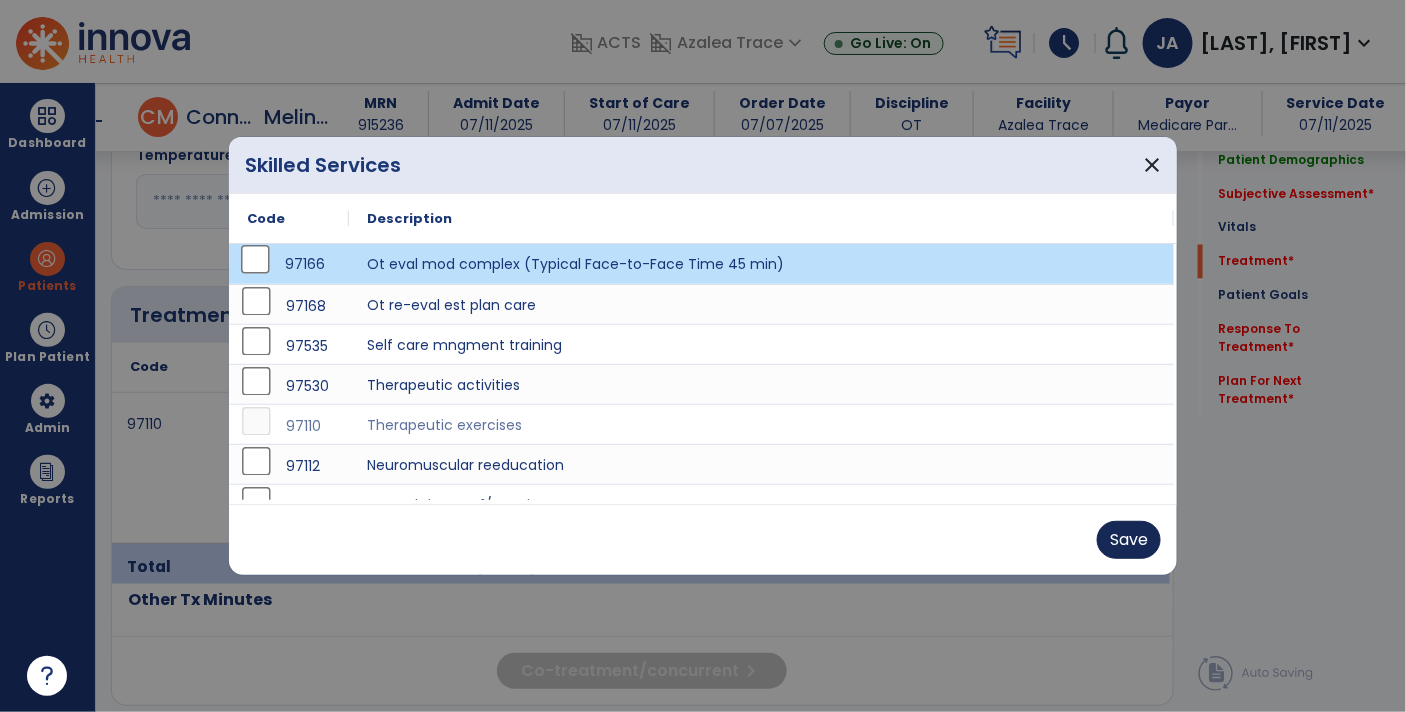 click on "Save" at bounding box center (1129, 540) 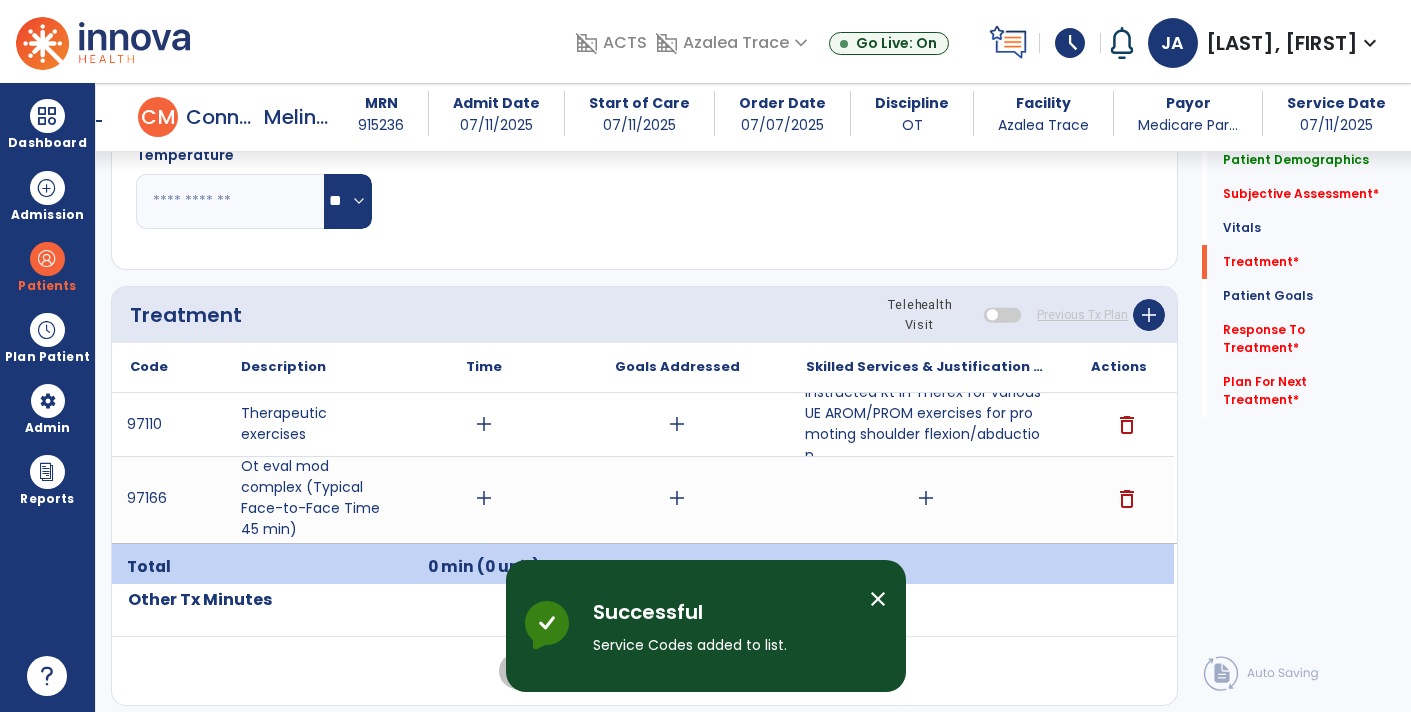 click on "add" at bounding box center (926, 498) 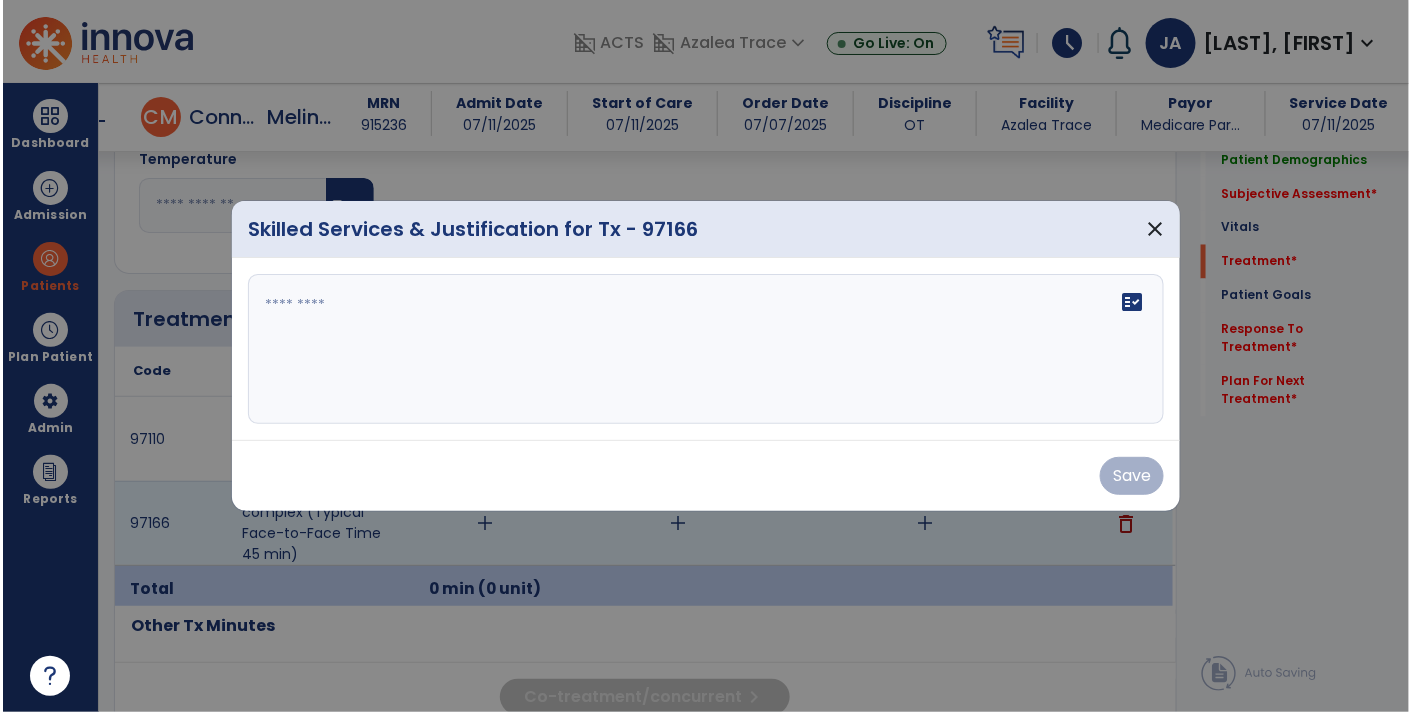 scroll, scrollTop: 1073, scrollLeft: 0, axis: vertical 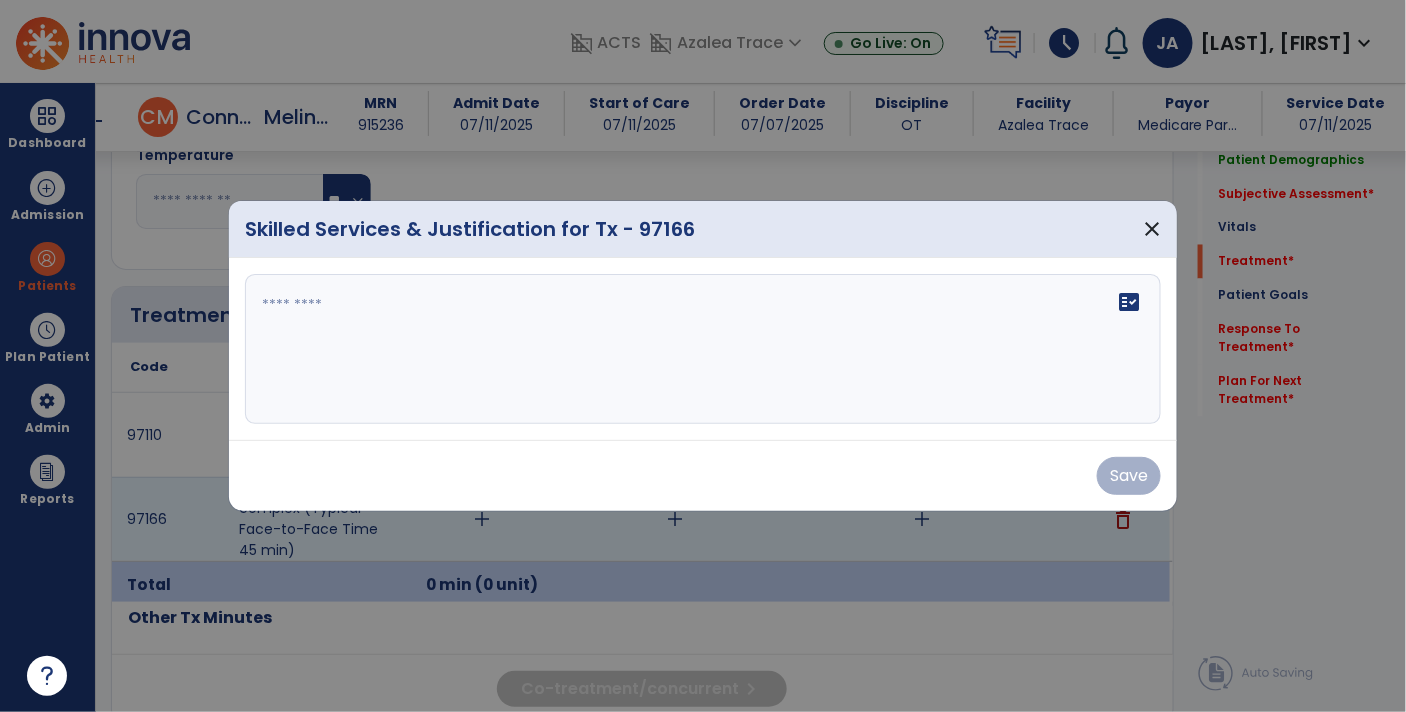 click on "fact_check" at bounding box center [703, 349] 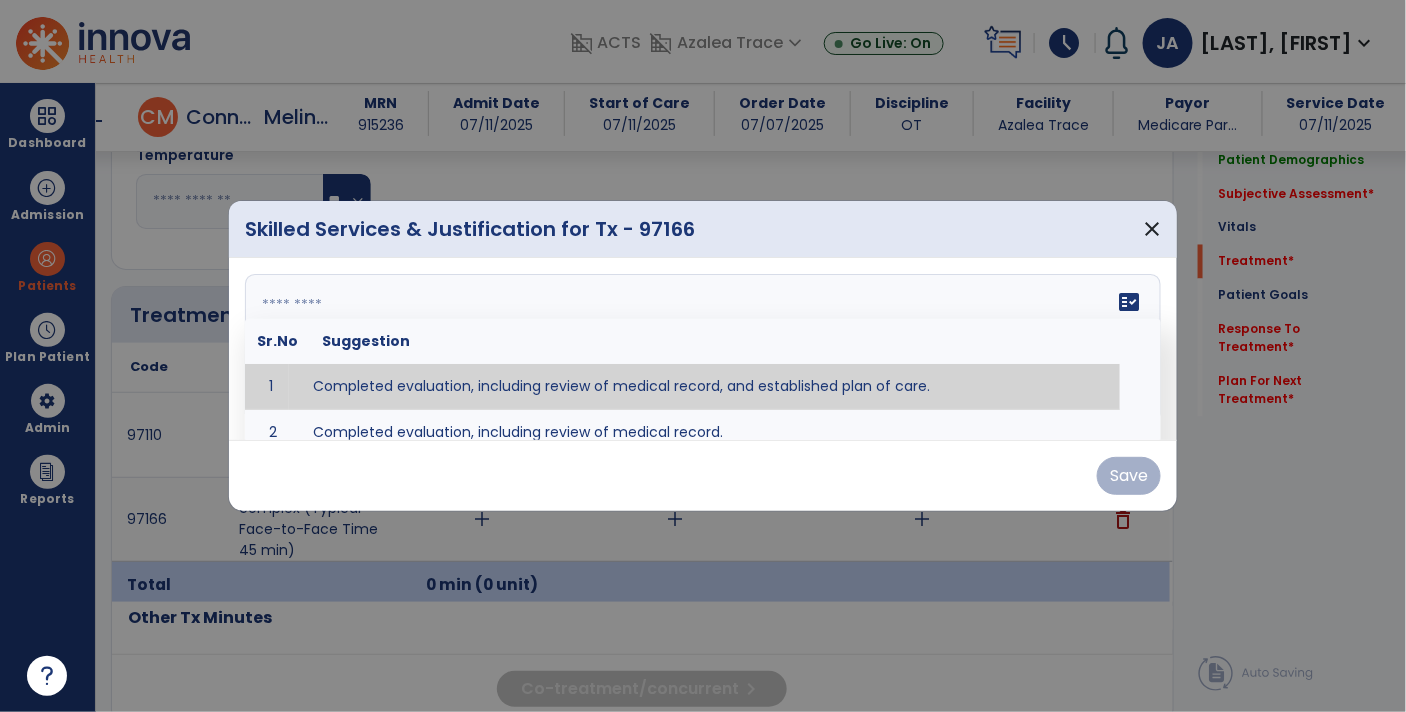 paste on "**********" 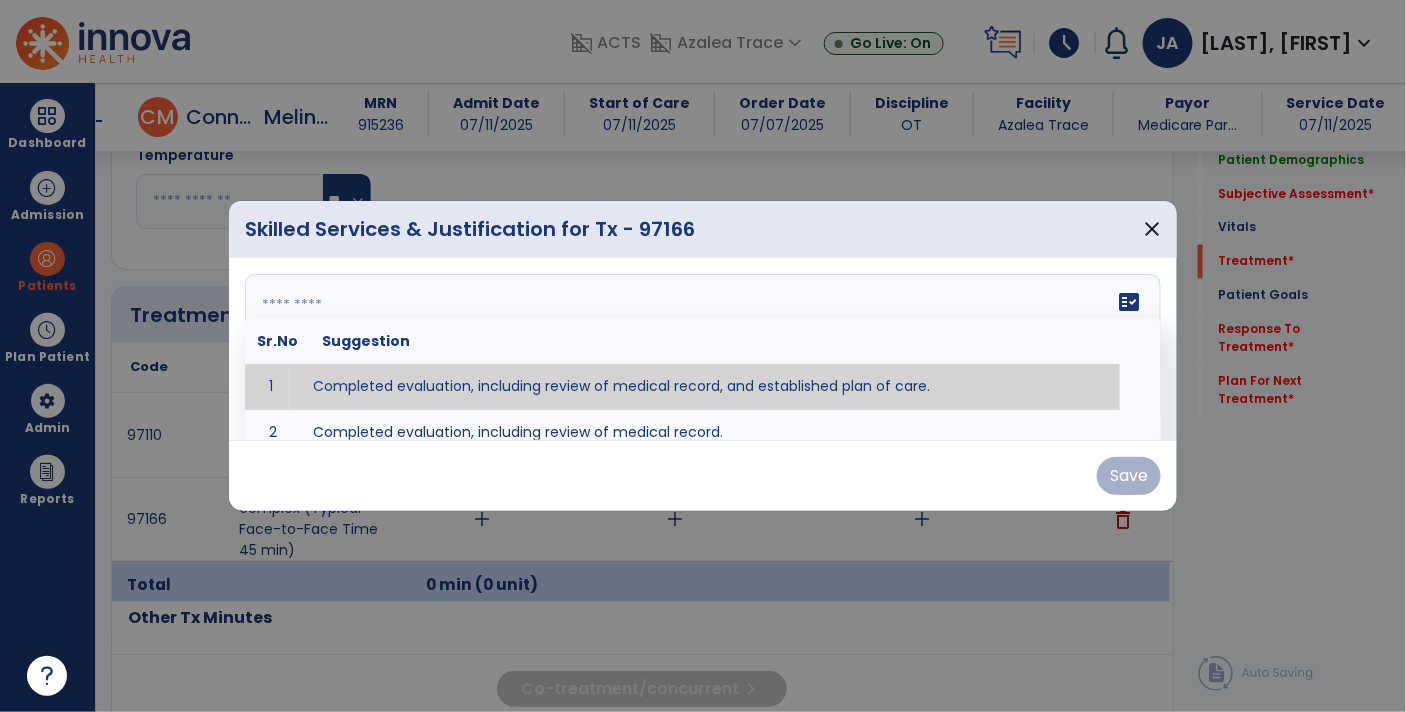 type on "**********" 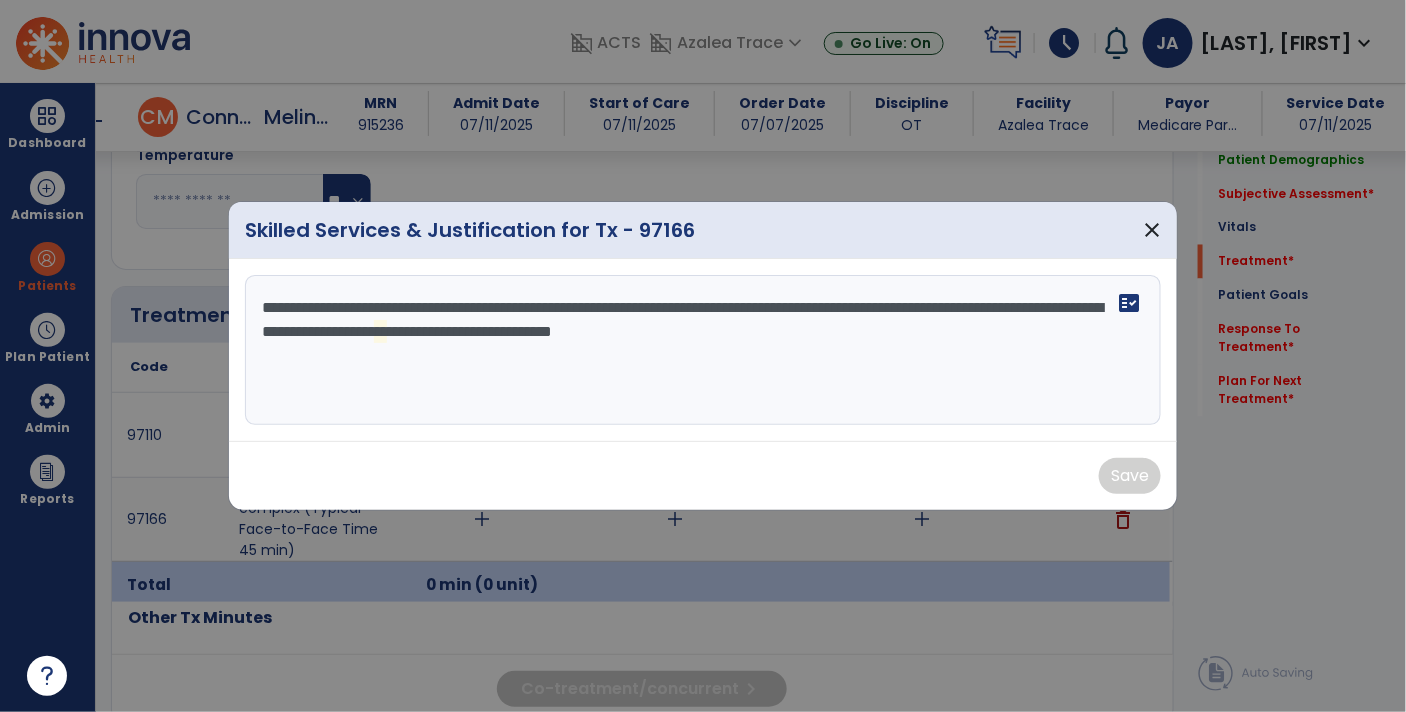 click on "**********" at bounding box center (703, 350) 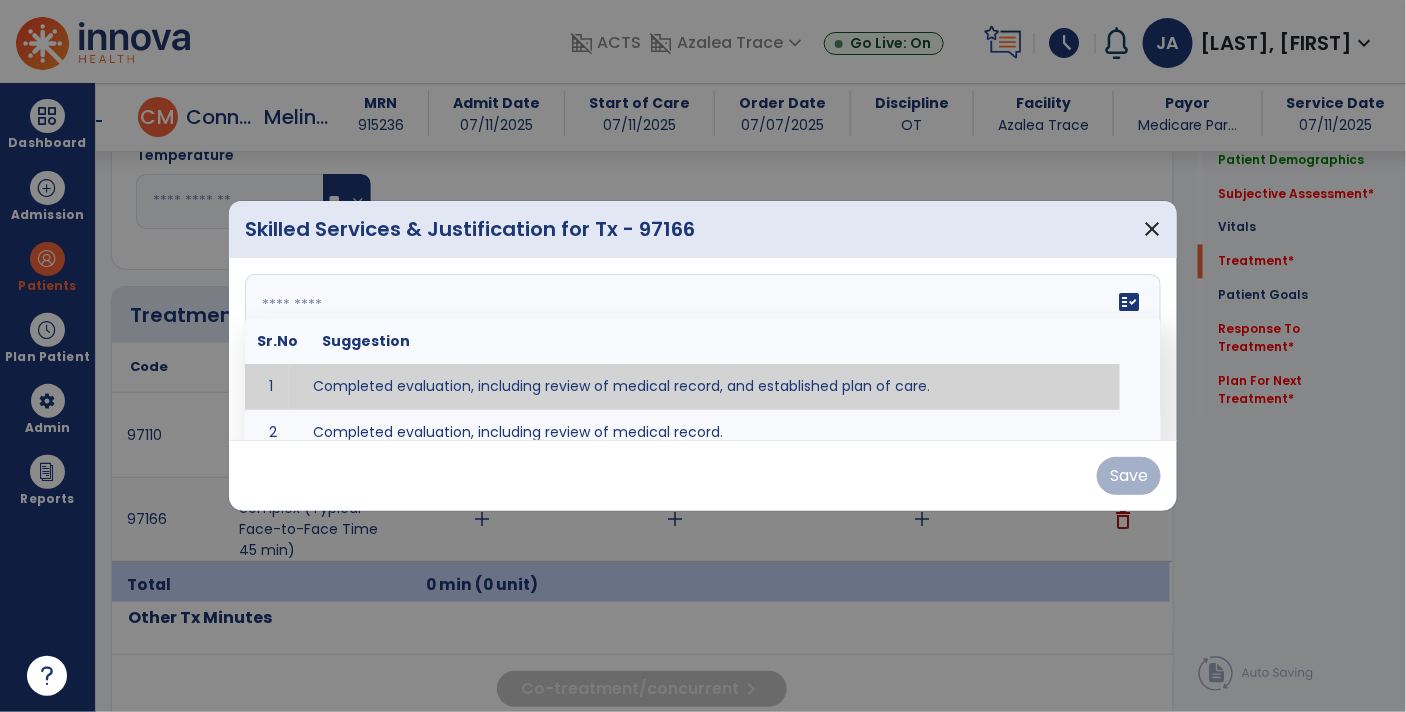 paste on "**********" 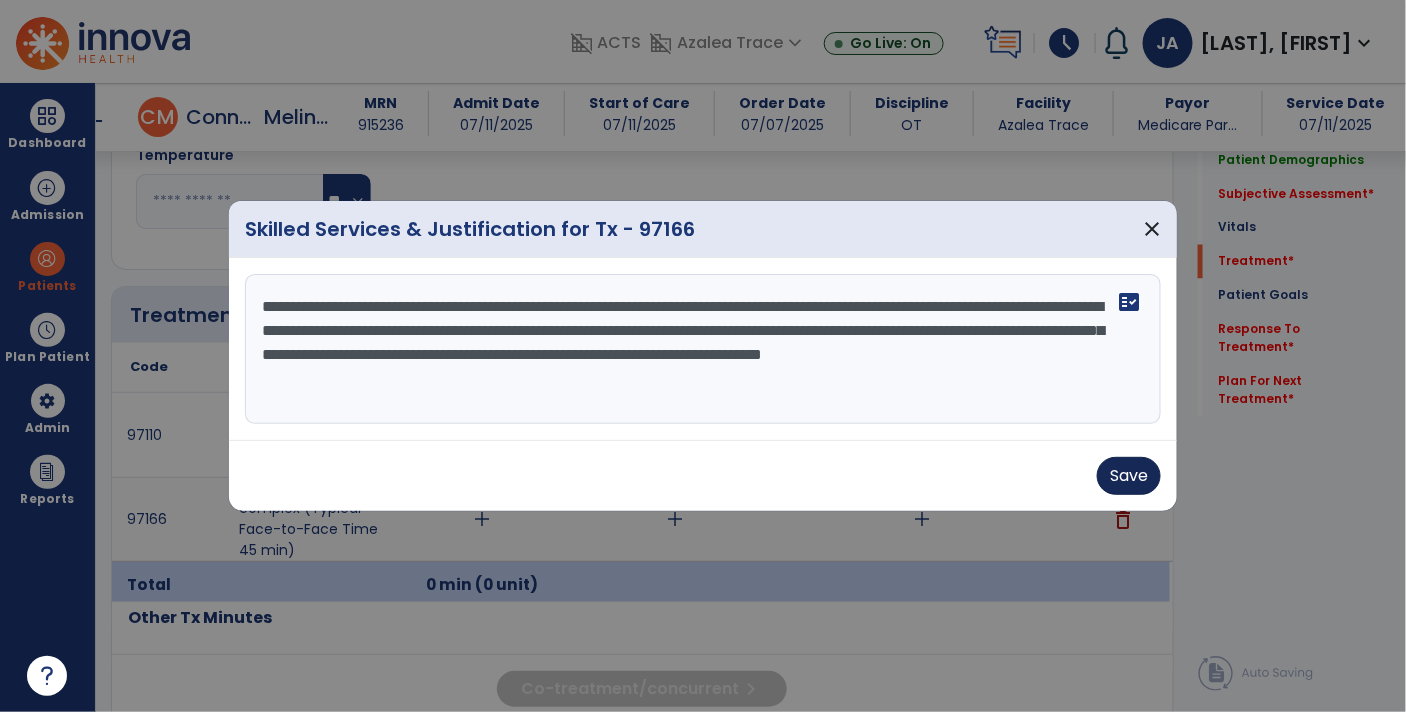 type on "**********" 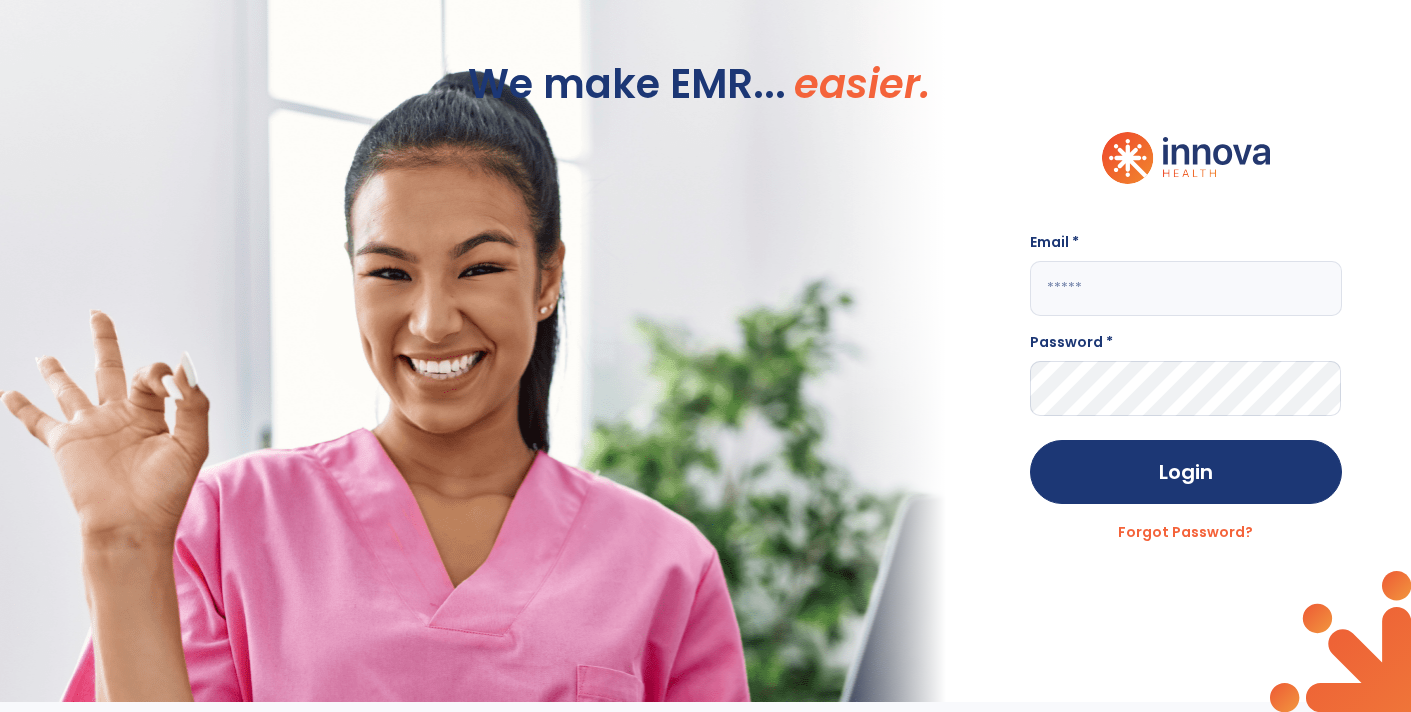 scroll, scrollTop: 0, scrollLeft: 0, axis: both 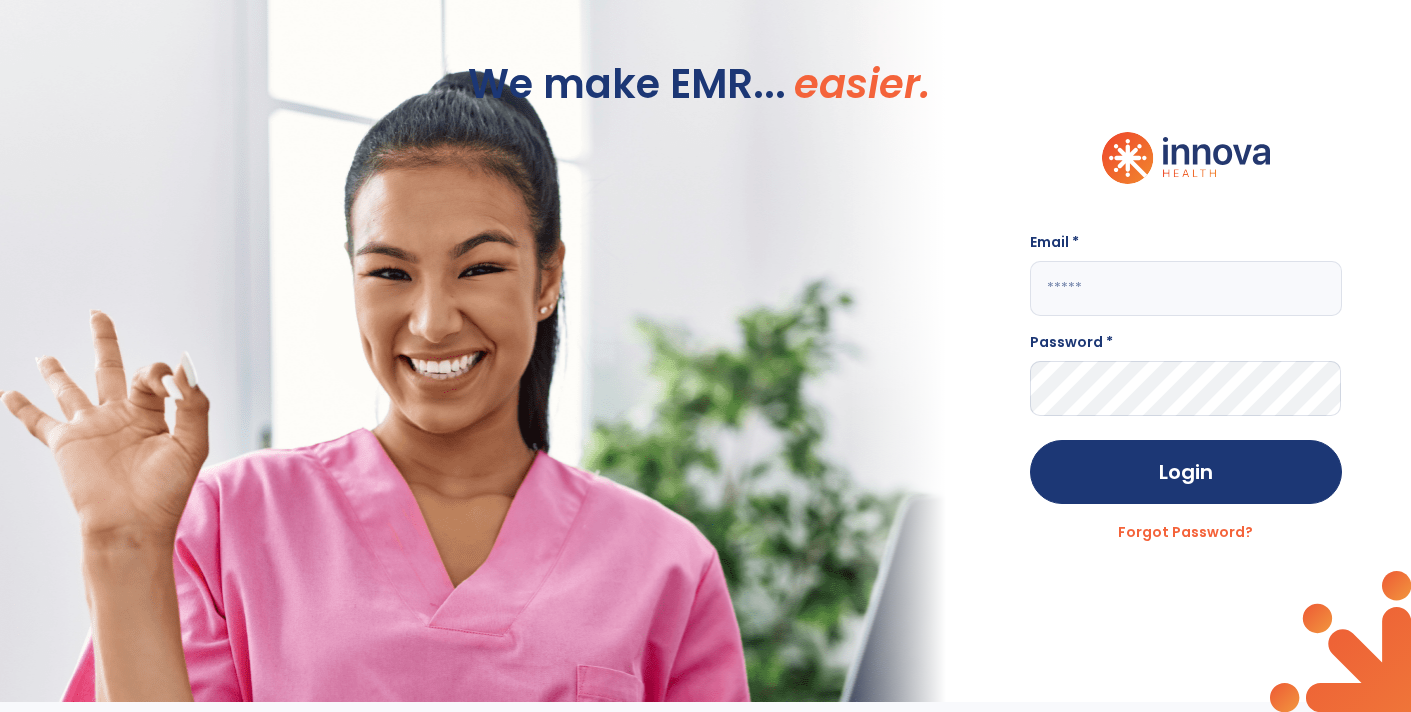 click 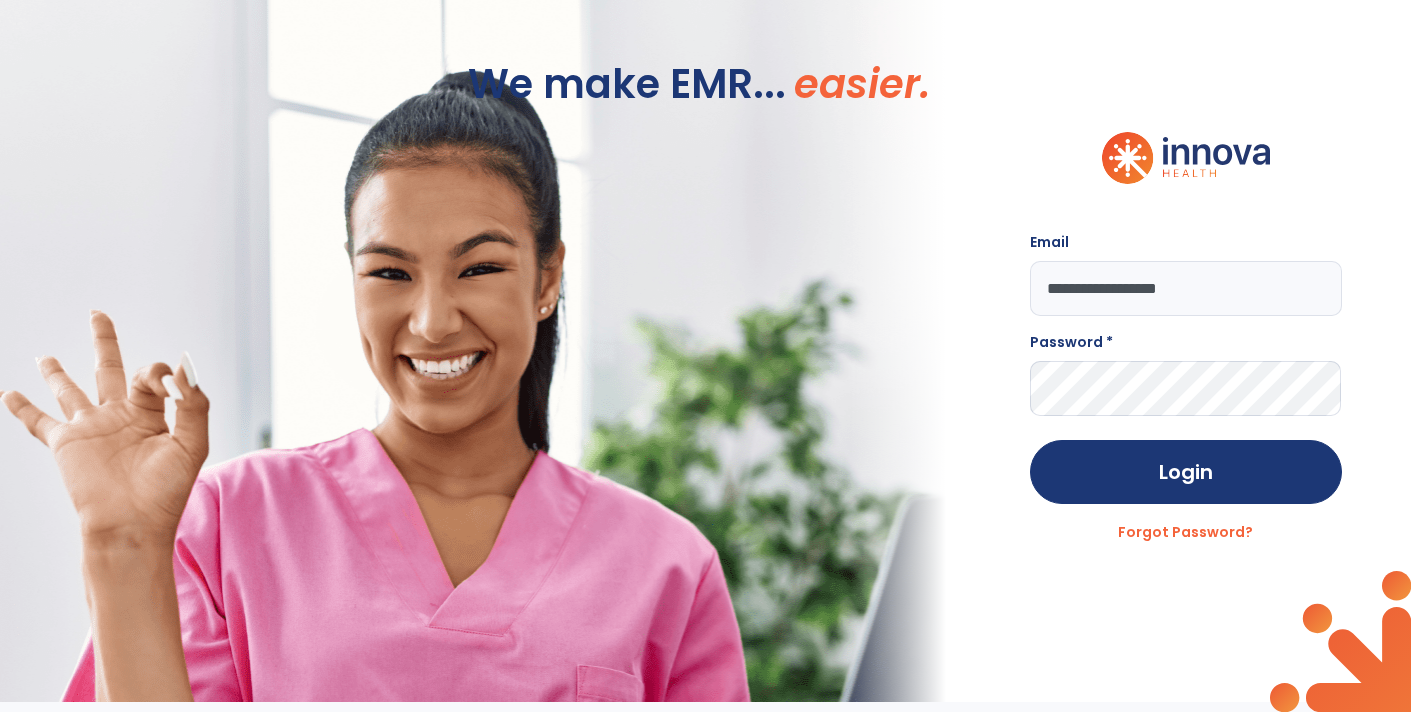 type on "**********" 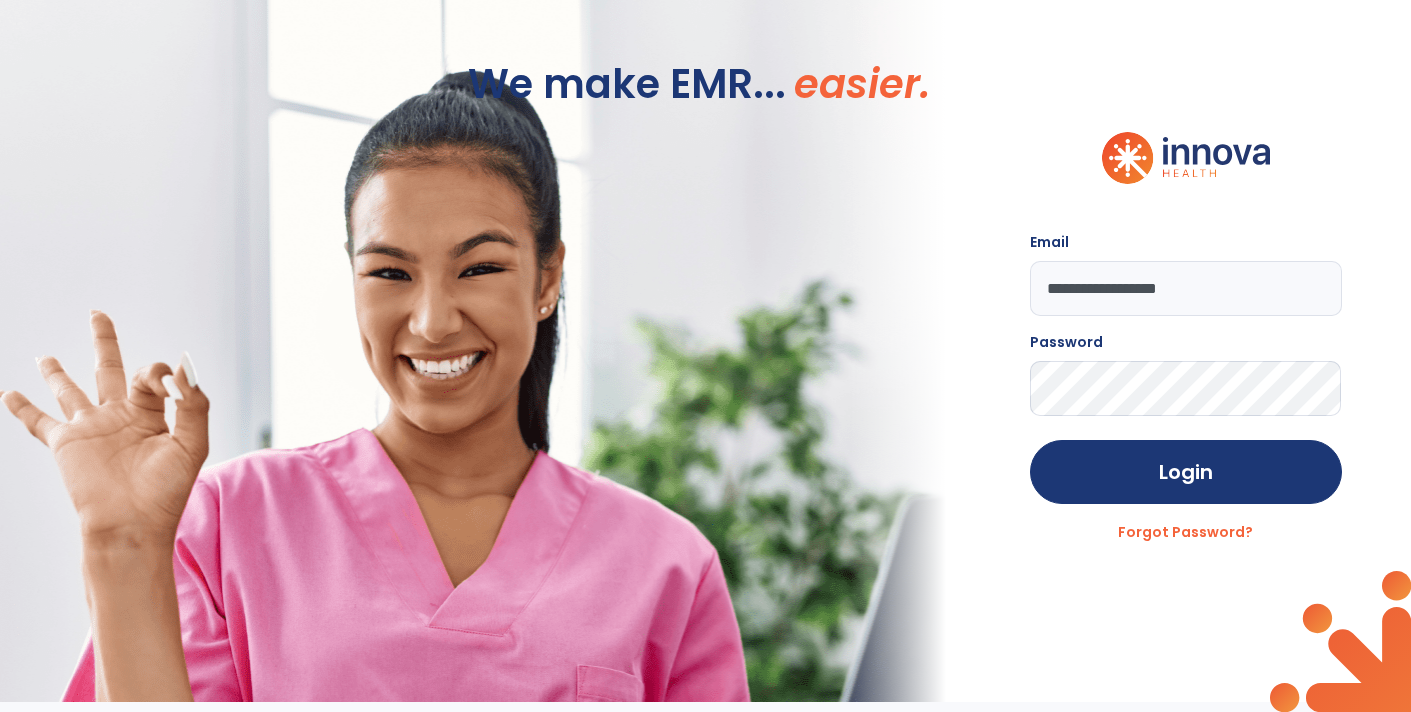 click on "Login" 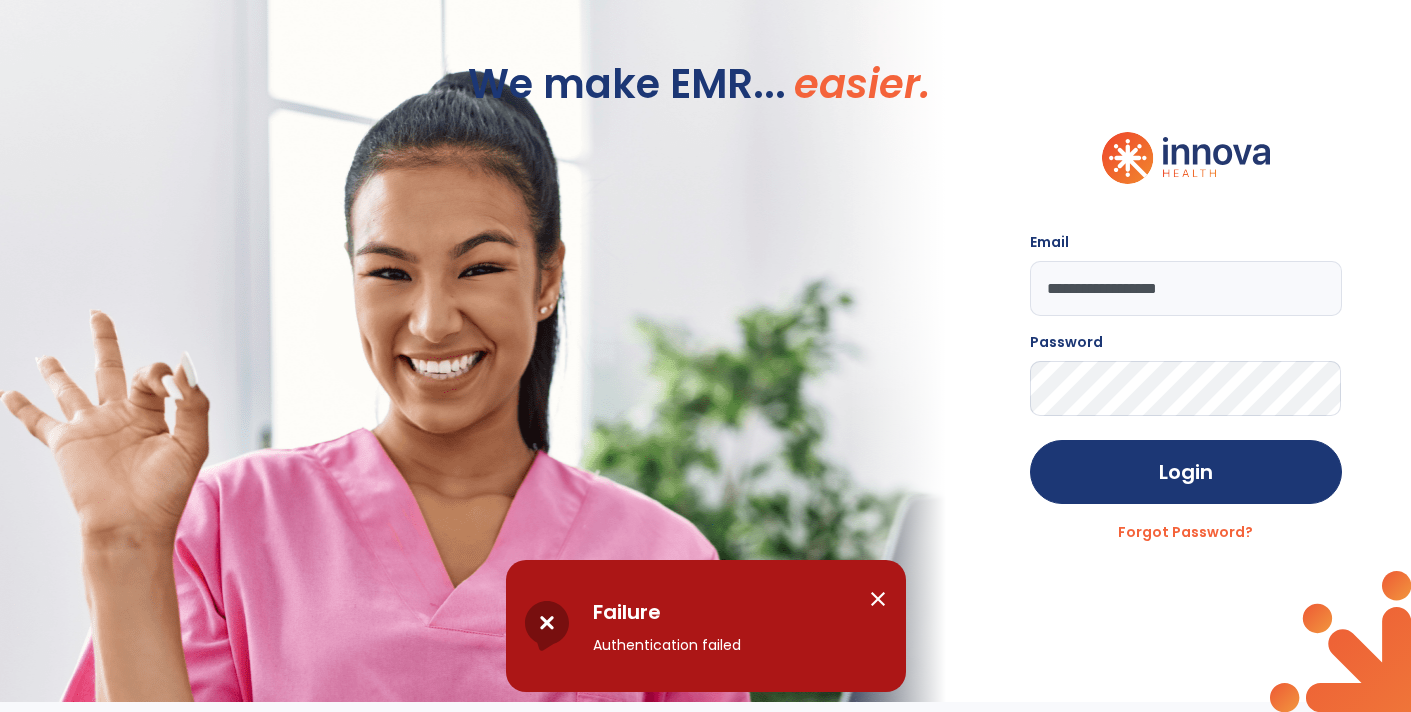 click on "Login" 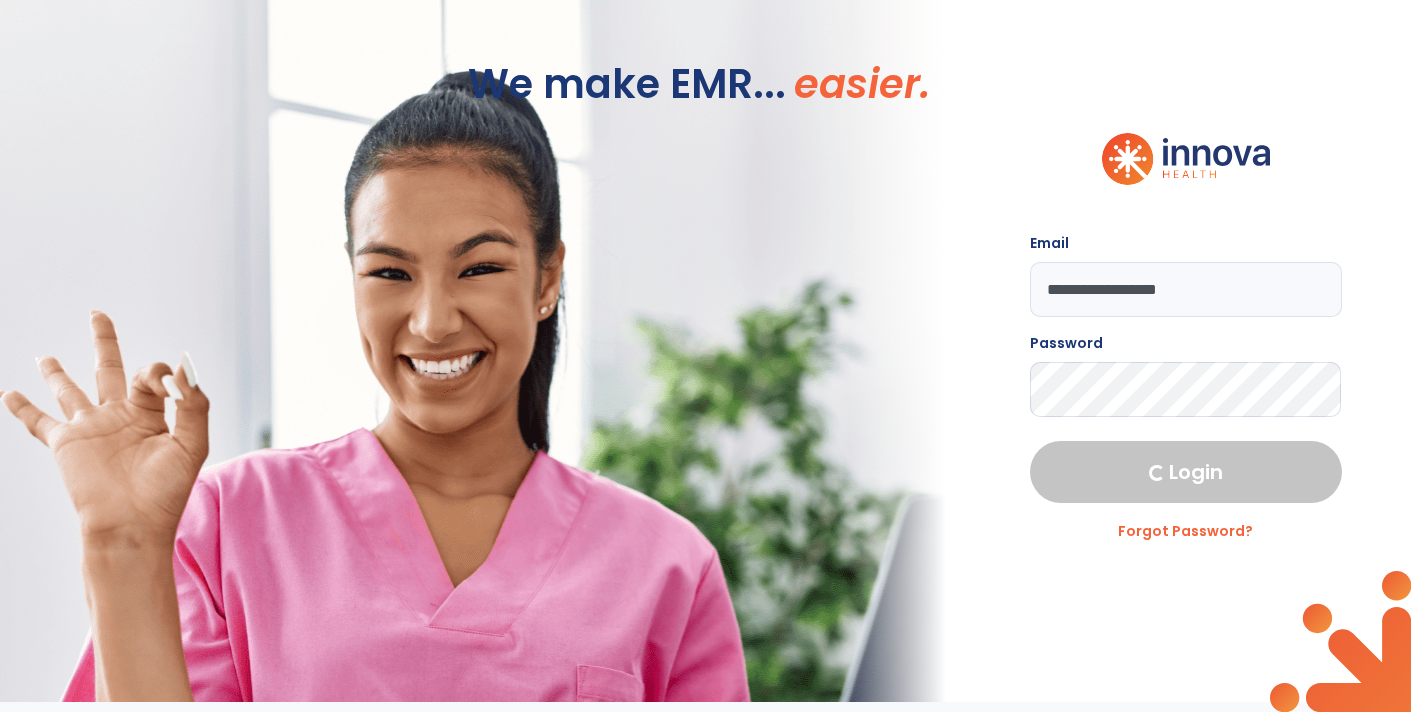 select on "****" 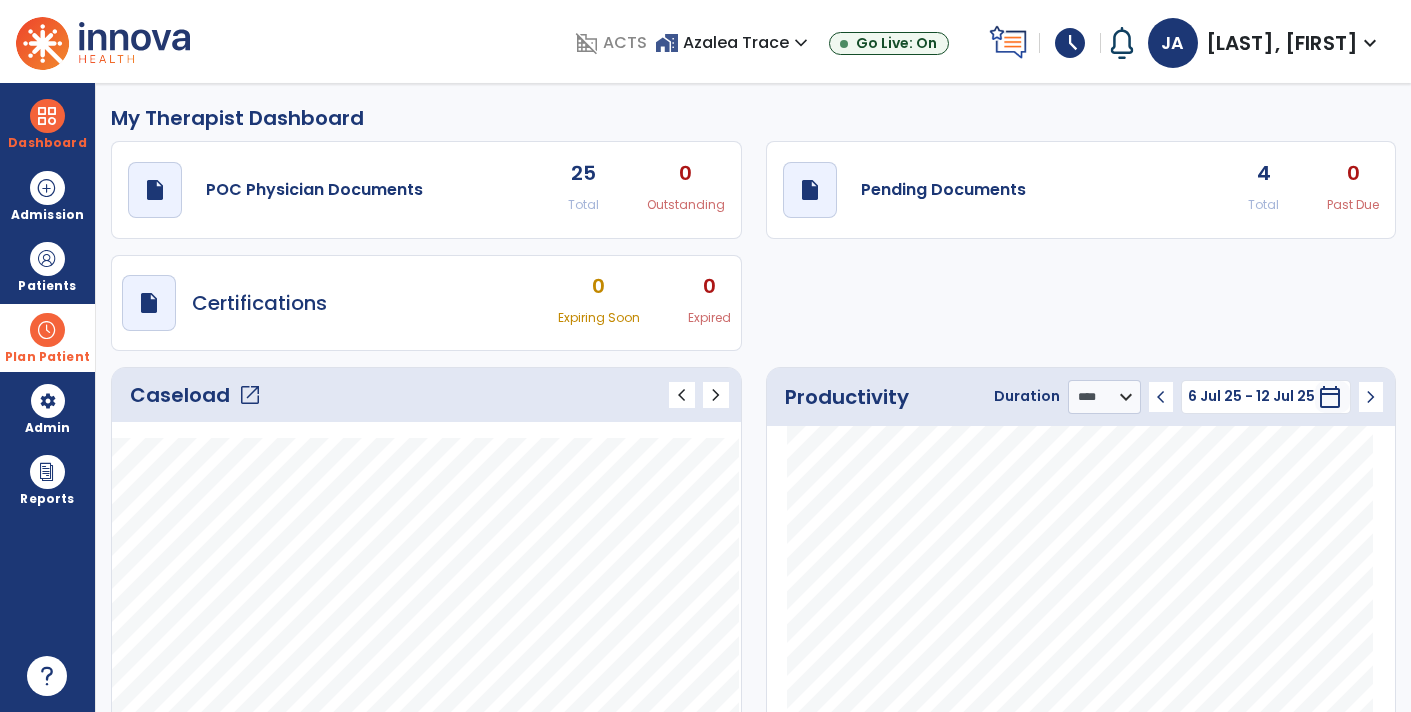 click at bounding box center [47, 330] 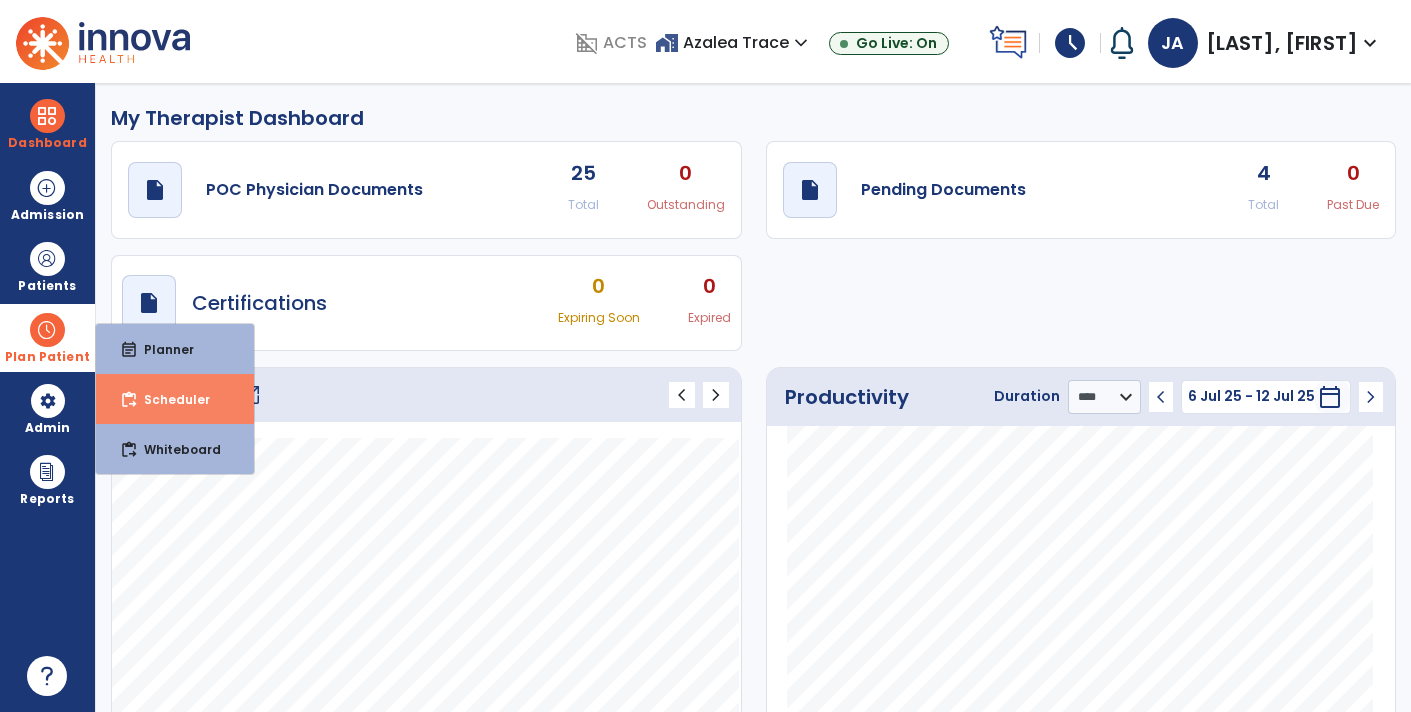 click on "content_paste_go  Scheduler" at bounding box center [175, 399] 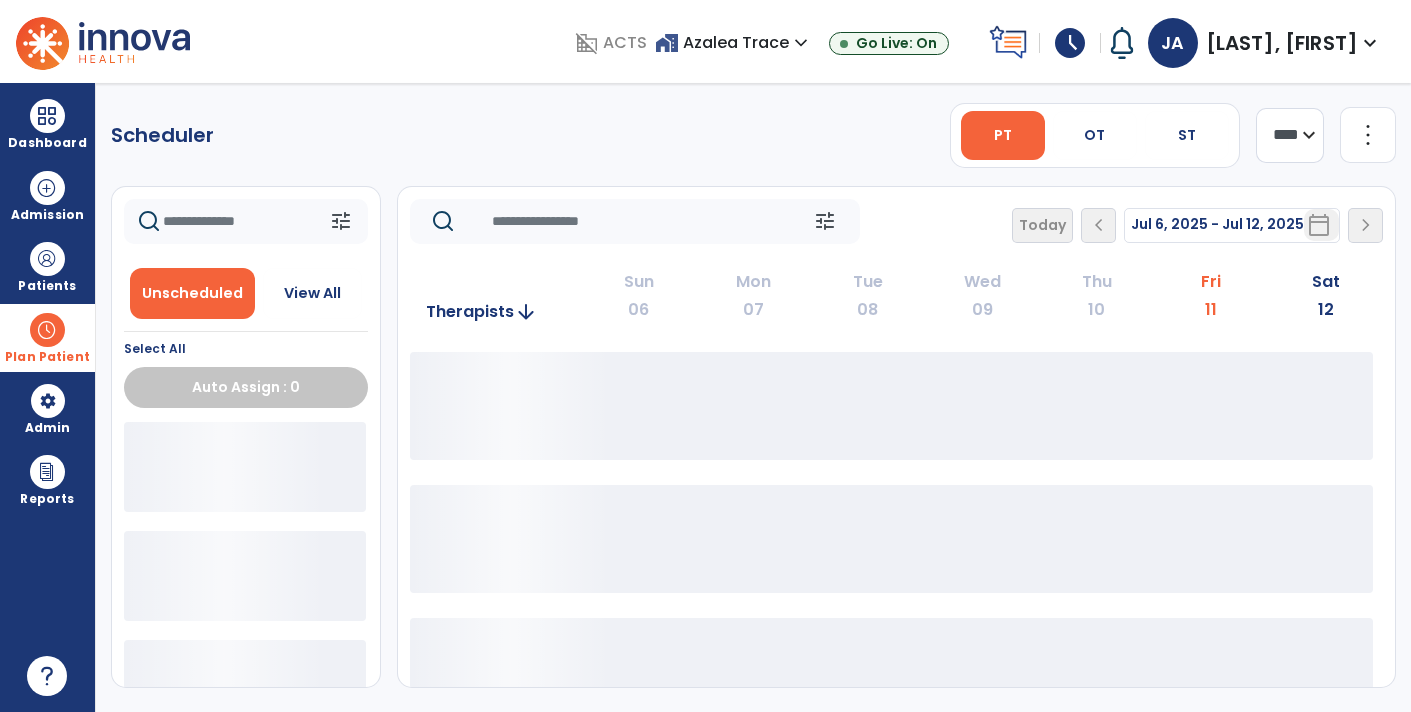 scroll, scrollTop: 0, scrollLeft: 0, axis: both 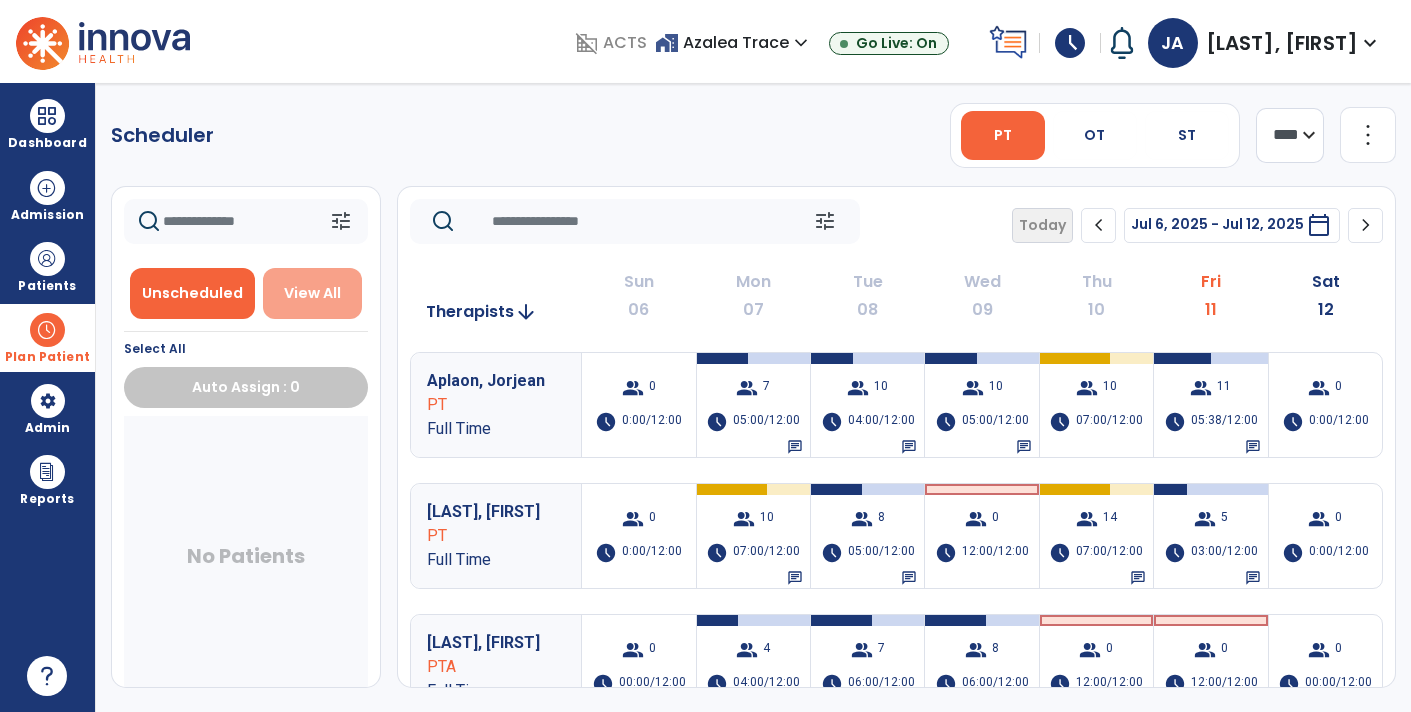 click on "View All" at bounding box center [313, 293] 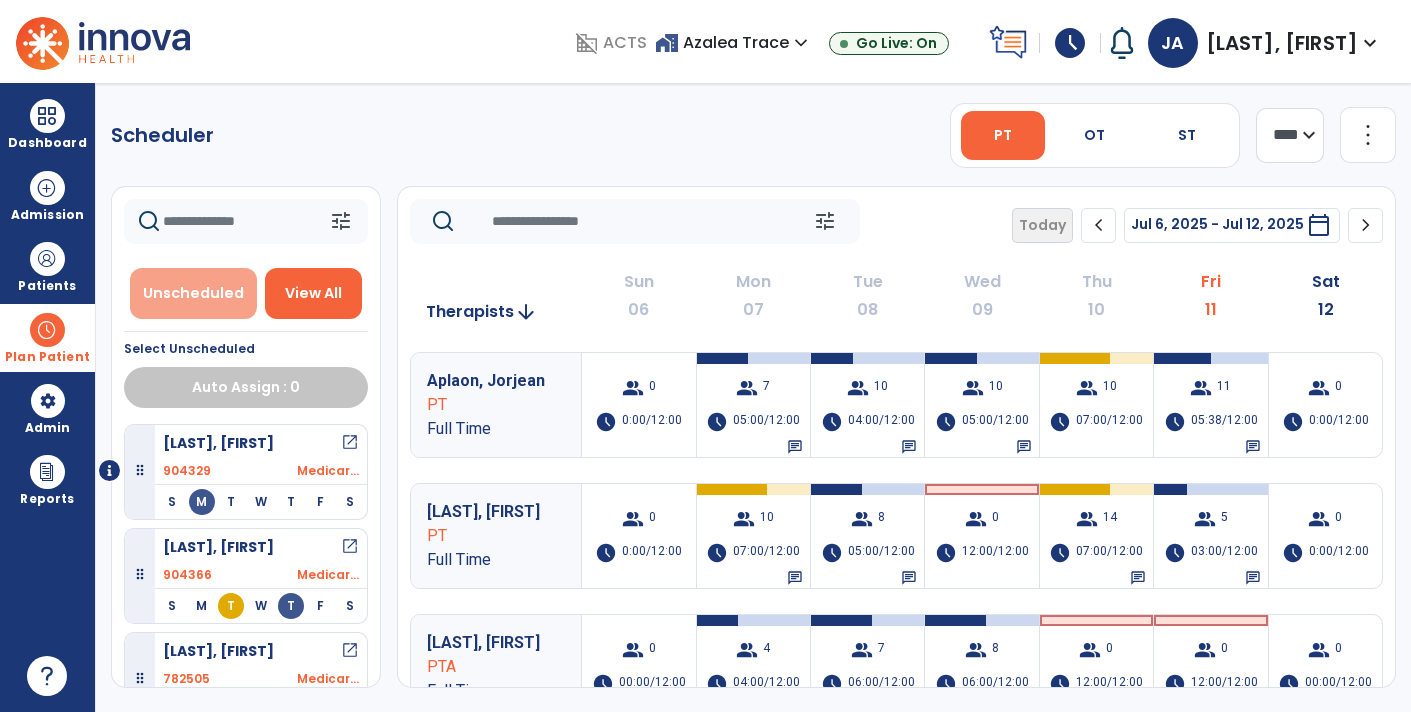 click on "Unscheduled" at bounding box center (193, 293) 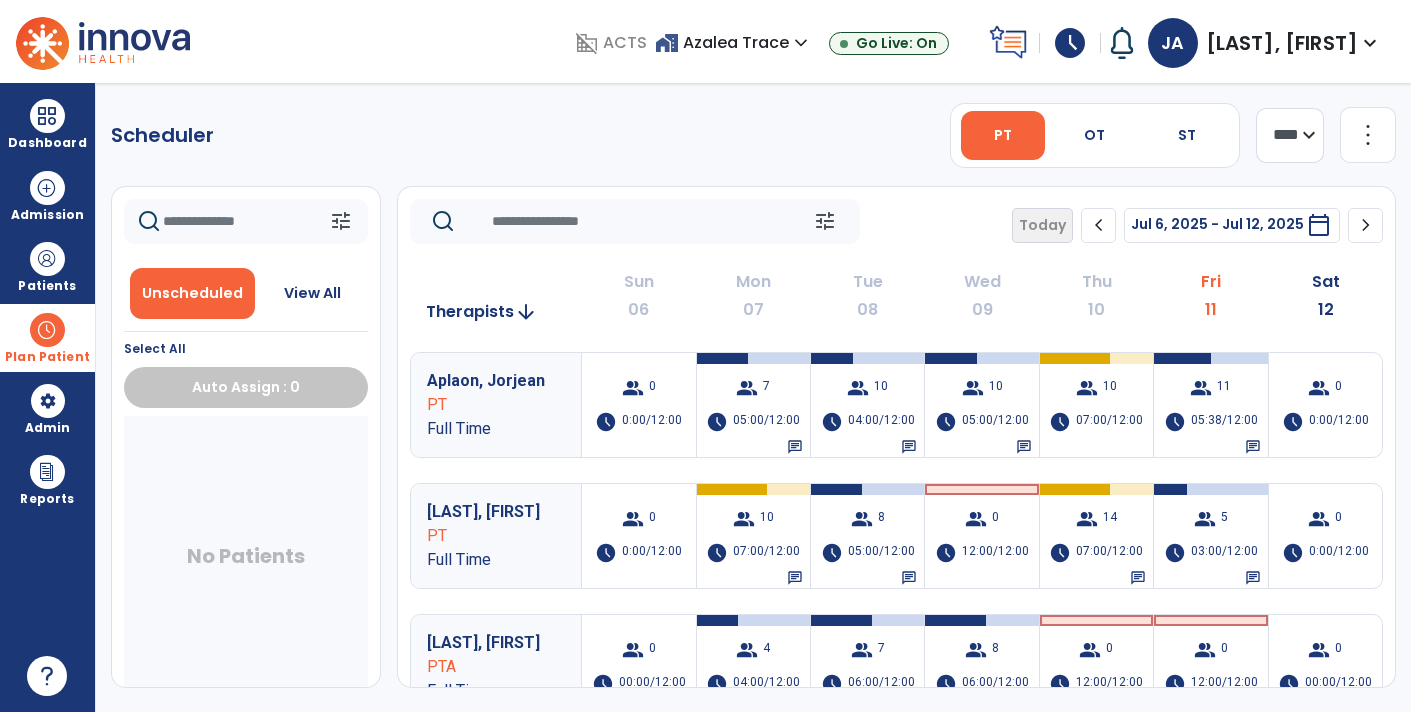 click 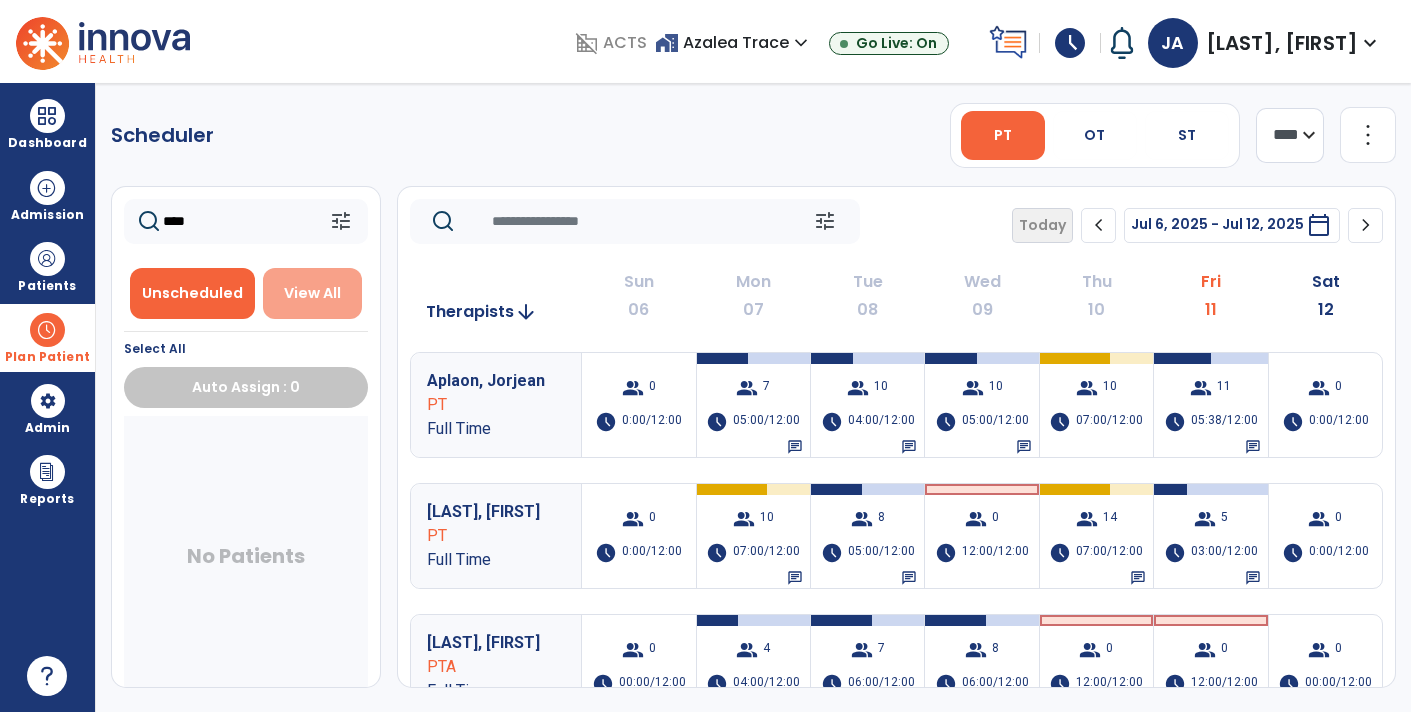 type on "****" 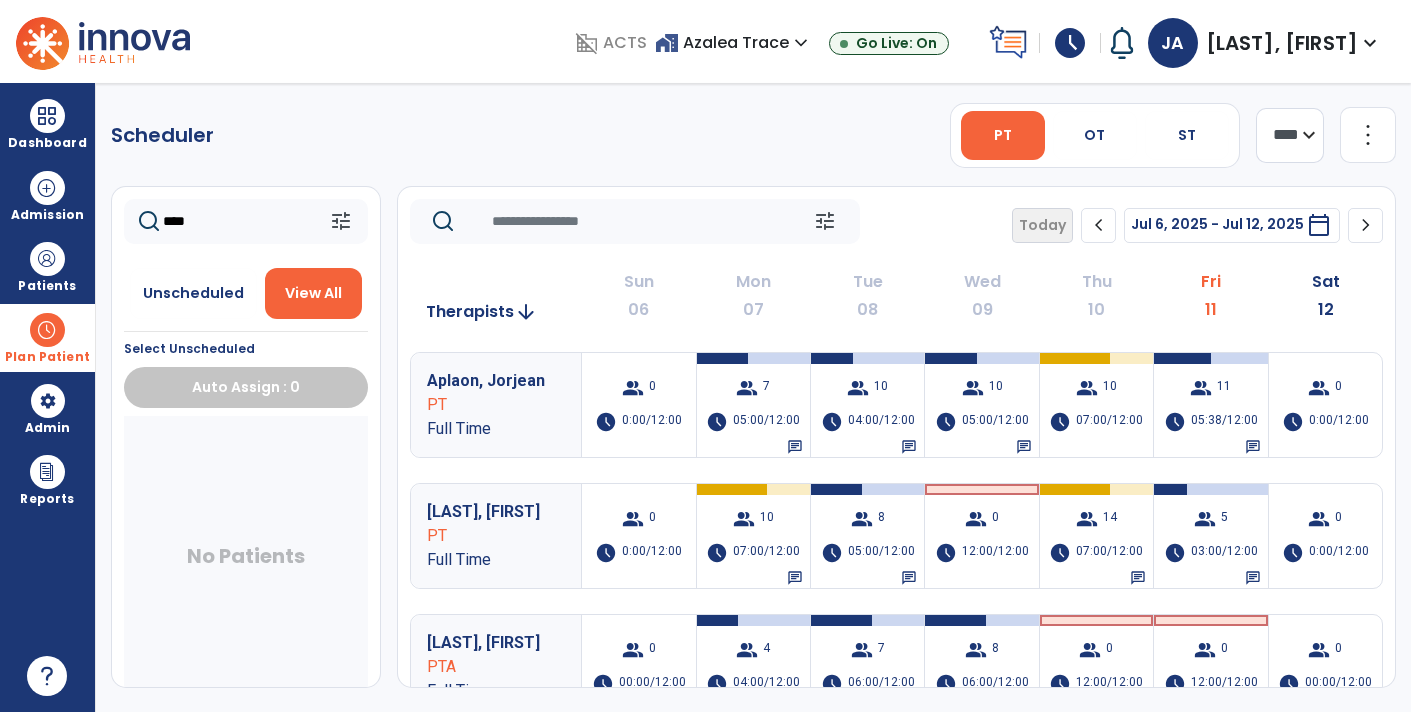 click on "****" 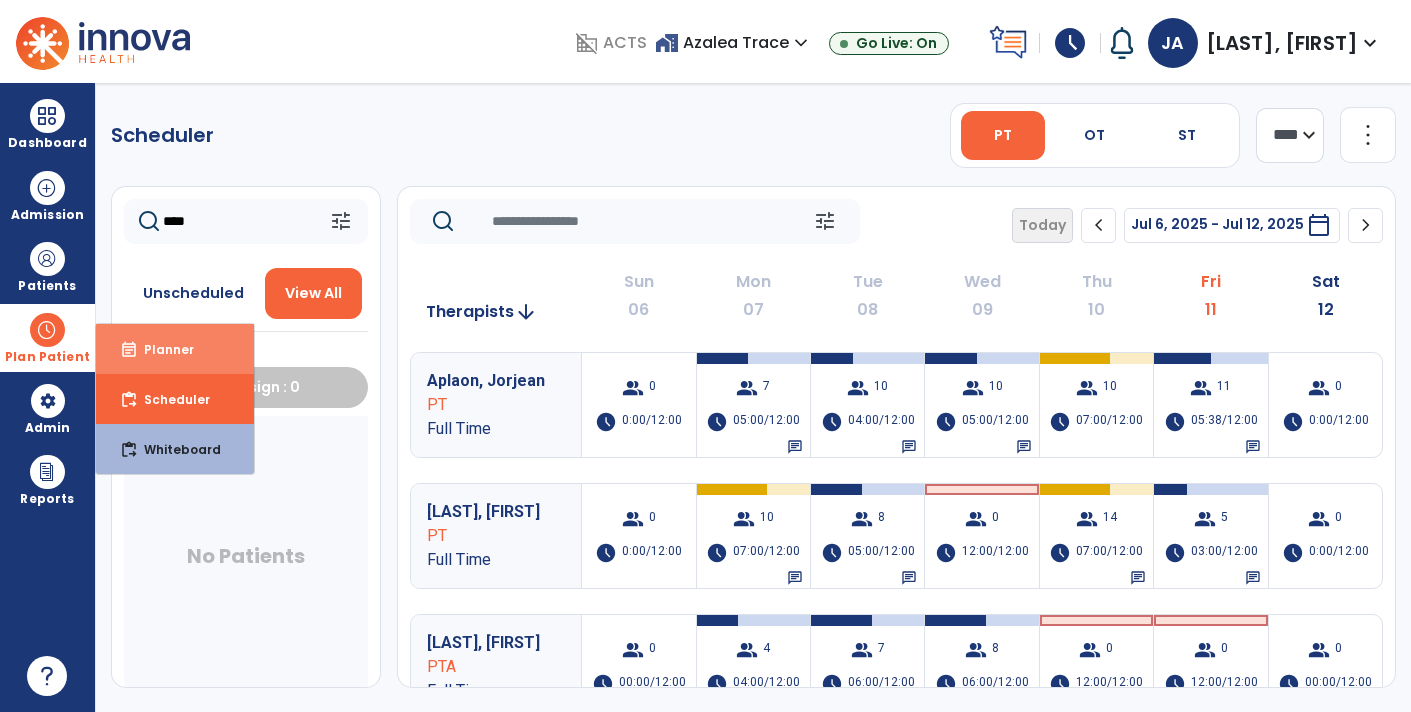 click on "event_note  Planner" at bounding box center [175, 349] 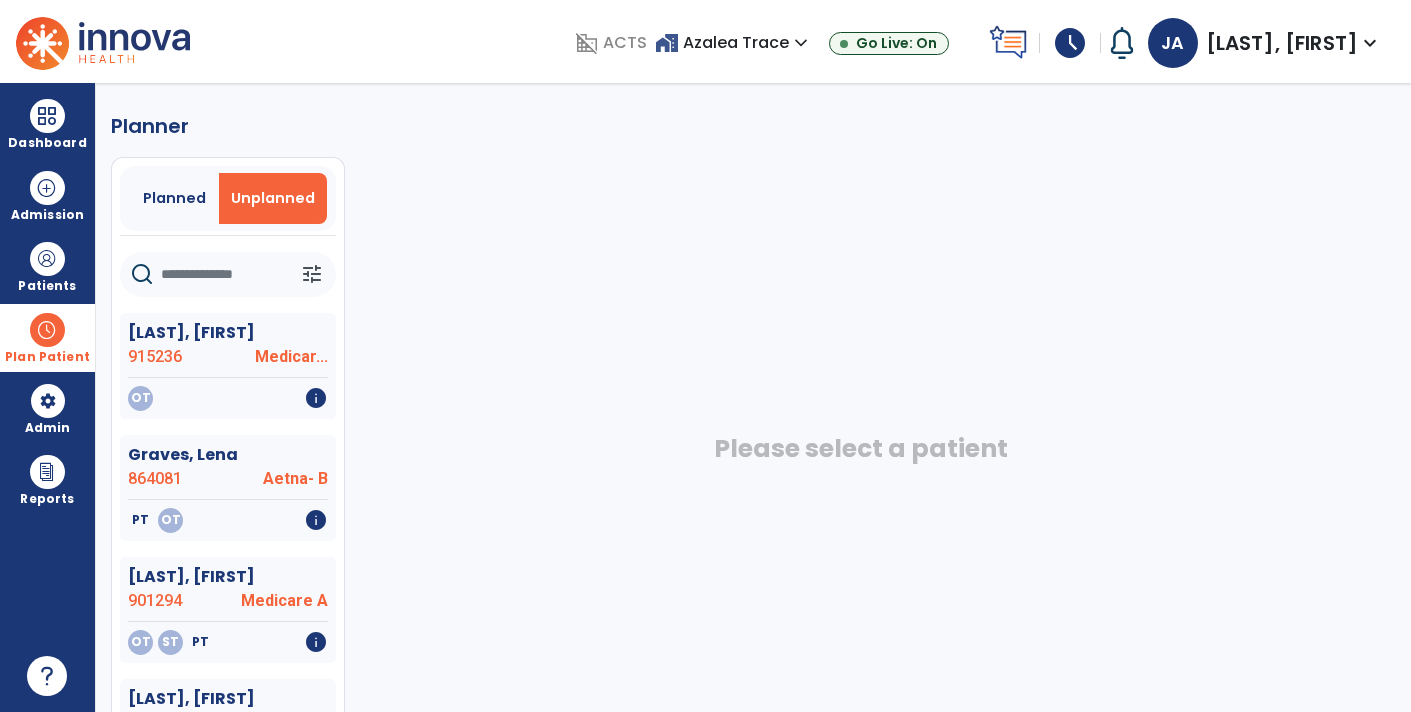 click 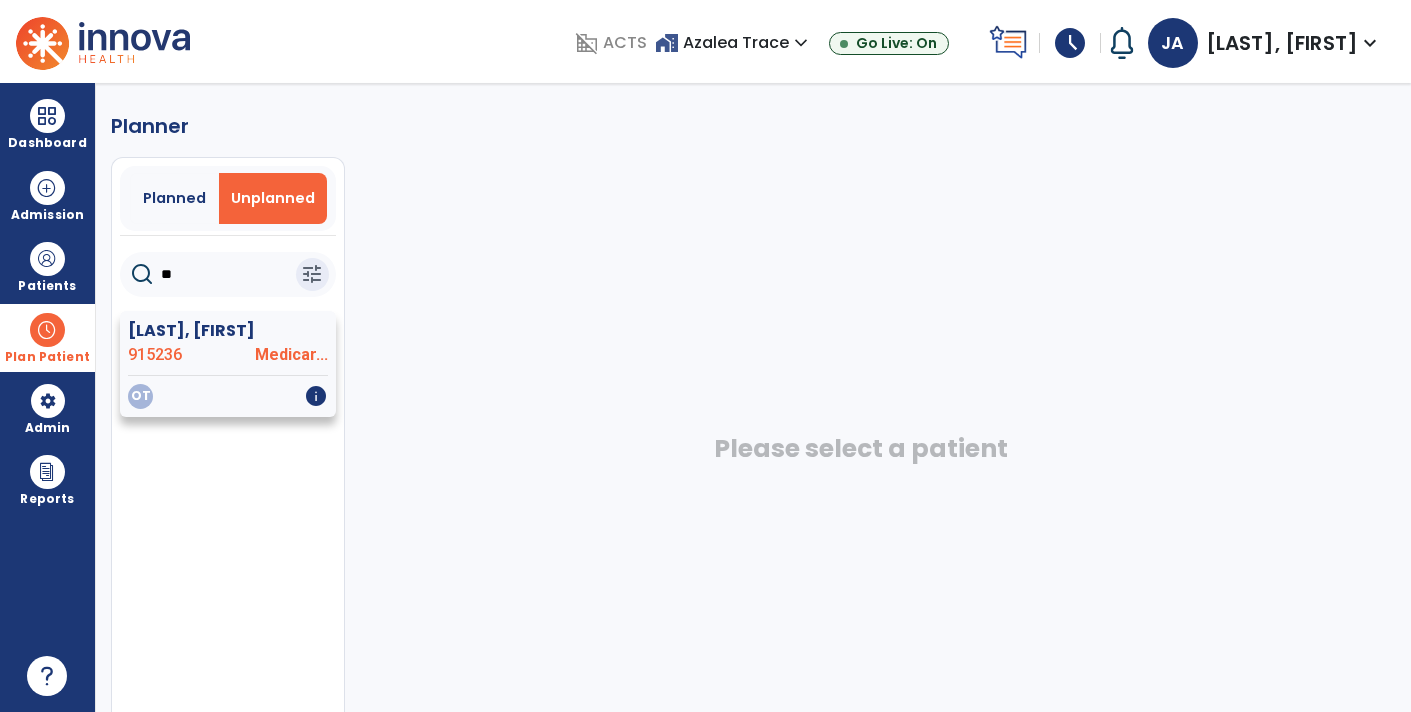 type on "**" 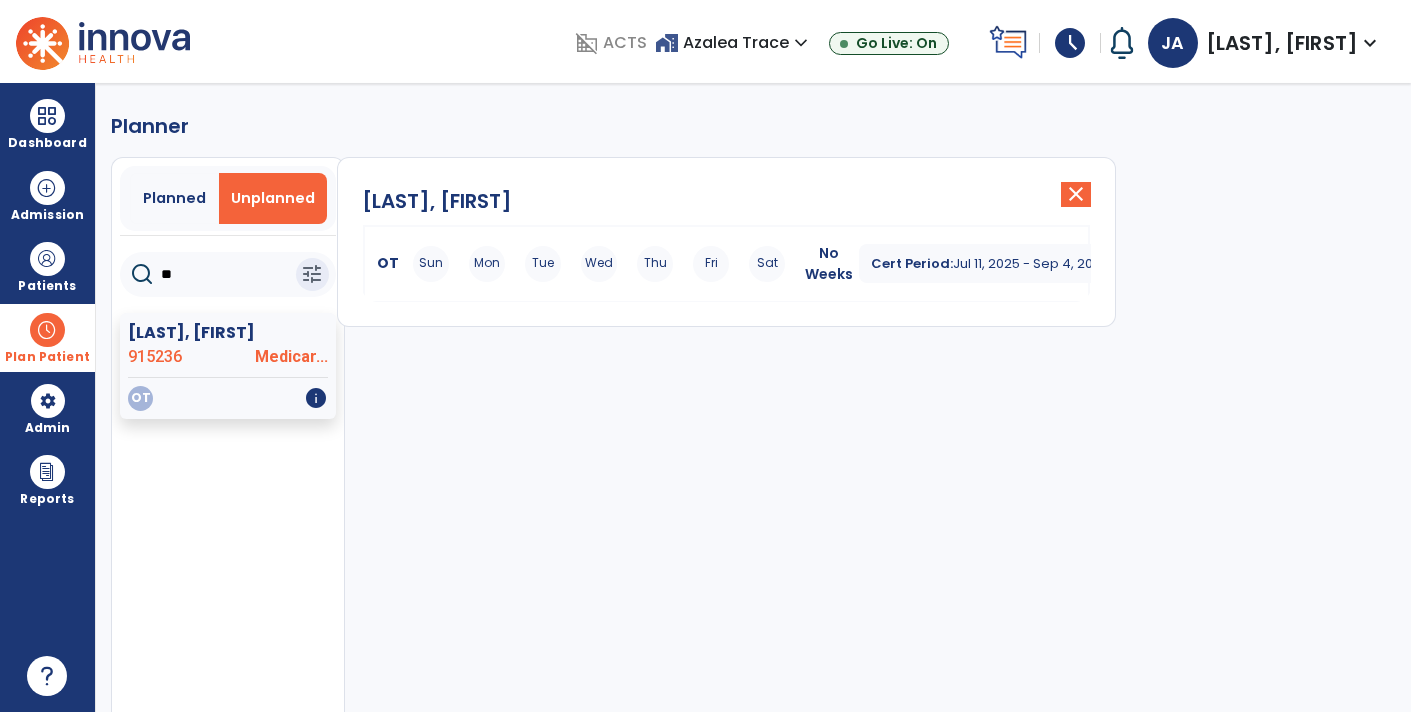 click on "Mon" at bounding box center (487, 264) 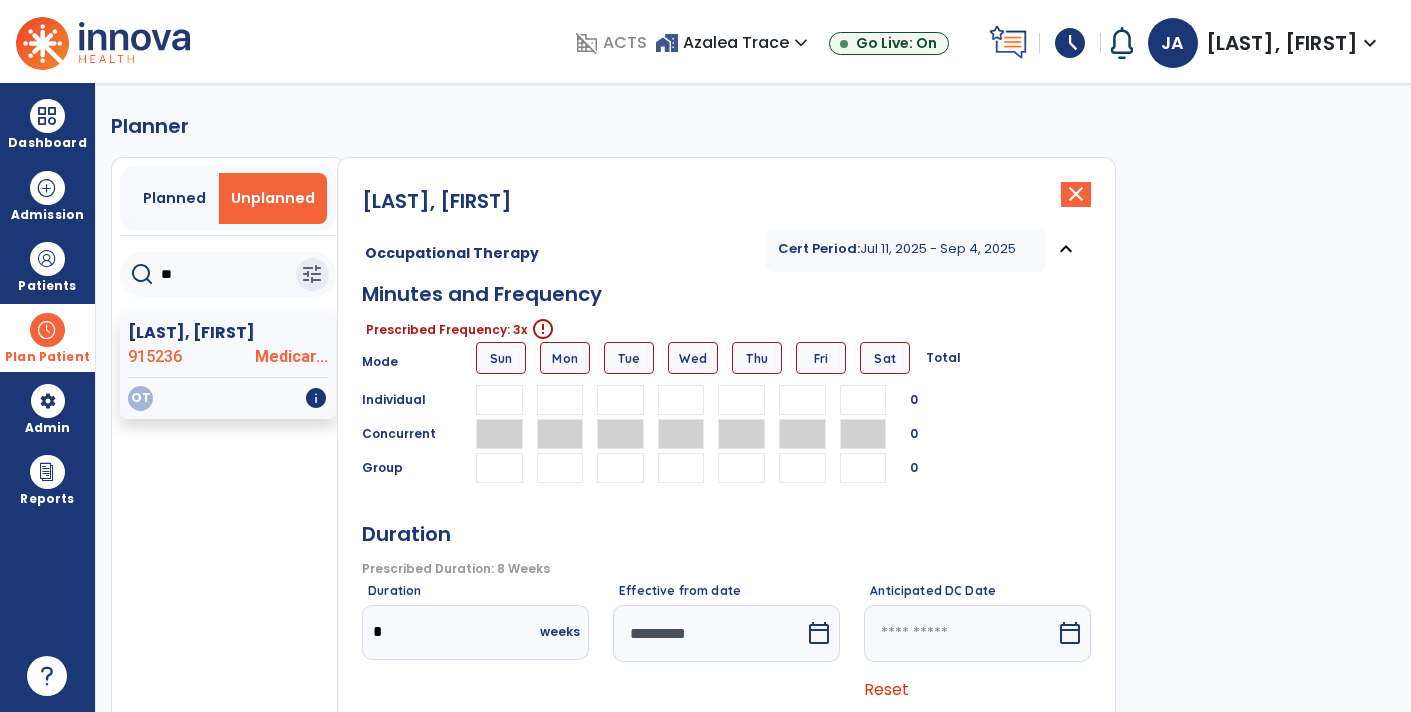 click at bounding box center (560, 400) 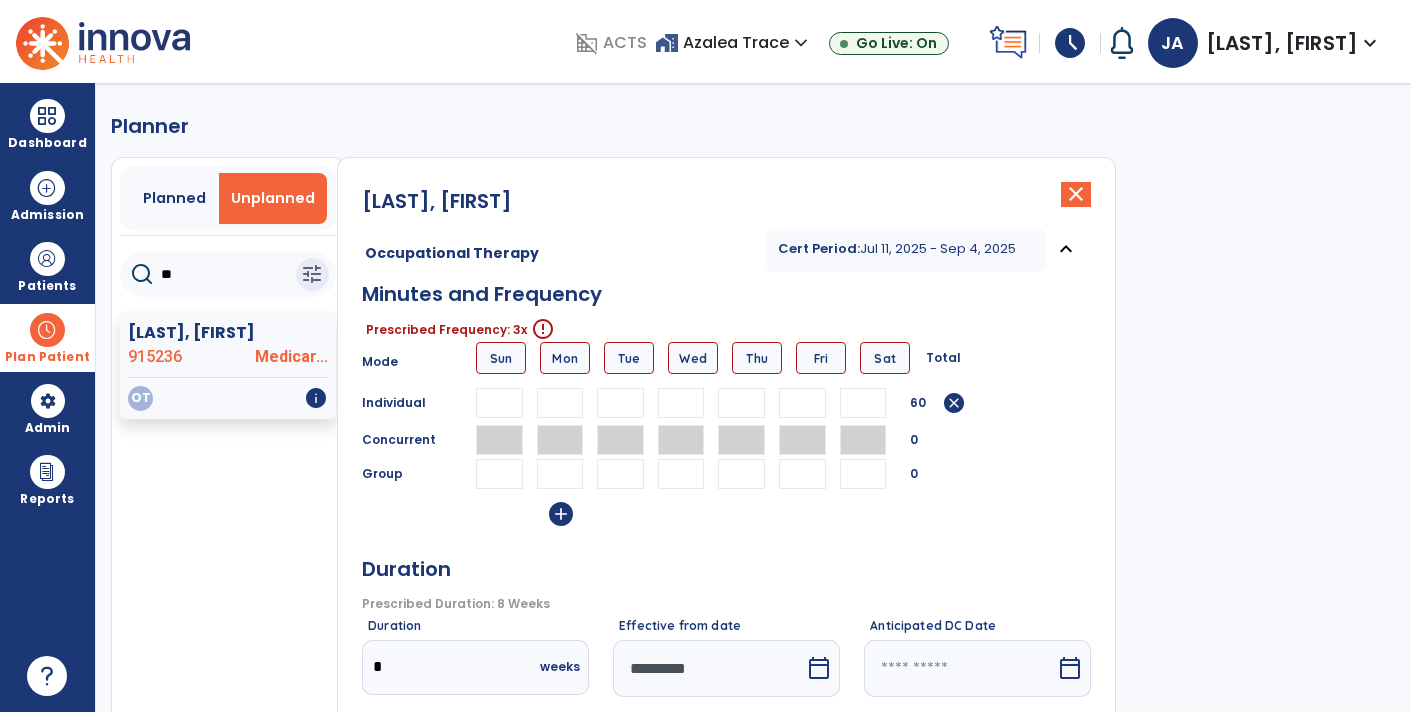 type on "**" 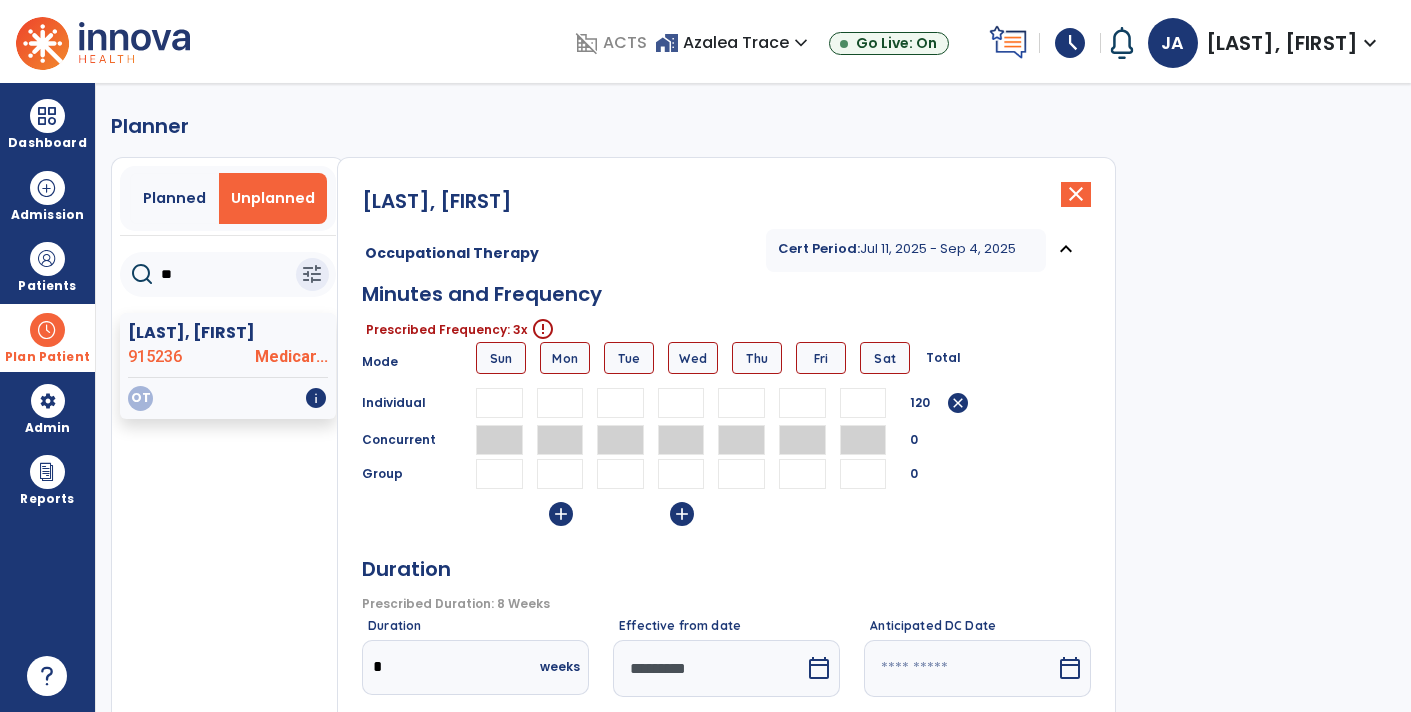 type on "**" 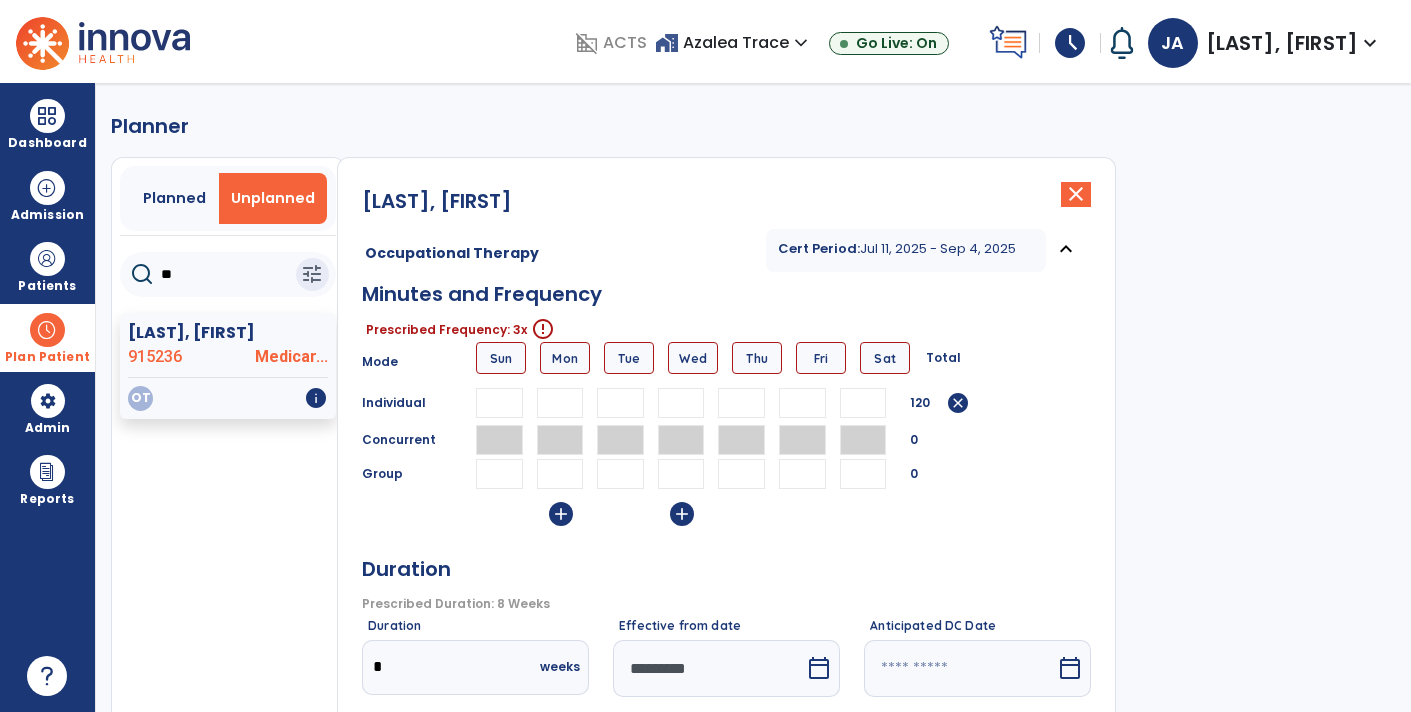 click at bounding box center [802, 403] 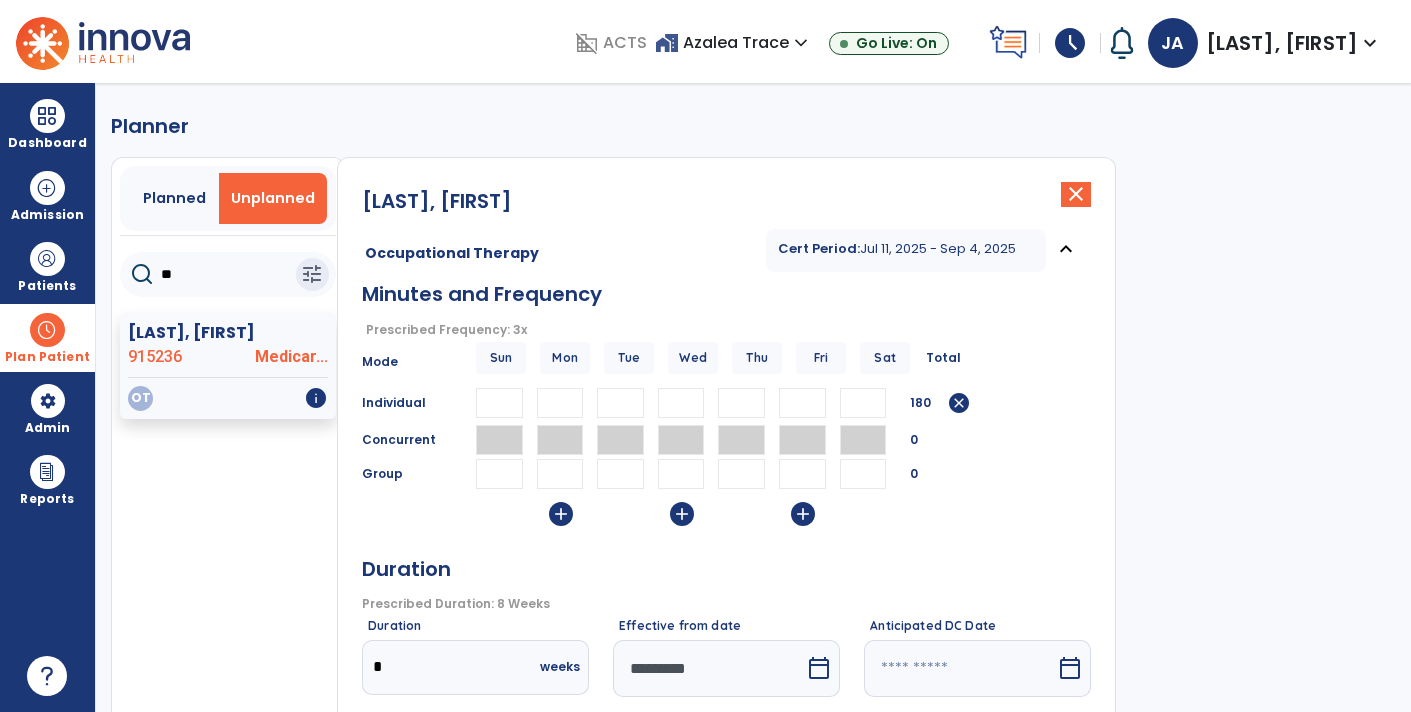 type on "**" 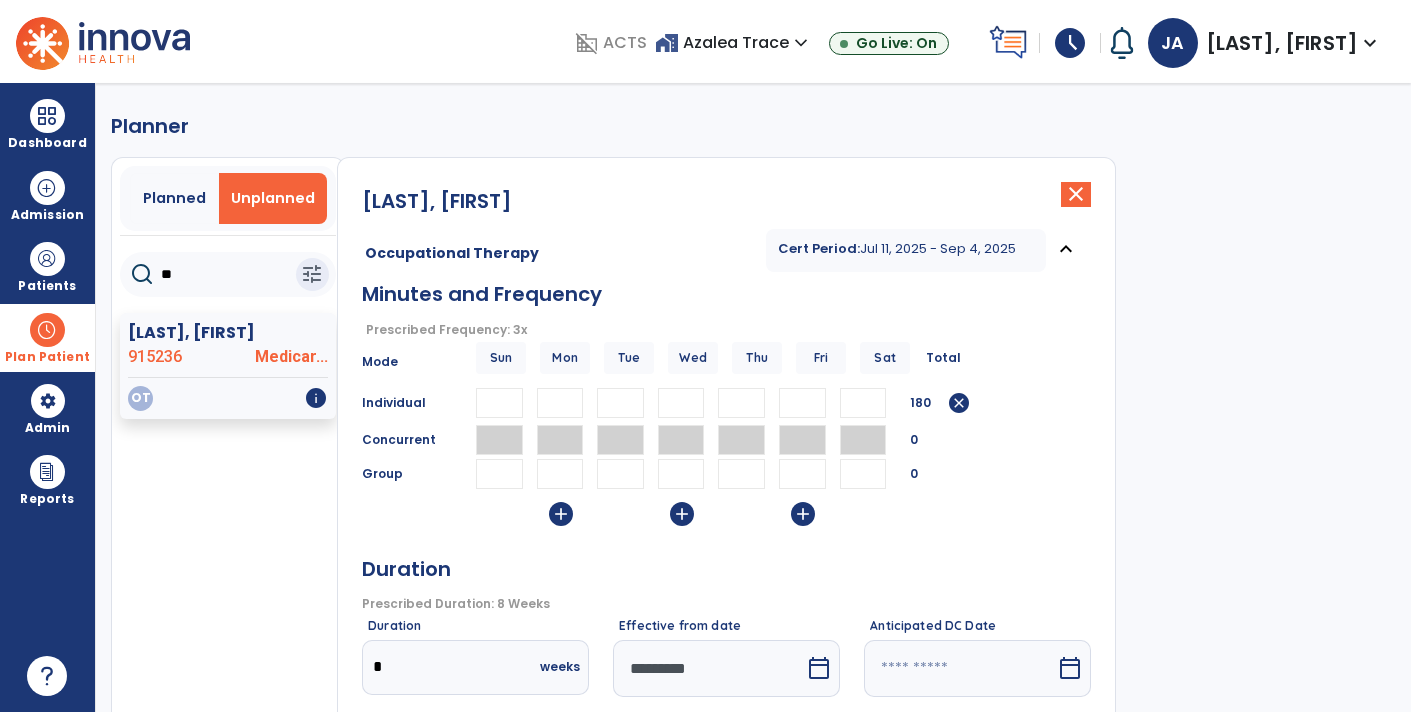 click on "Concurrent 0" at bounding box center (726, 440) 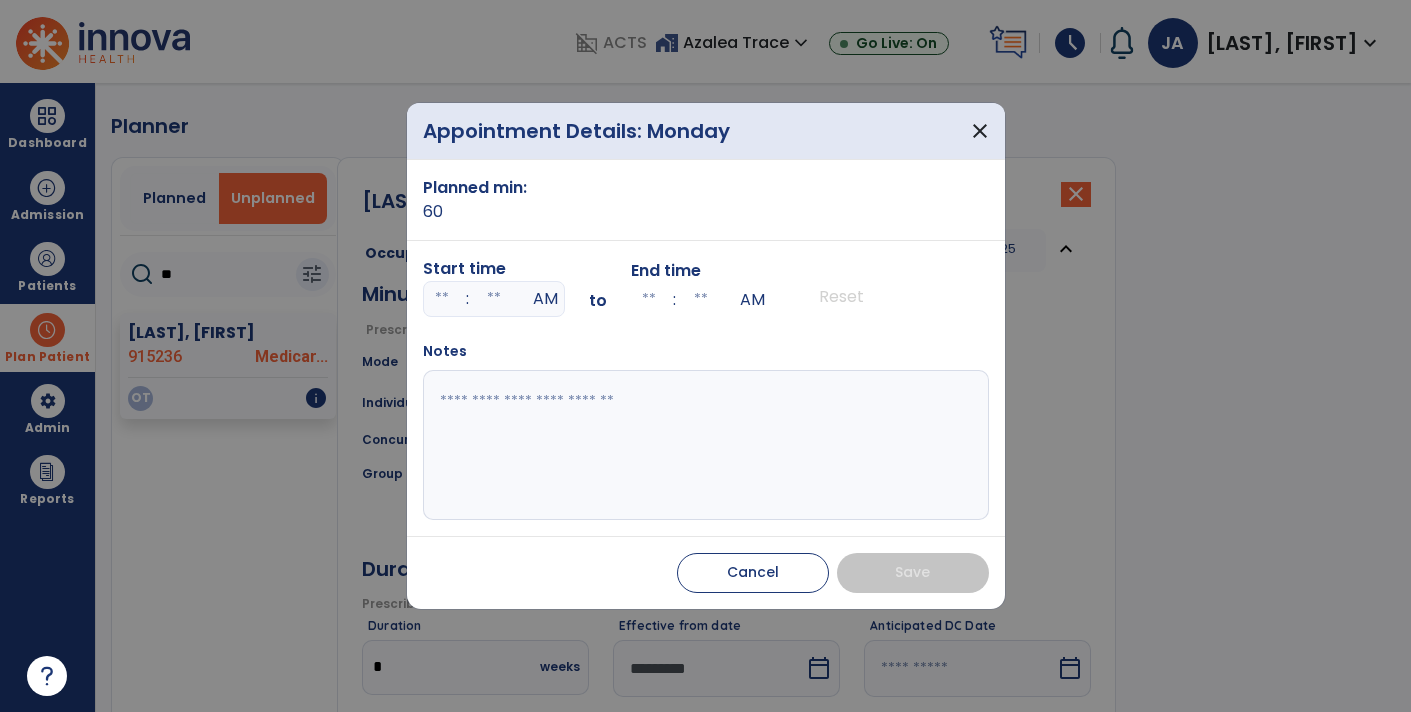 click at bounding box center (442, 299) 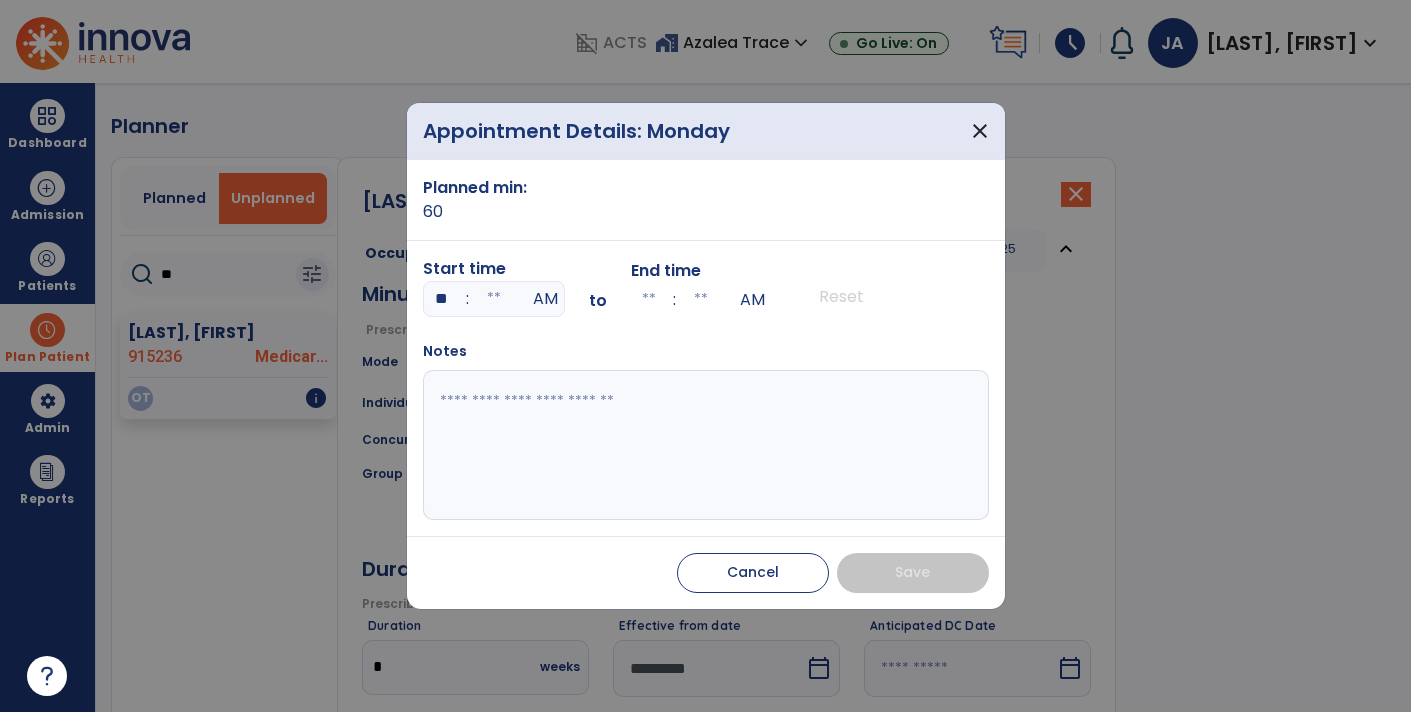 type on "**" 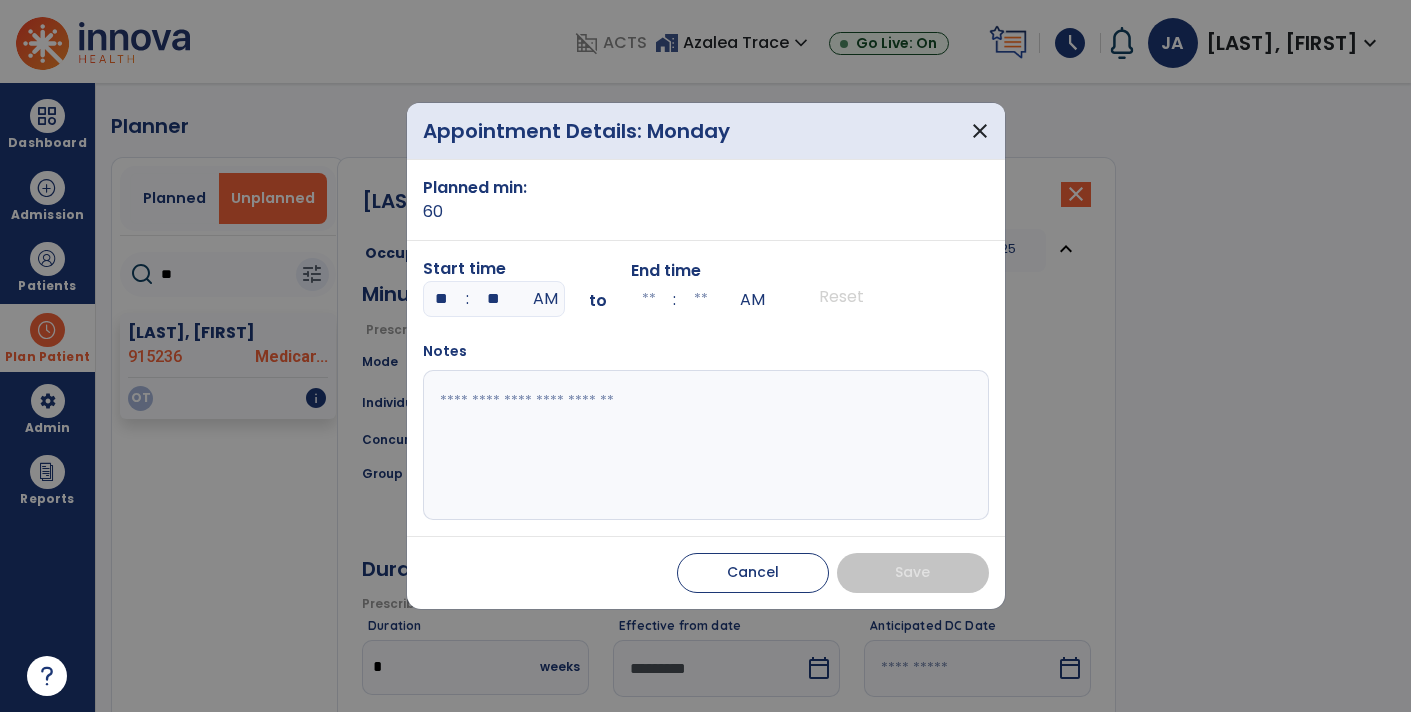 type on "**" 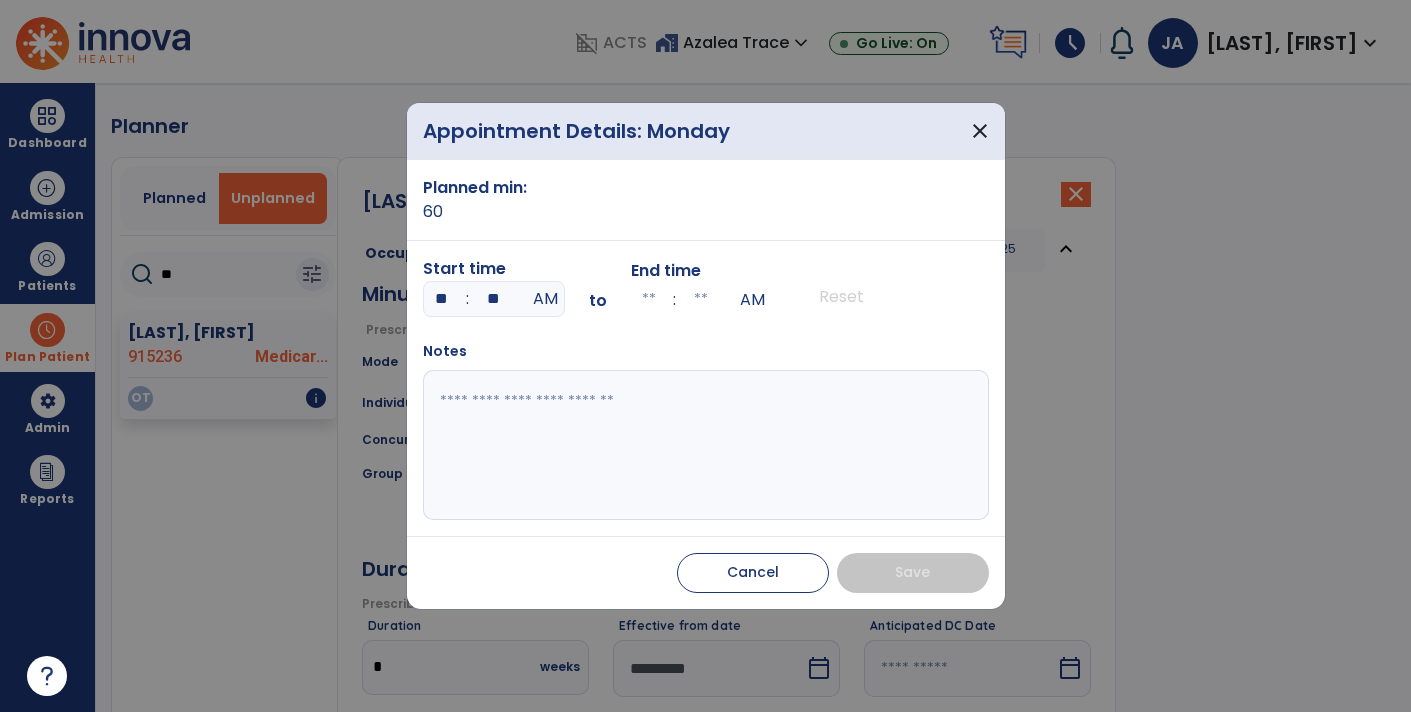 click at bounding box center [706, 445] 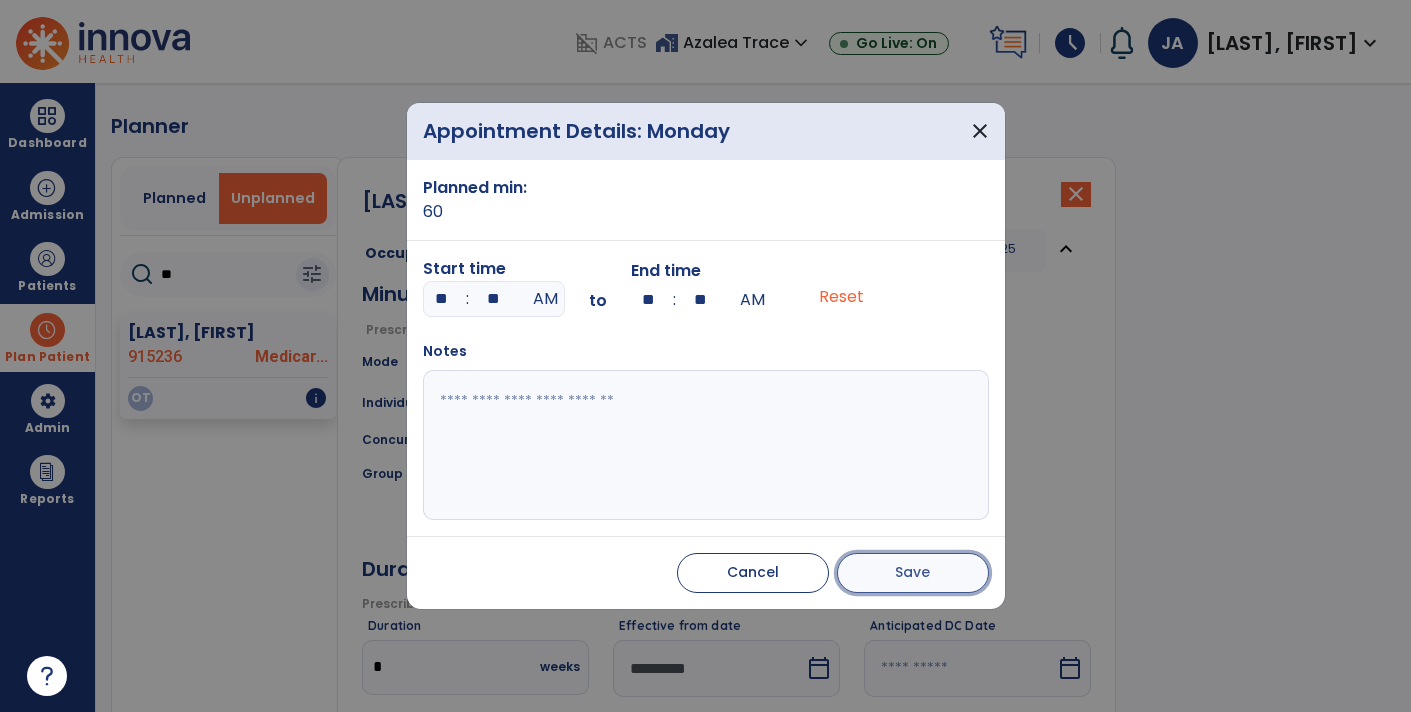 click on "Save" at bounding box center [913, 573] 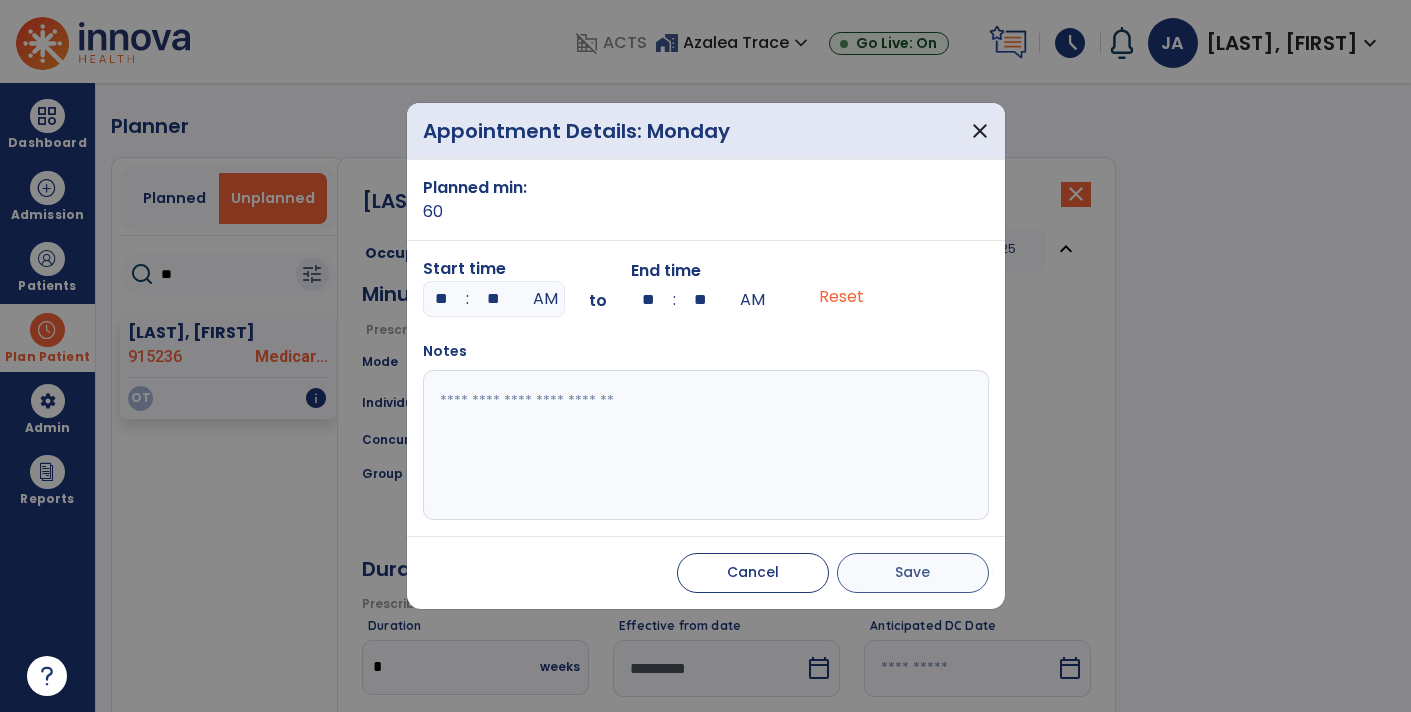 type 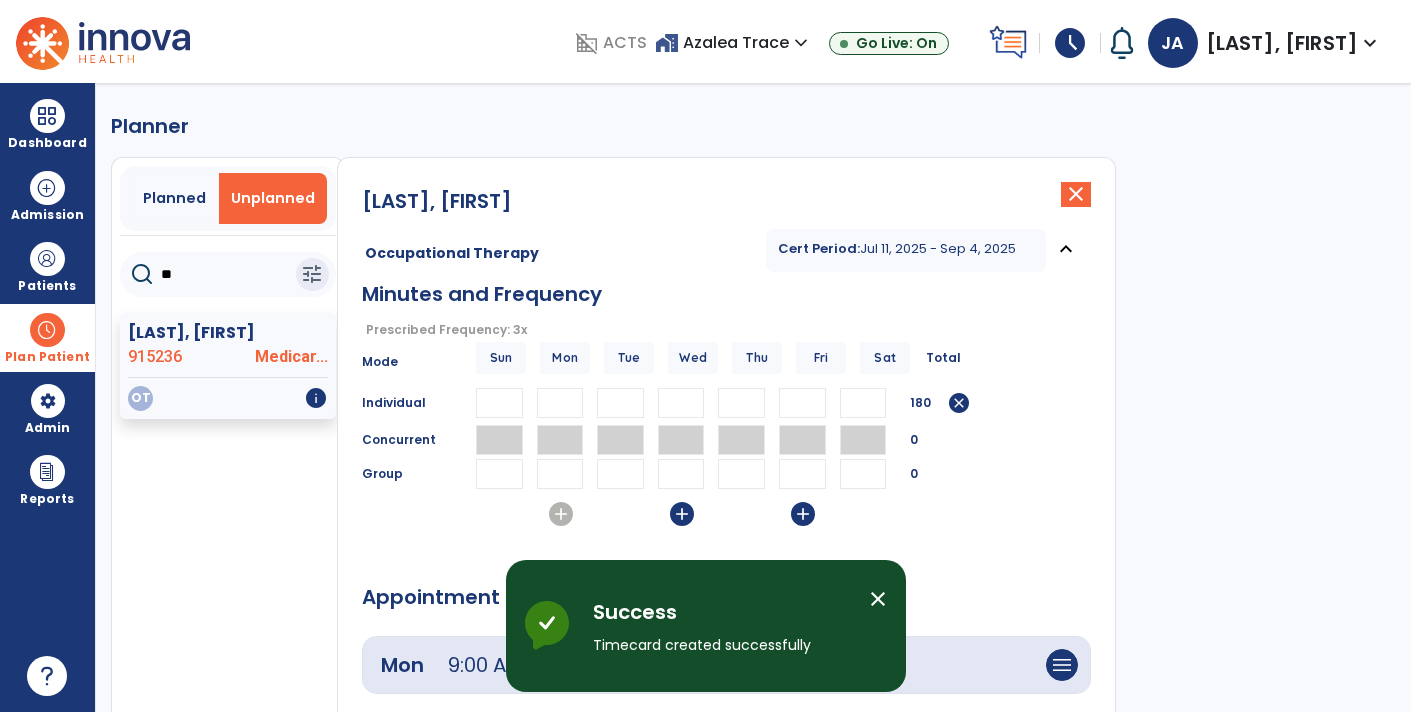 click on "add" at bounding box center [682, 514] 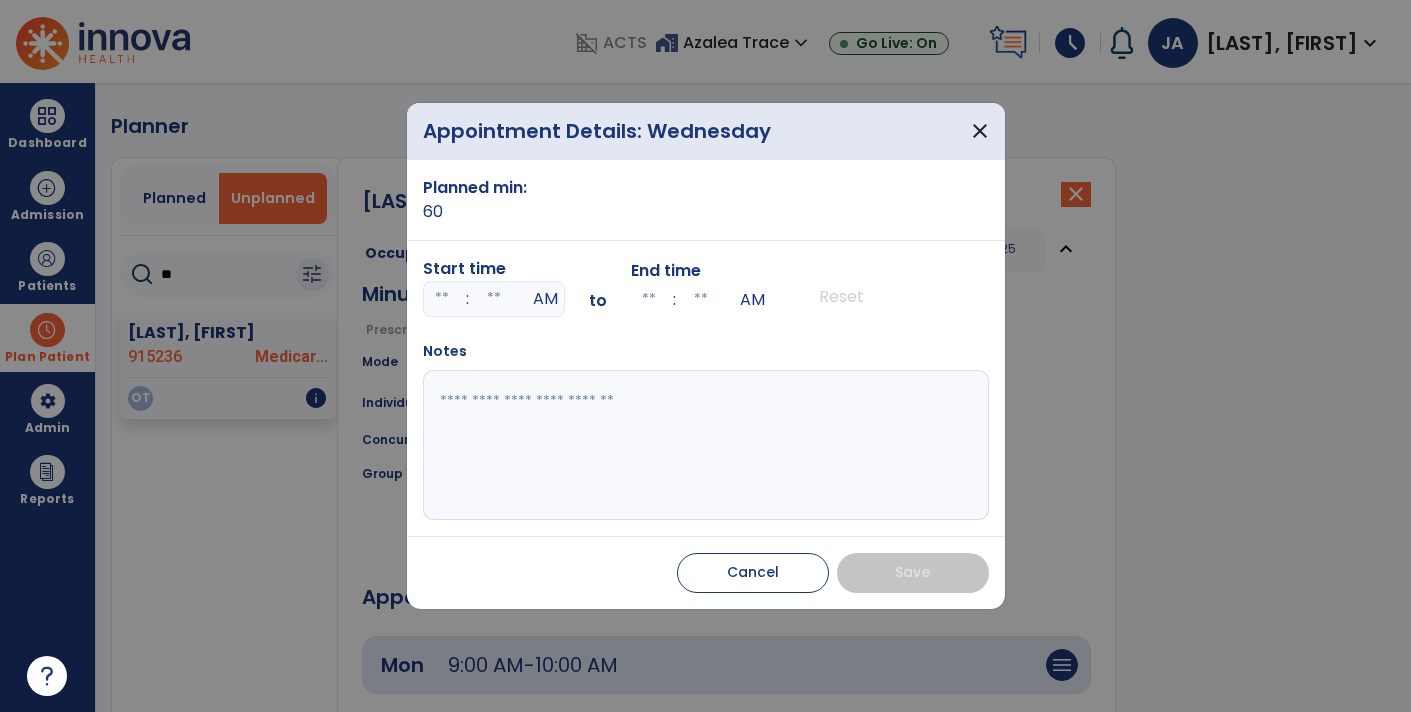 click at bounding box center (442, 299) 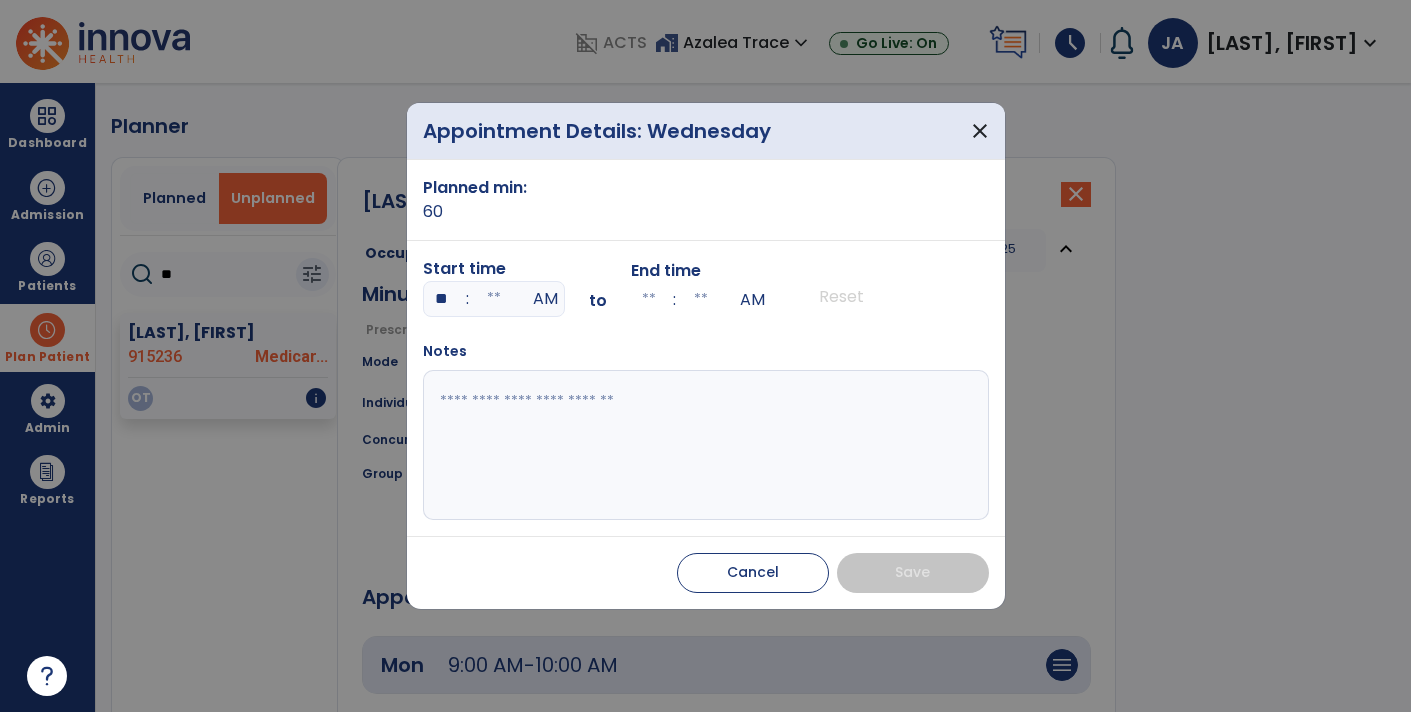 type on "**" 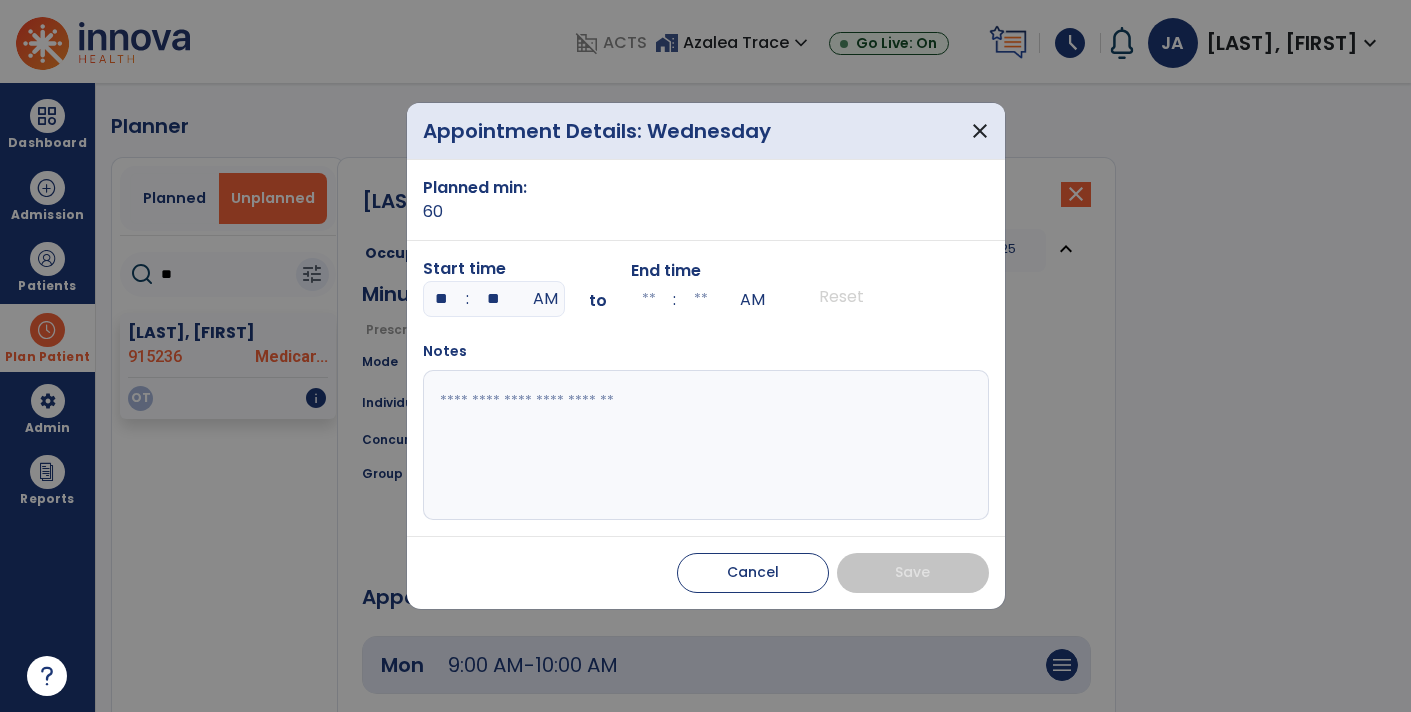 type on "**" 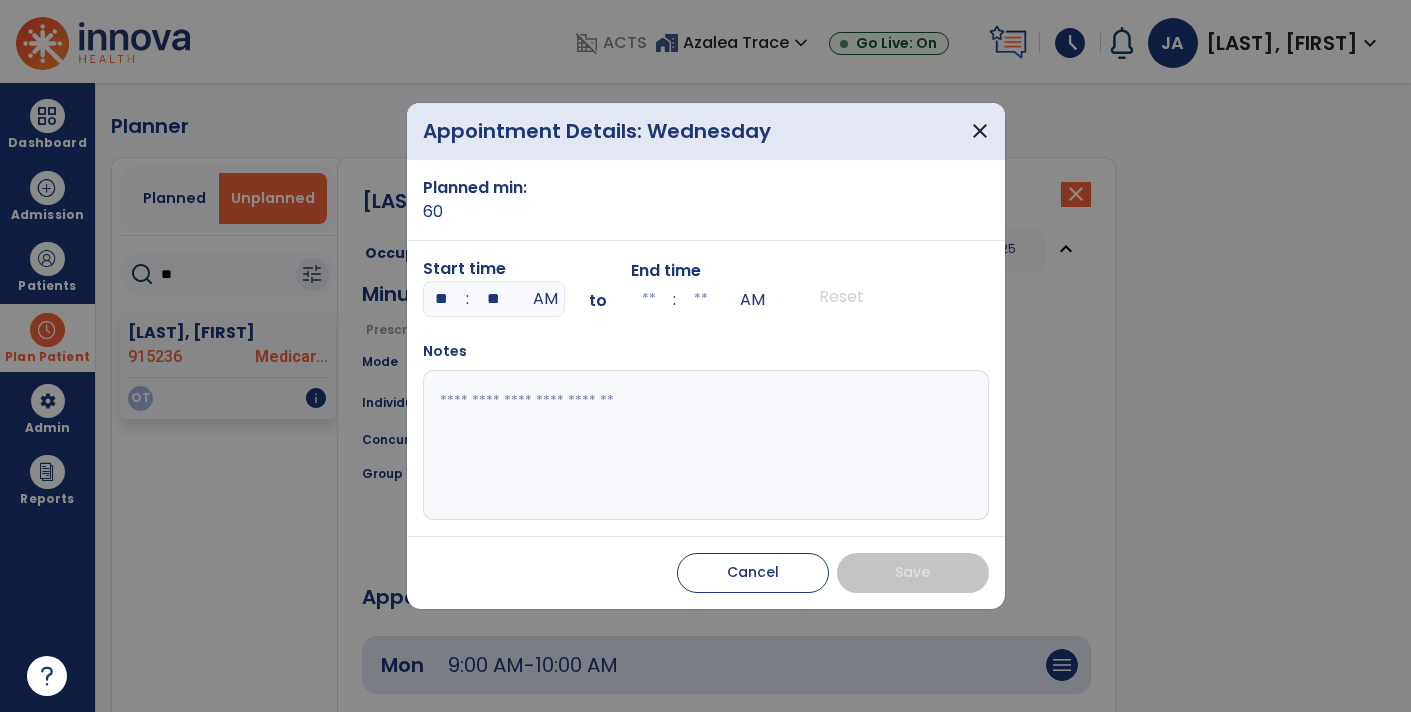 click on "Cancel    Save" at bounding box center (706, 572) 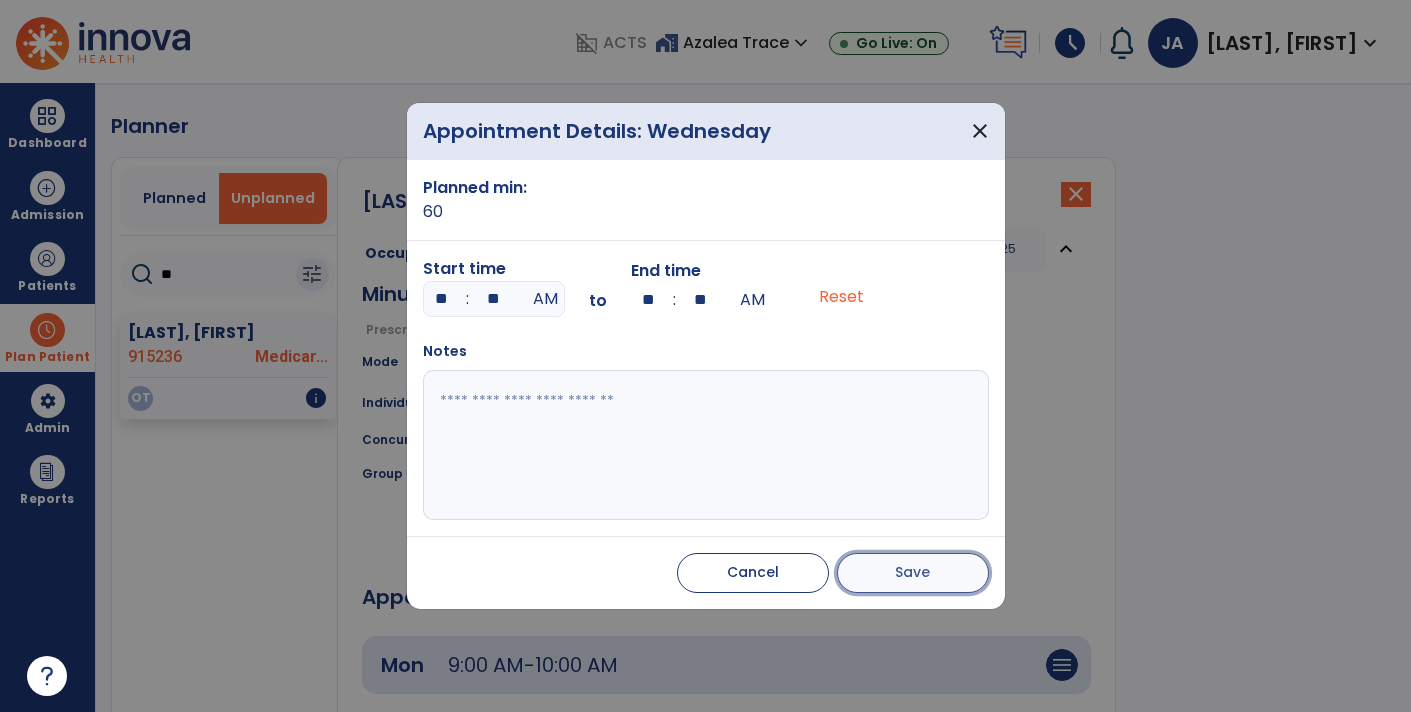 click on "Save" at bounding box center (913, 573) 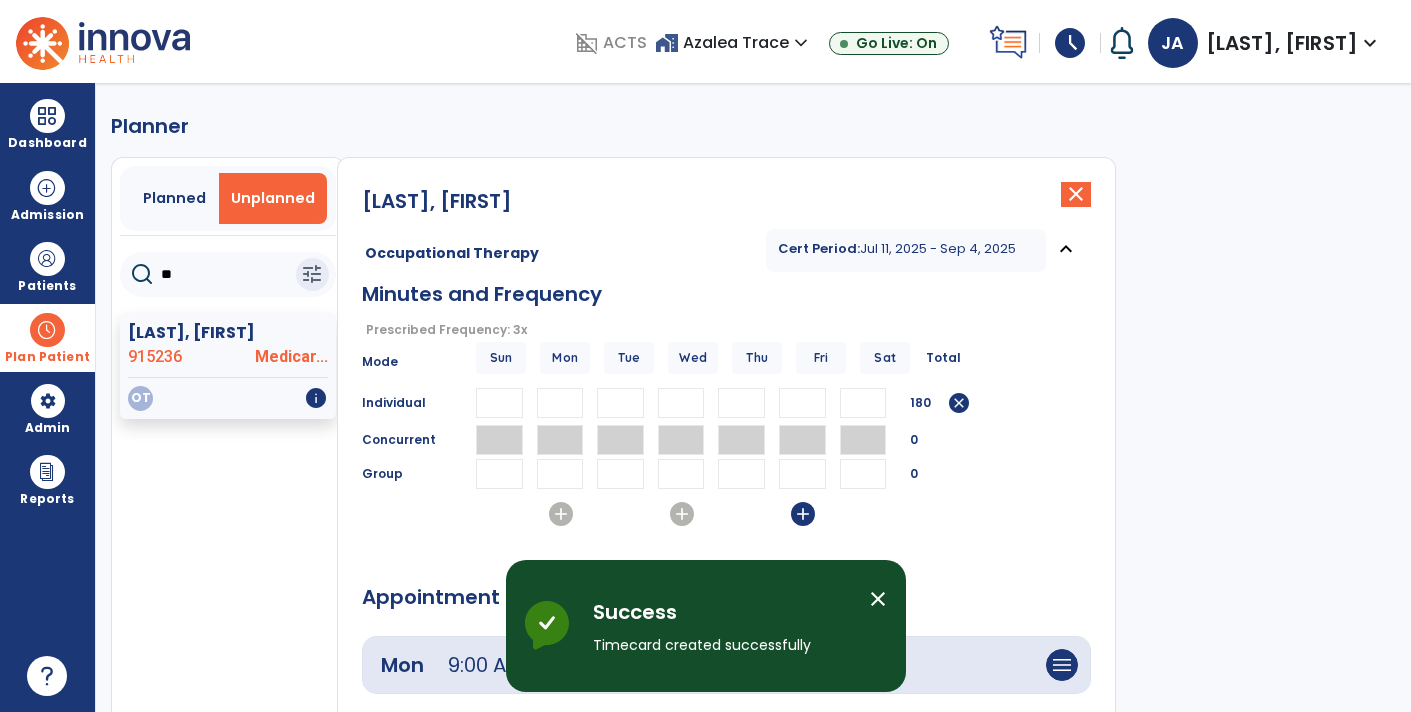 click on "add" at bounding box center (803, 514) 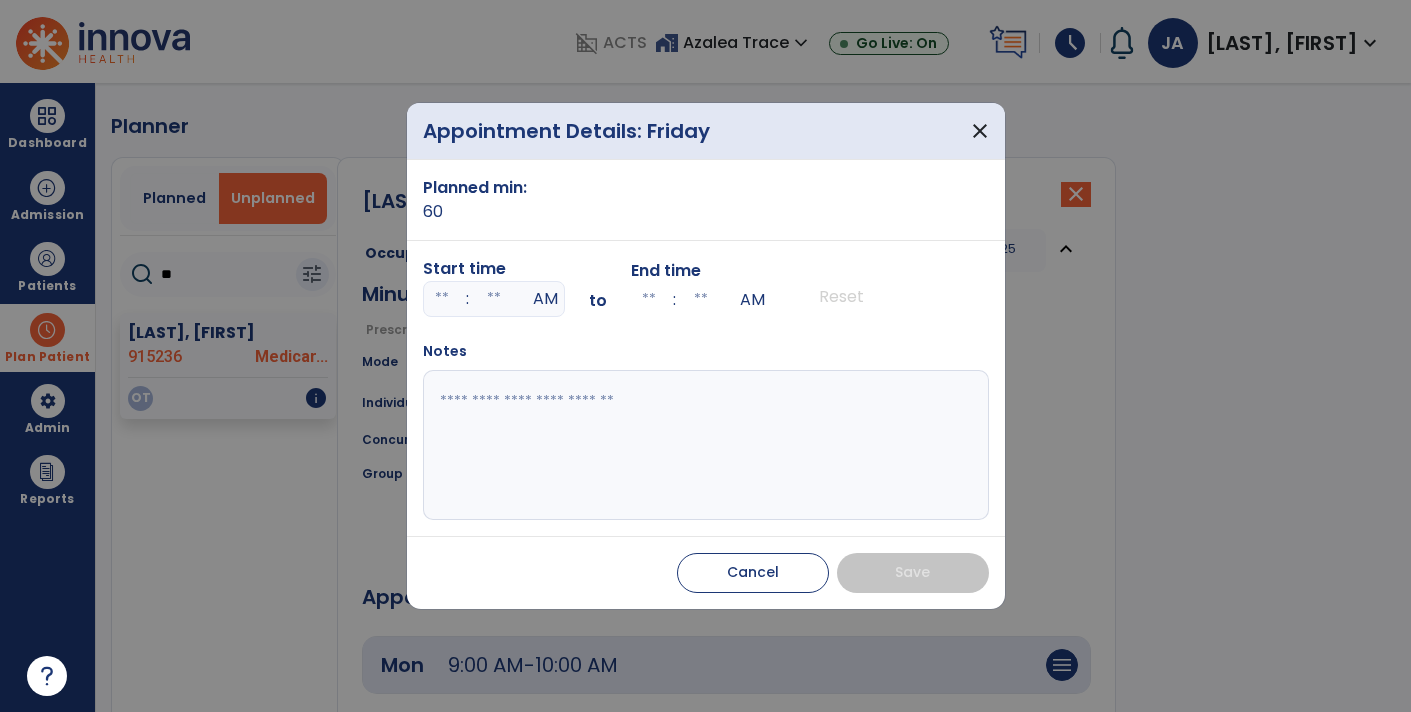 click at bounding box center [442, 299] 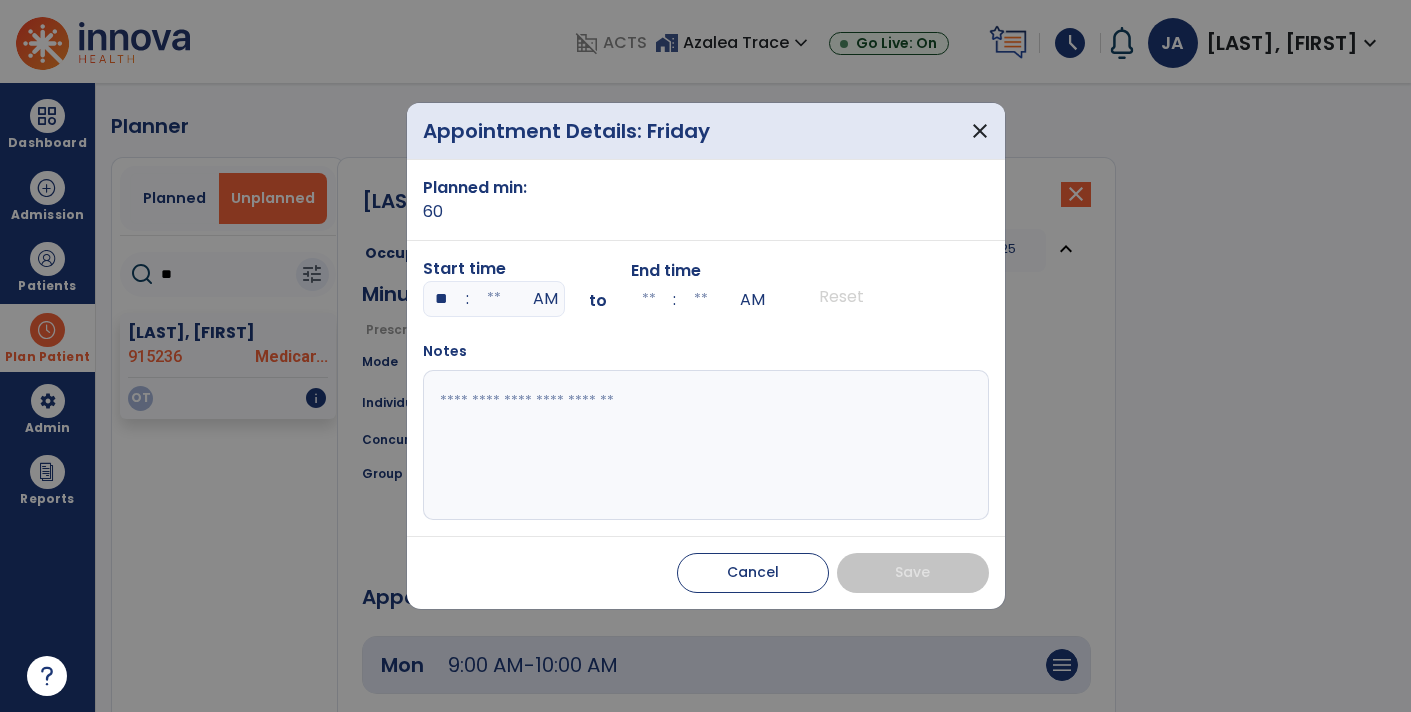 type on "**" 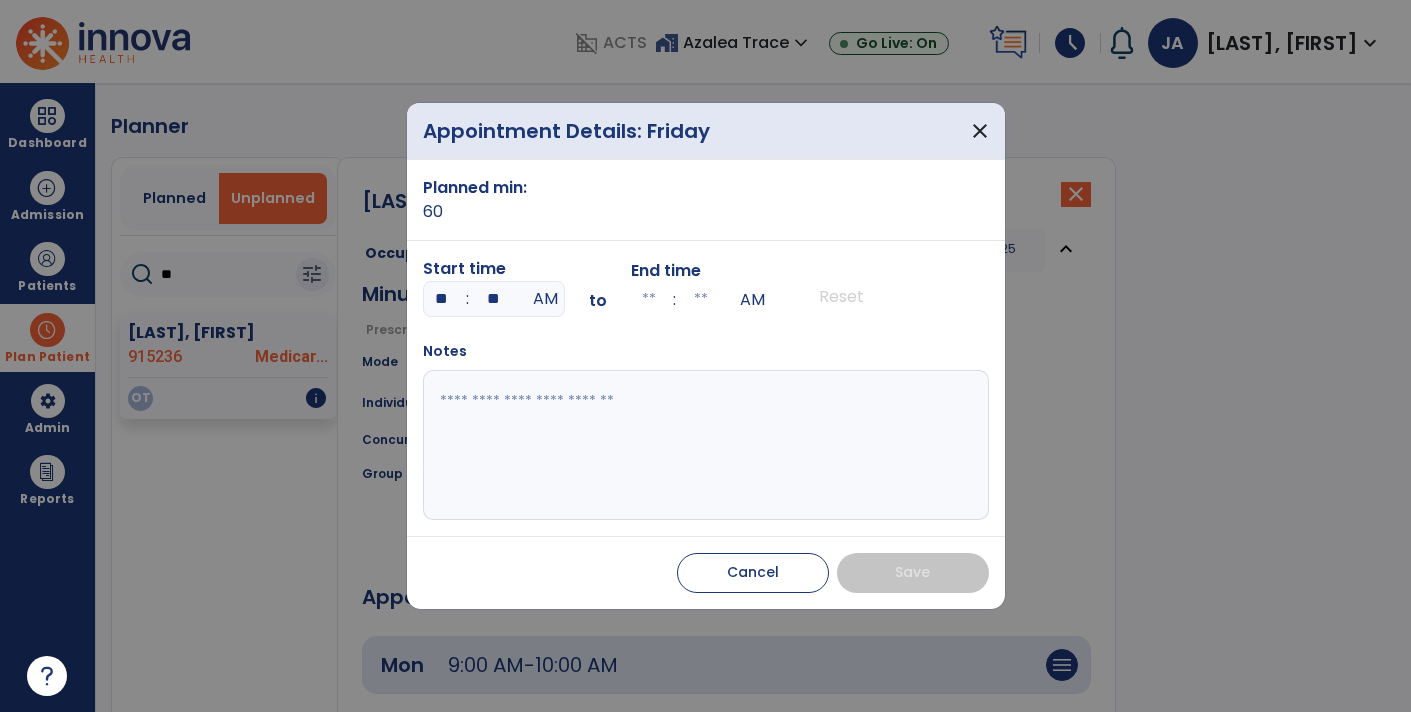 type on "**" 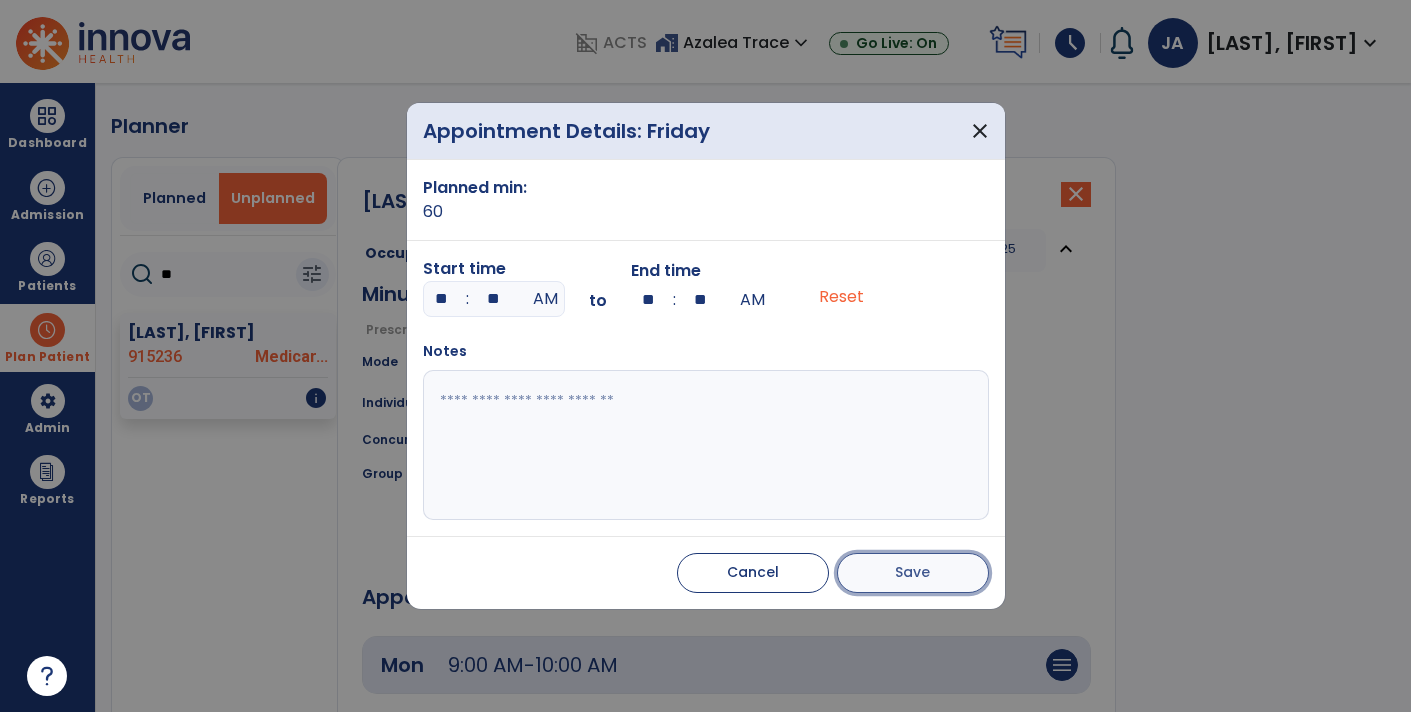 click on "Save" at bounding box center (913, 573) 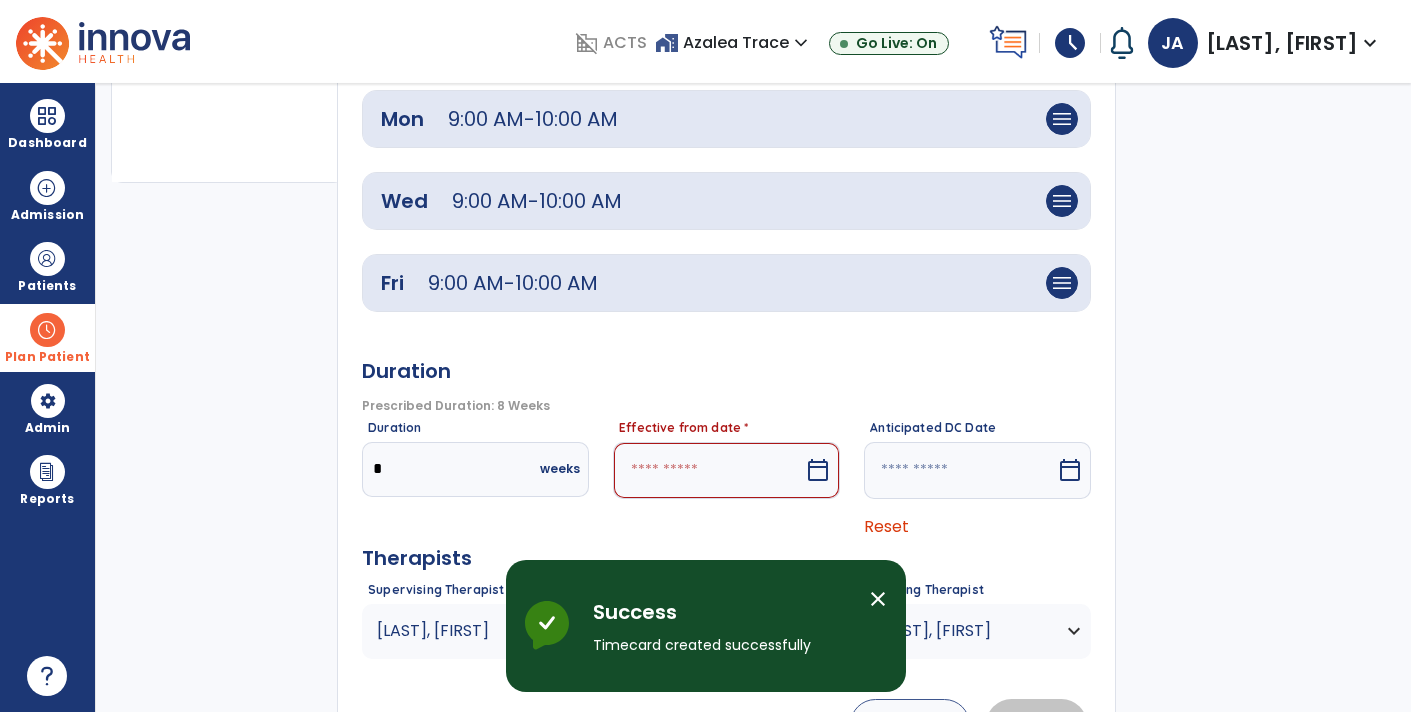 scroll, scrollTop: 629, scrollLeft: 0, axis: vertical 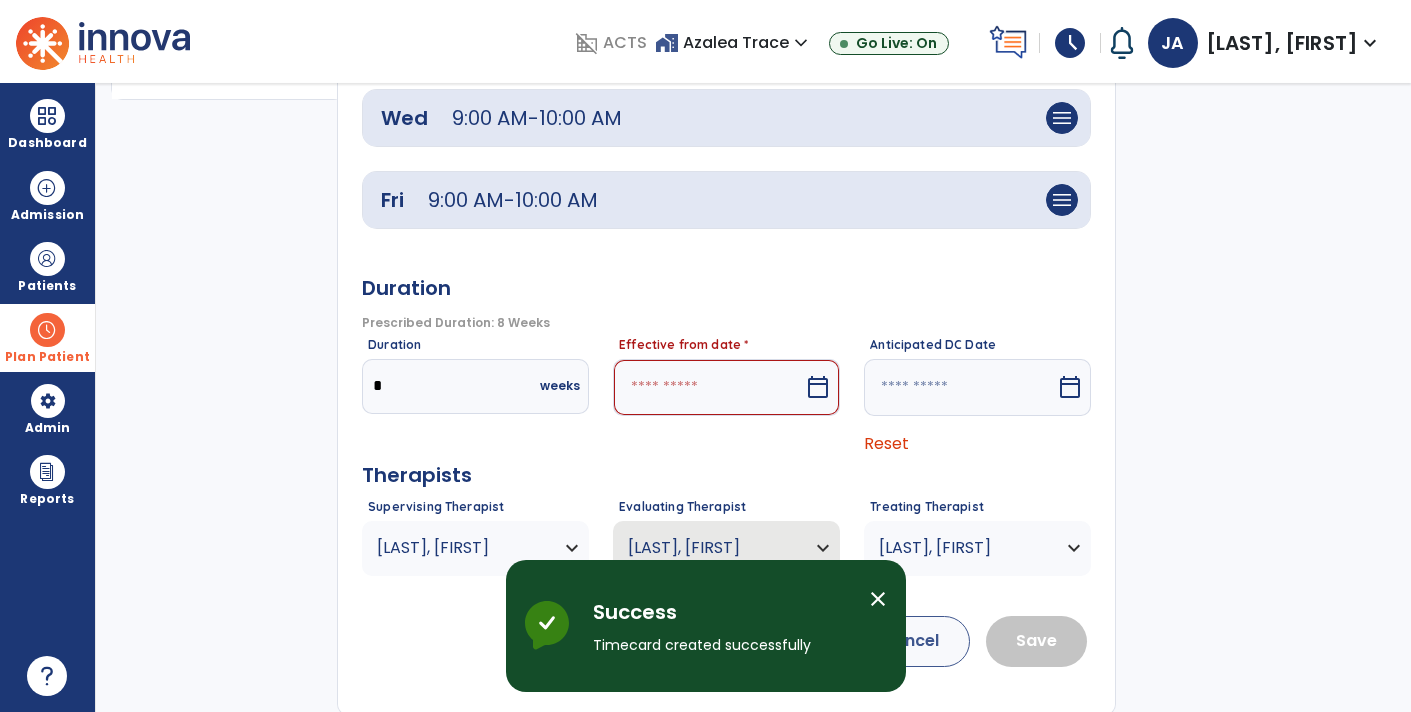 click at bounding box center (708, 387) 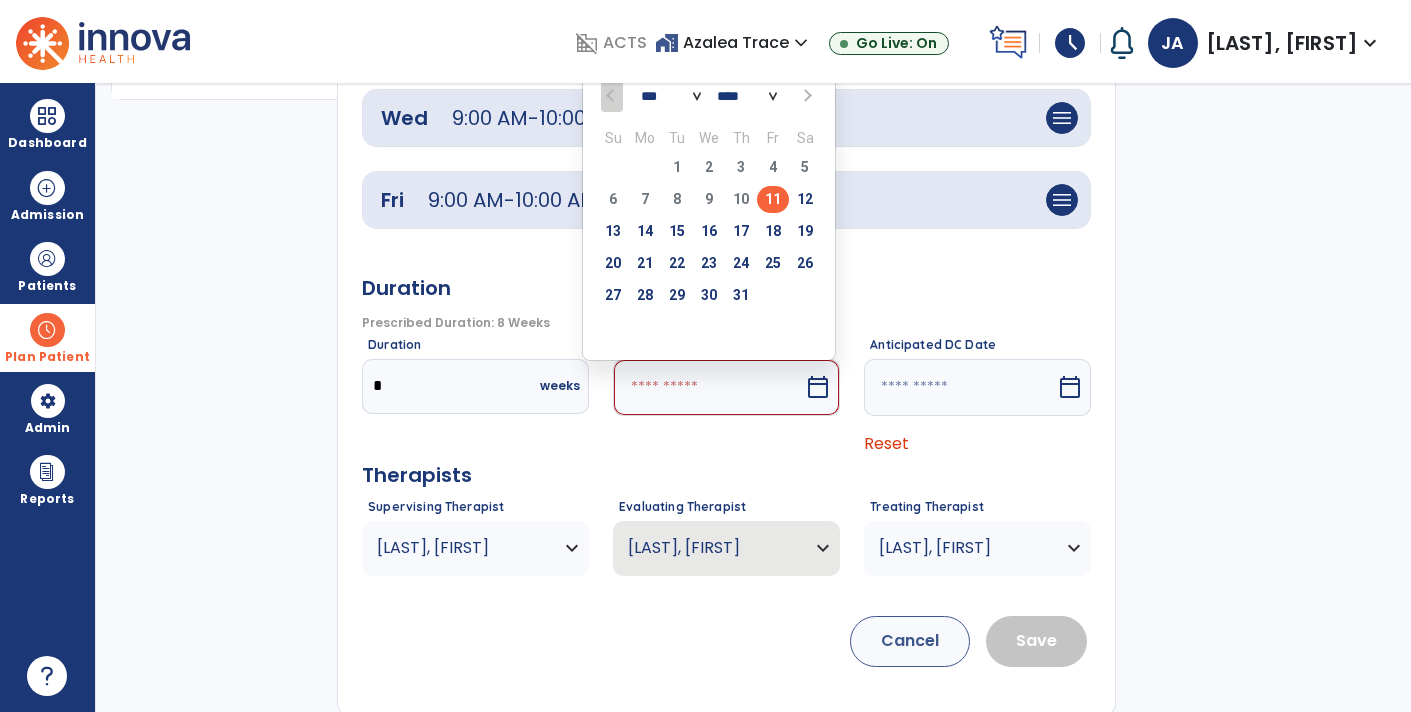 click on "11" at bounding box center (773, 199) 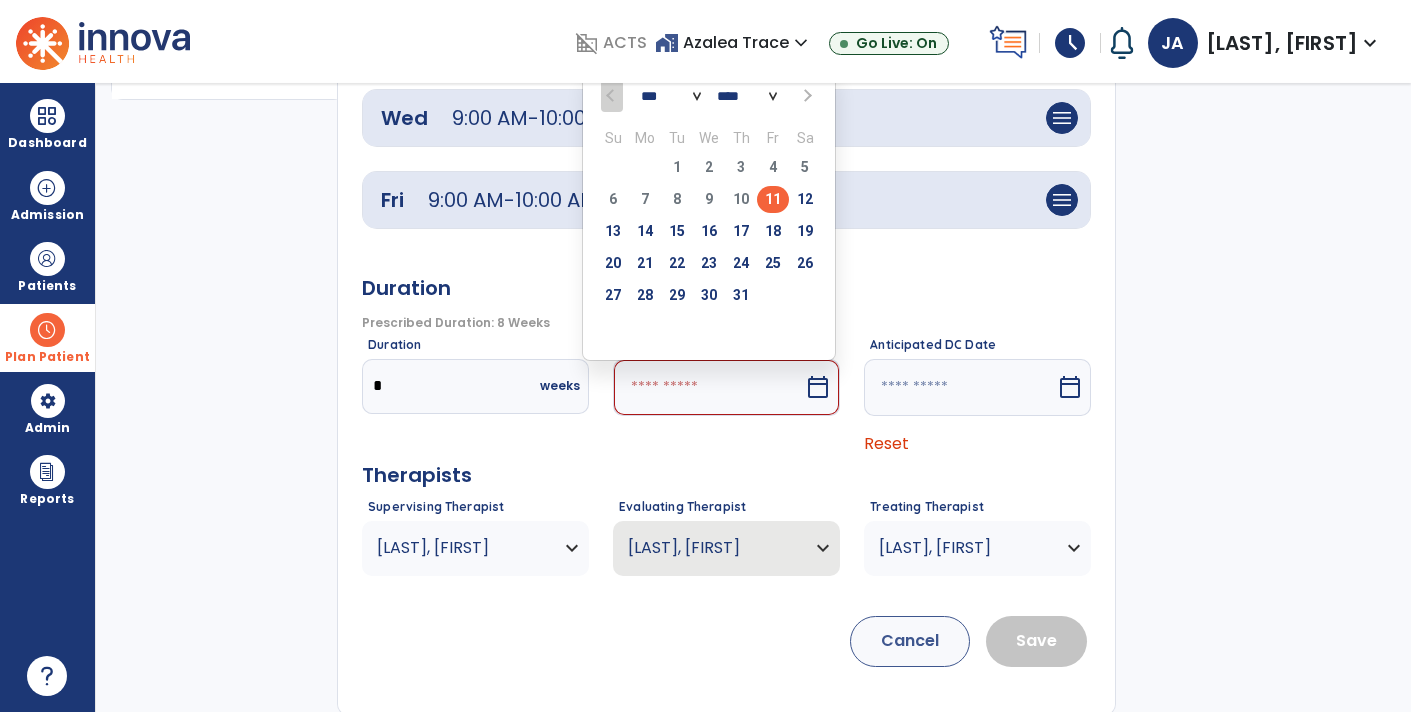 type on "*********" 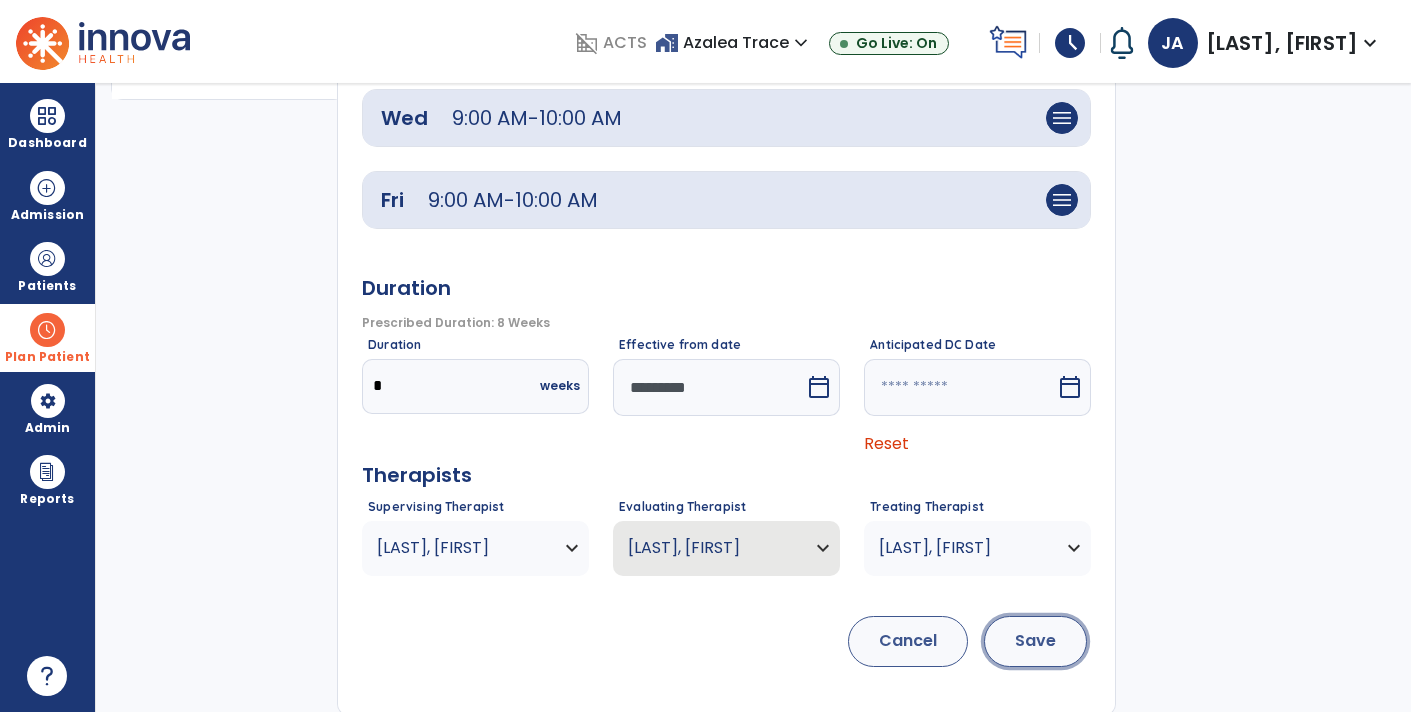 click on "Save" at bounding box center (1035, 641) 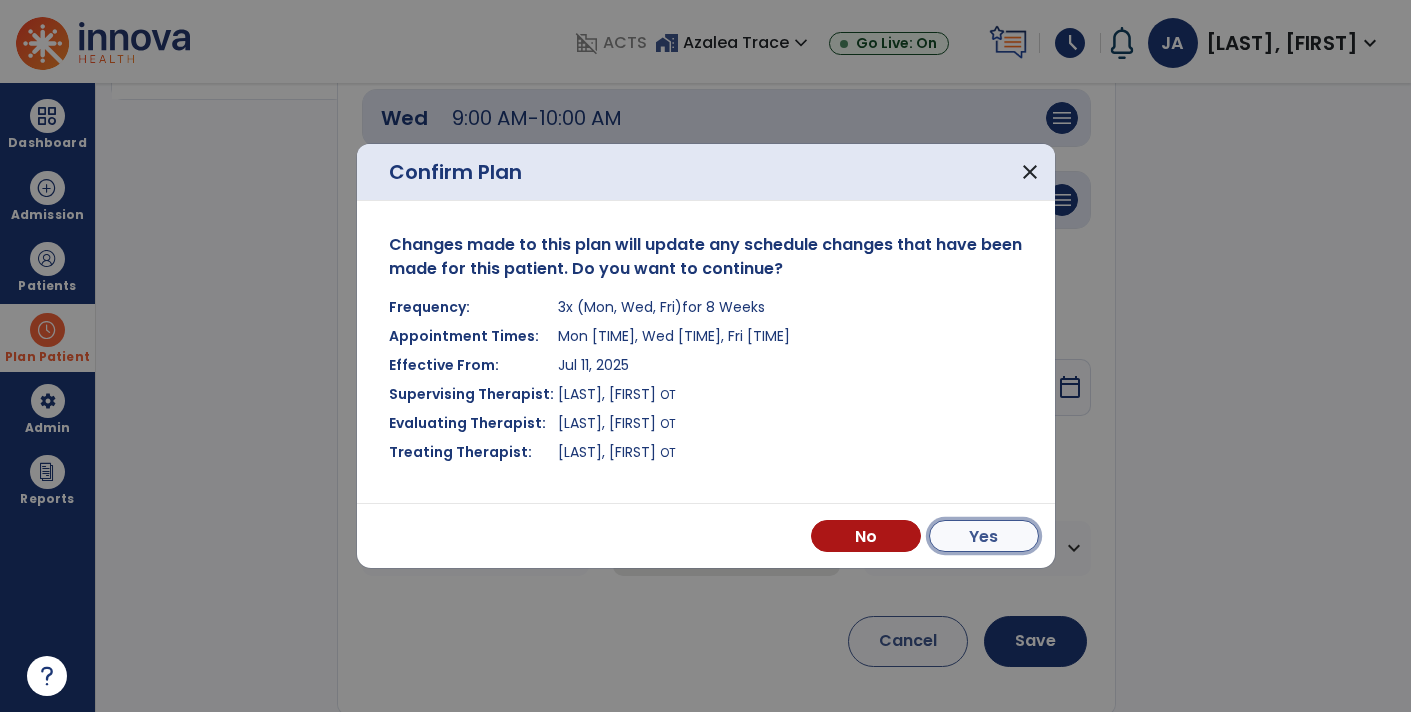 click on "Yes" at bounding box center (984, 536) 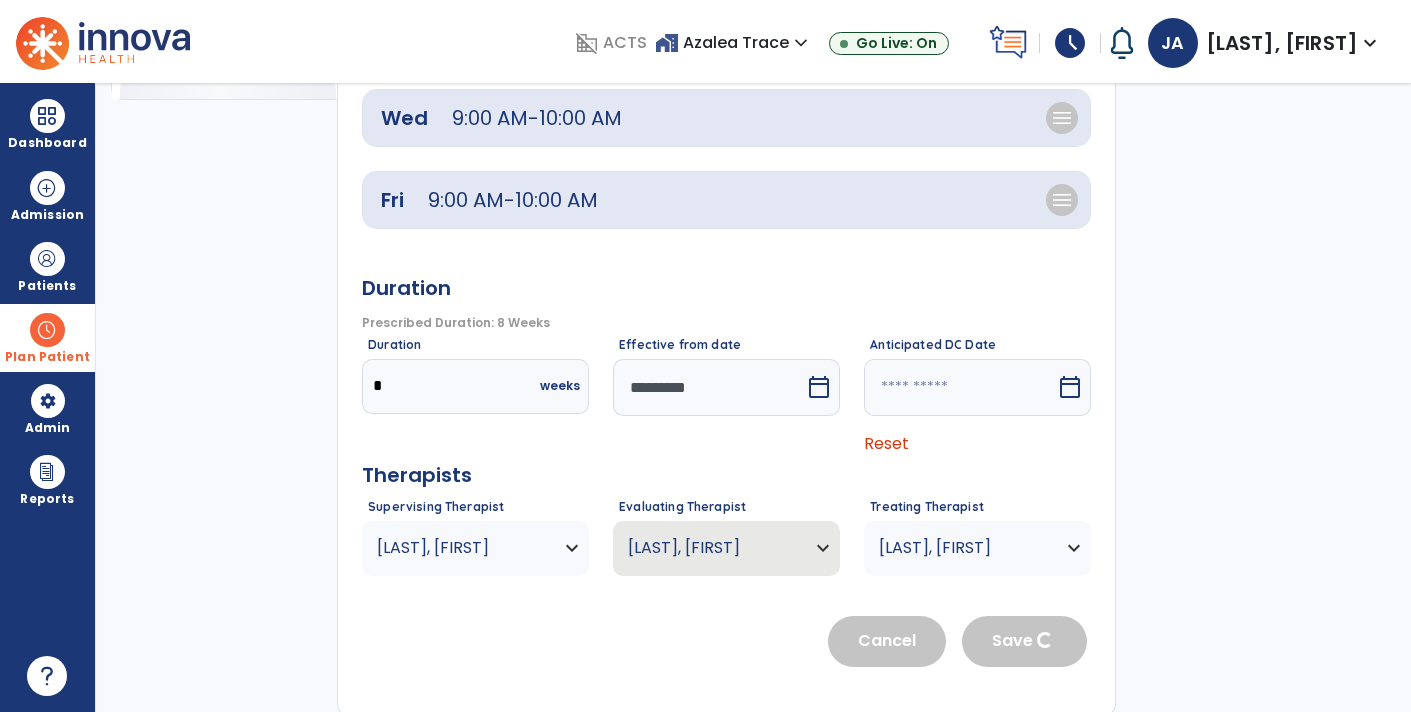 scroll, scrollTop: 374, scrollLeft: 0, axis: vertical 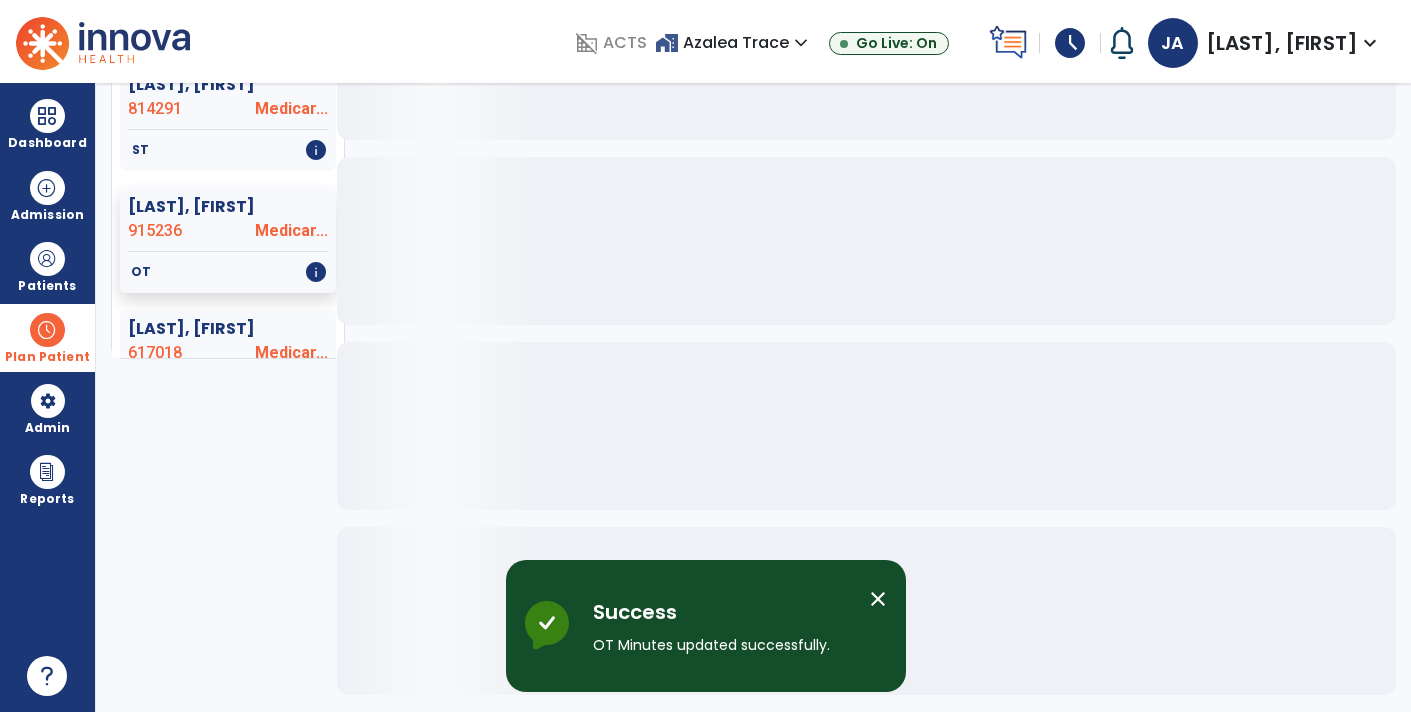 click at bounding box center (47, 330) 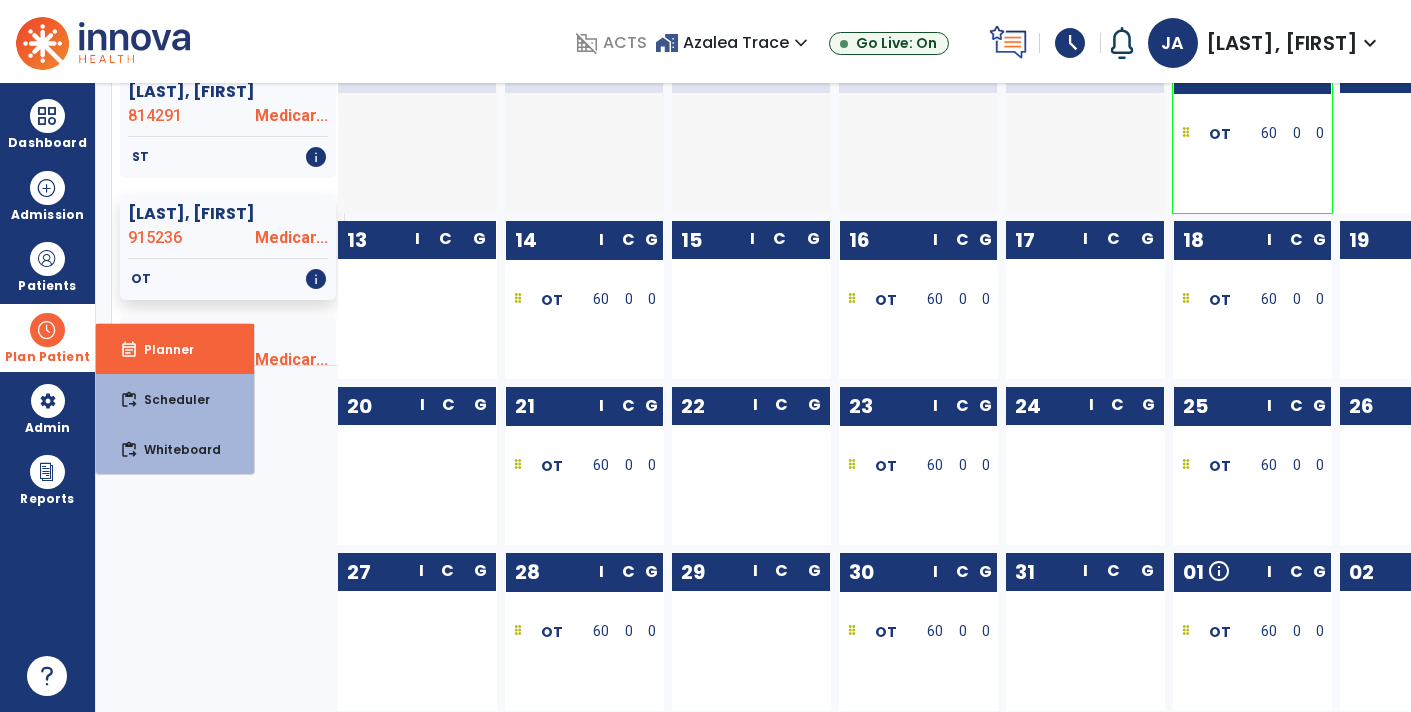 scroll, scrollTop: 362, scrollLeft: 0, axis: vertical 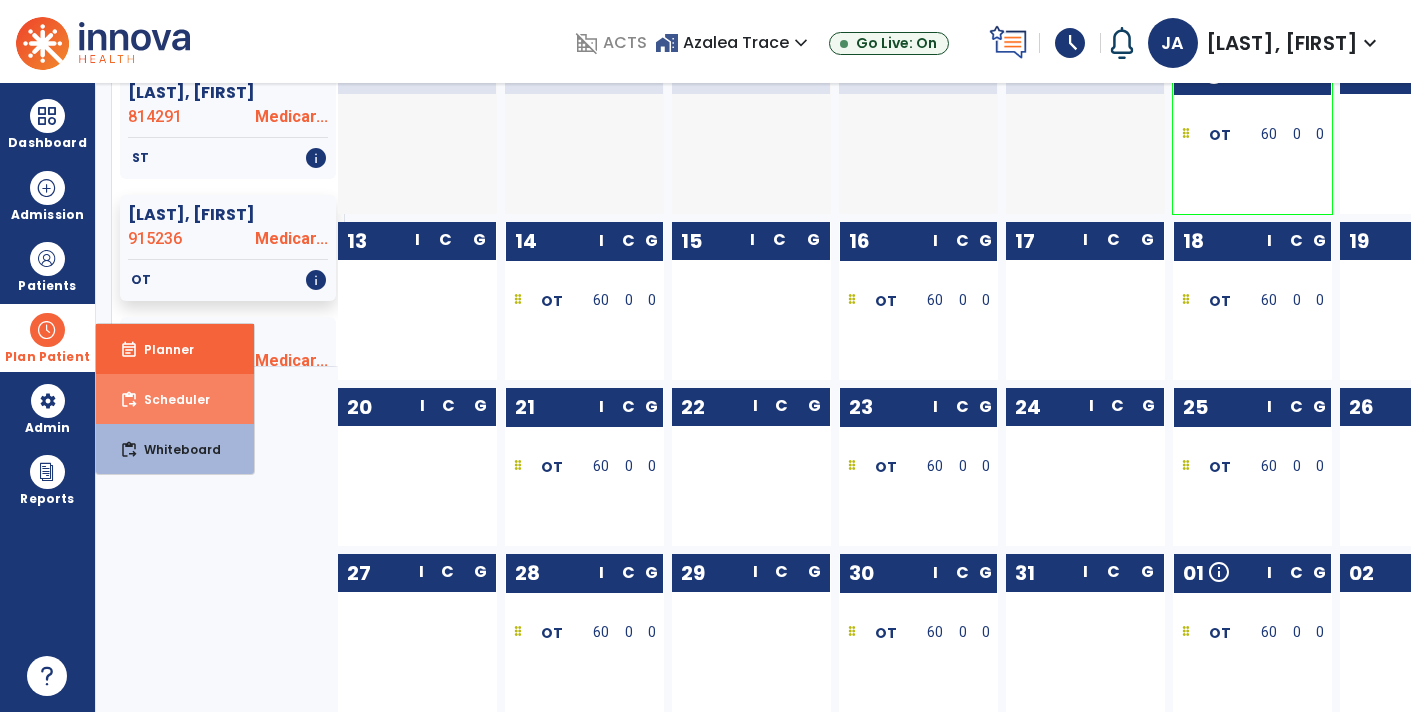 click on "Scheduler" at bounding box center [169, 399] 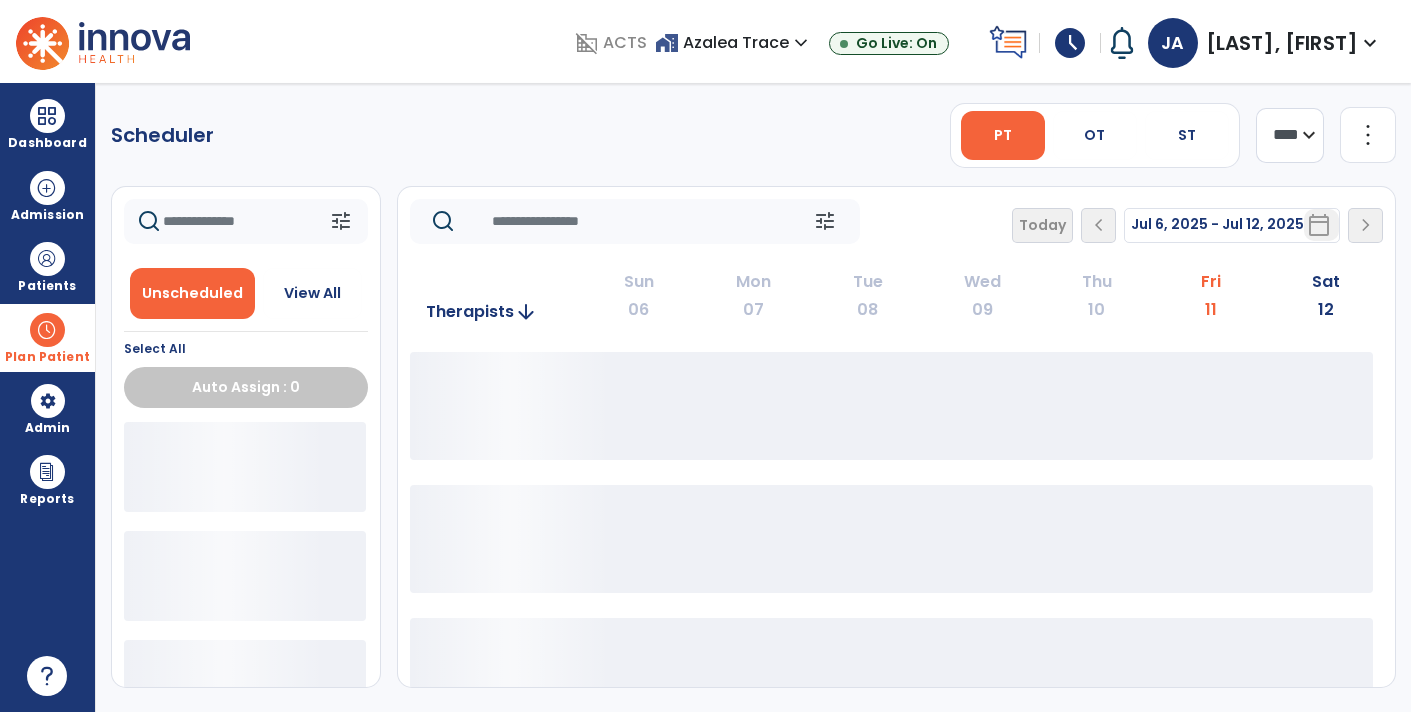 scroll, scrollTop: 0, scrollLeft: 0, axis: both 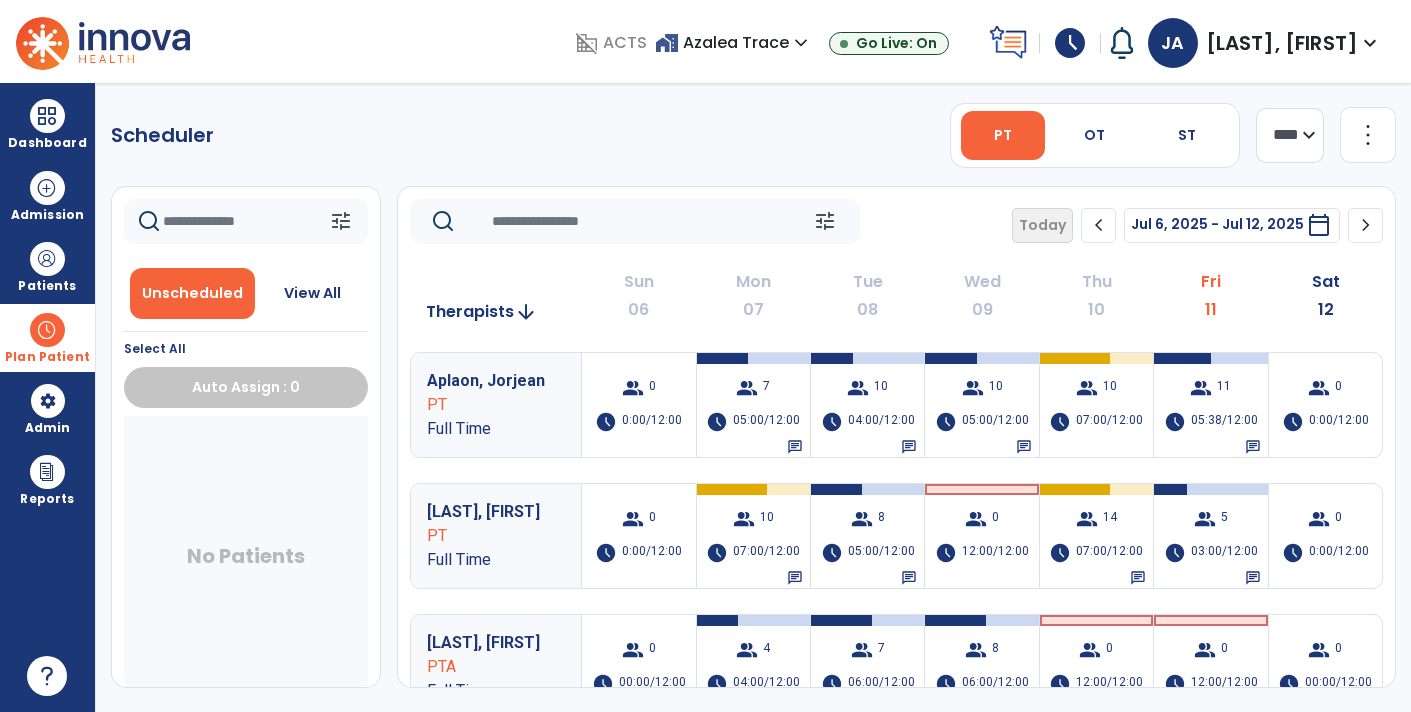 click on "chevron_right" 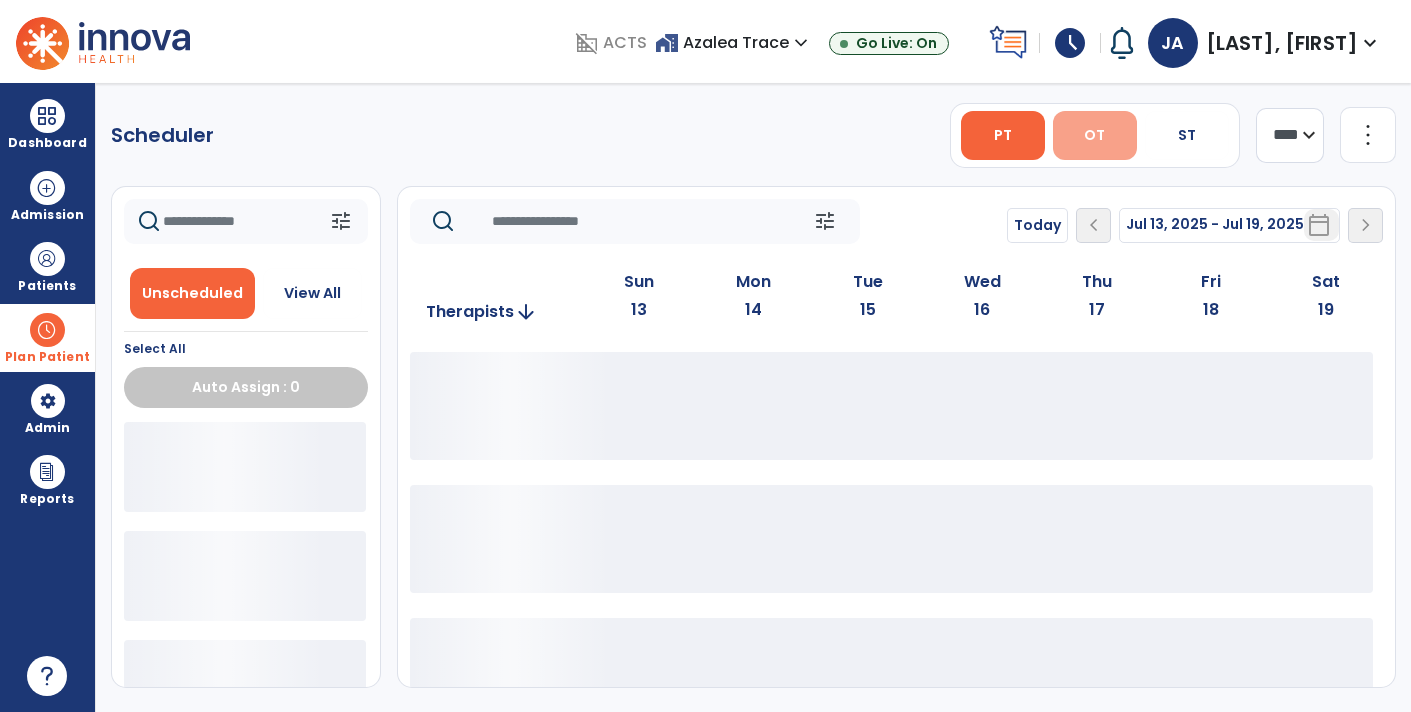 click on "OT" at bounding box center [1094, 135] 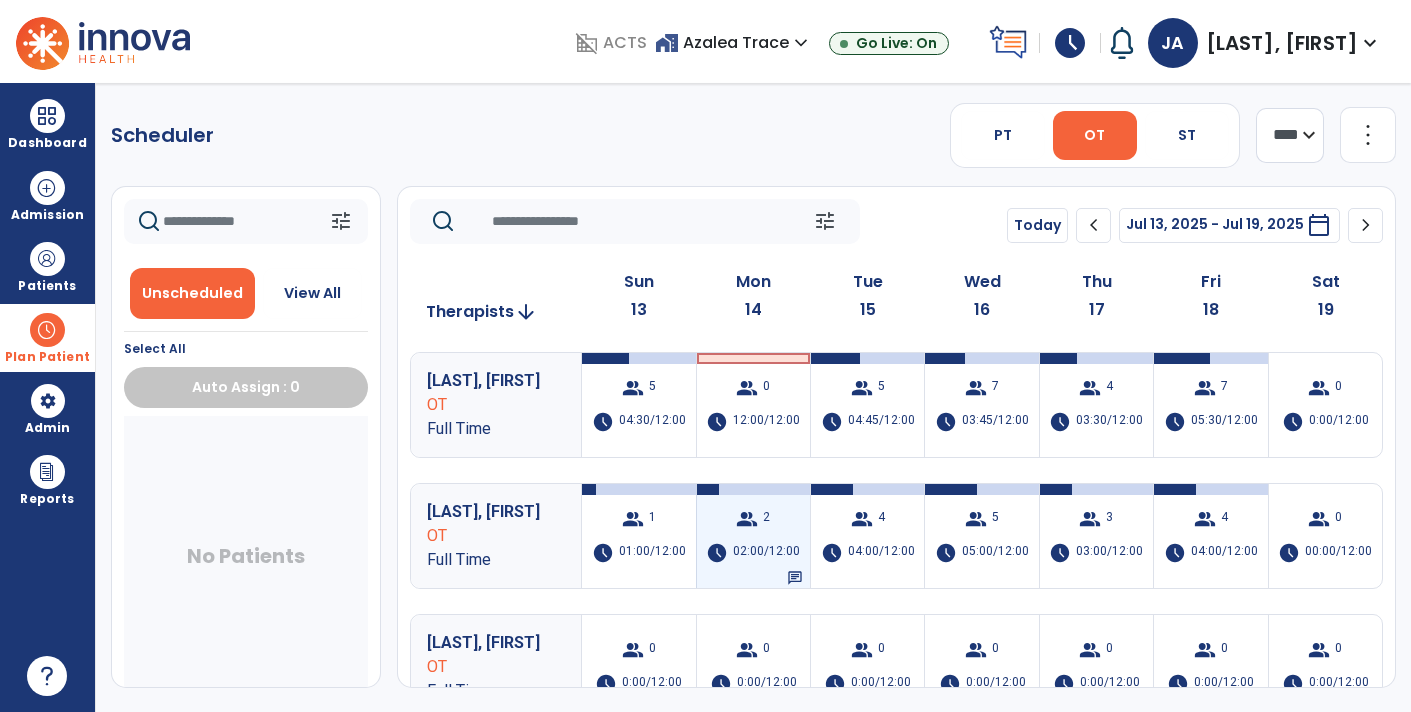 click on "02:00/12:00" at bounding box center [766, 553] 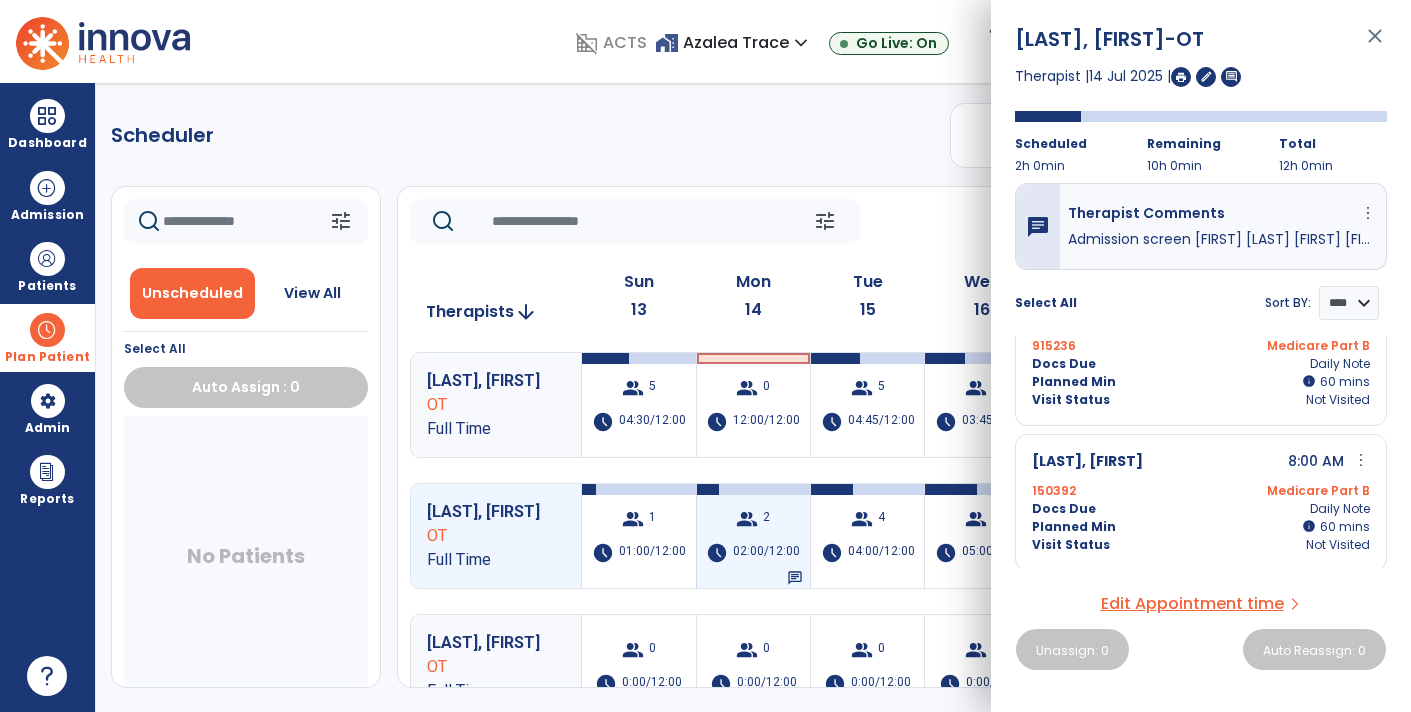 scroll, scrollTop: 0, scrollLeft: 0, axis: both 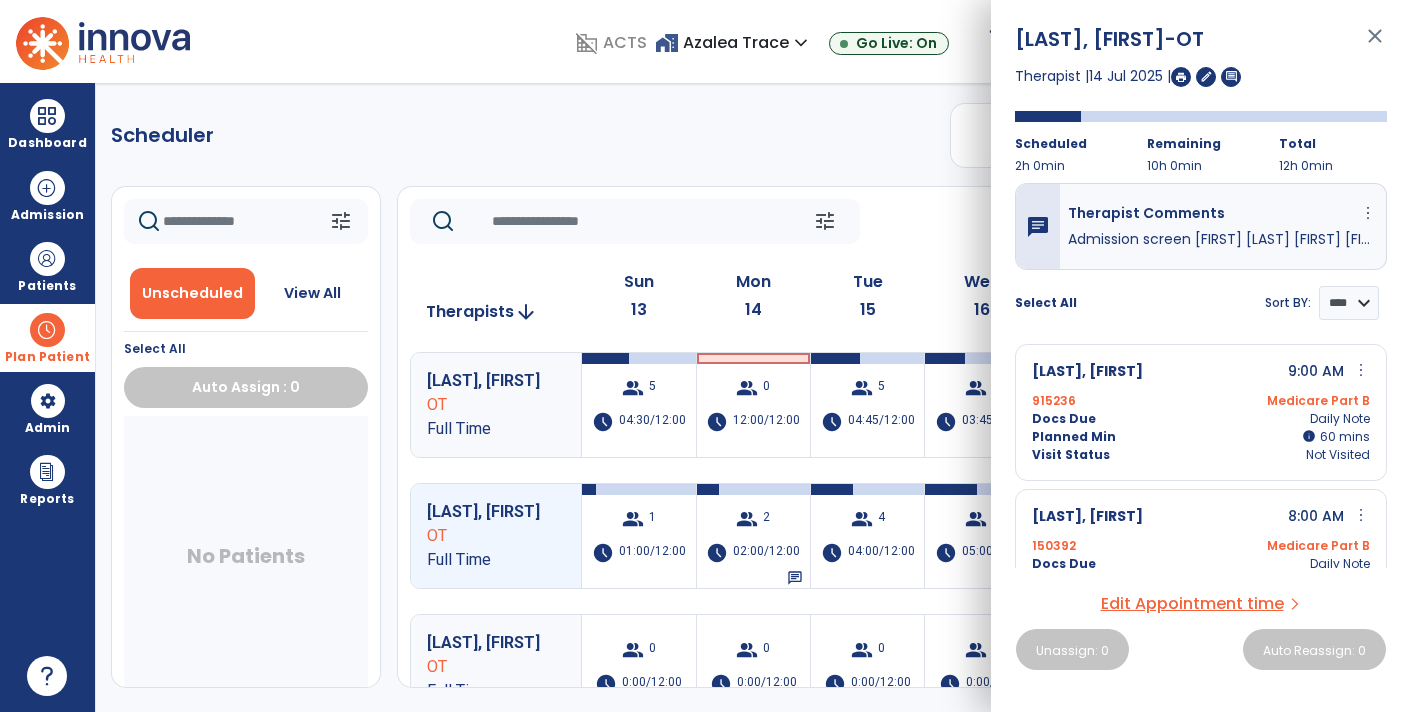 click on "close" at bounding box center (1375, 45) 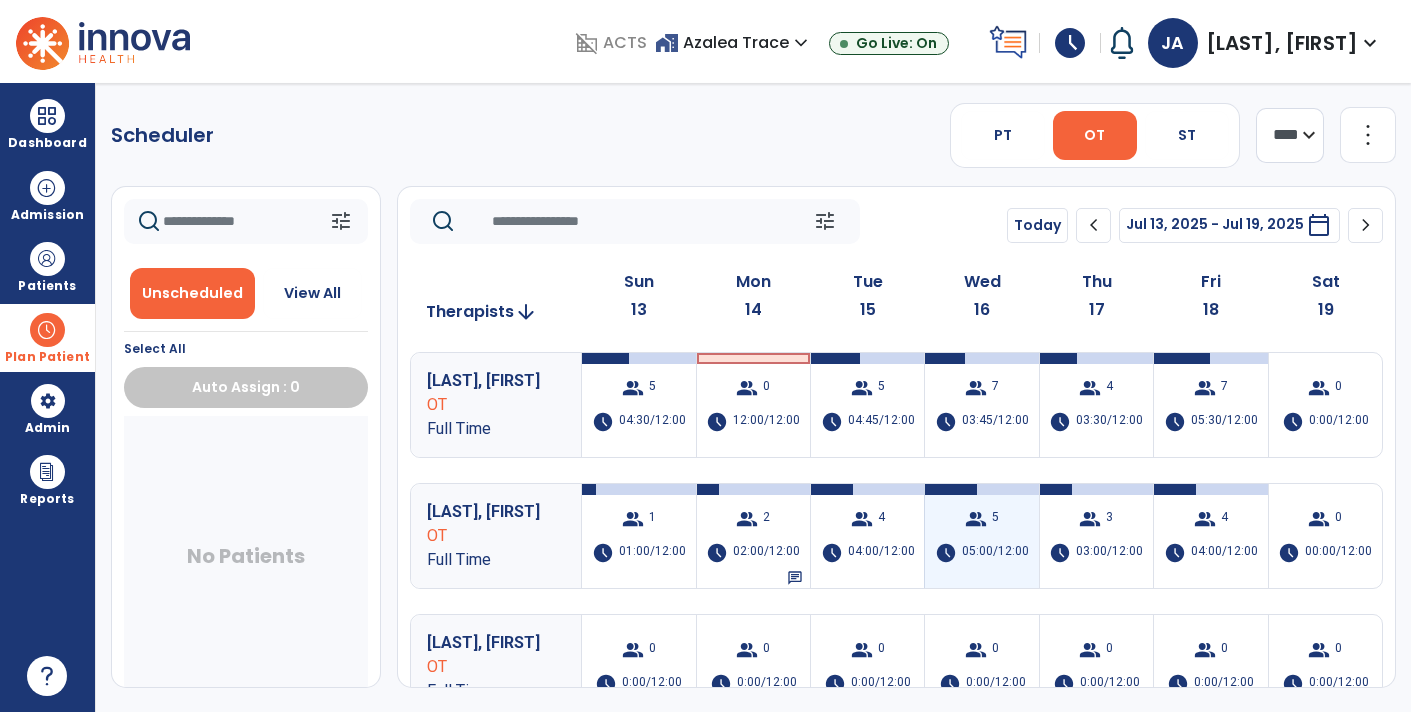 click on "group  5  schedule  05:00/12:00" at bounding box center (981, 536) 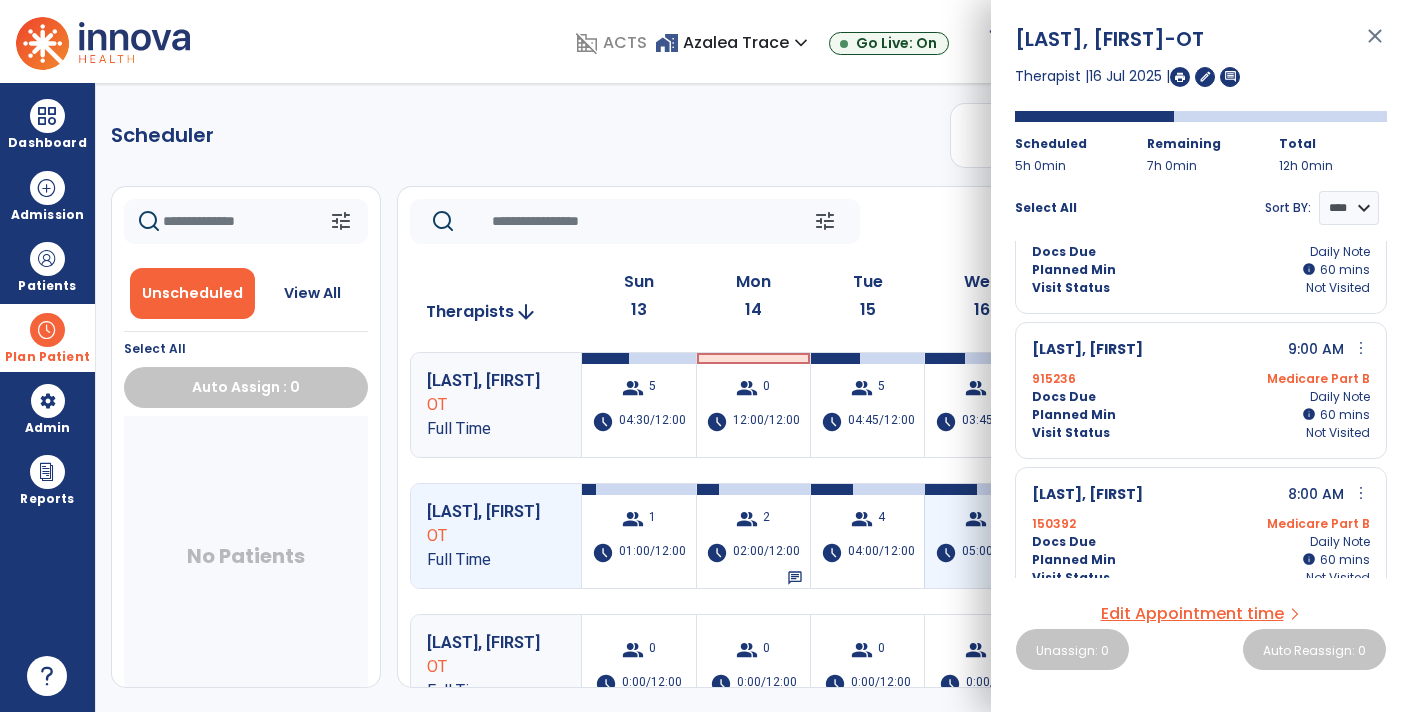 scroll, scrollTop: 72, scrollLeft: 0, axis: vertical 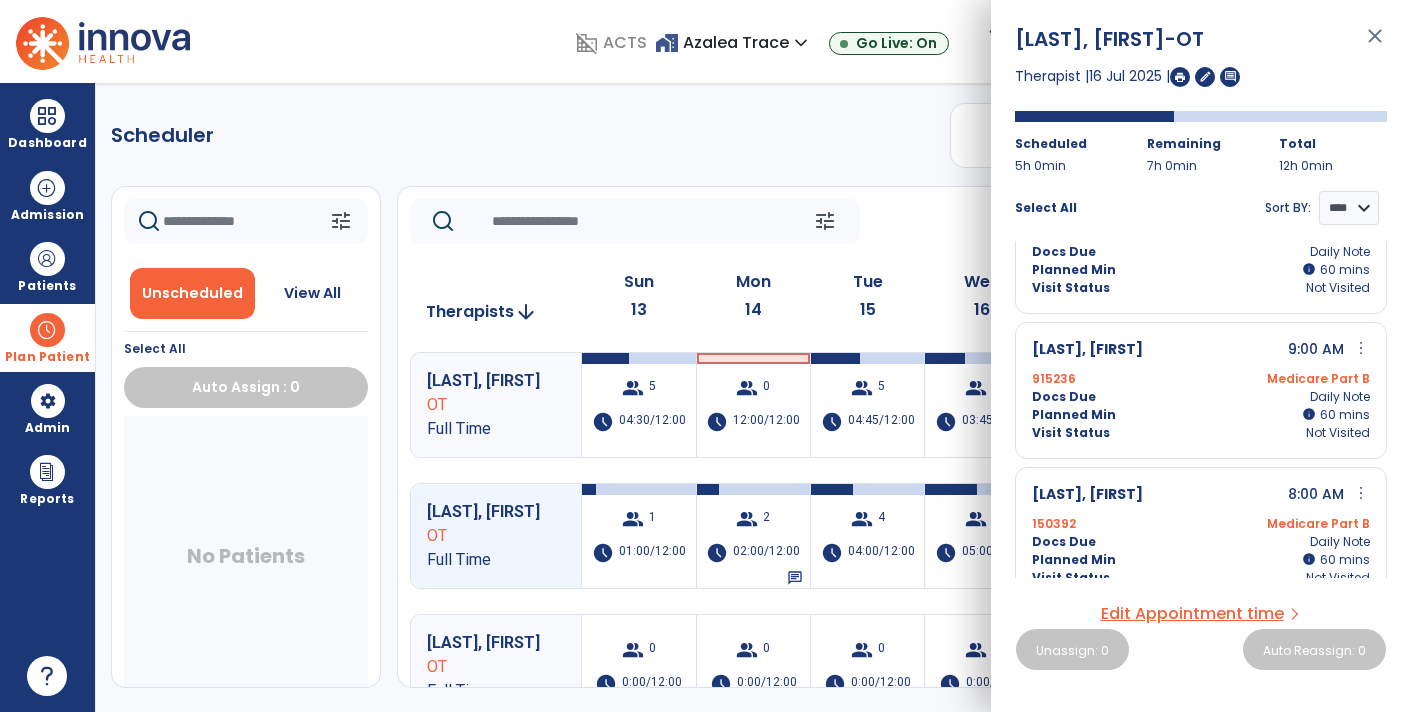 click on "close" at bounding box center (1375, 45) 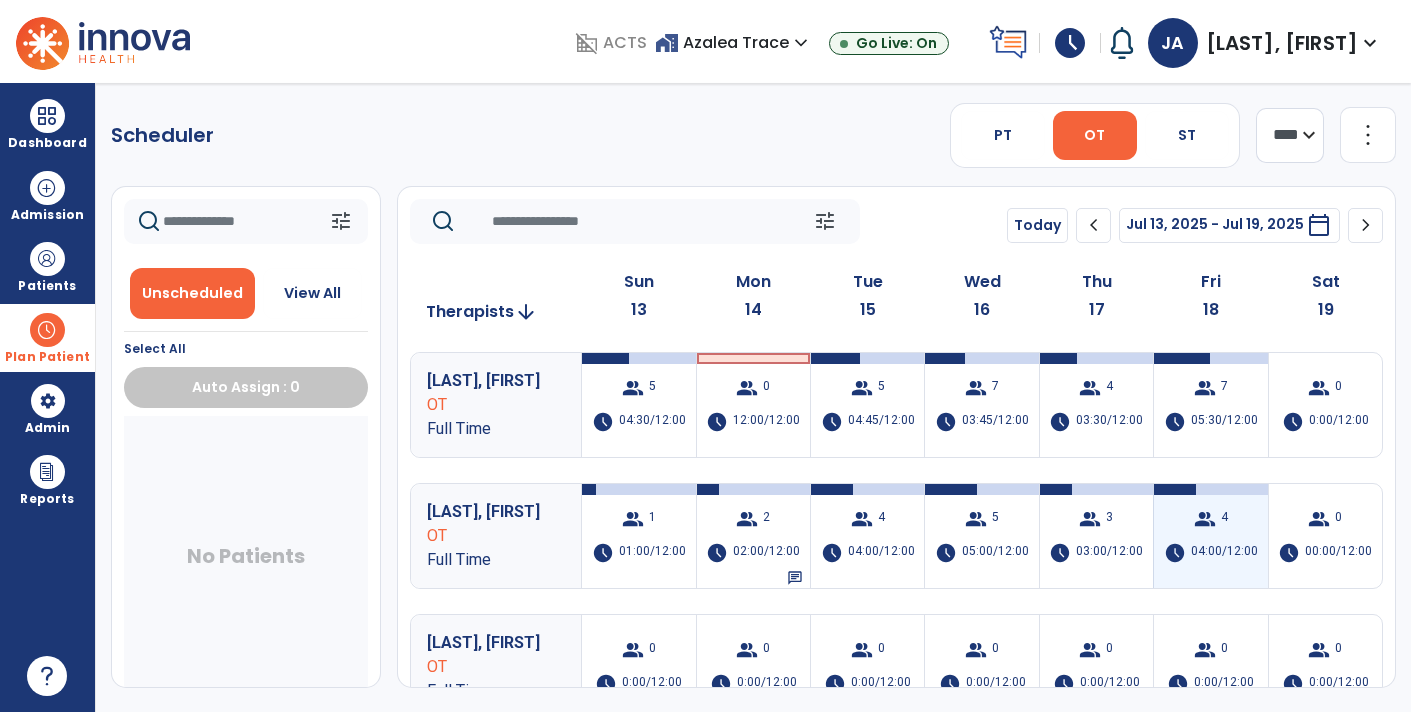 click on "group  4" at bounding box center (1211, 519) 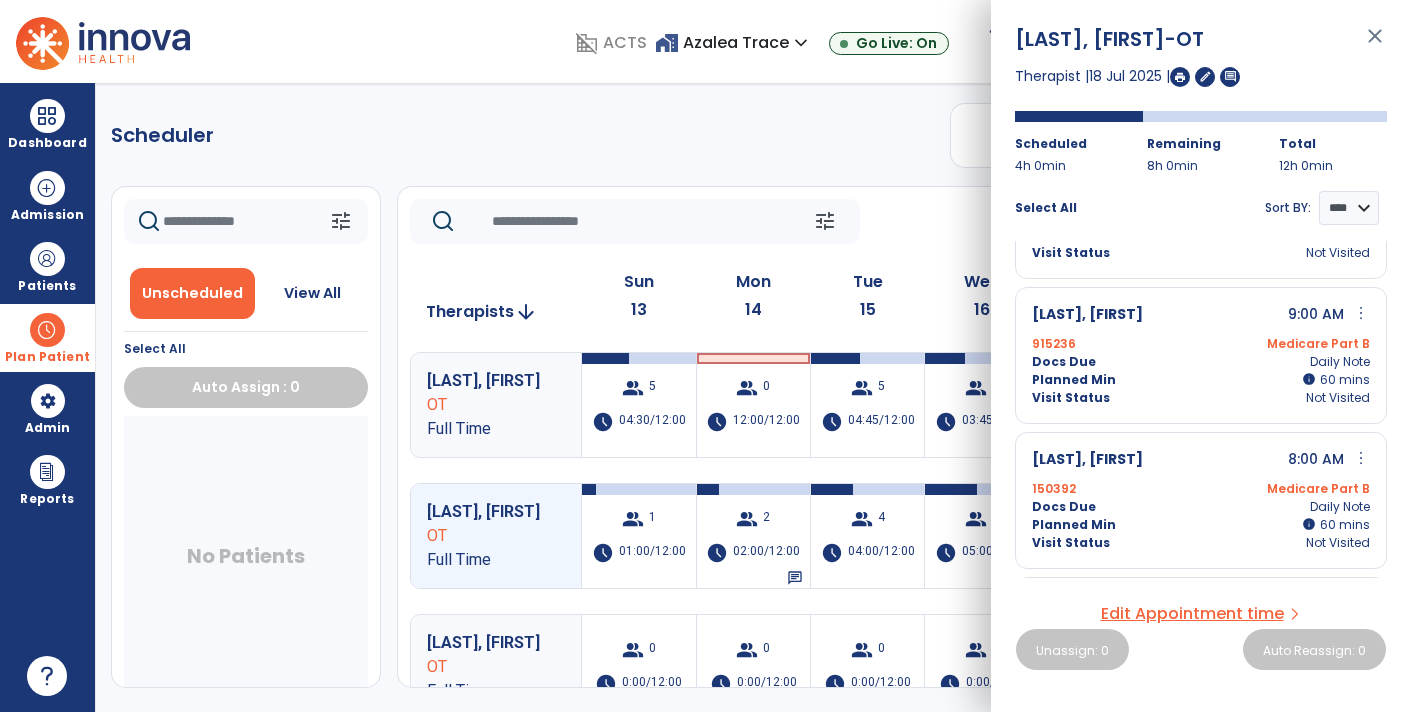 scroll, scrollTop: 108, scrollLeft: 0, axis: vertical 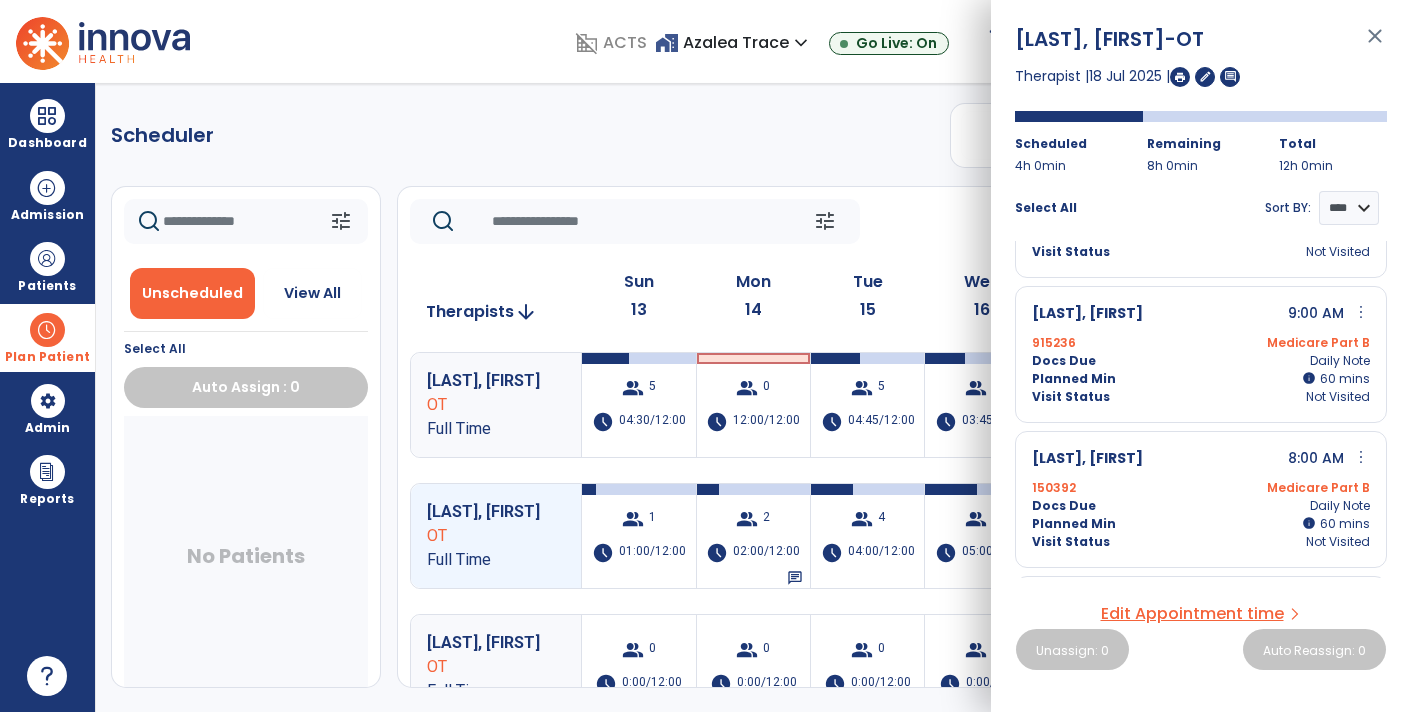 click on "close" at bounding box center [1375, 45] 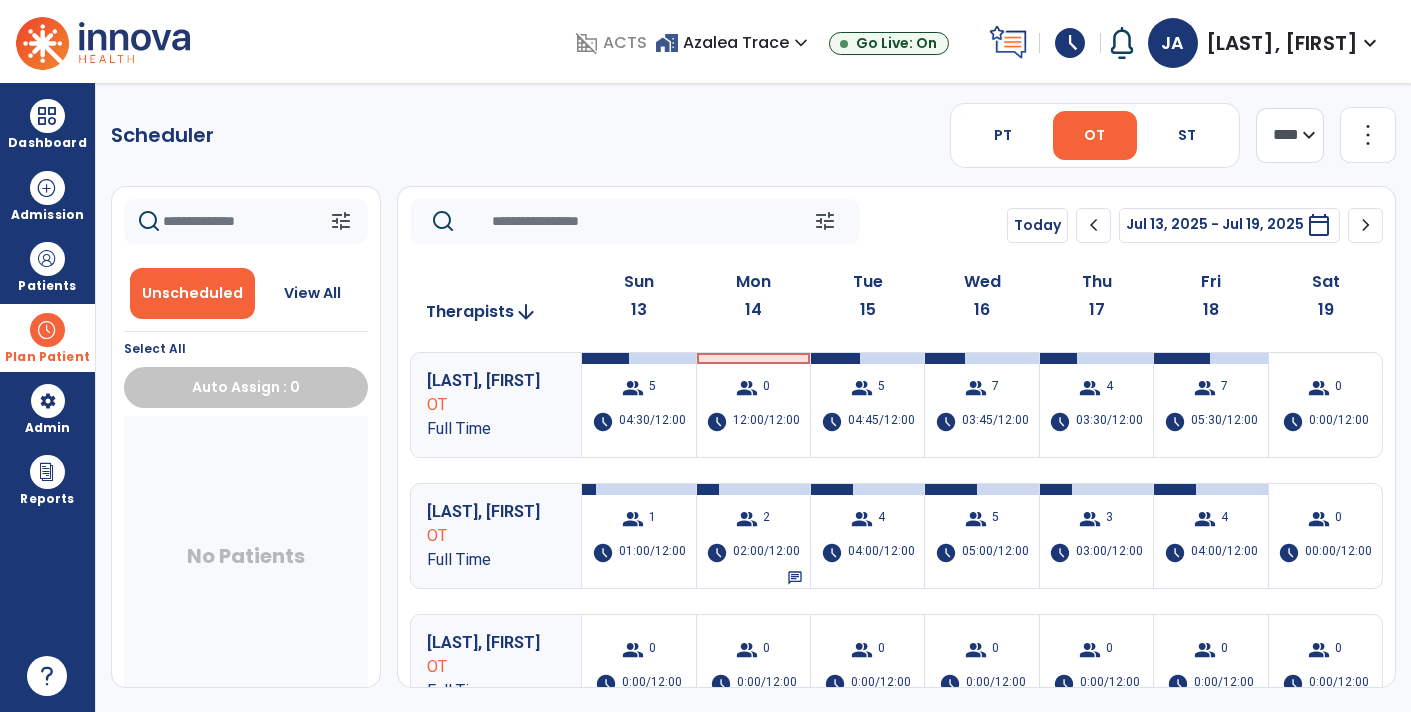 click on "chevron_right" 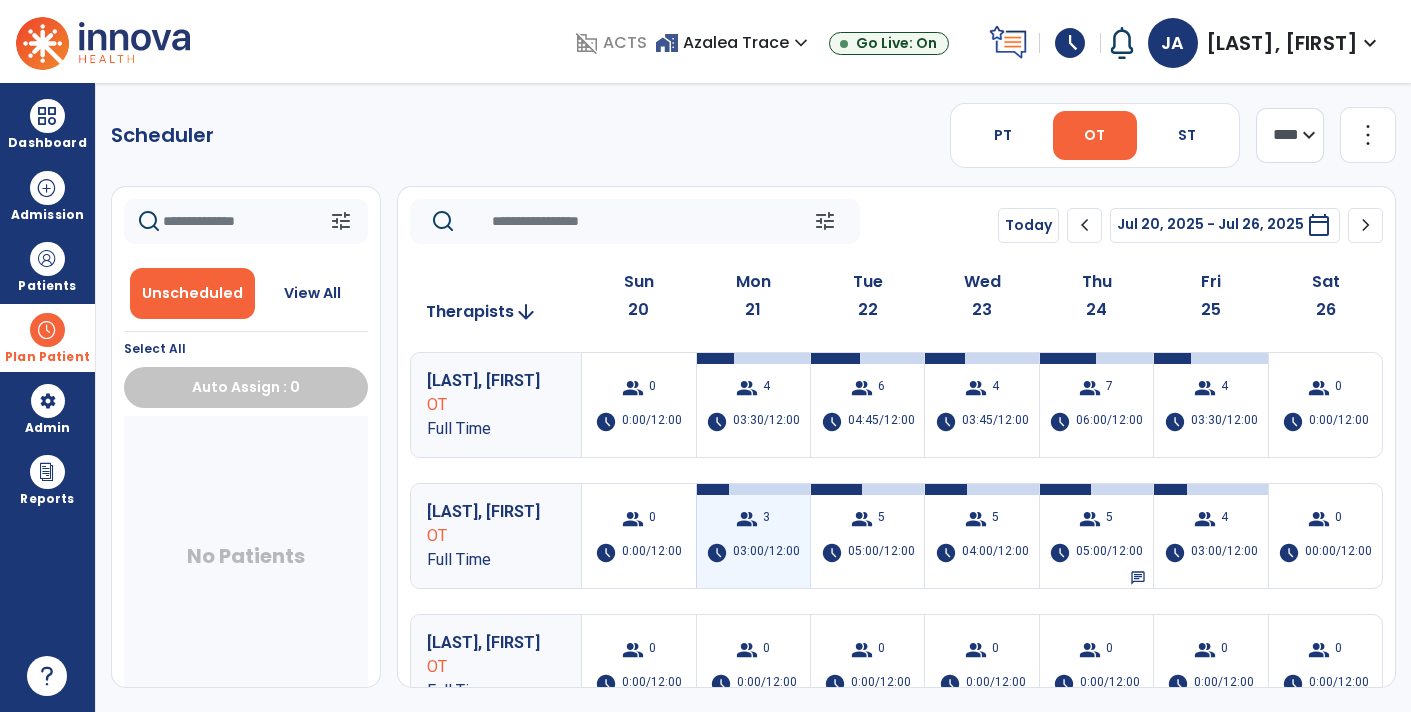 click on "03:00/12:00" at bounding box center (766, 553) 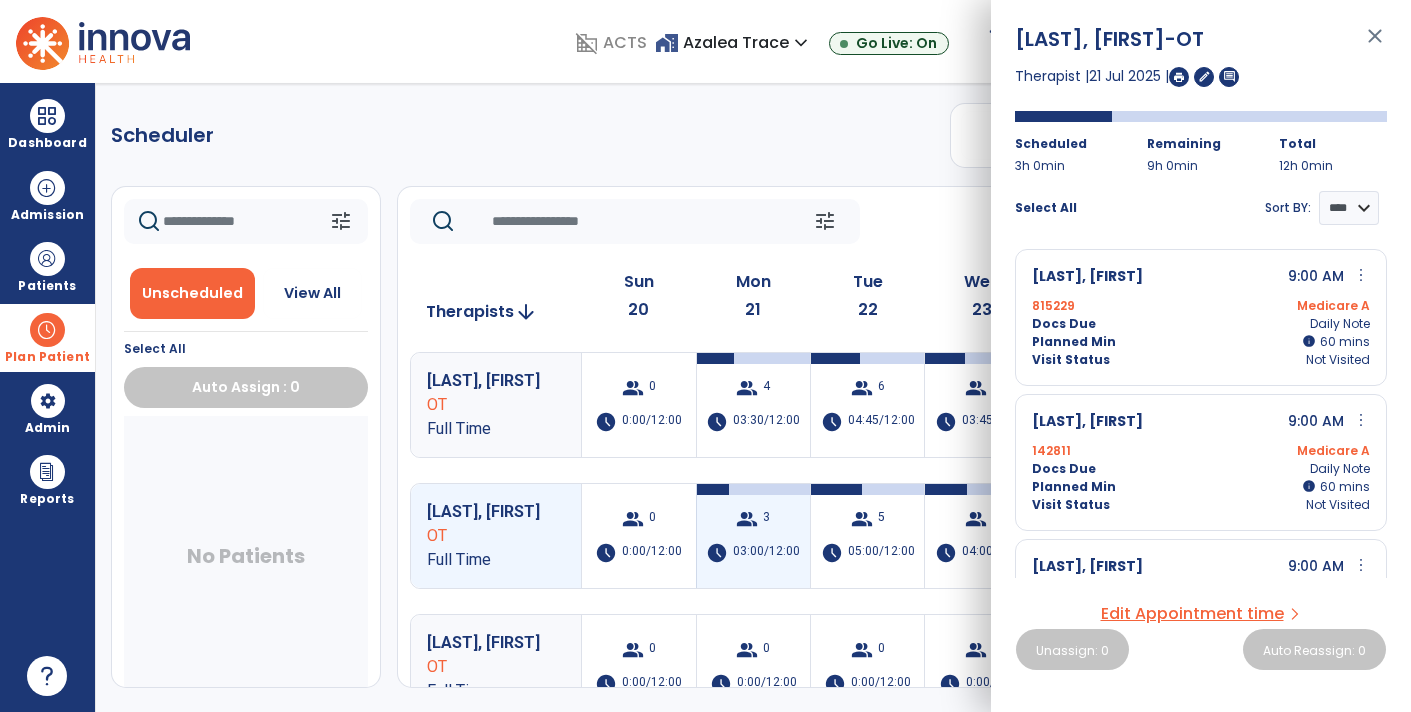 scroll, scrollTop: 94, scrollLeft: 0, axis: vertical 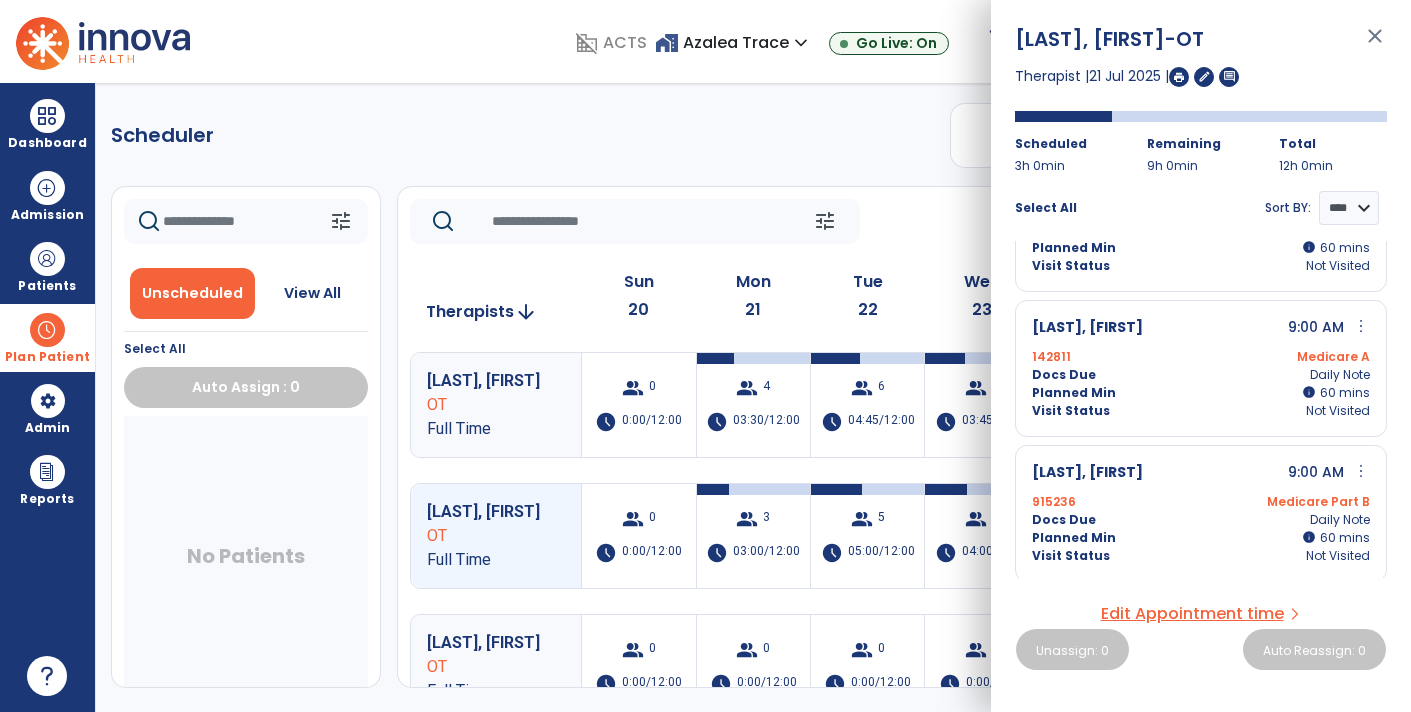 click on "close" at bounding box center [1375, 45] 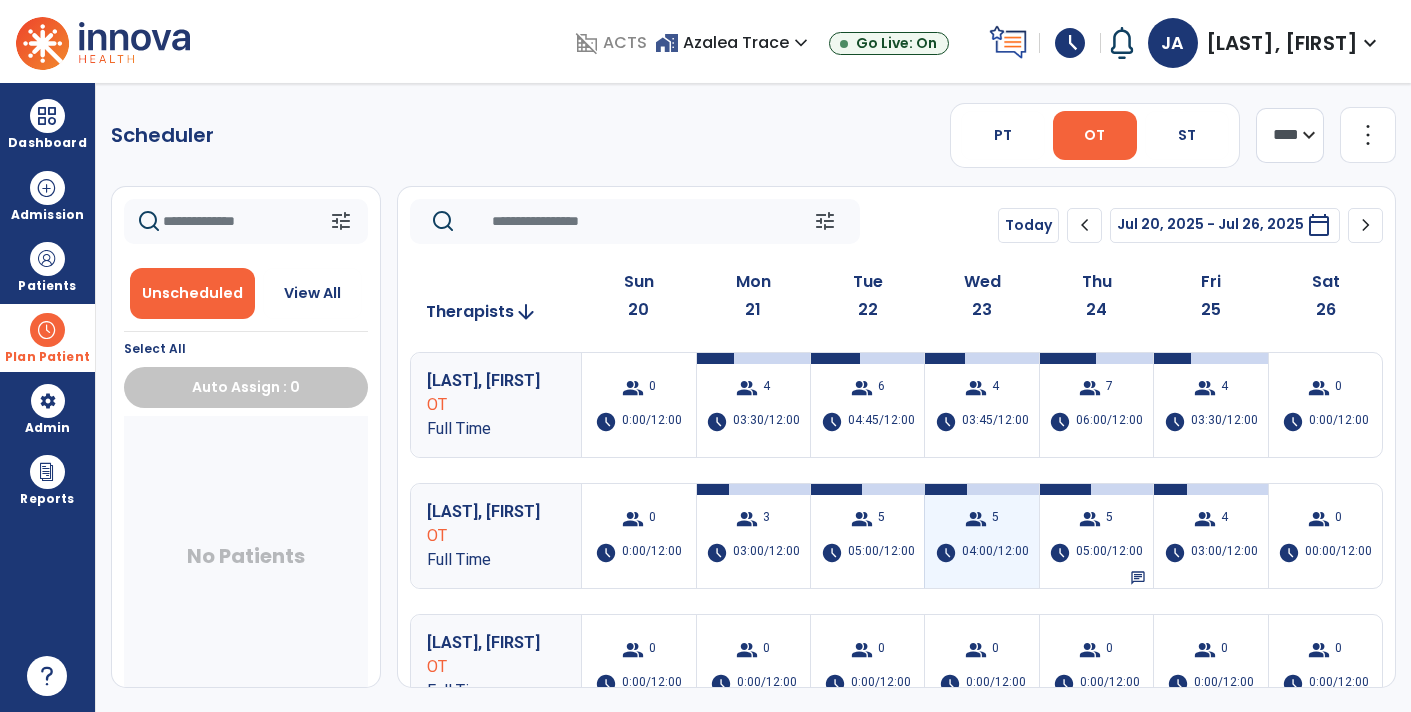 click on "group  5  schedule  04:00/12:00" at bounding box center (981, 536) 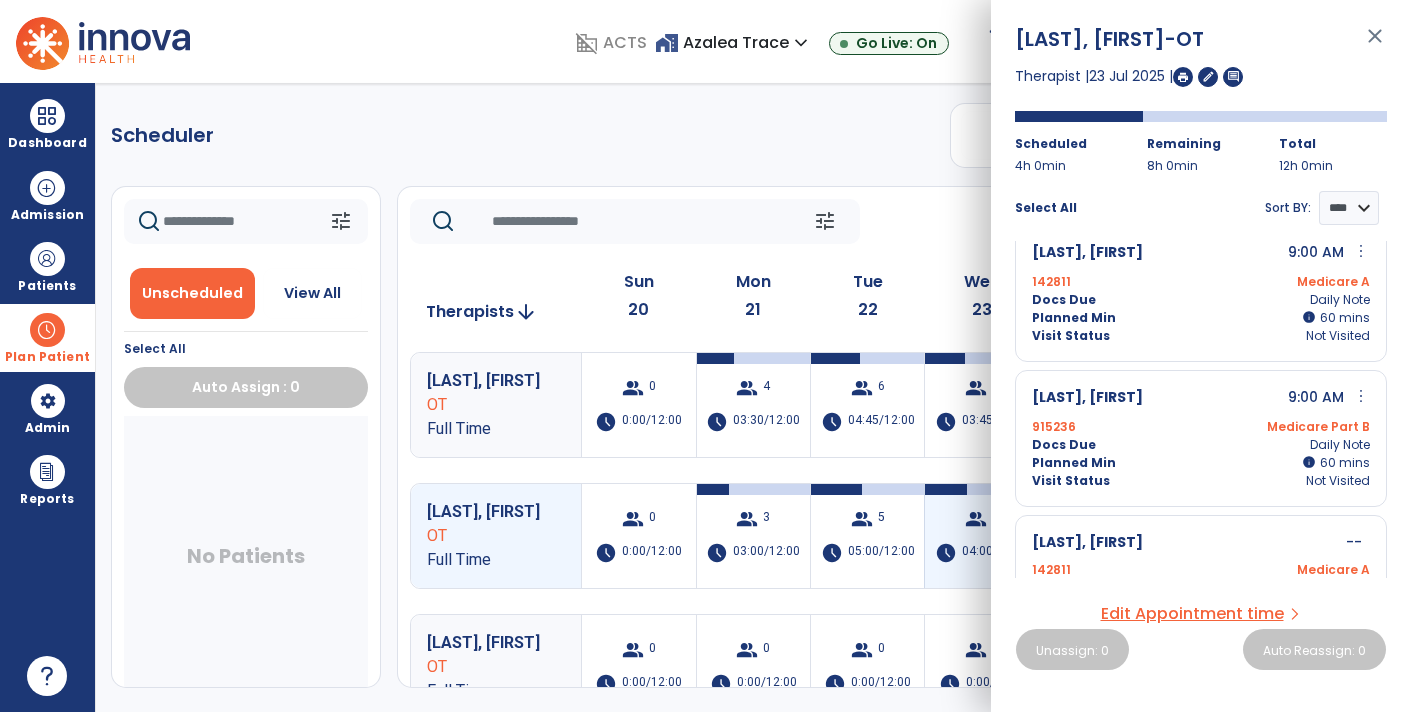 scroll, scrollTop: 380, scrollLeft: 0, axis: vertical 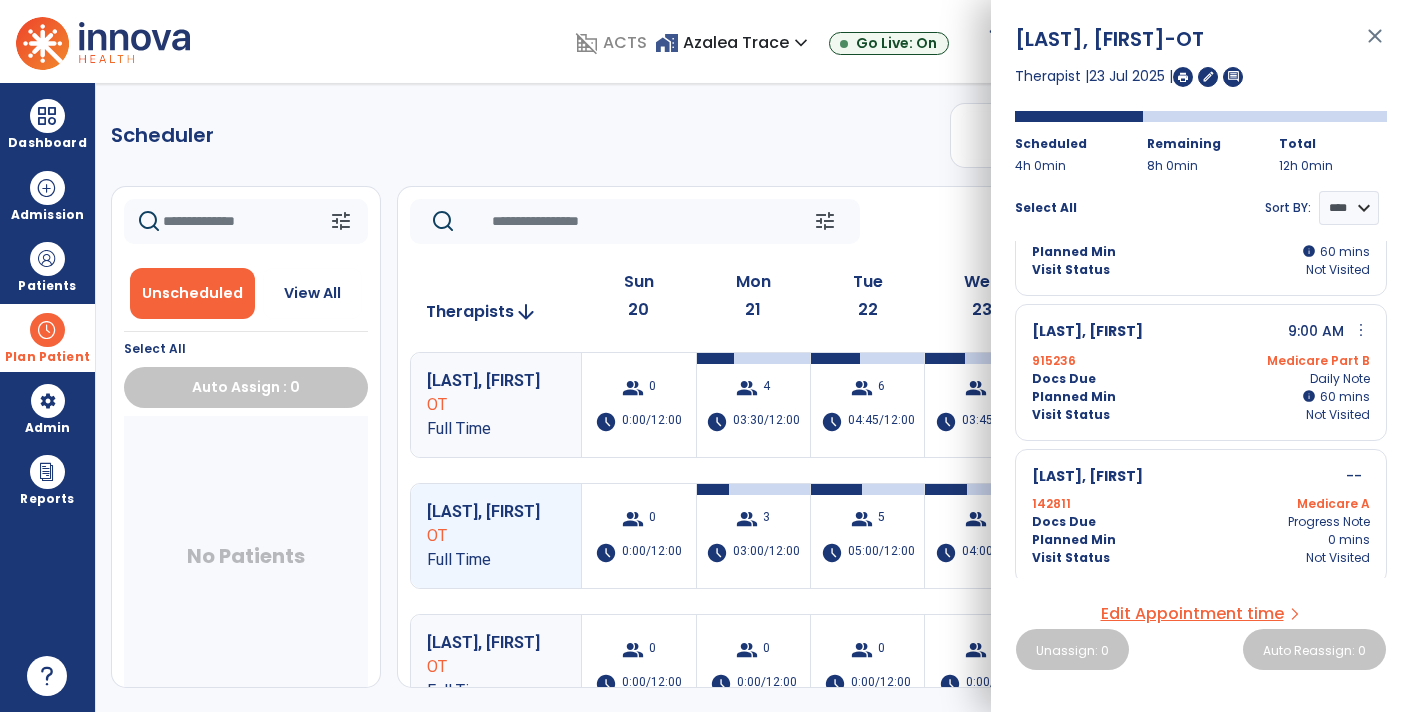 click on "Edit Appointment time" at bounding box center [1192, 614] 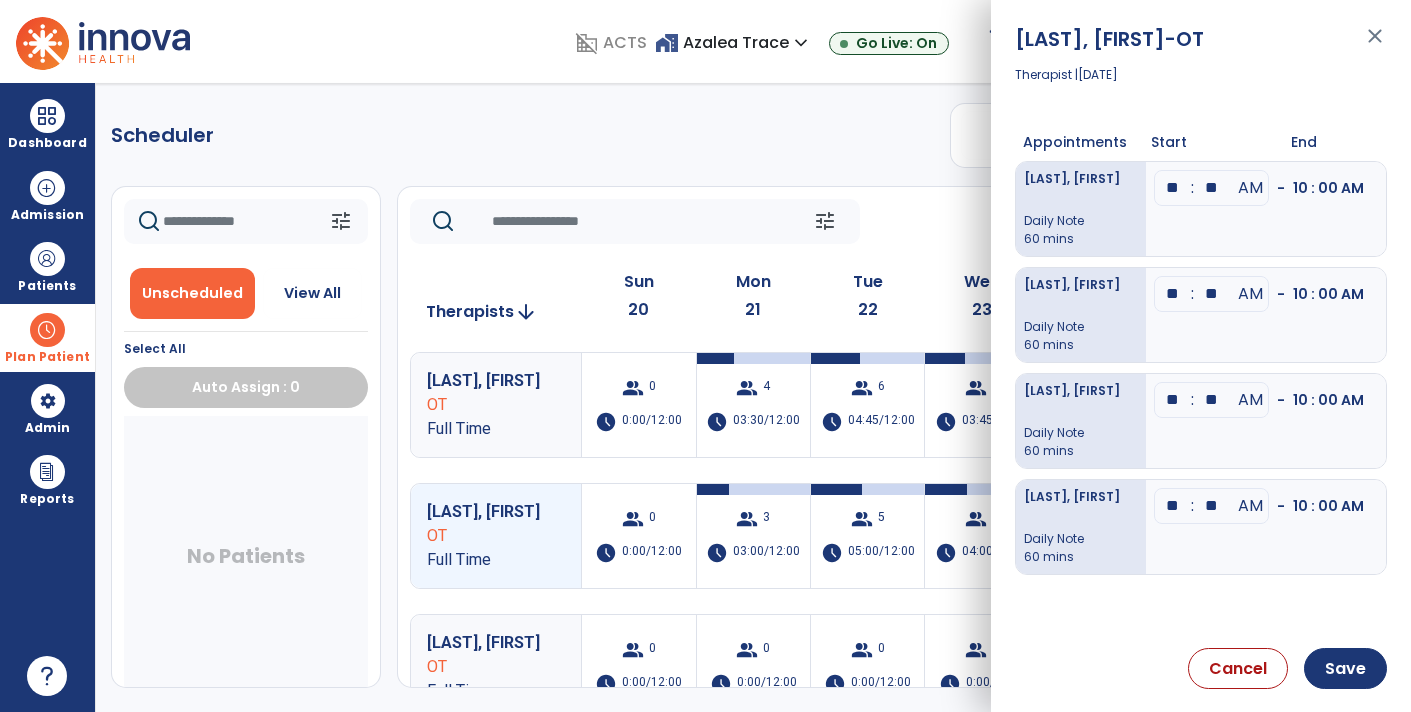 click on "**" at bounding box center [1173, 188] 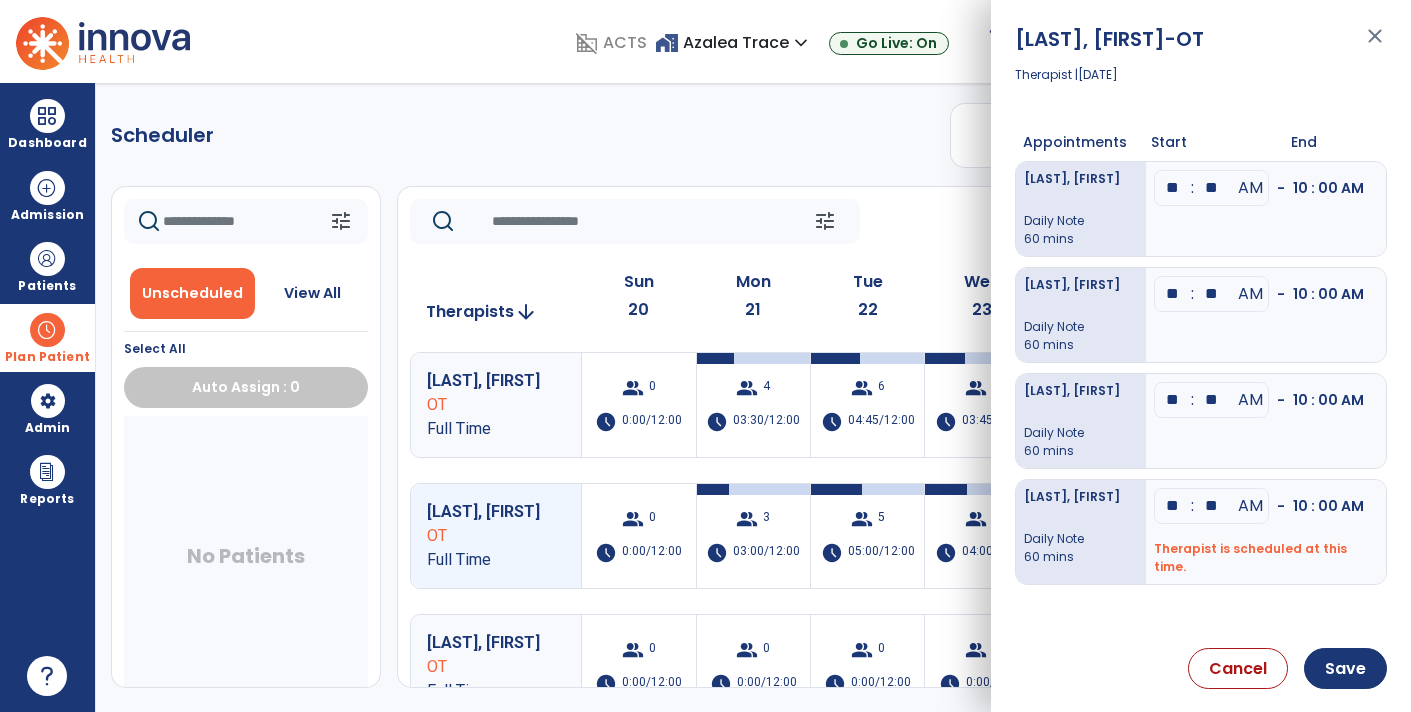 click on "**" at bounding box center (1173, 188) 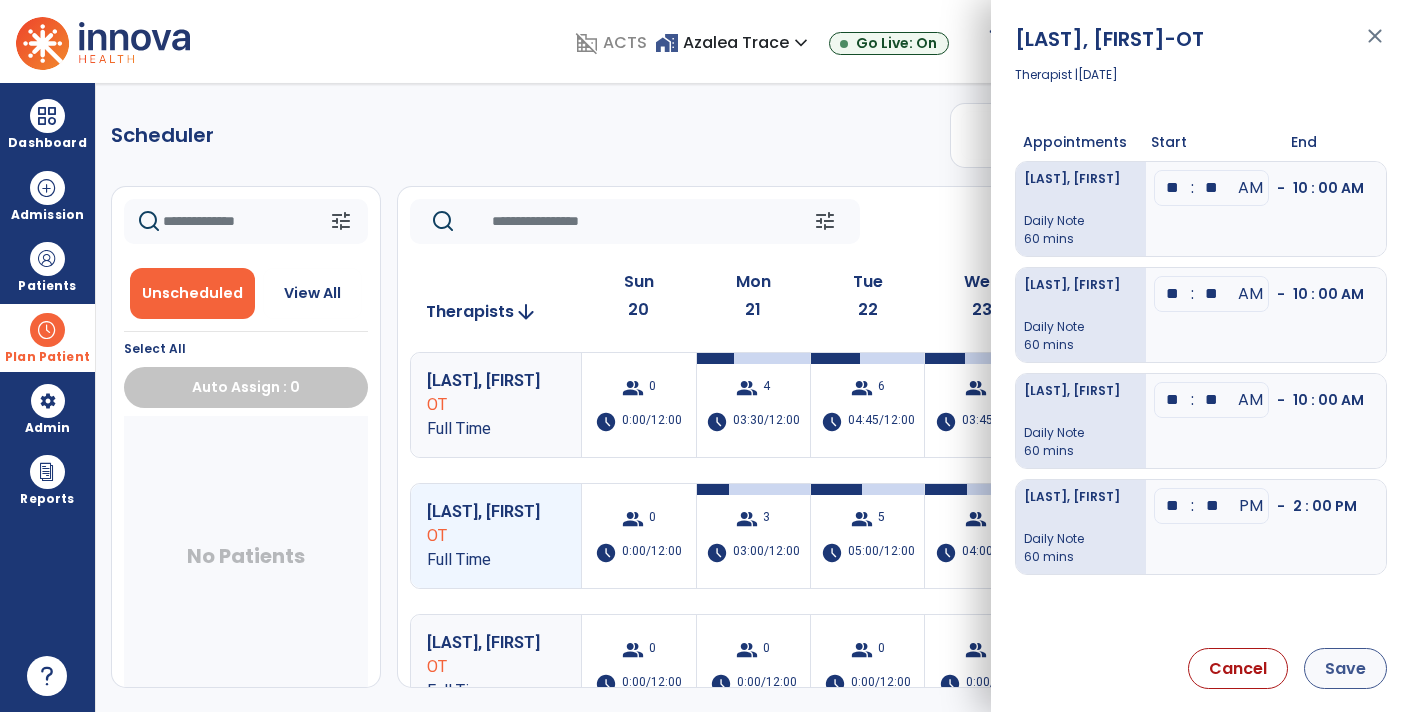 click on "Save" at bounding box center (1345, 668) 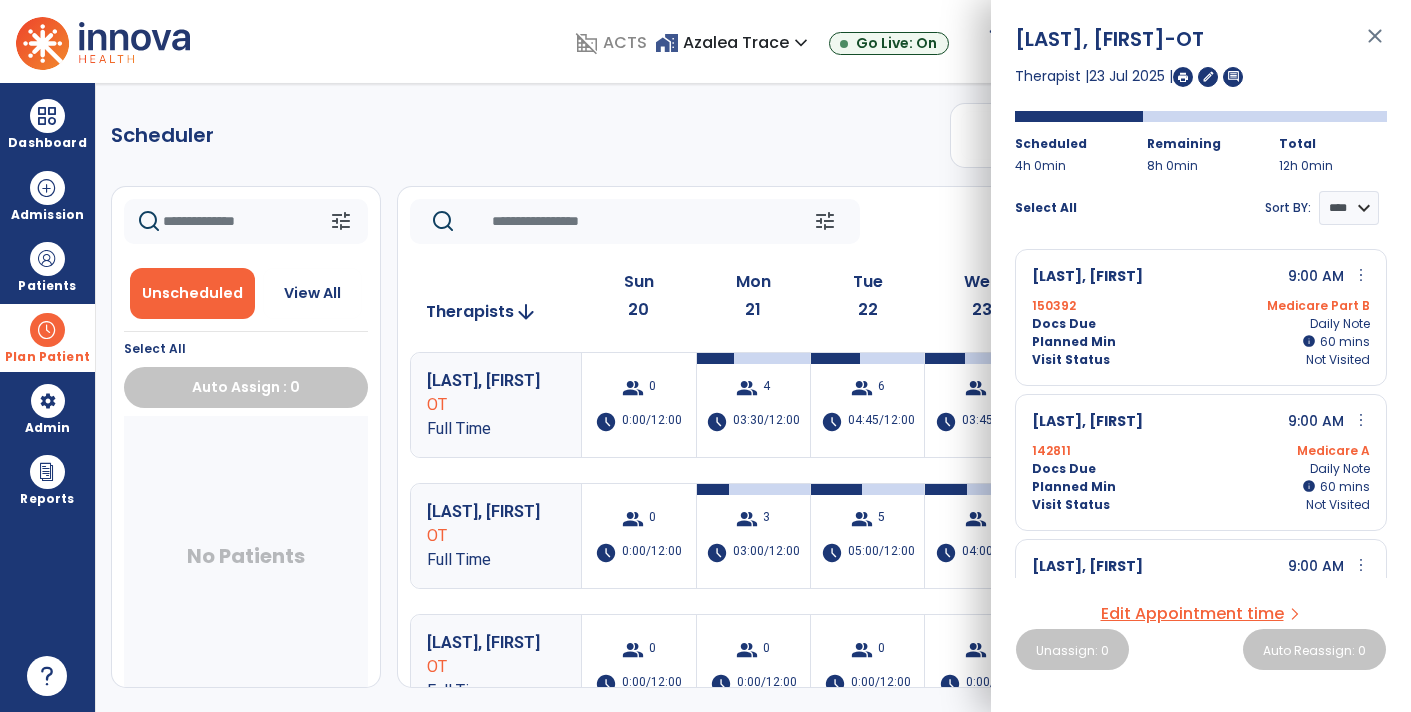 click on "close" at bounding box center (1375, 45) 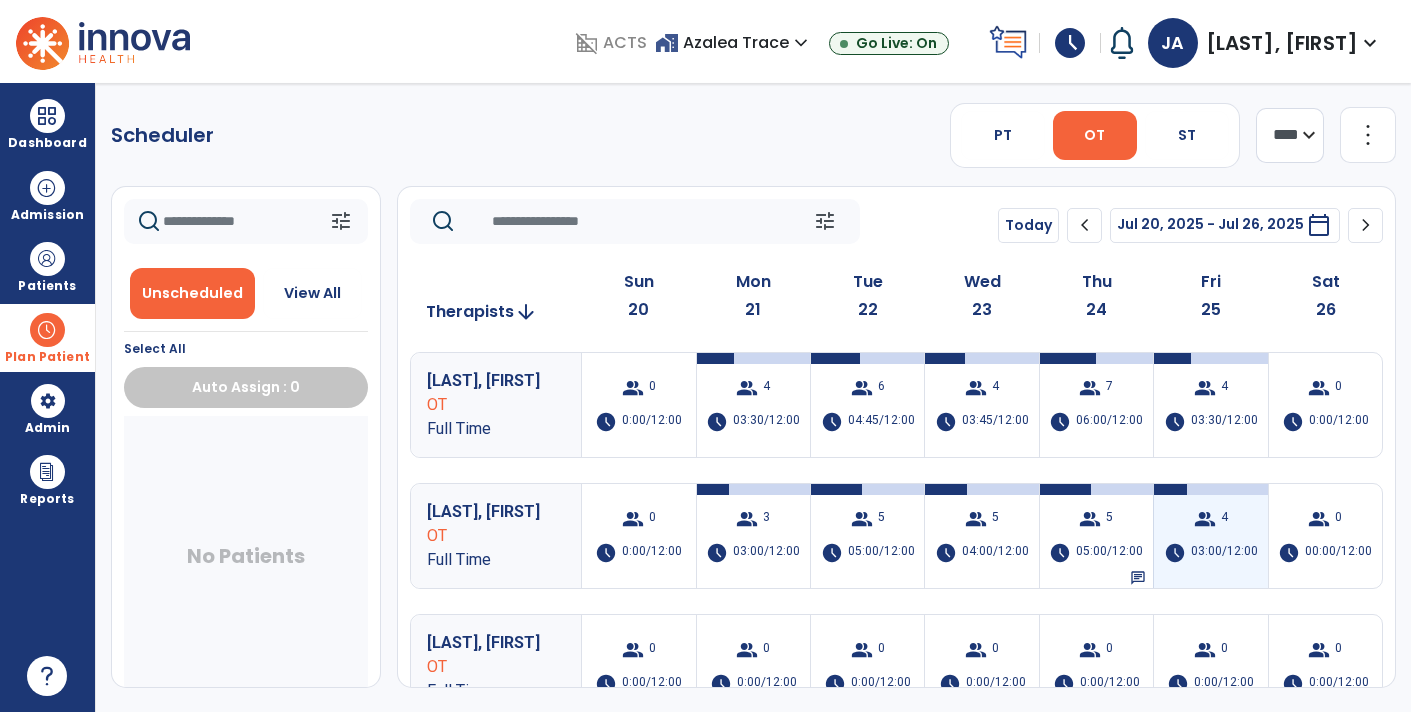click on "group  4  schedule  03:00/12:00" at bounding box center (1210, 536) 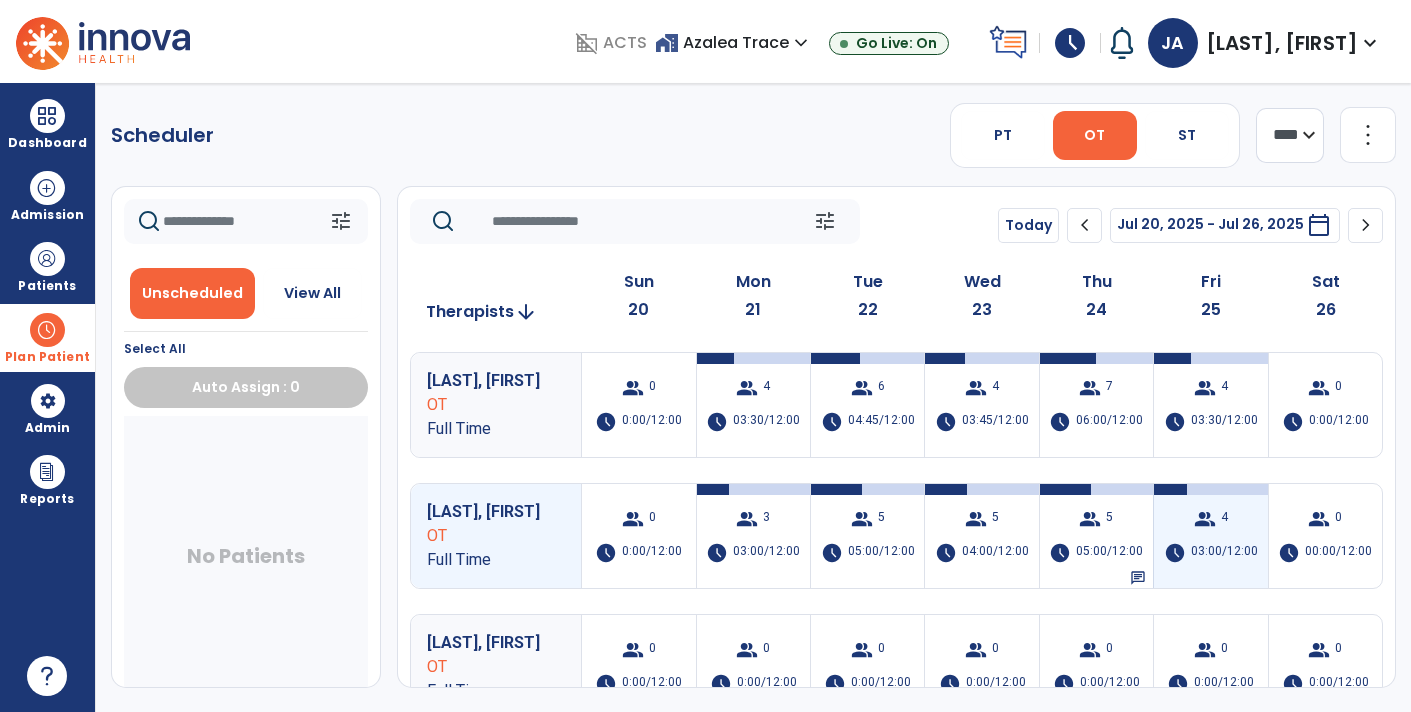 click on "group  4  schedule  03:00/12:00" at bounding box center (1210, 536) 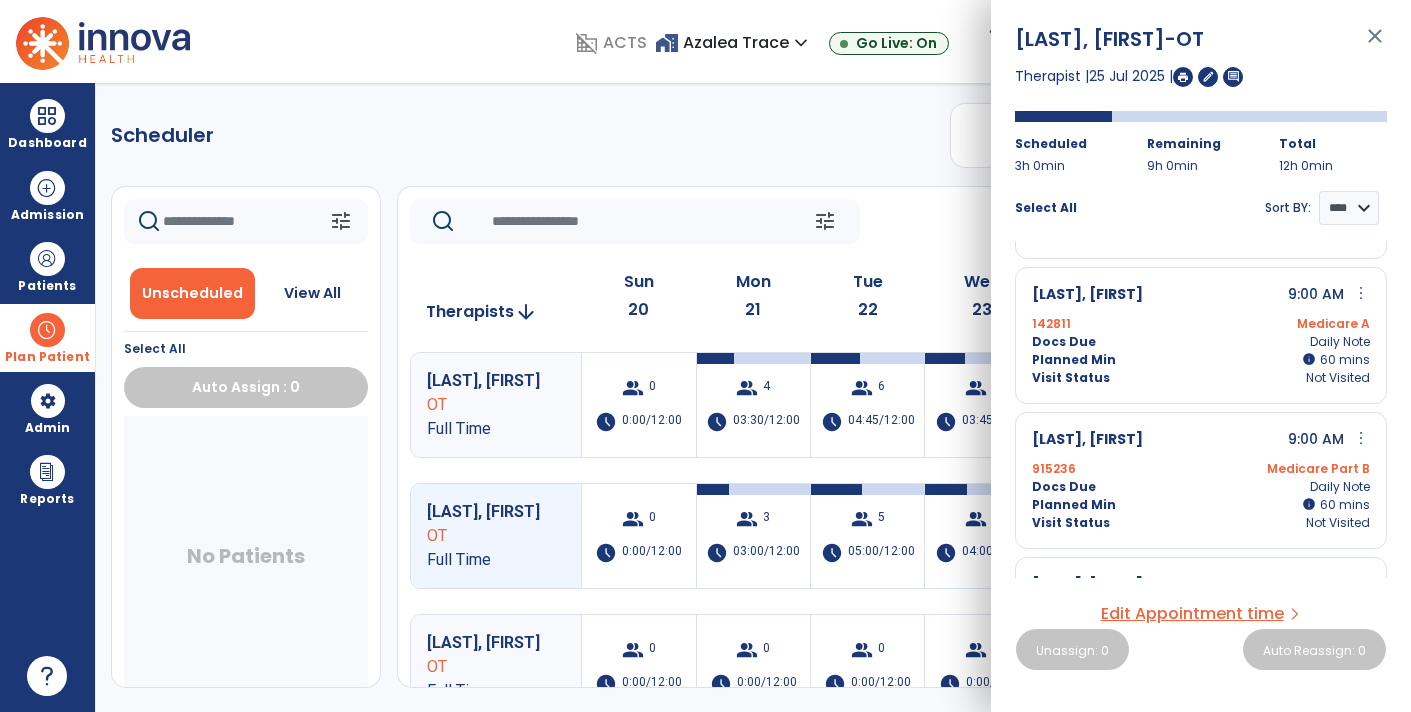 scroll, scrollTop: 128, scrollLeft: 0, axis: vertical 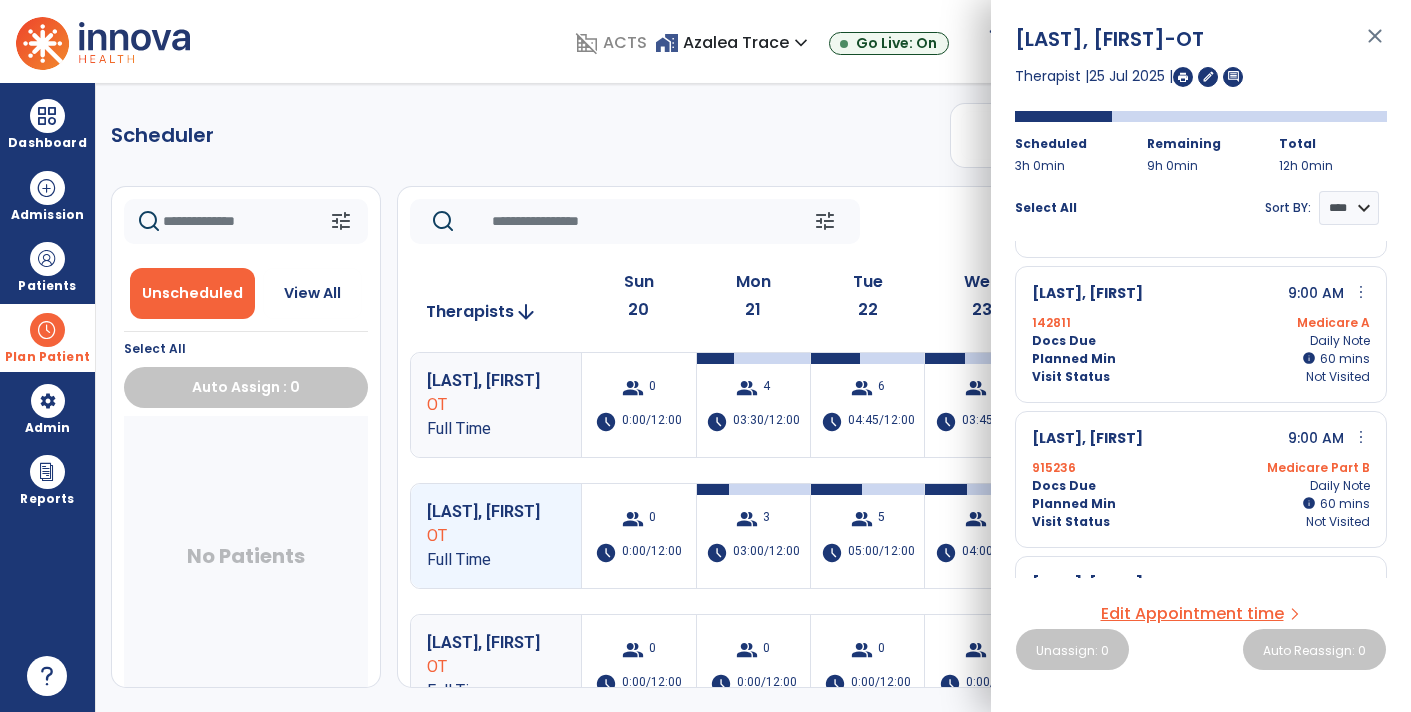 click on "close" at bounding box center [1375, 45] 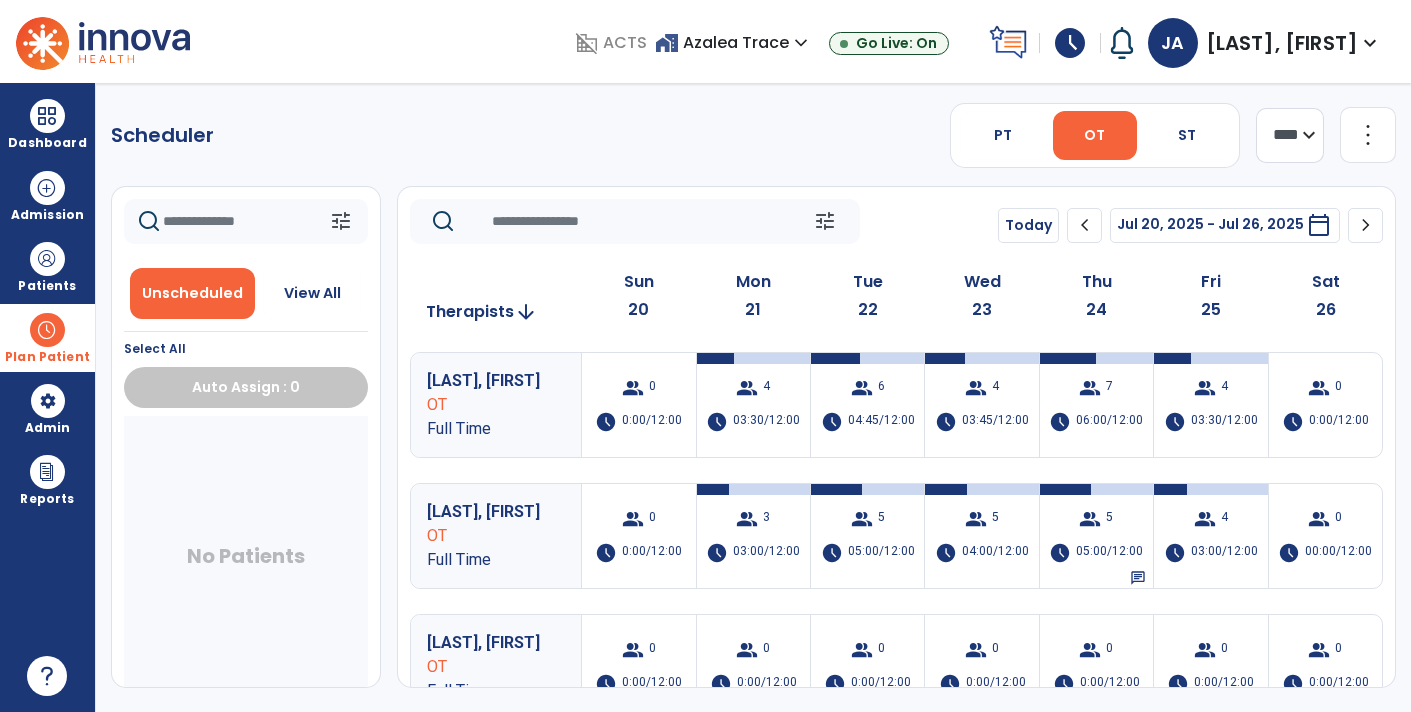 click on "chevron_right" 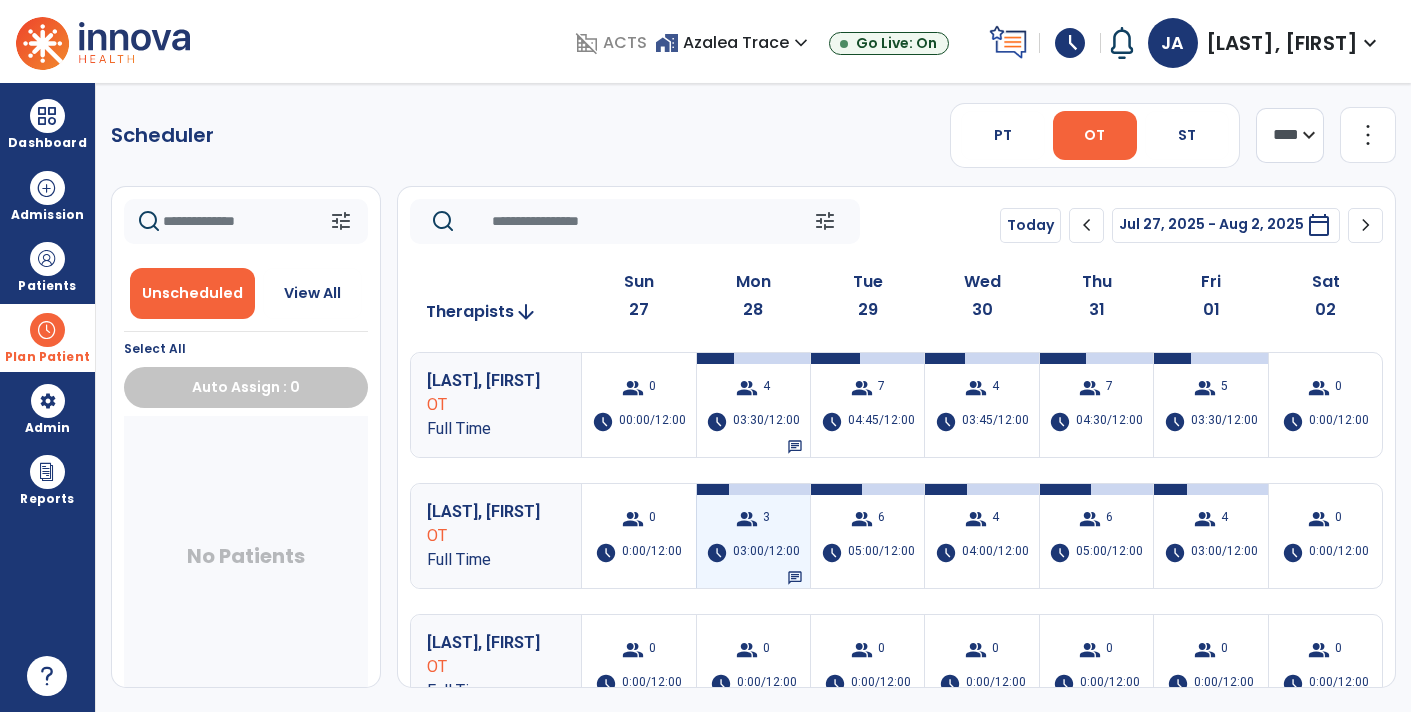 click on "group  3  schedule  03:00/12:00   chat" at bounding box center [753, 536] 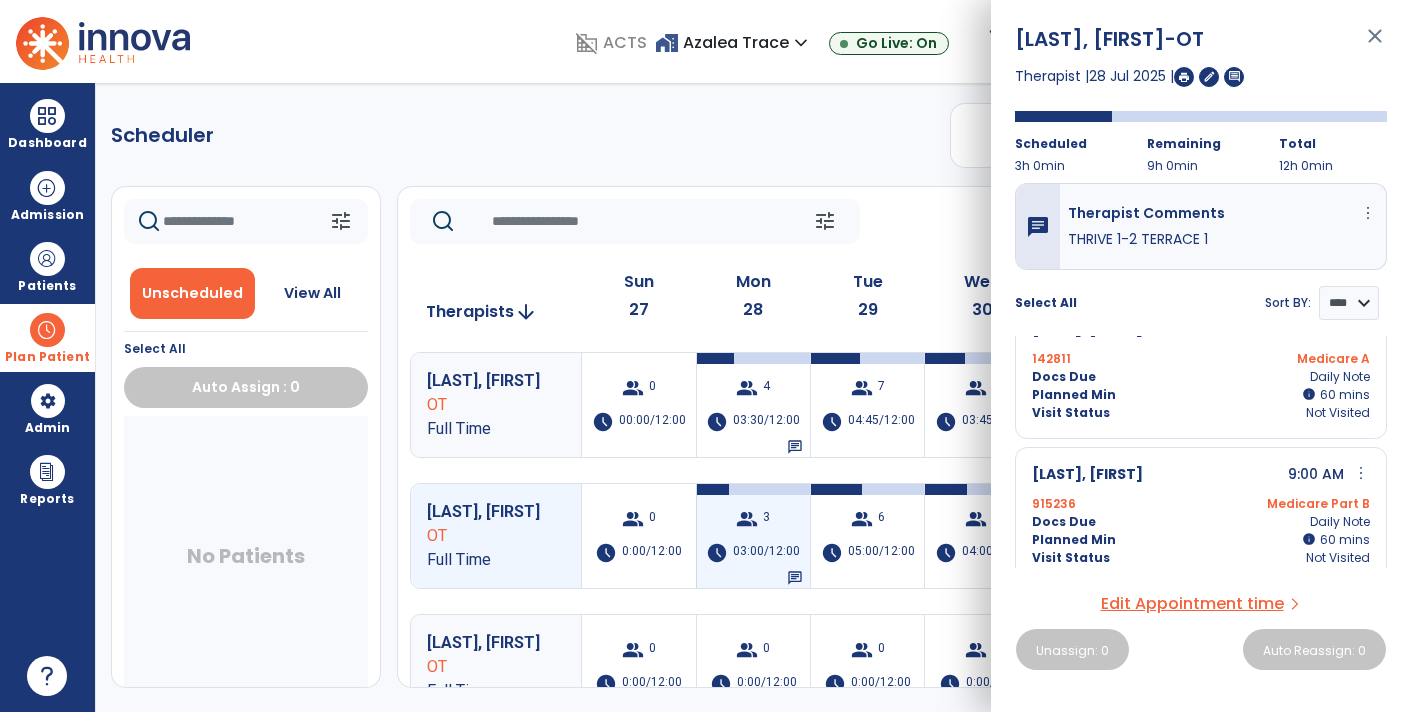 scroll, scrollTop: 188, scrollLeft: 0, axis: vertical 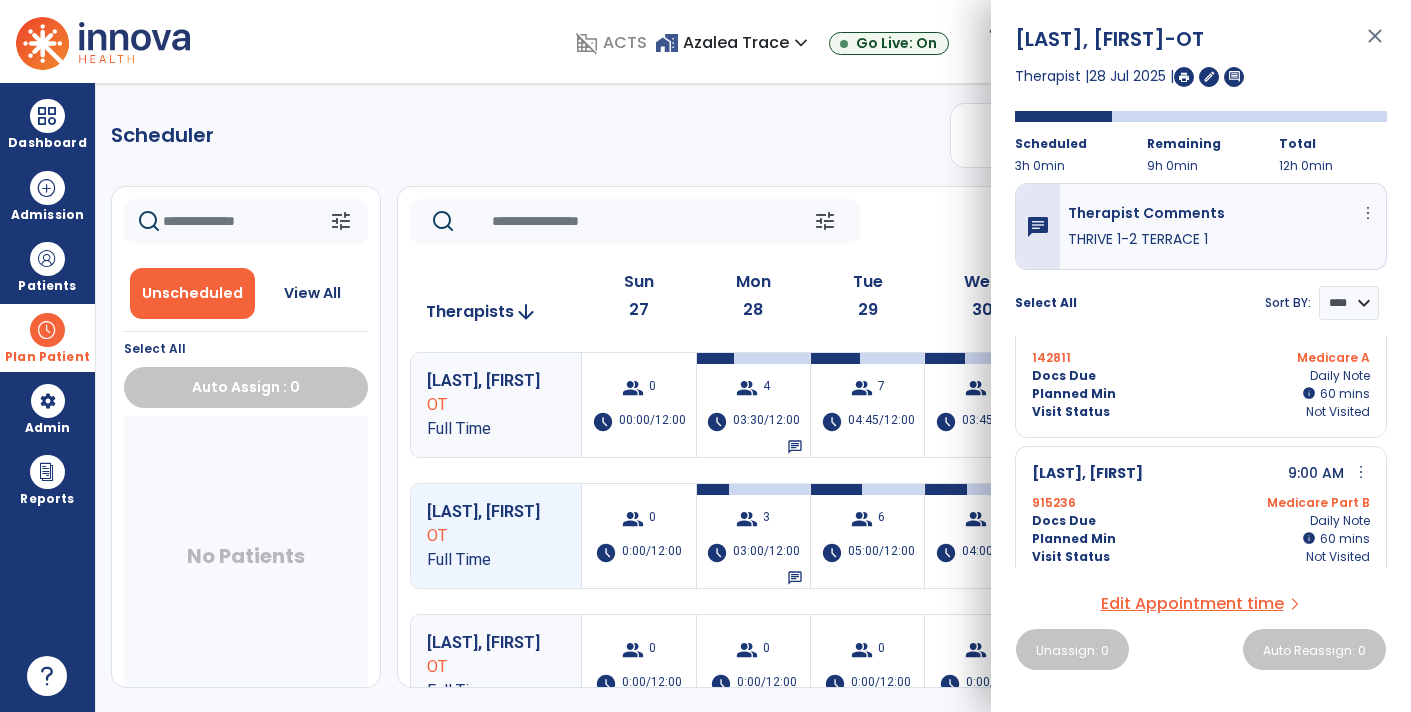 click on "close" at bounding box center [1375, 45] 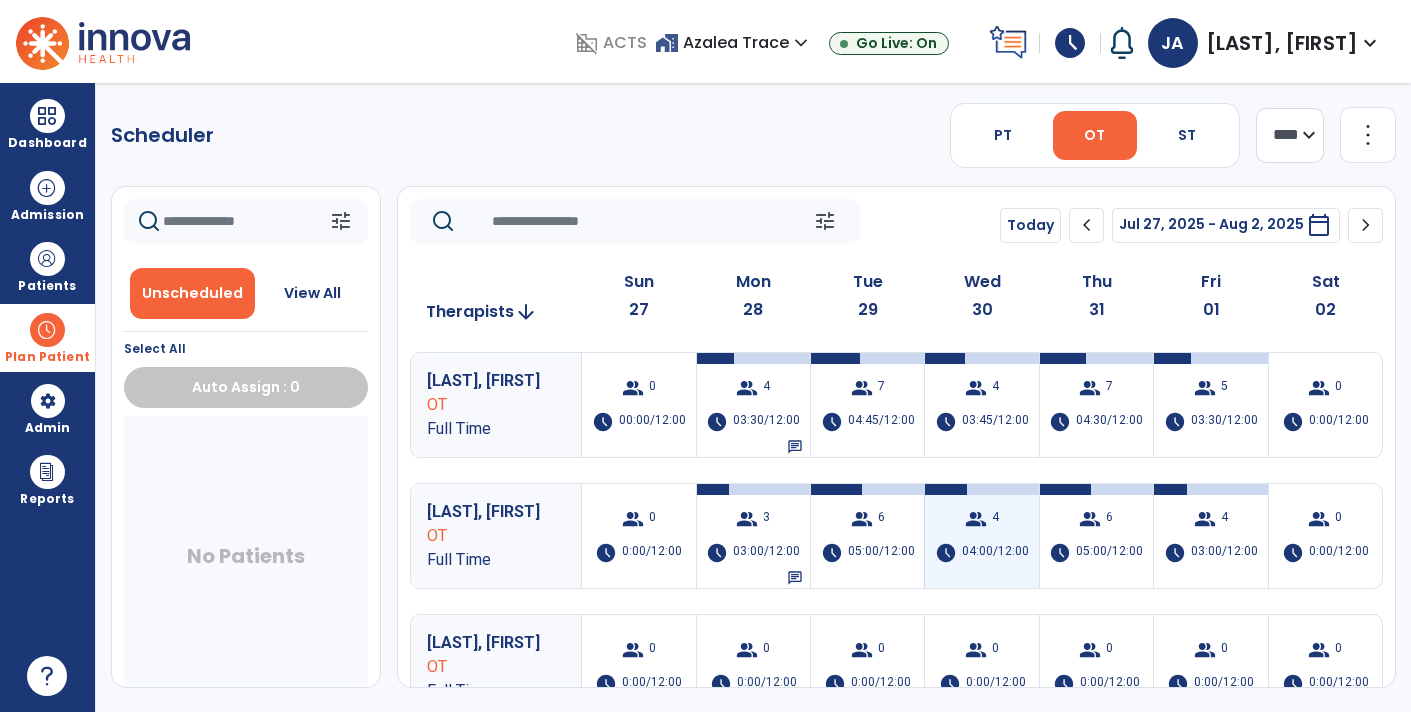 click on "group  4  schedule  04:00/12:00" at bounding box center [981, 536] 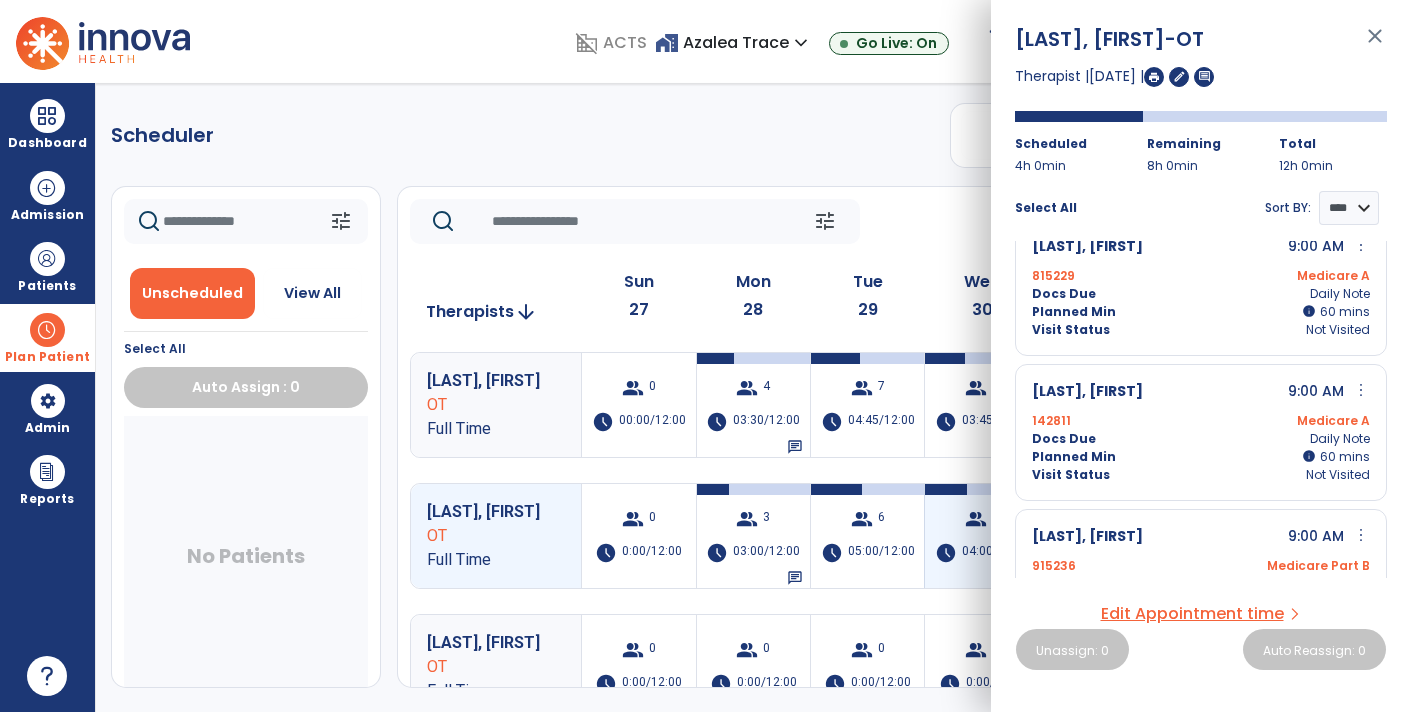 scroll, scrollTop: 238, scrollLeft: 0, axis: vertical 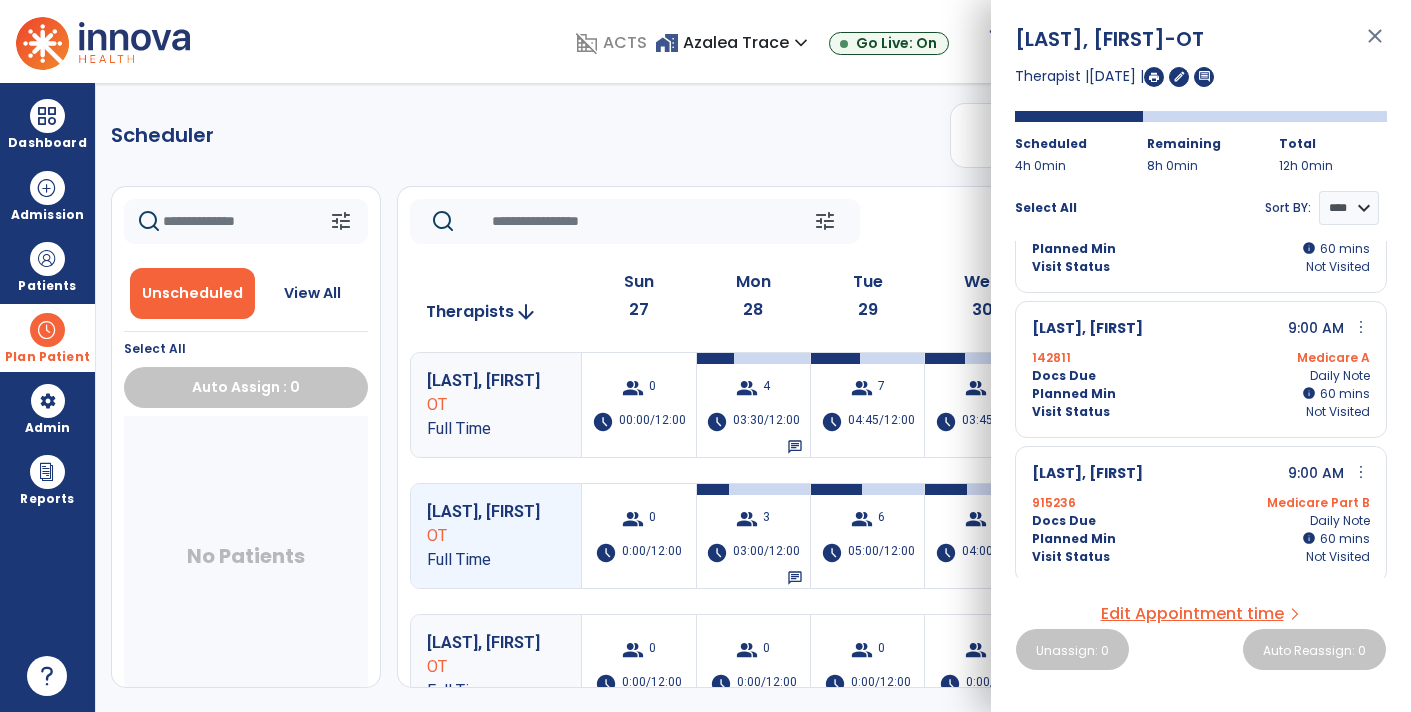 click on "close" at bounding box center (1375, 45) 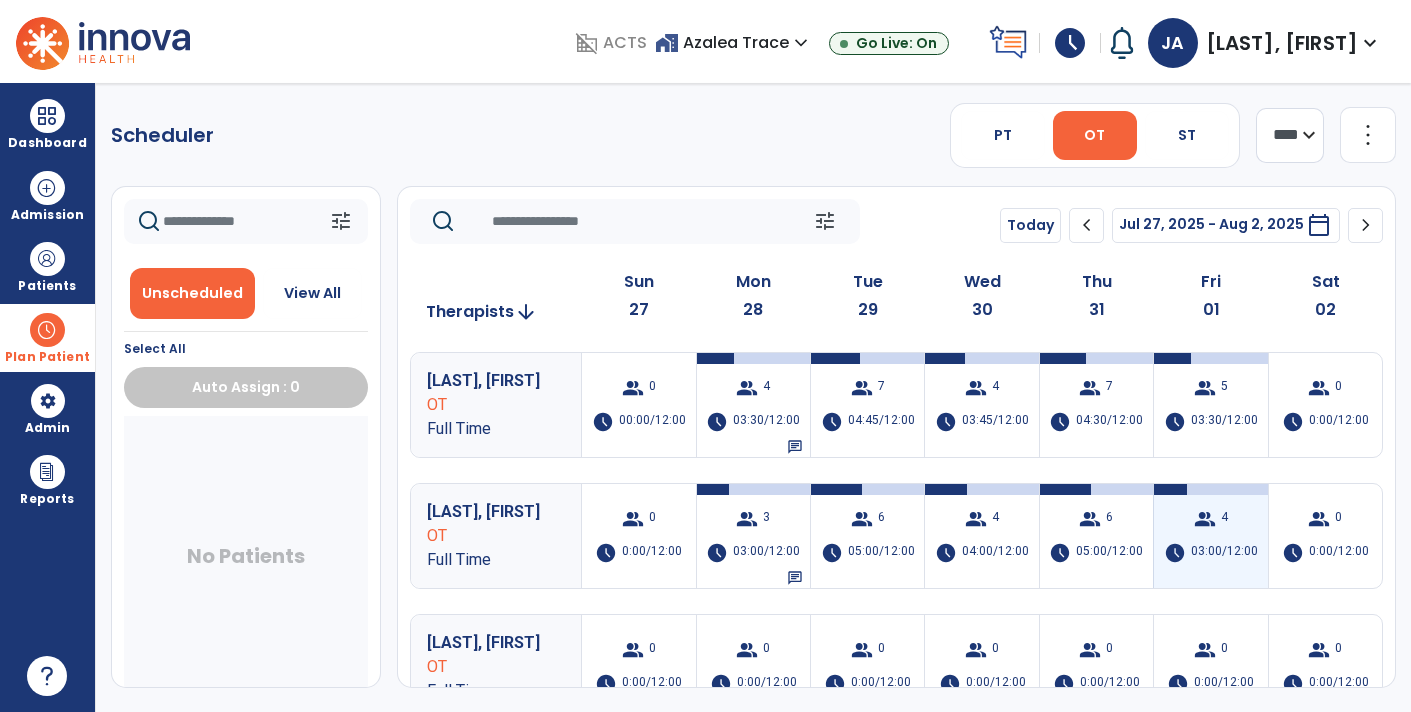 click on "group  4  schedule  03:00/12:00" at bounding box center [1210, 536] 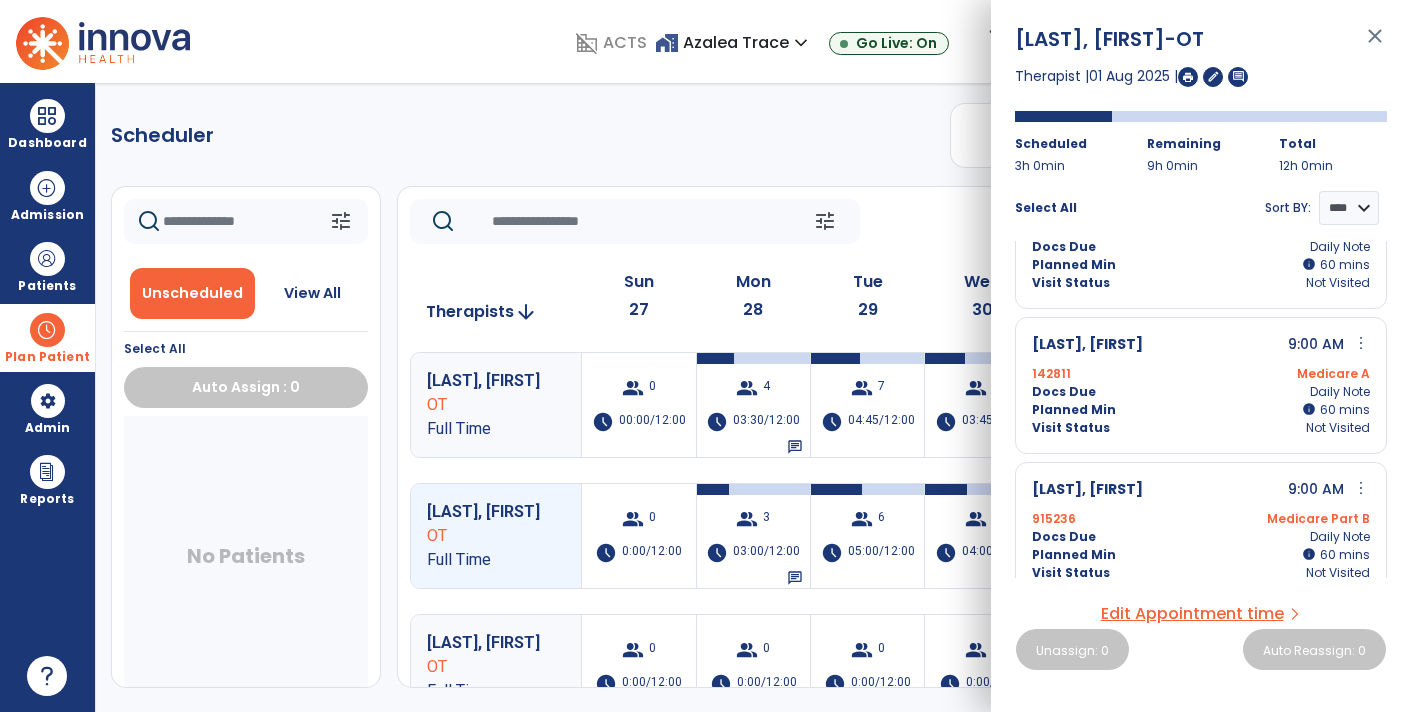 scroll, scrollTop: 0, scrollLeft: 0, axis: both 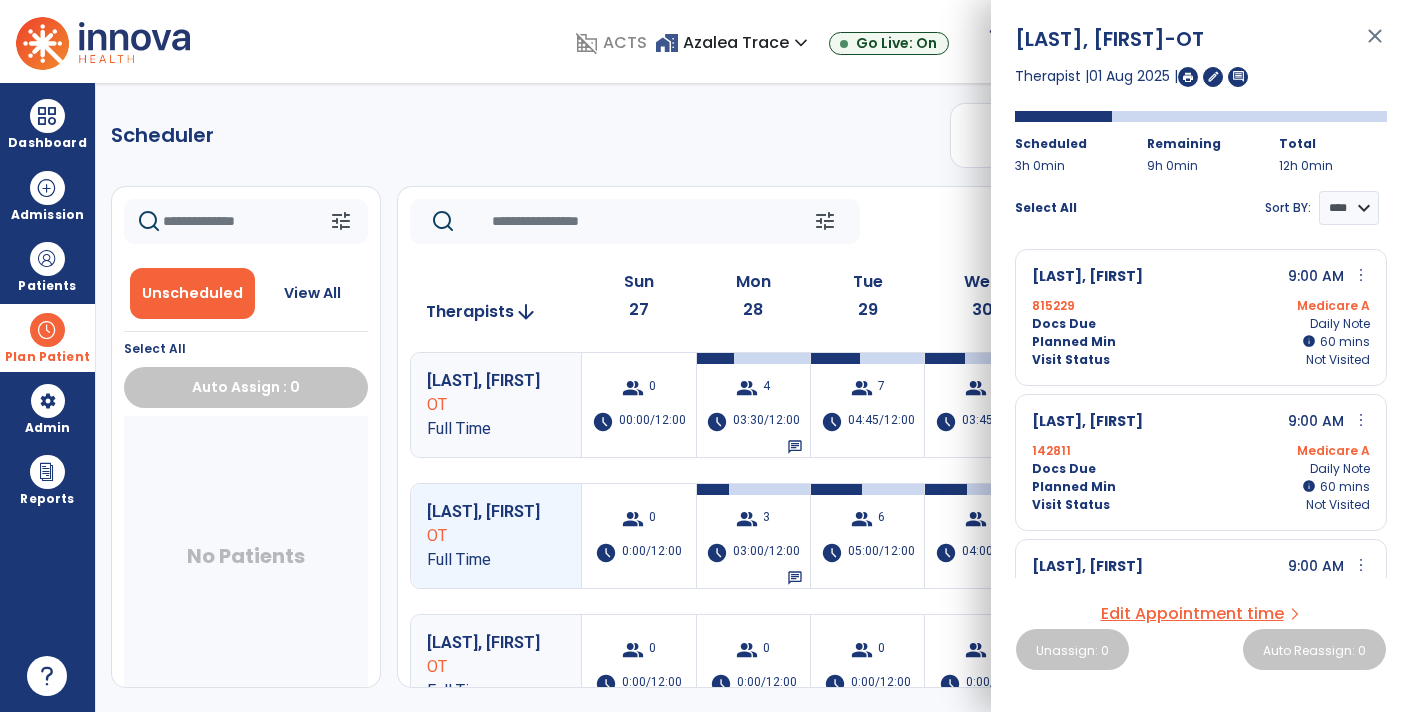 click on "close" at bounding box center [1375, 45] 